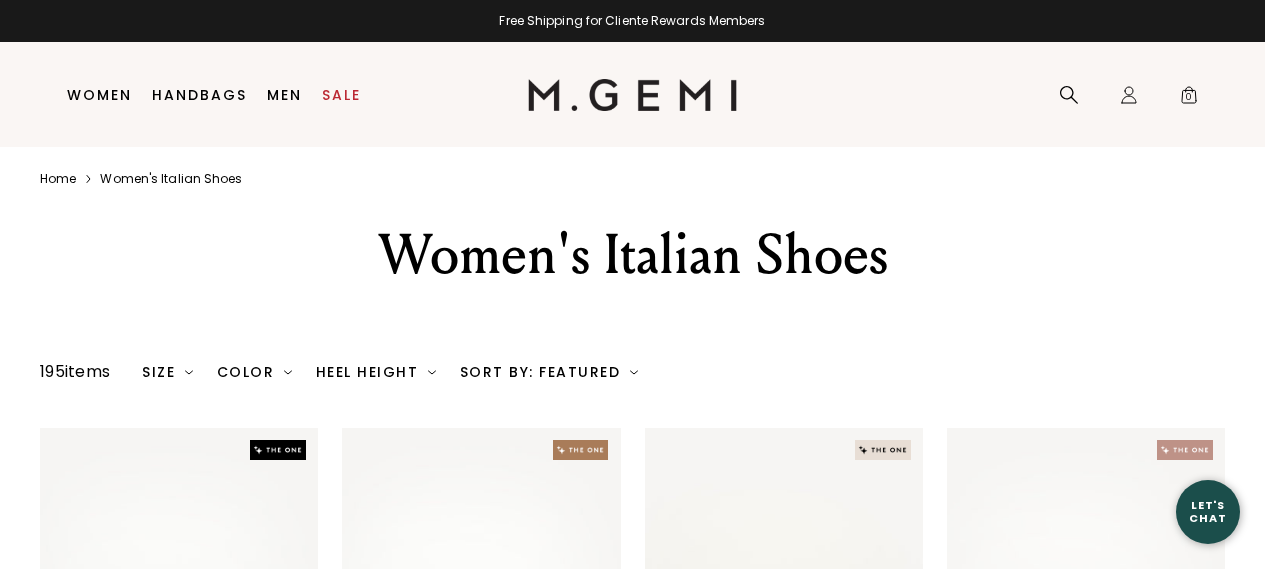 scroll, scrollTop: 0, scrollLeft: 0, axis: both 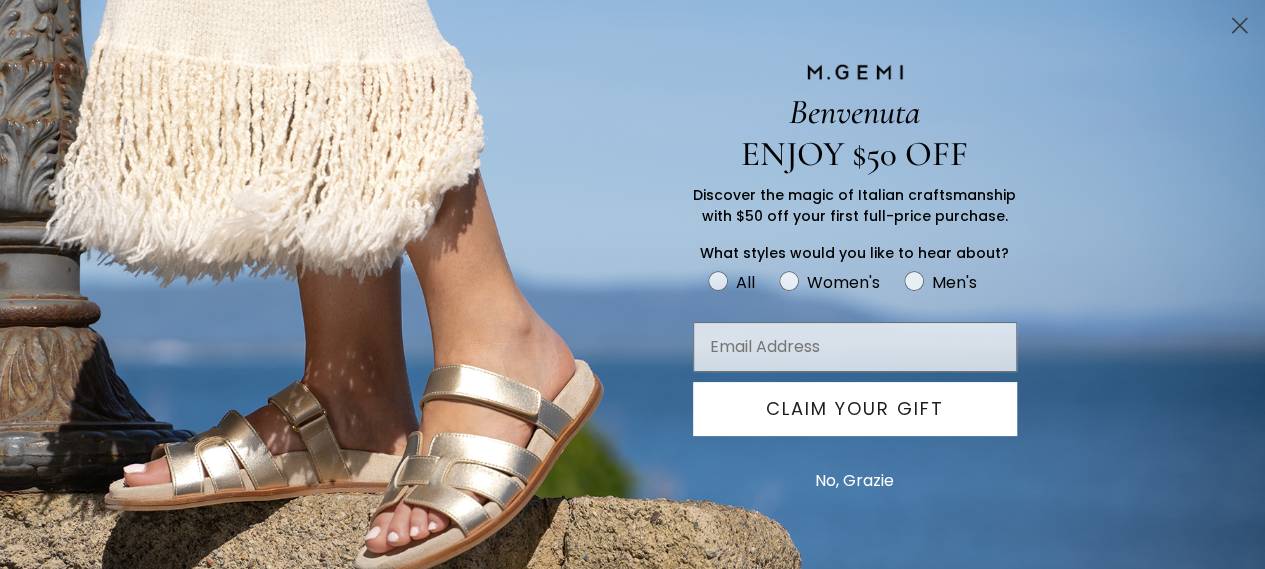 click 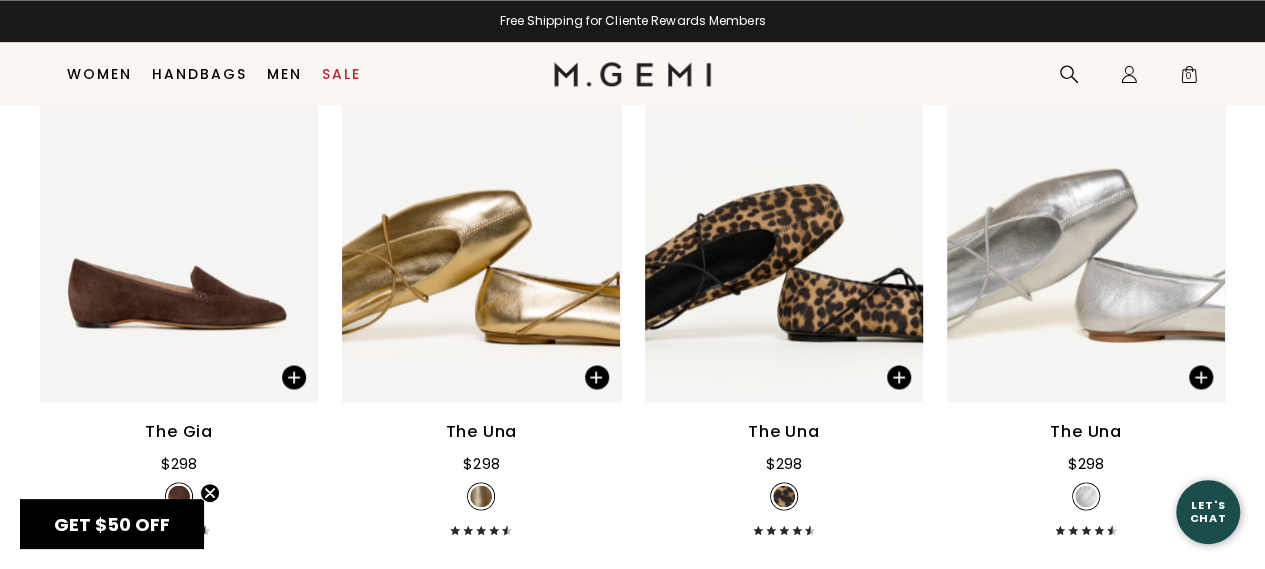 scroll, scrollTop: 958, scrollLeft: 0, axis: vertical 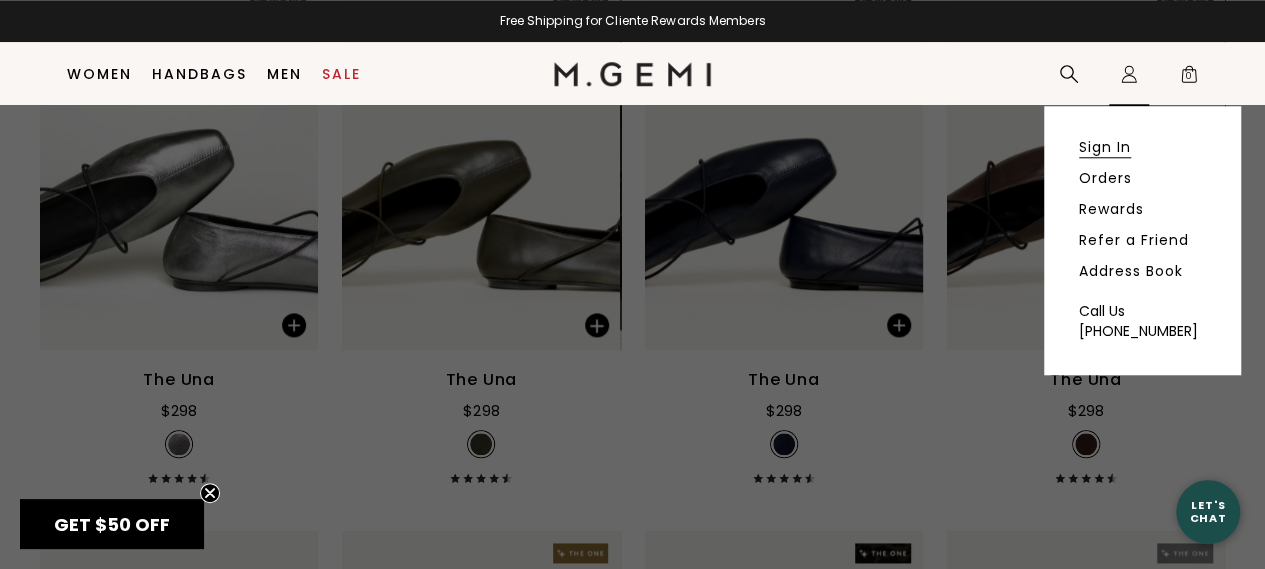click on "Sign In" at bounding box center [1105, 147] 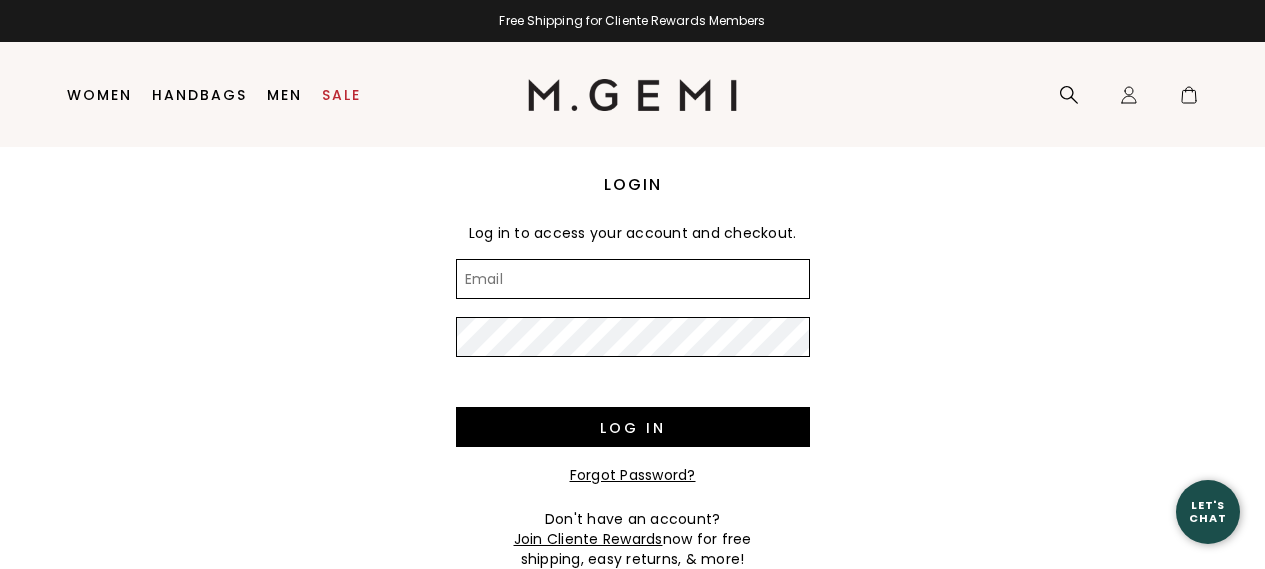 scroll, scrollTop: 0, scrollLeft: 0, axis: both 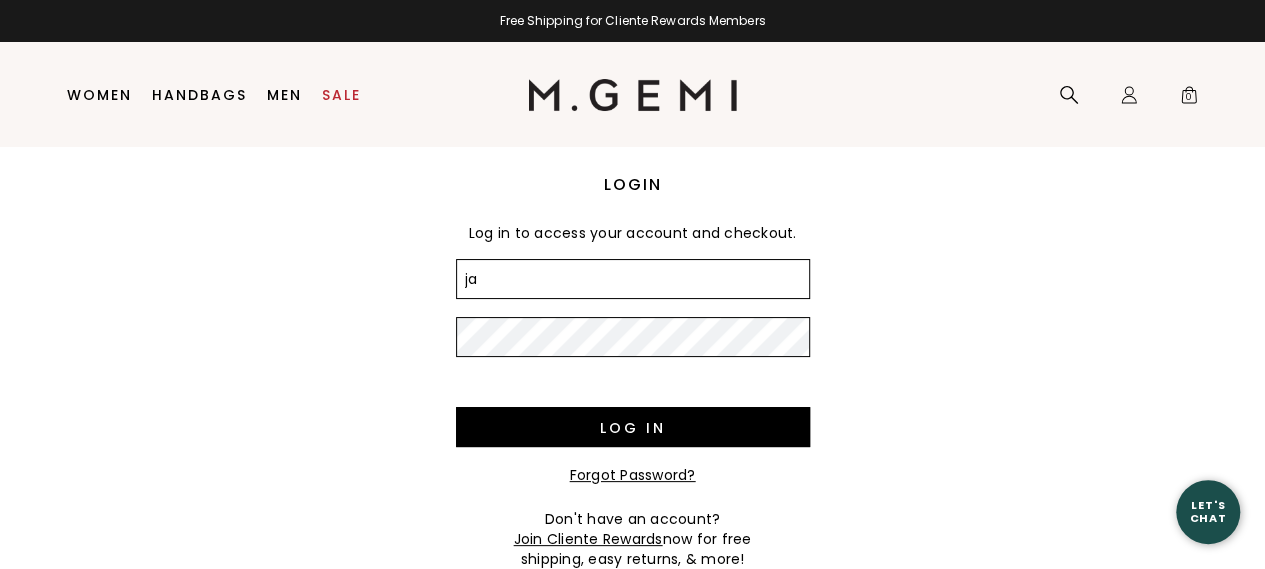 type on "janezhang777@yahoo.com" 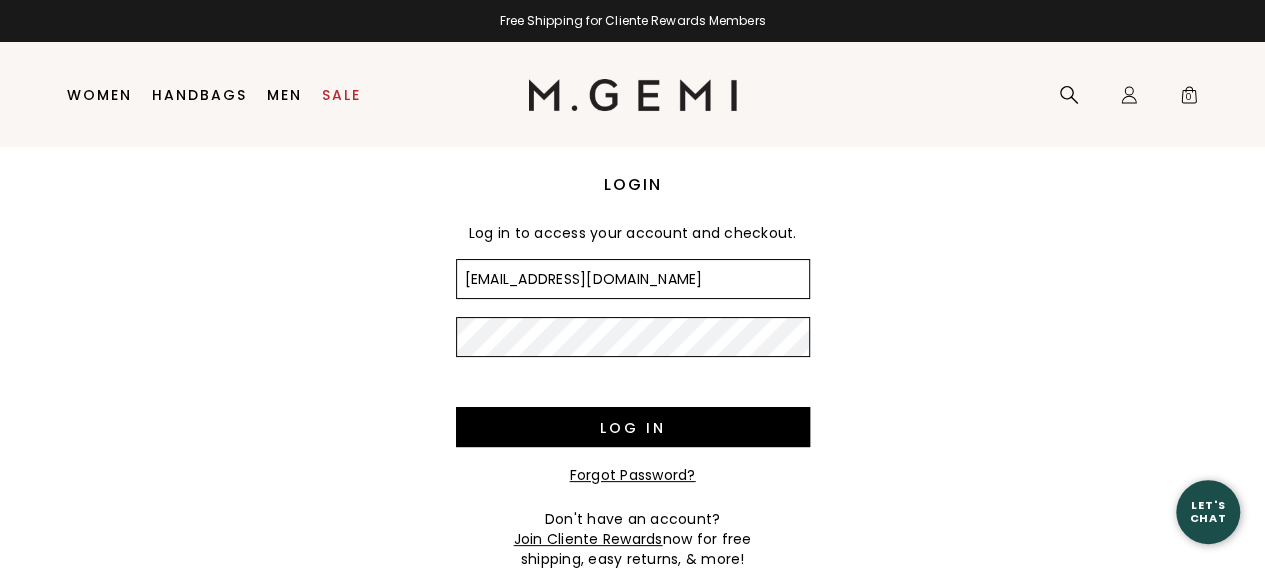 click on "Log in" at bounding box center [633, 427] 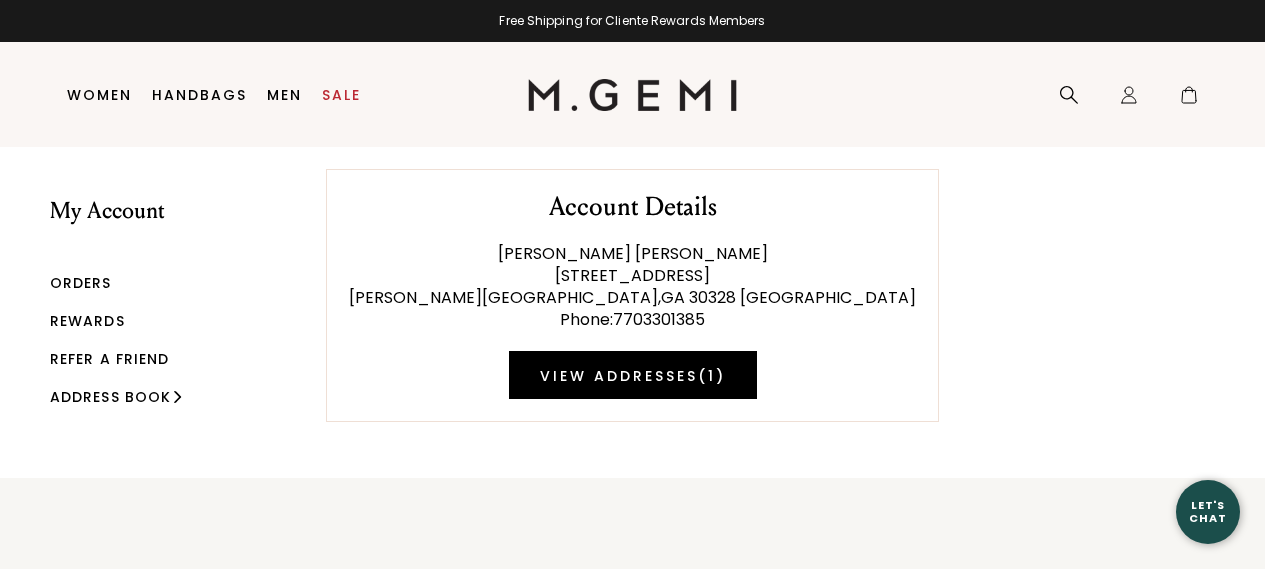 scroll, scrollTop: 0, scrollLeft: 0, axis: both 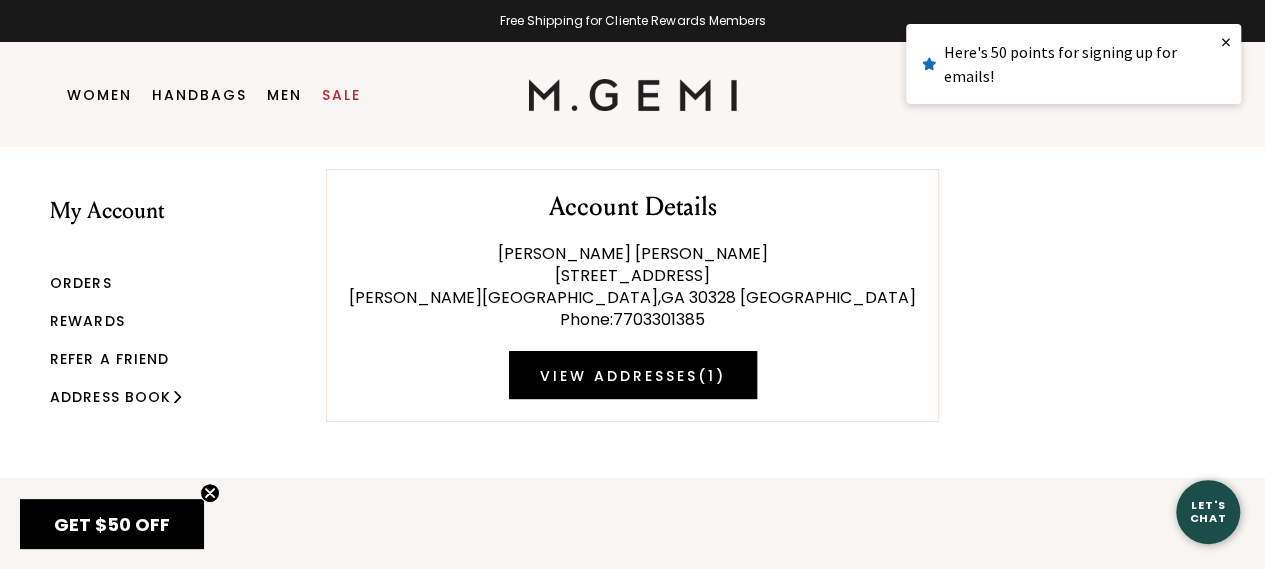click on "Orders" at bounding box center (81, 283) 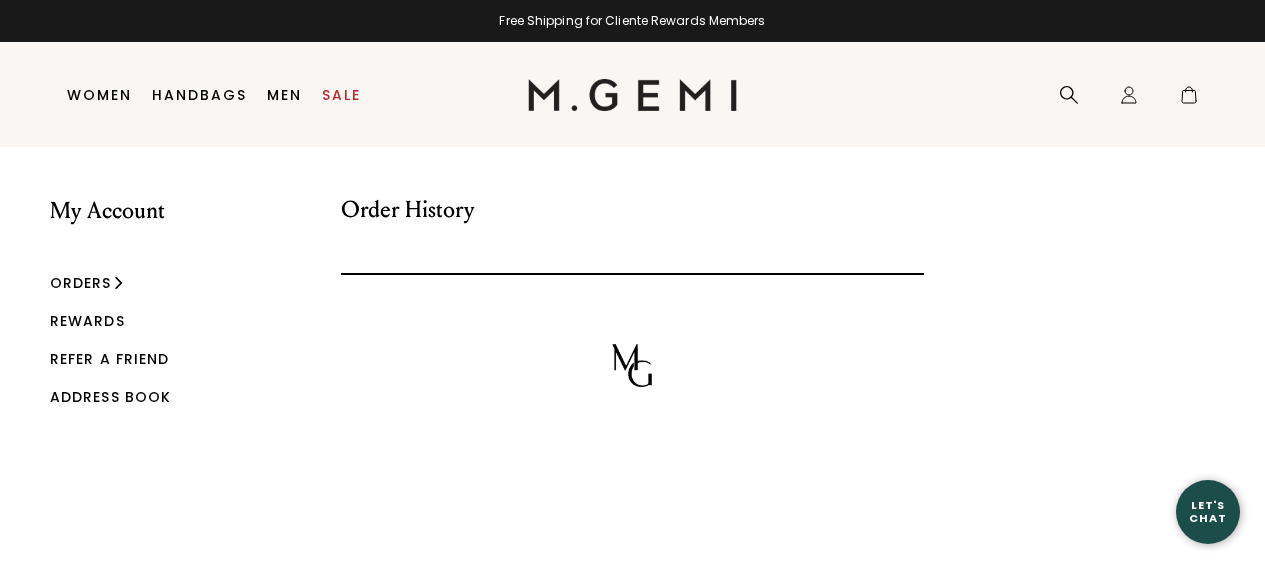 scroll, scrollTop: 0, scrollLeft: 0, axis: both 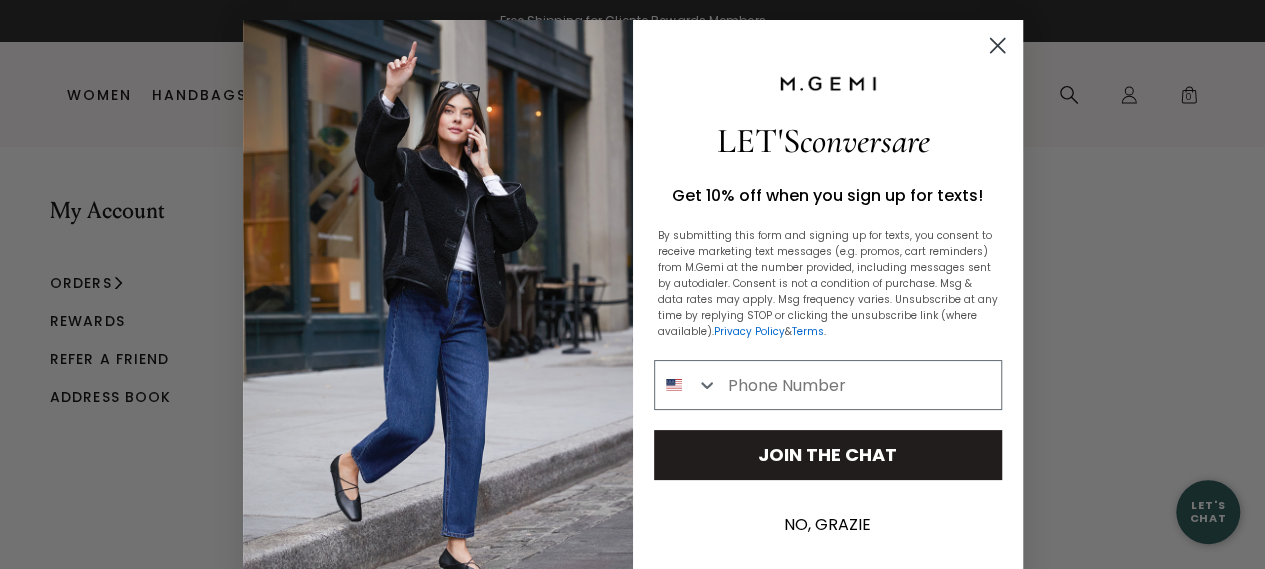 click 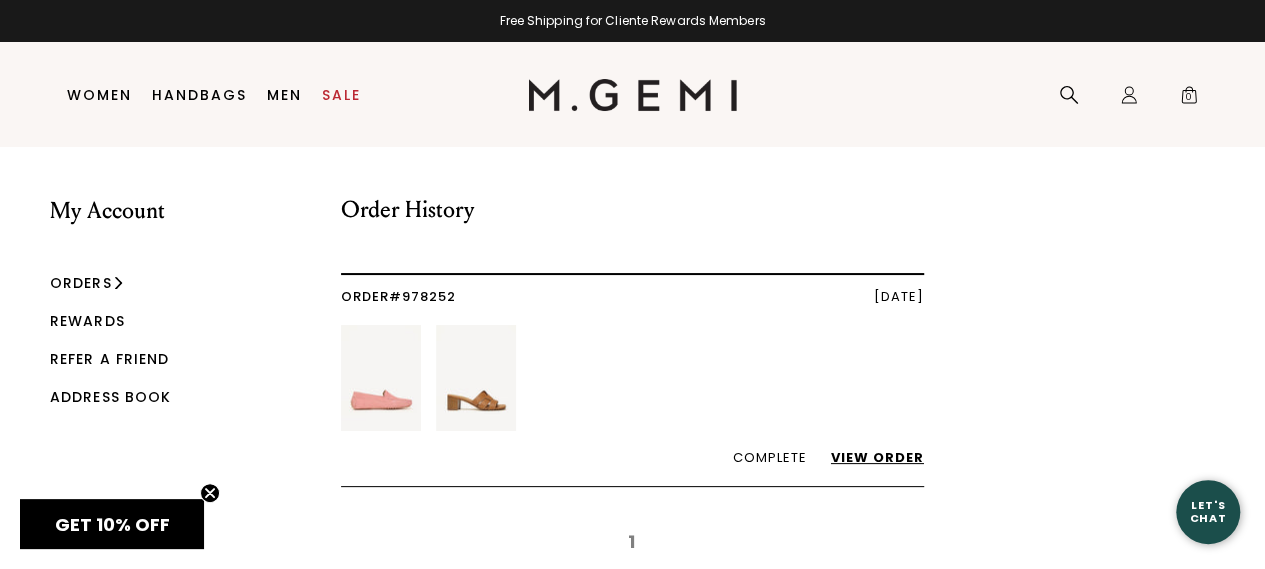 click at bounding box center (381, 378) 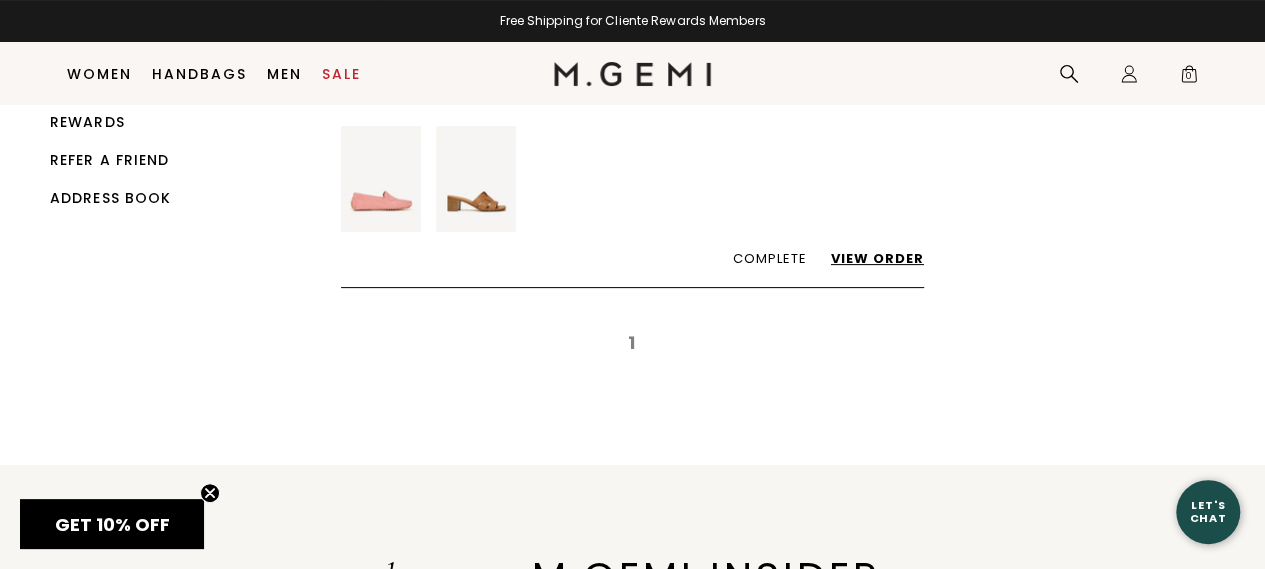 scroll, scrollTop: 0, scrollLeft: 0, axis: both 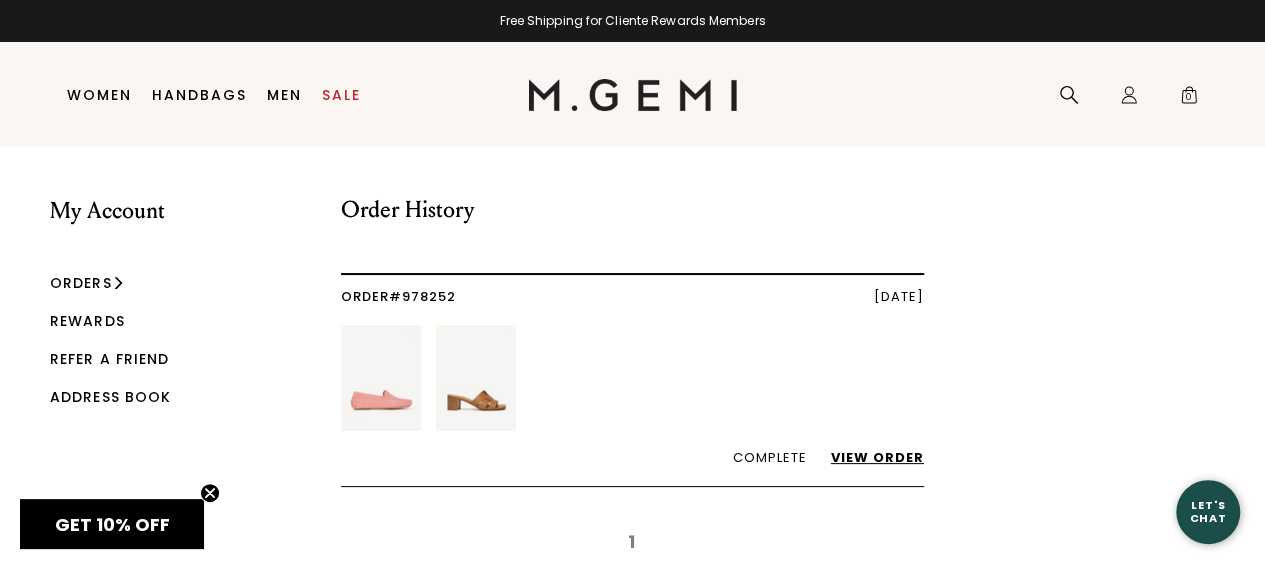 click on "View Order" at bounding box center (867, 457) 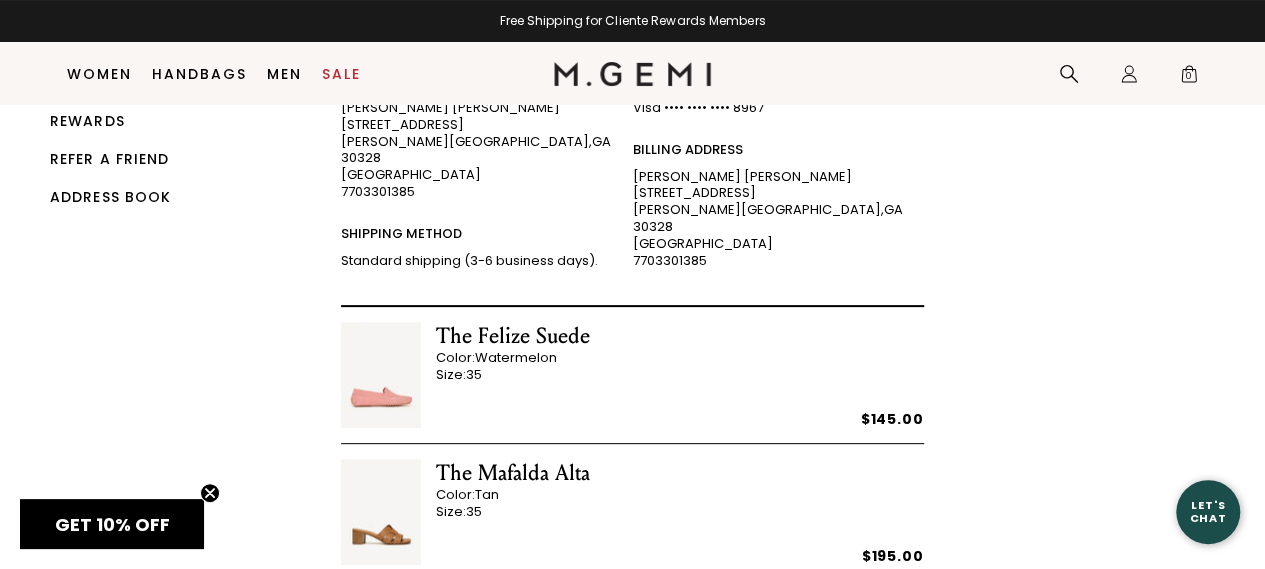 scroll, scrollTop: 258, scrollLeft: 0, axis: vertical 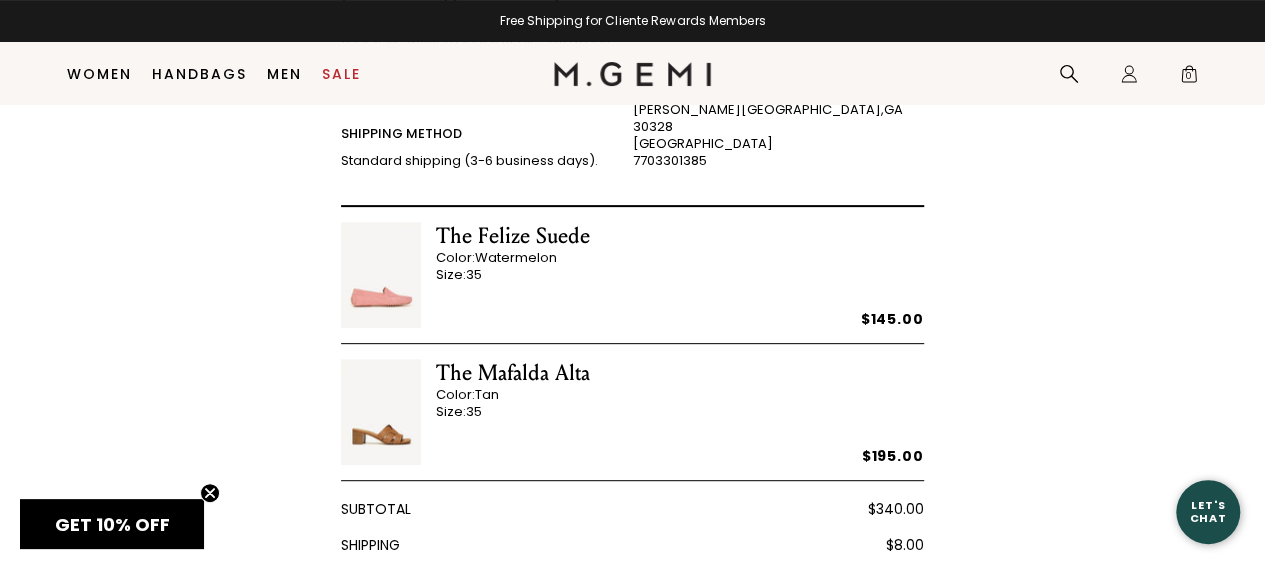 click at bounding box center (381, 275) 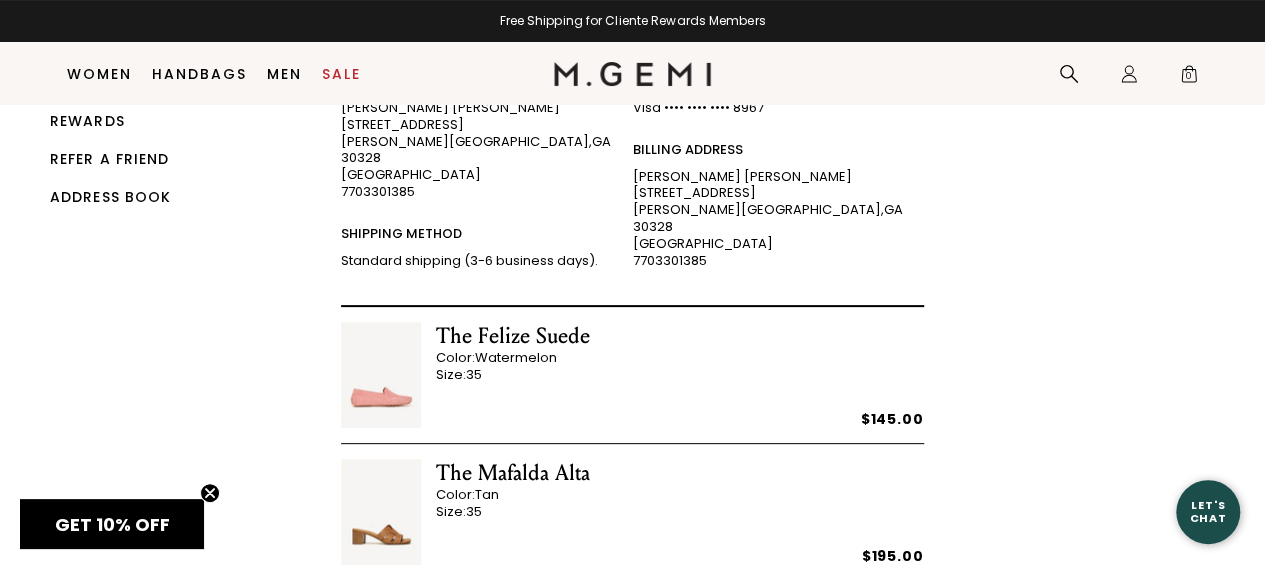 scroll, scrollTop: 258, scrollLeft: 0, axis: vertical 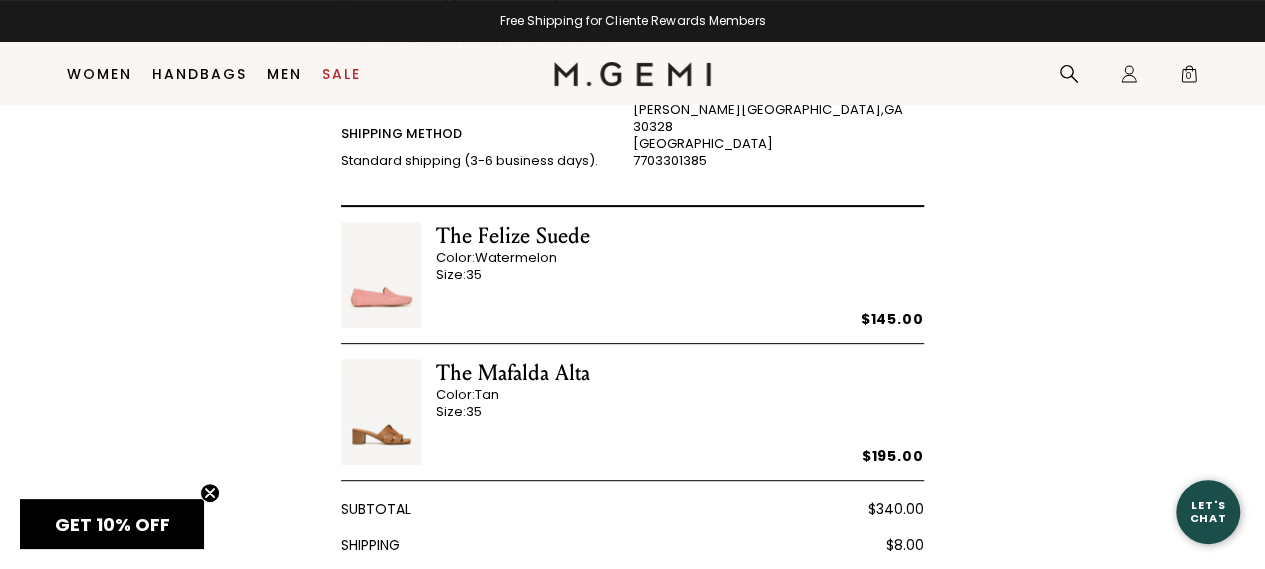 click on "The Felize Suede" at bounding box center [513, 236] 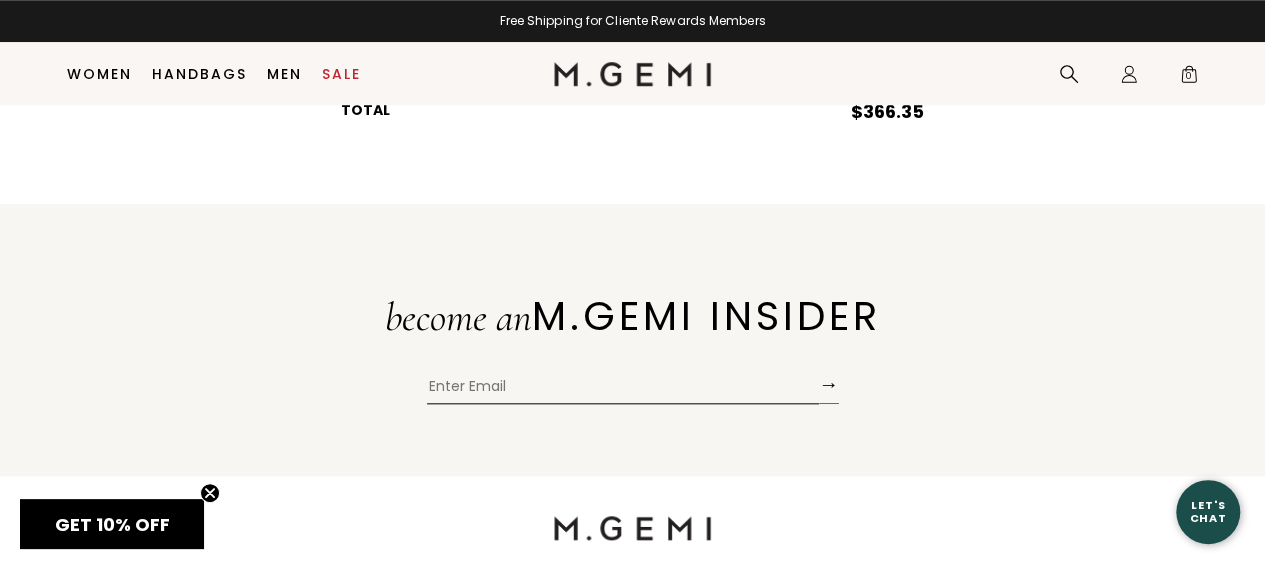 scroll, scrollTop: 1242, scrollLeft: 0, axis: vertical 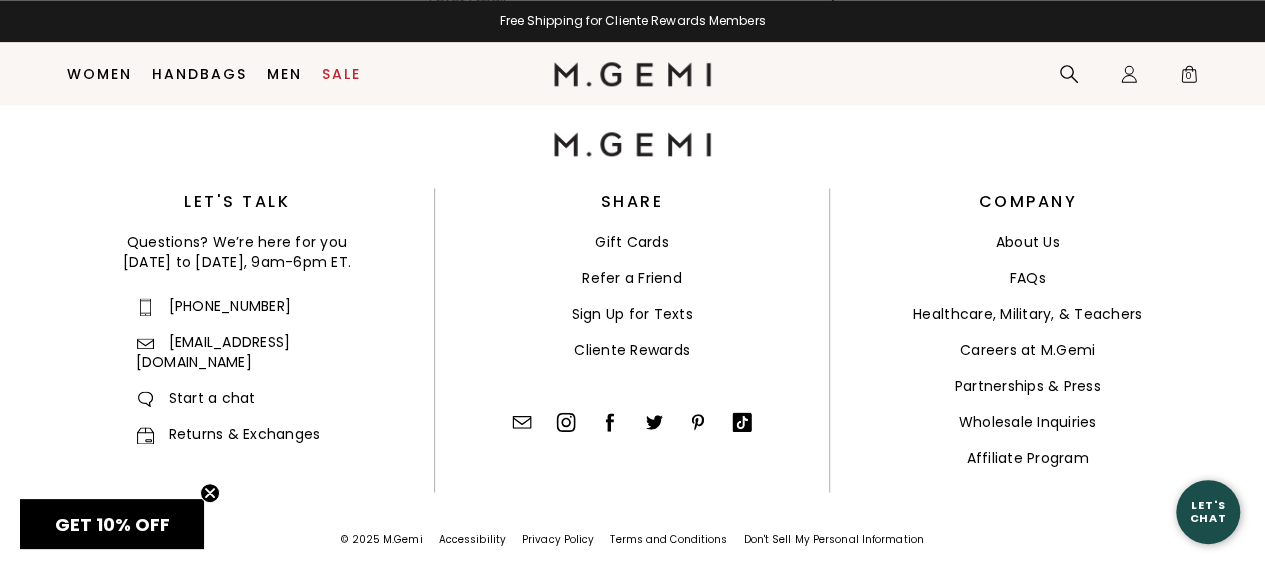 click on "Returns & Exchanges" at bounding box center (228, 434) 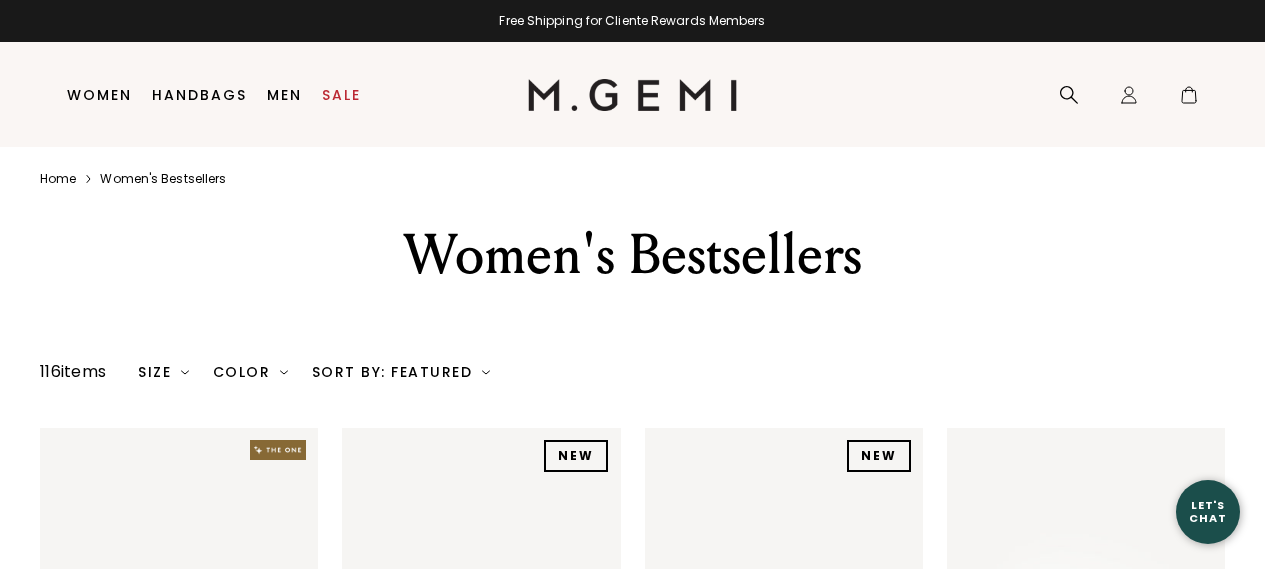 scroll, scrollTop: 0, scrollLeft: 0, axis: both 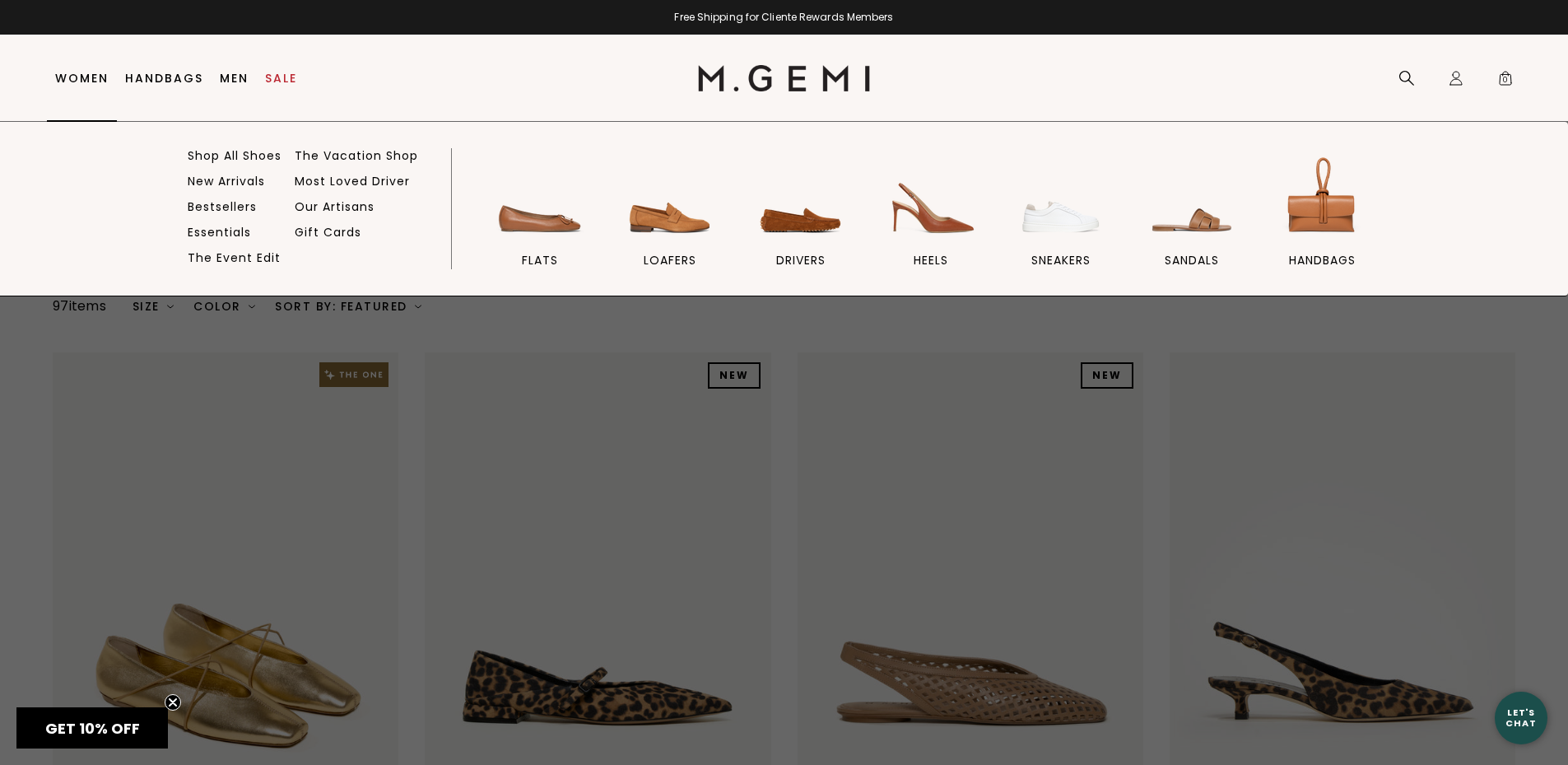 click on "Women" at bounding box center [81, 78] 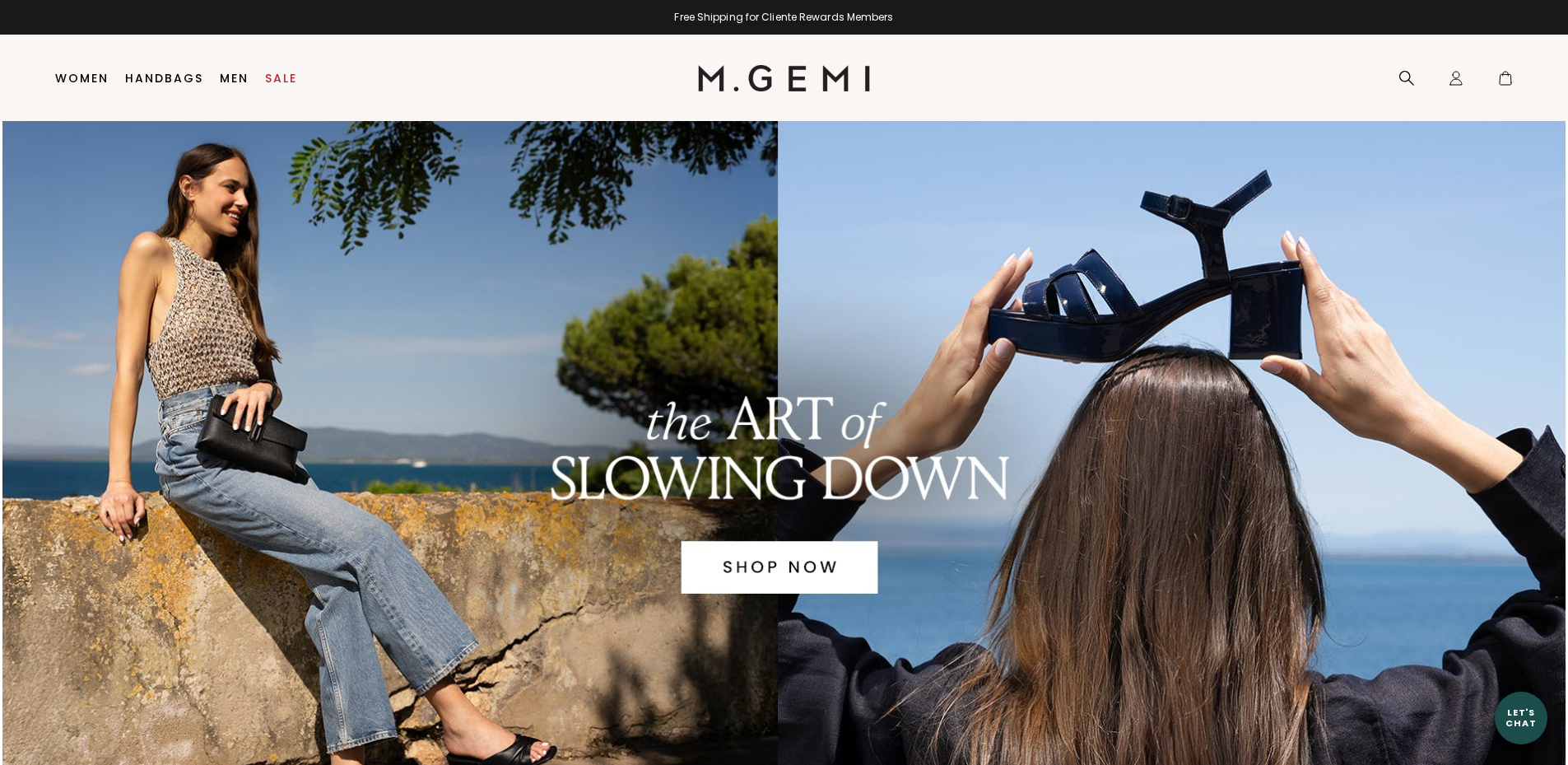 scroll, scrollTop: 0, scrollLeft: 0, axis: both 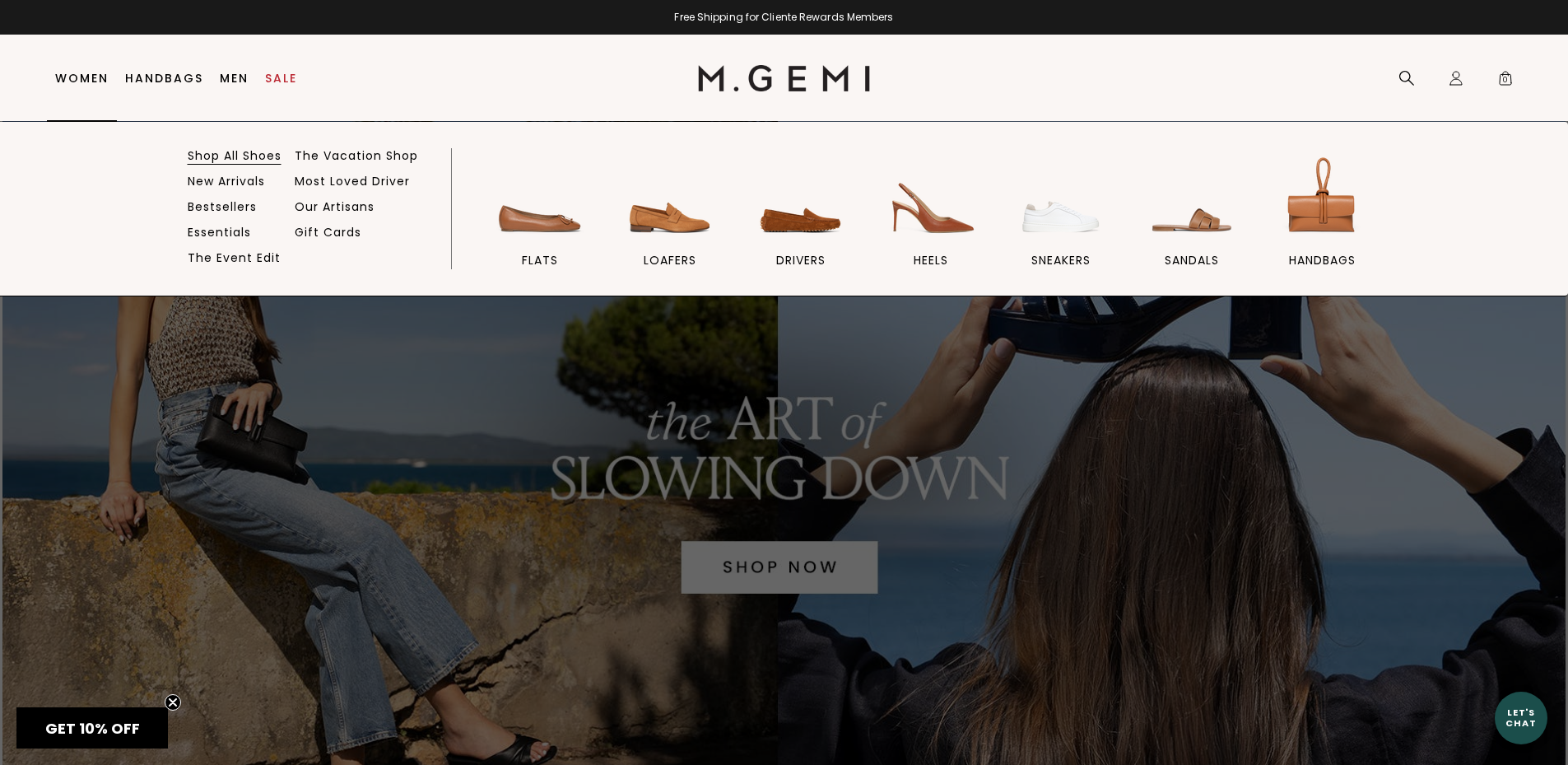 click on "Shop All Shoes" at bounding box center (235, 156) 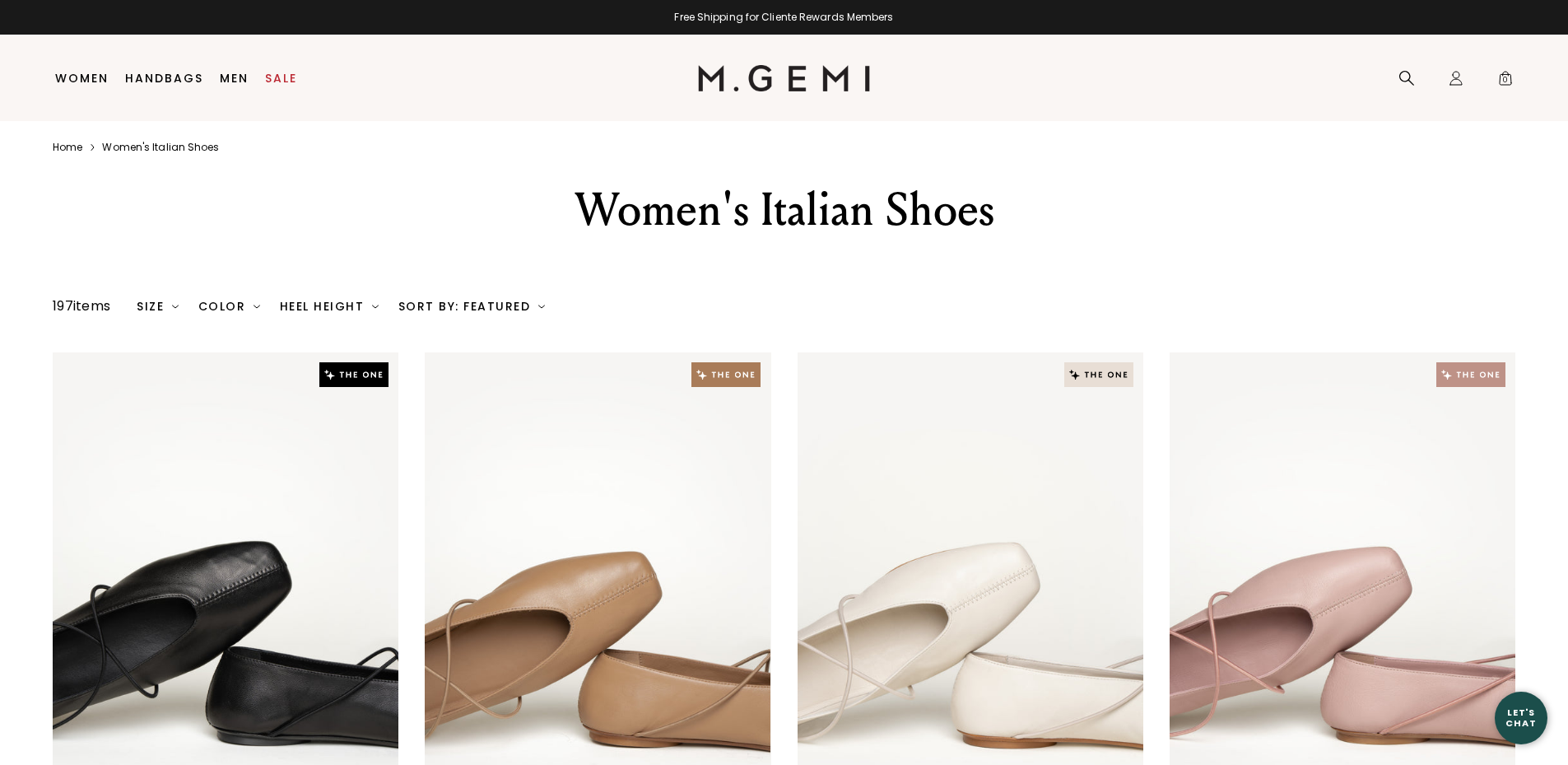 scroll, scrollTop: 0, scrollLeft: 0, axis: both 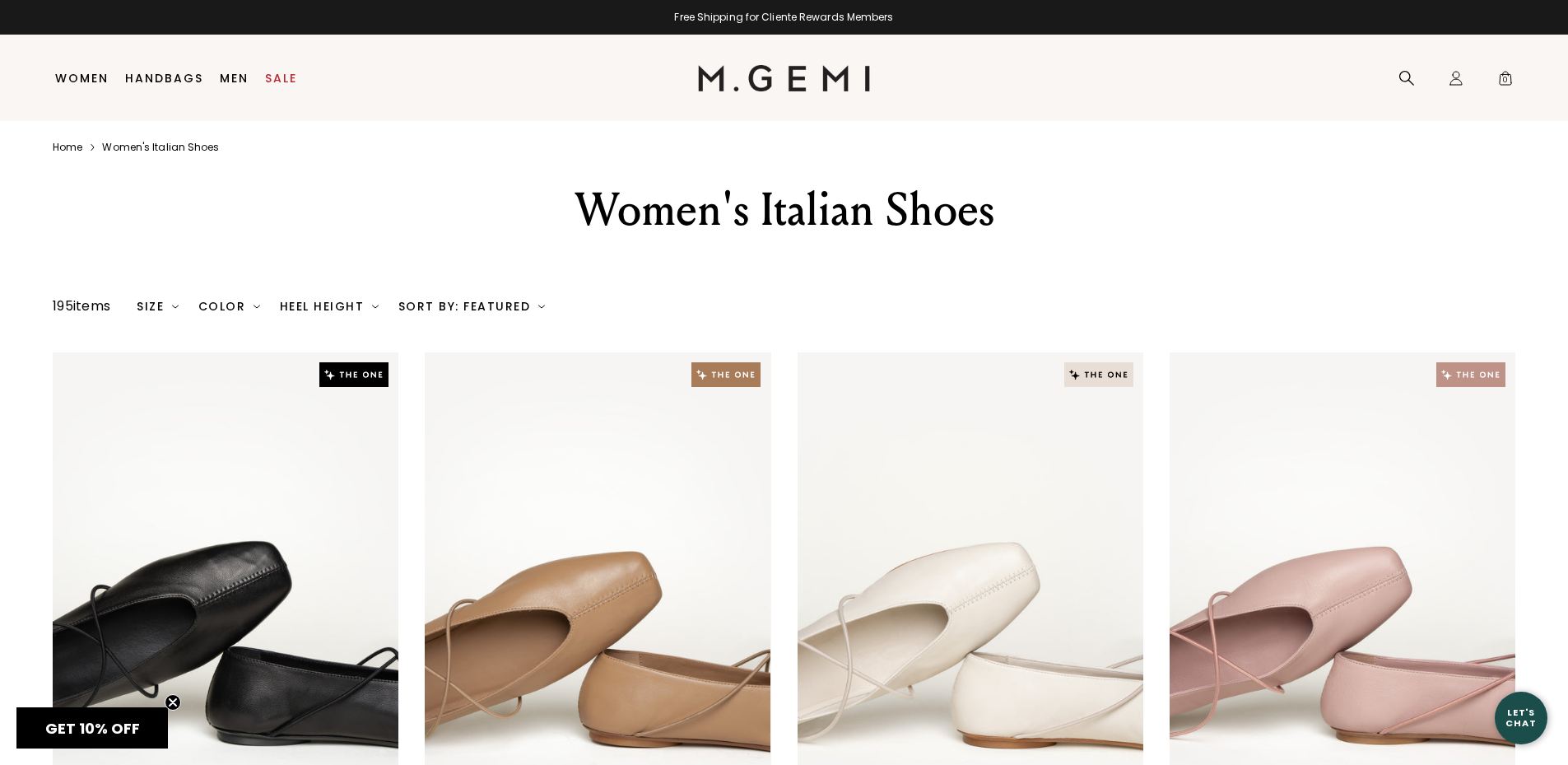 click on "Size" at bounding box center (157, 306) 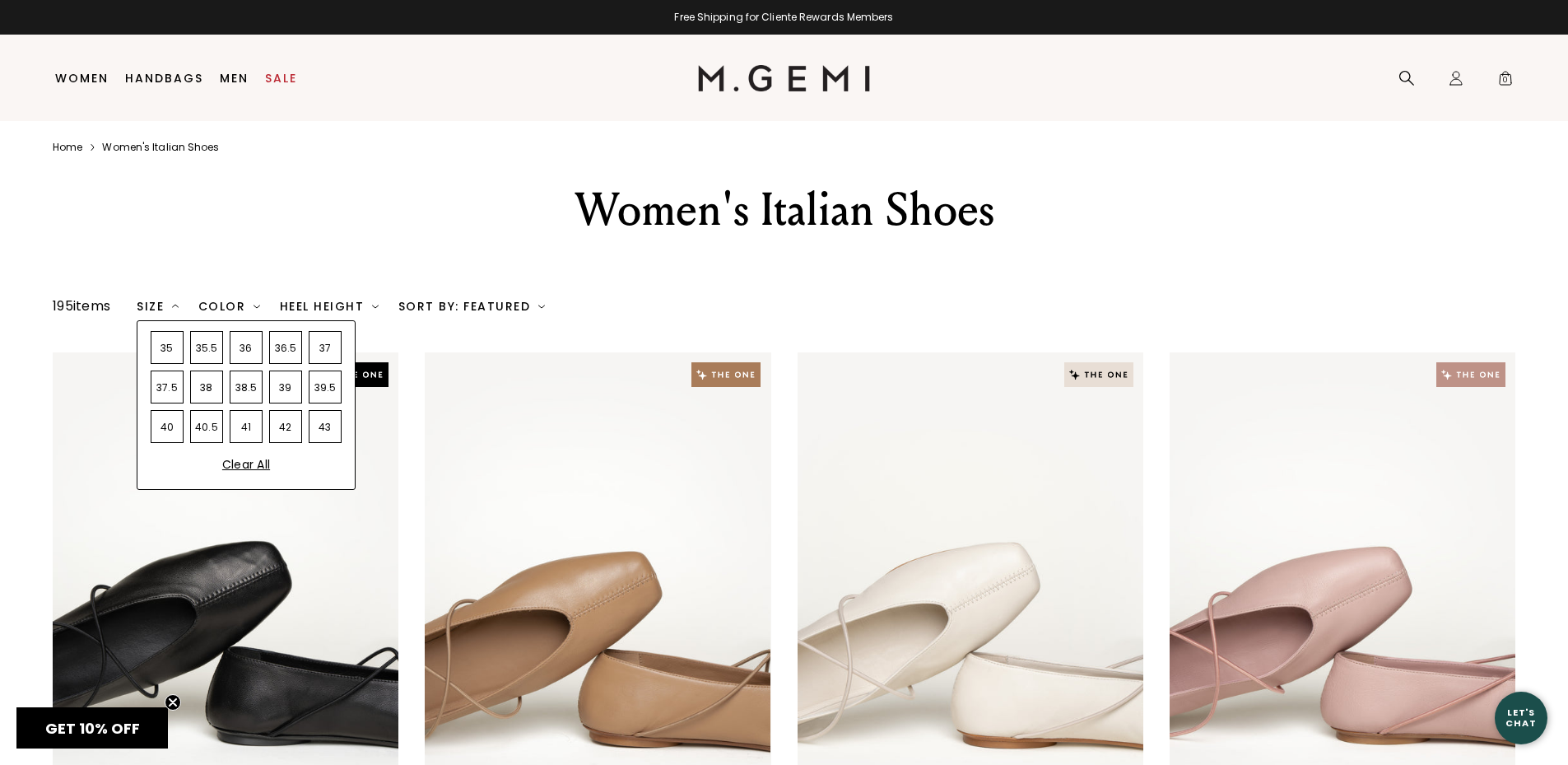 click on "35" at bounding box center (167, 348) 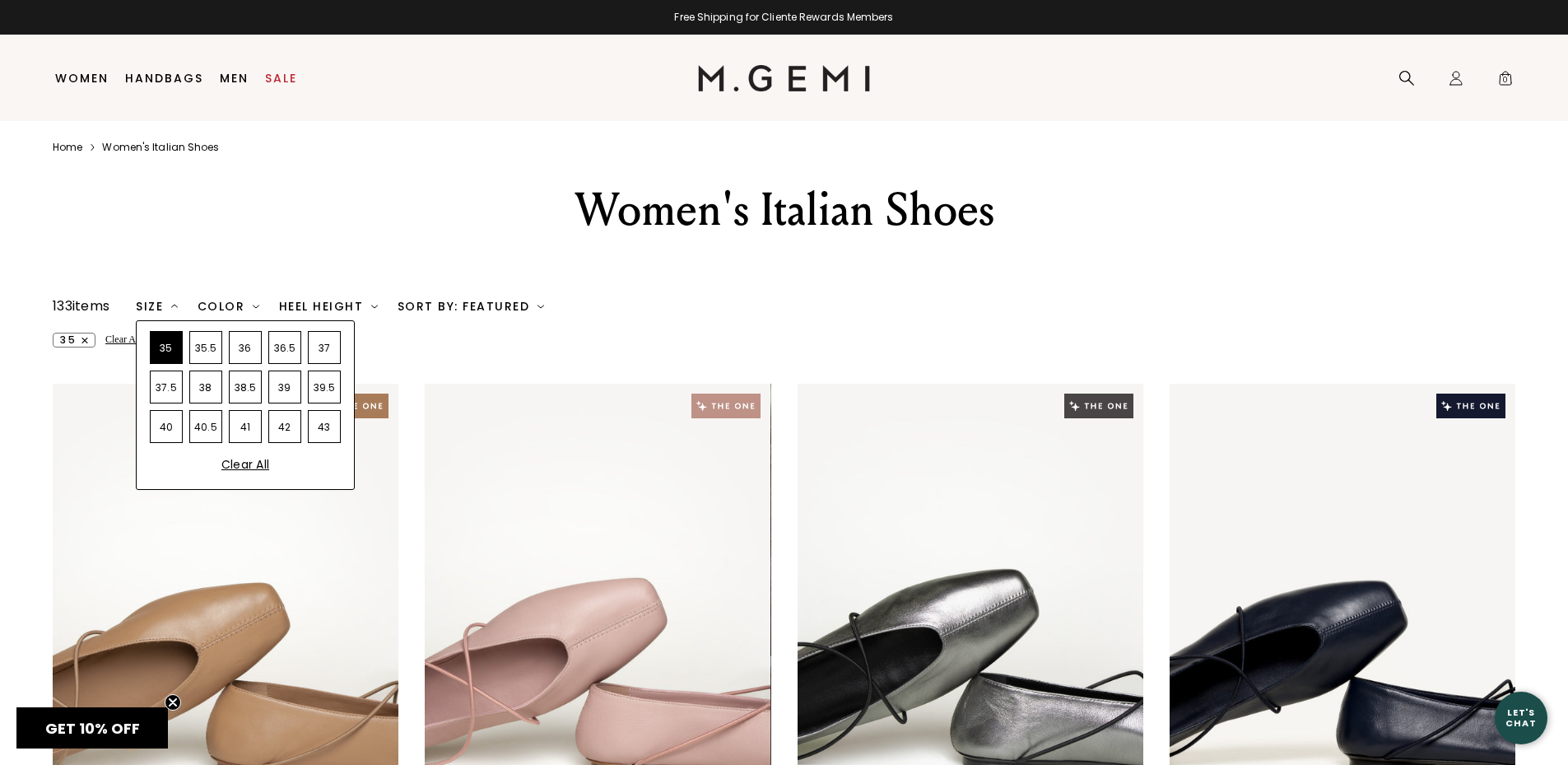 scroll, scrollTop: 0, scrollLeft: 0, axis: both 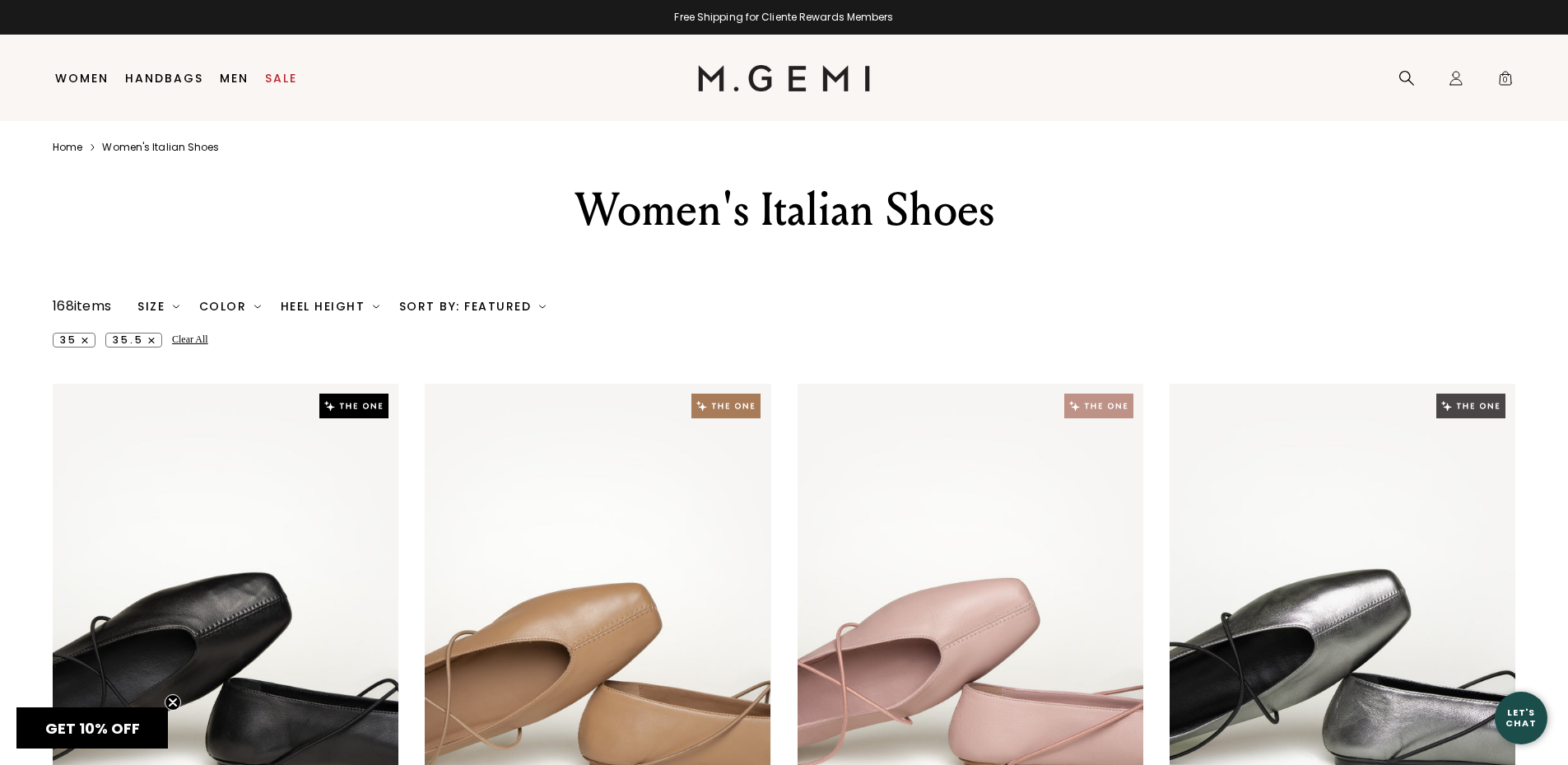 click at bounding box center (784, 269) 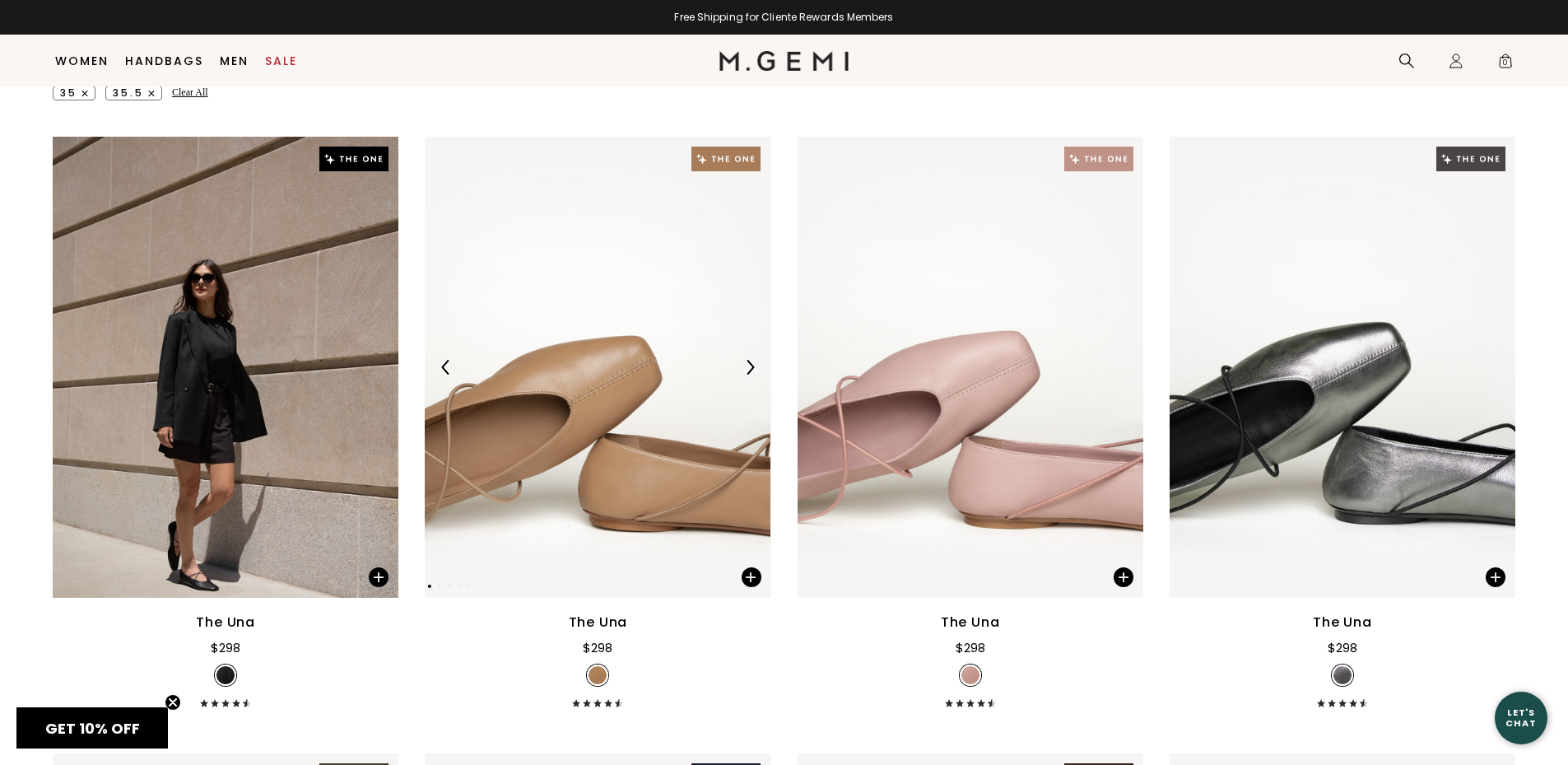 scroll, scrollTop: 295, scrollLeft: 0, axis: vertical 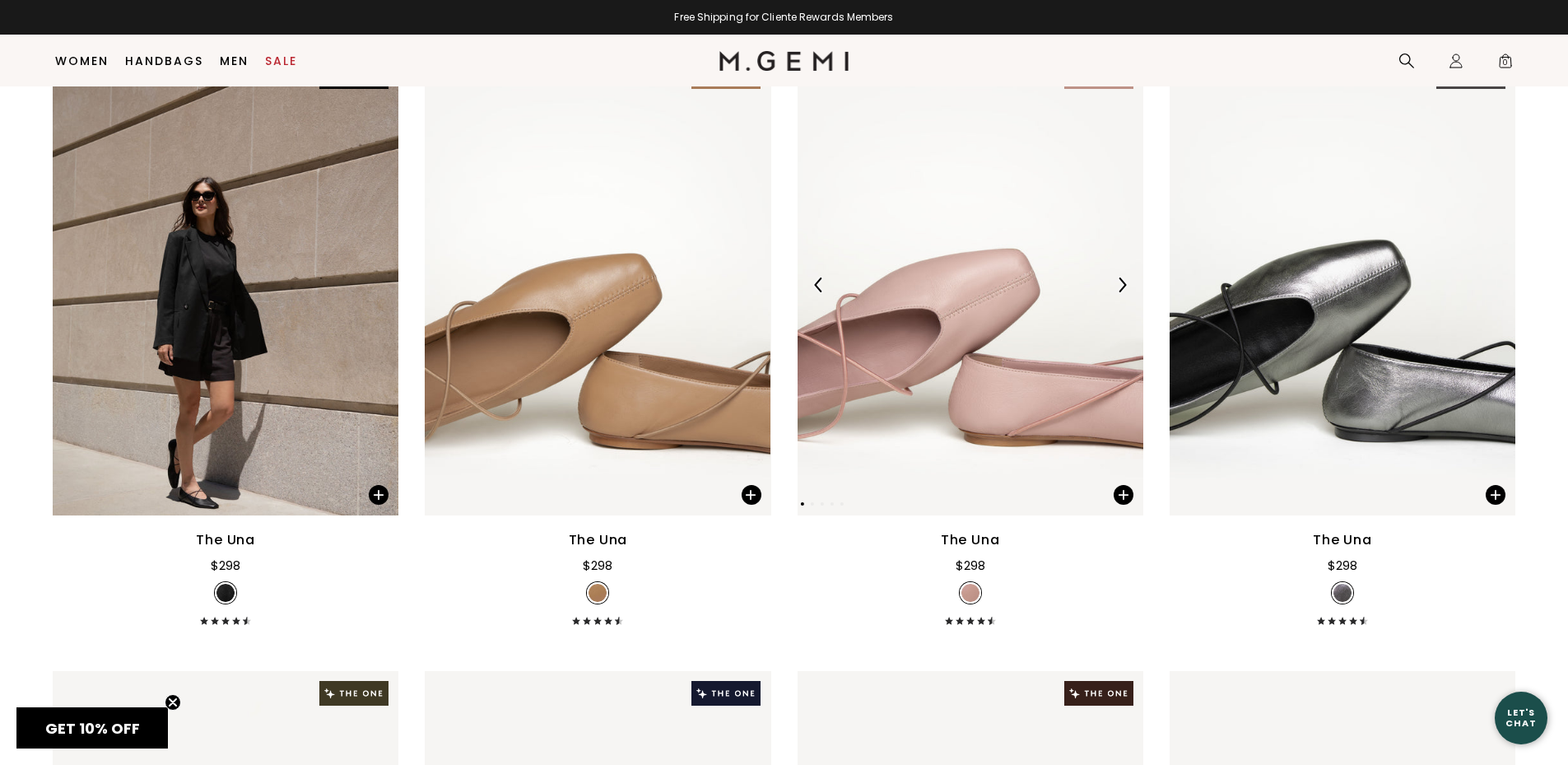 click at bounding box center [970, 285] 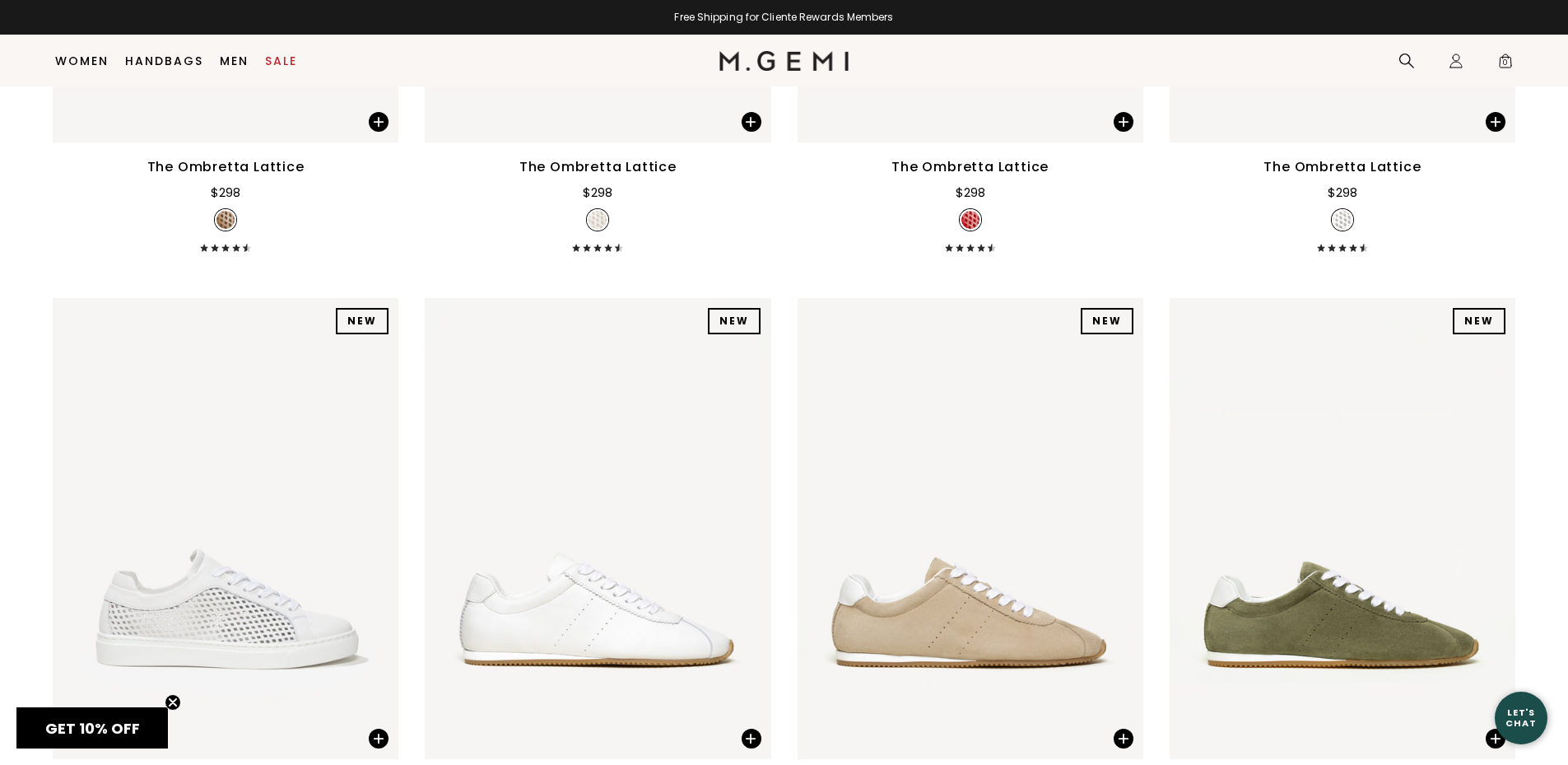 scroll, scrollTop: 2683, scrollLeft: 0, axis: vertical 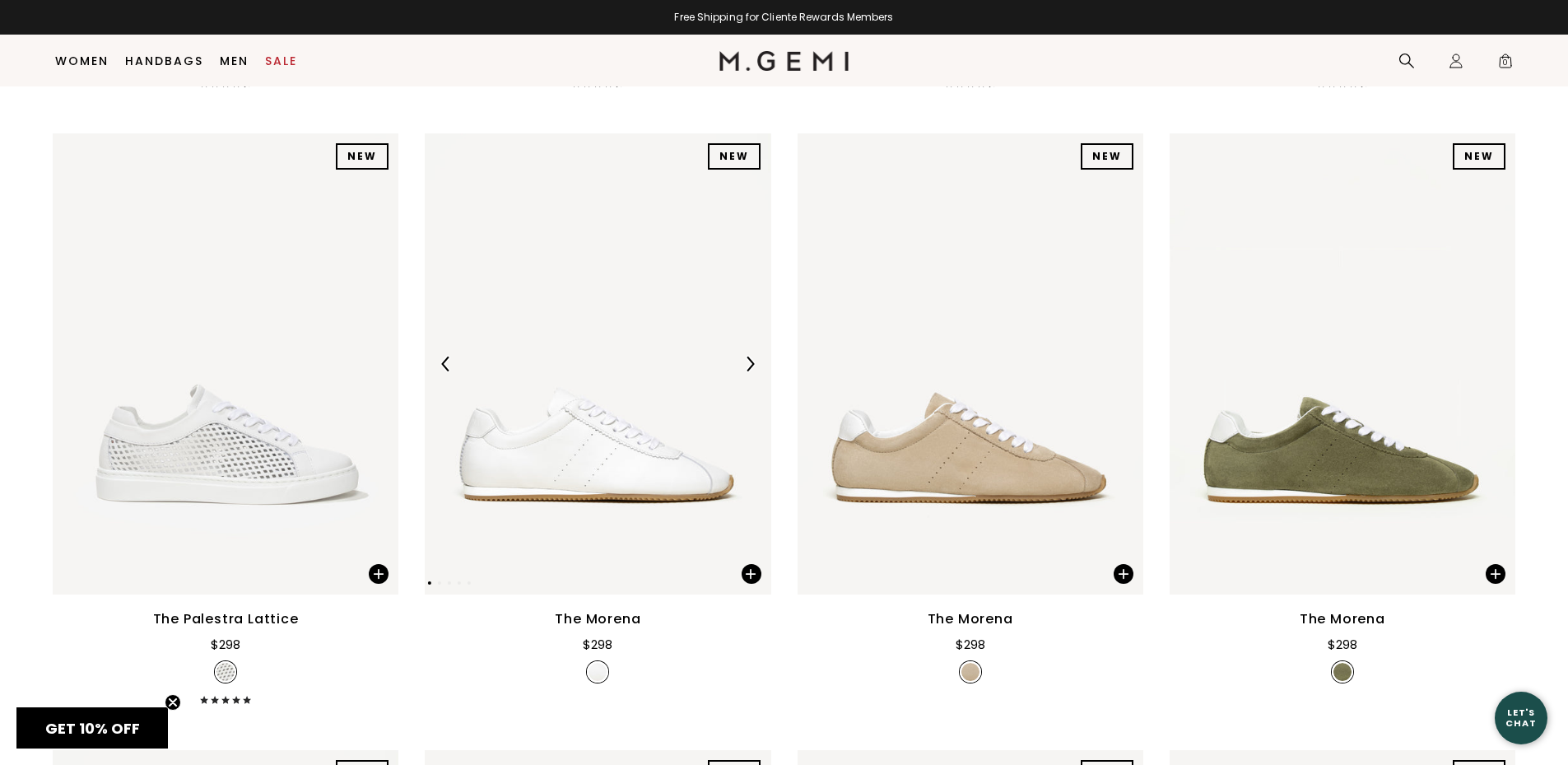 click at bounding box center [750, 364] 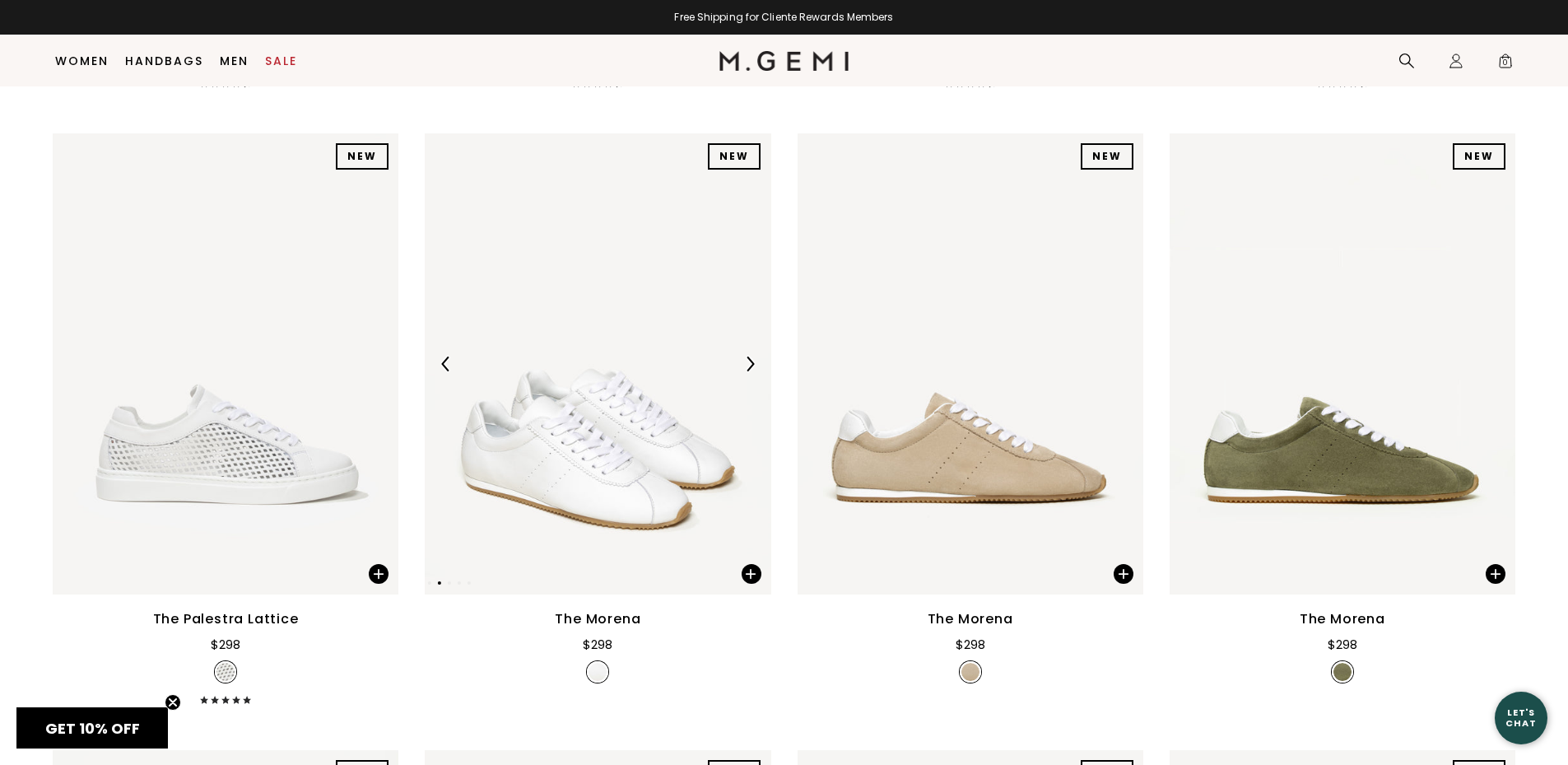 click at bounding box center (750, 364) 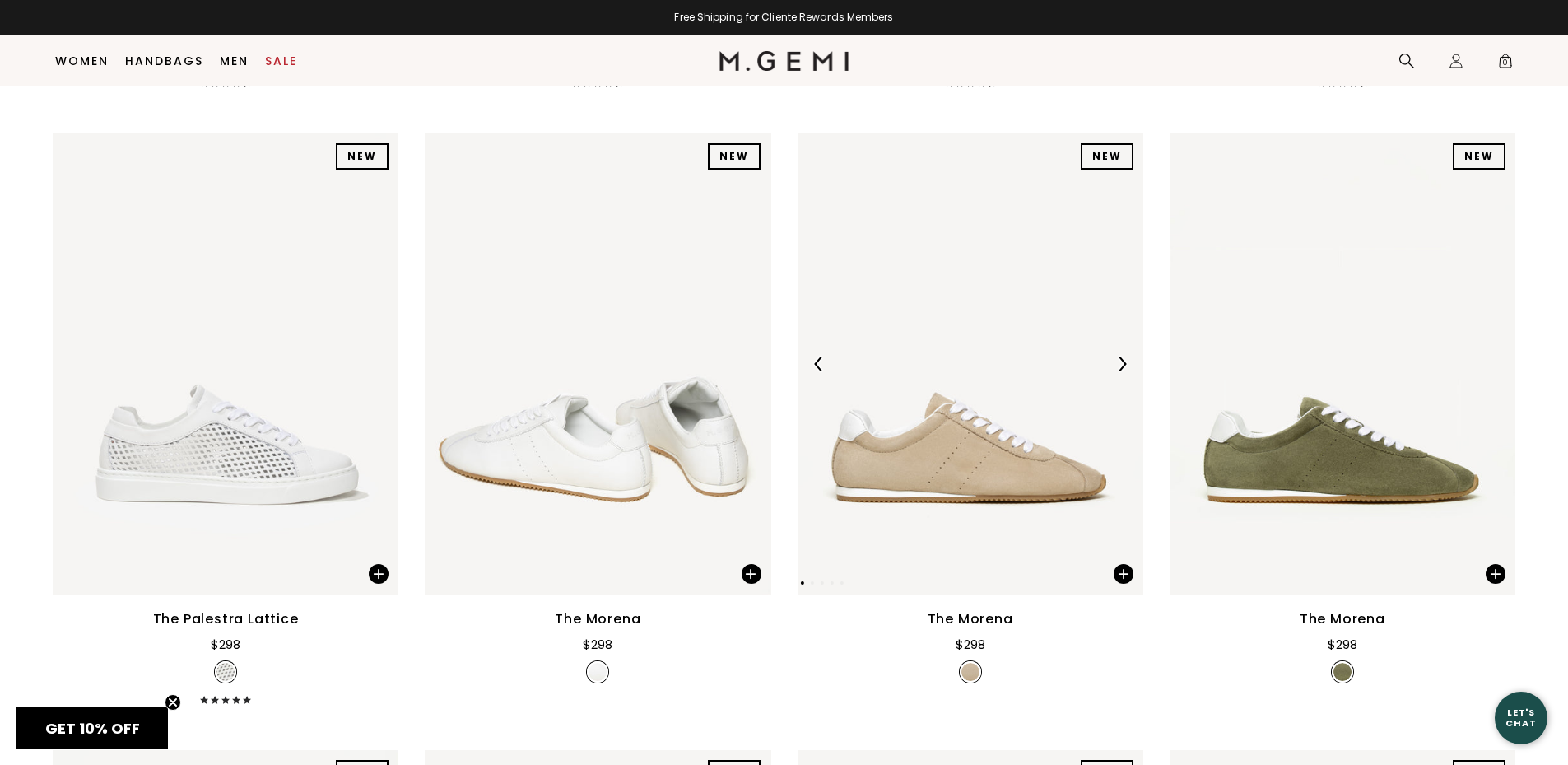 click at bounding box center (1122, 364) 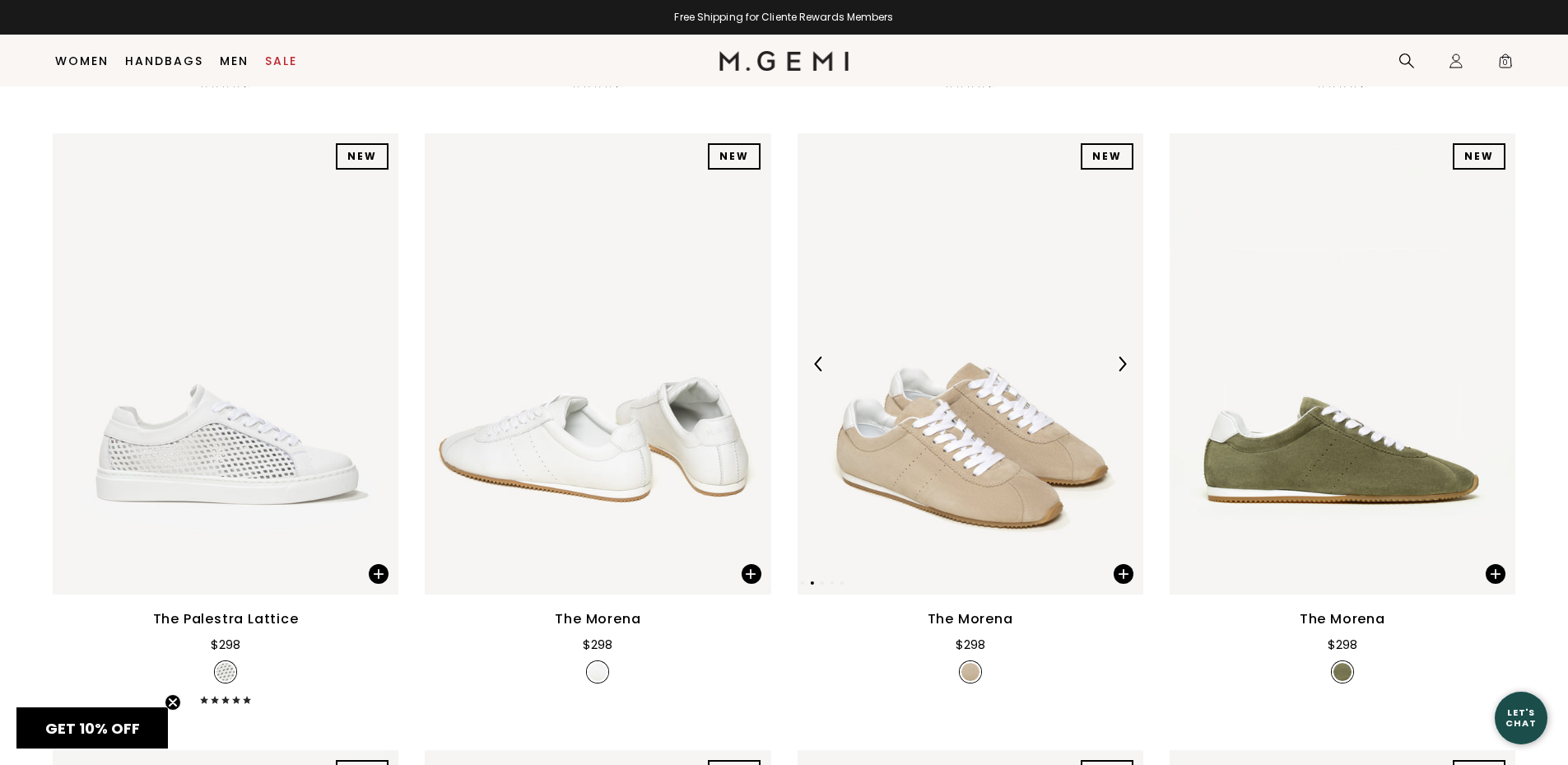click at bounding box center (1122, 364) 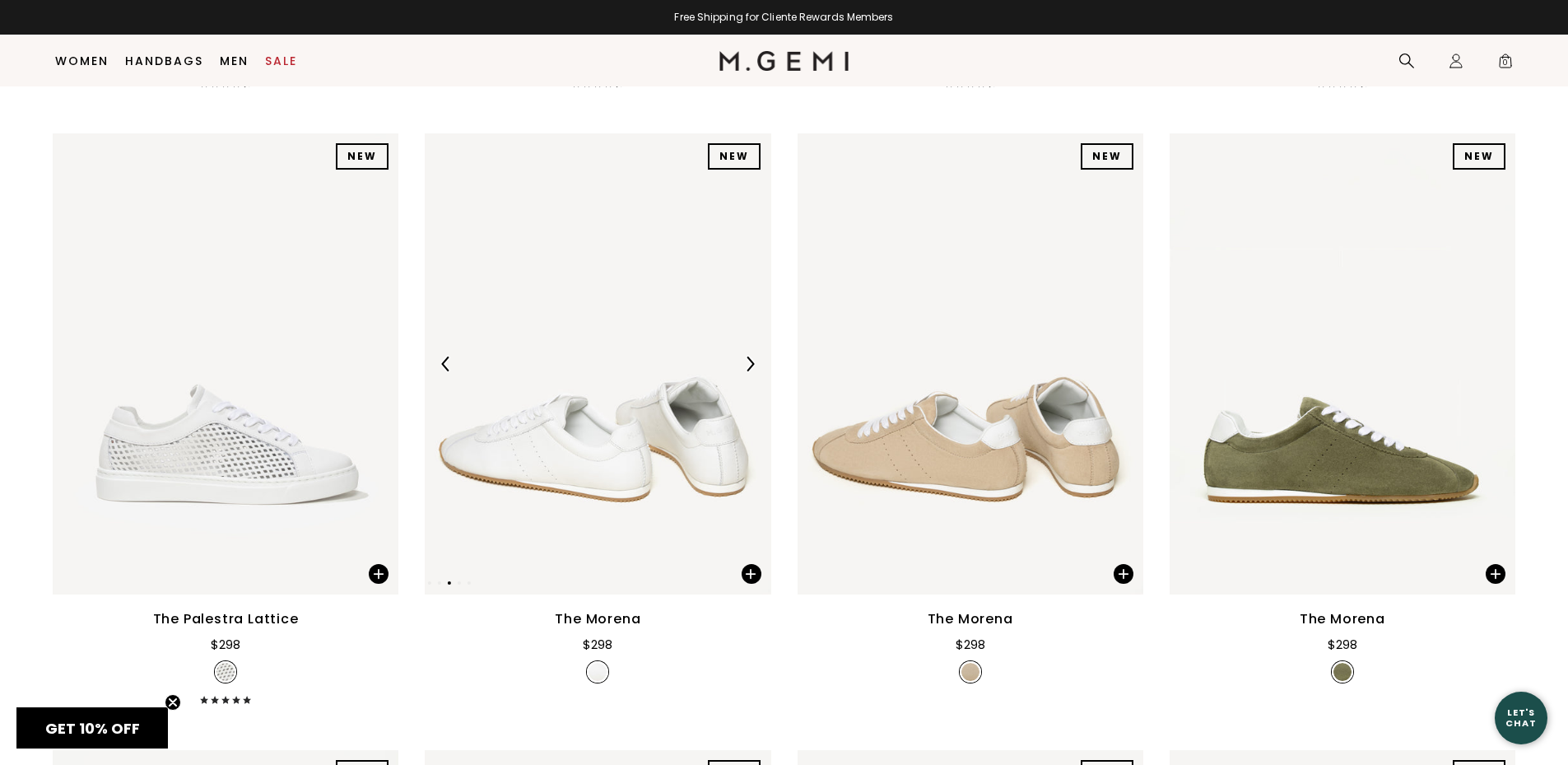 click at bounding box center [750, 364] 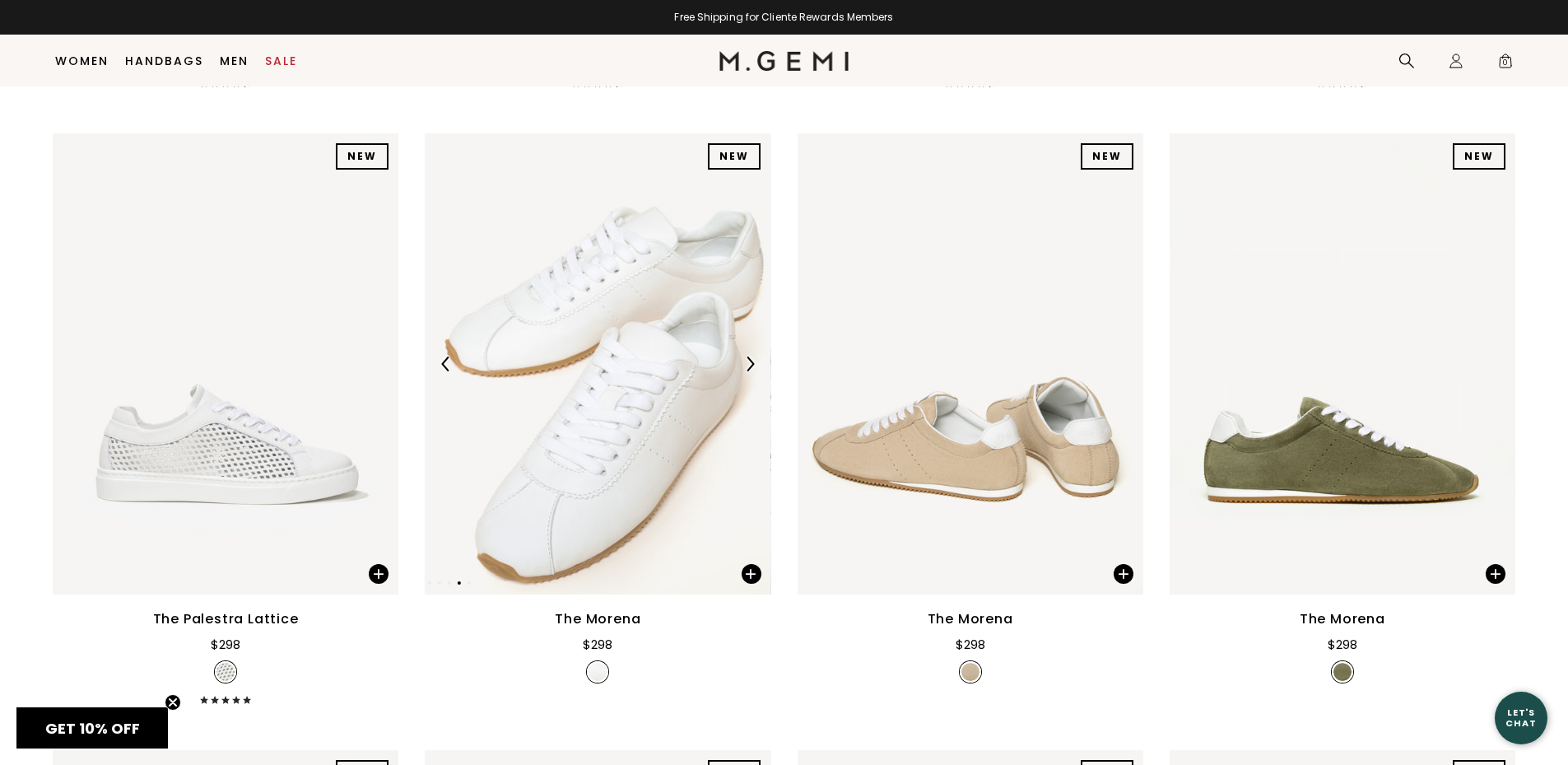 click at bounding box center [750, 364] 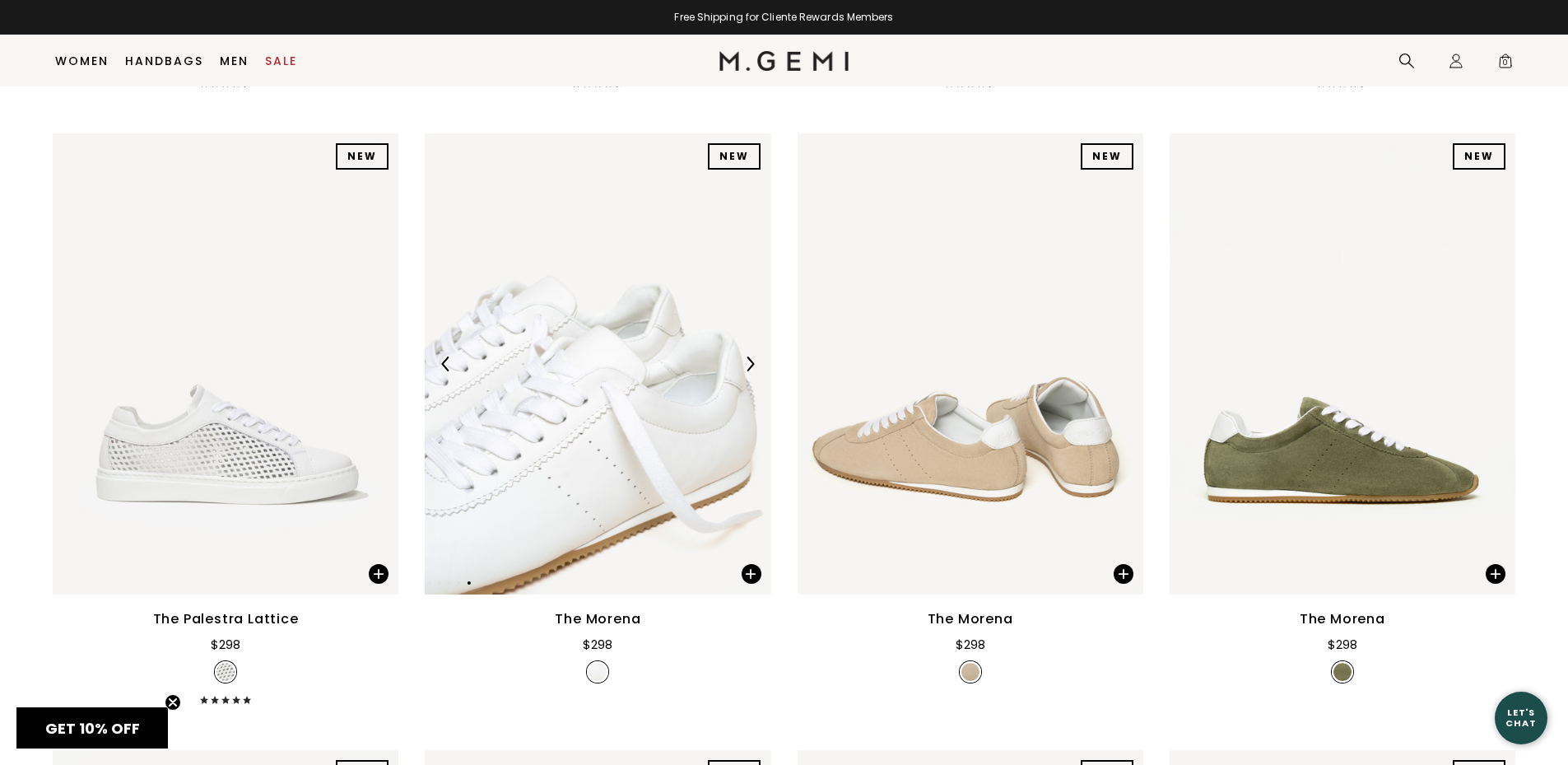 click at bounding box center [750, 364] 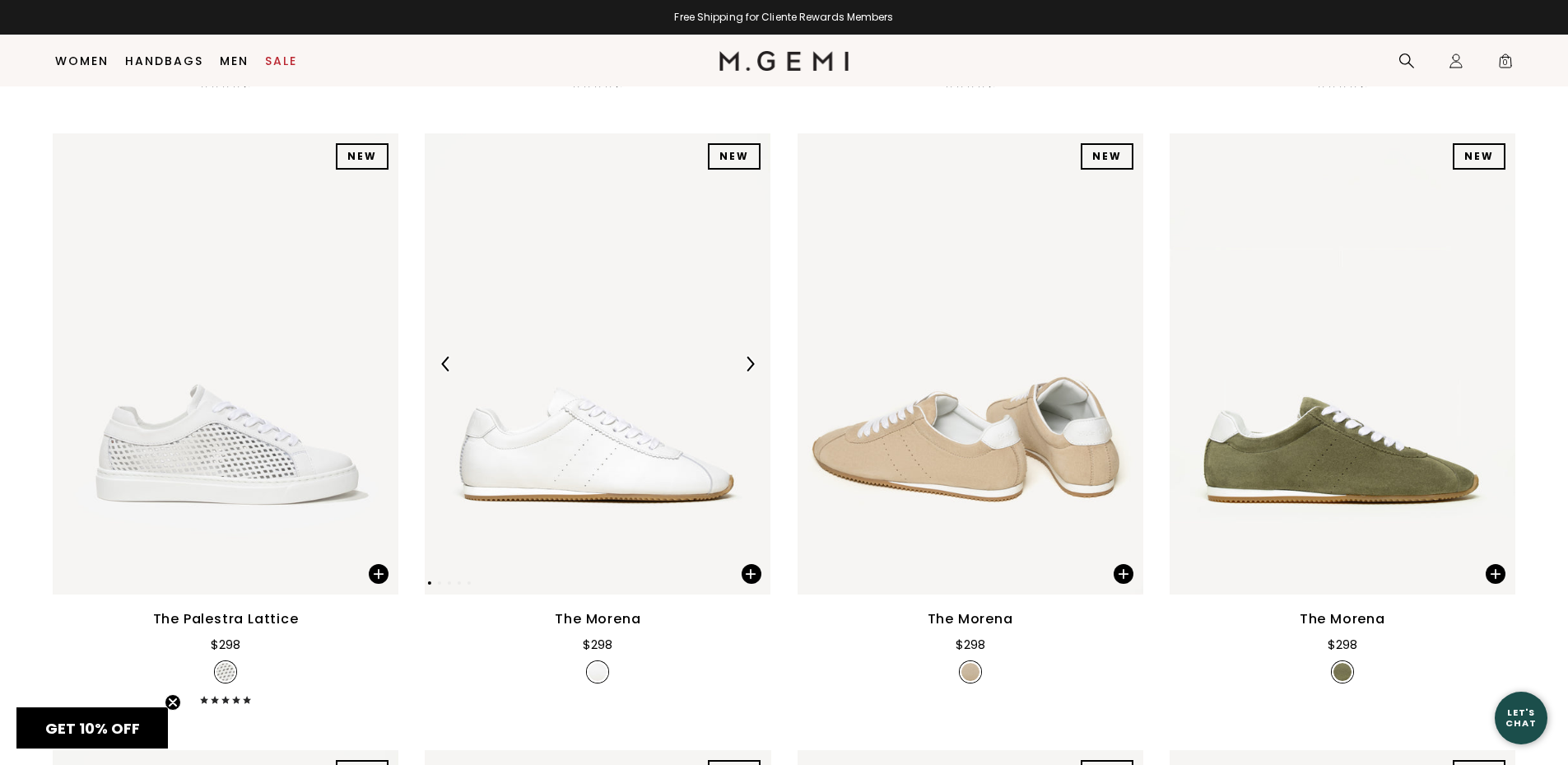 click at bounding box center [750, 364] 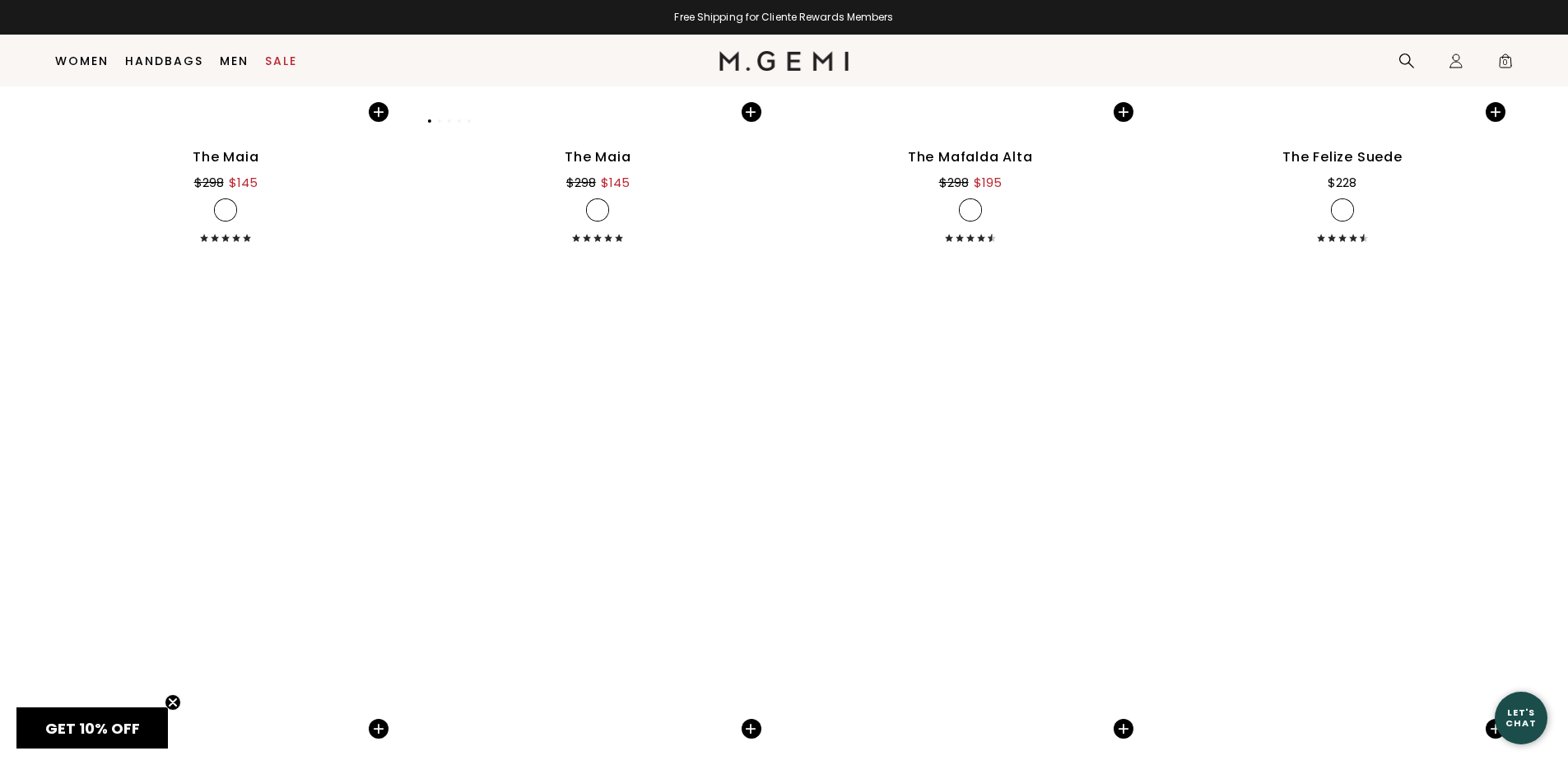 scroll, scrollTop: 10012, scrollLeft: 0, axis: vertical 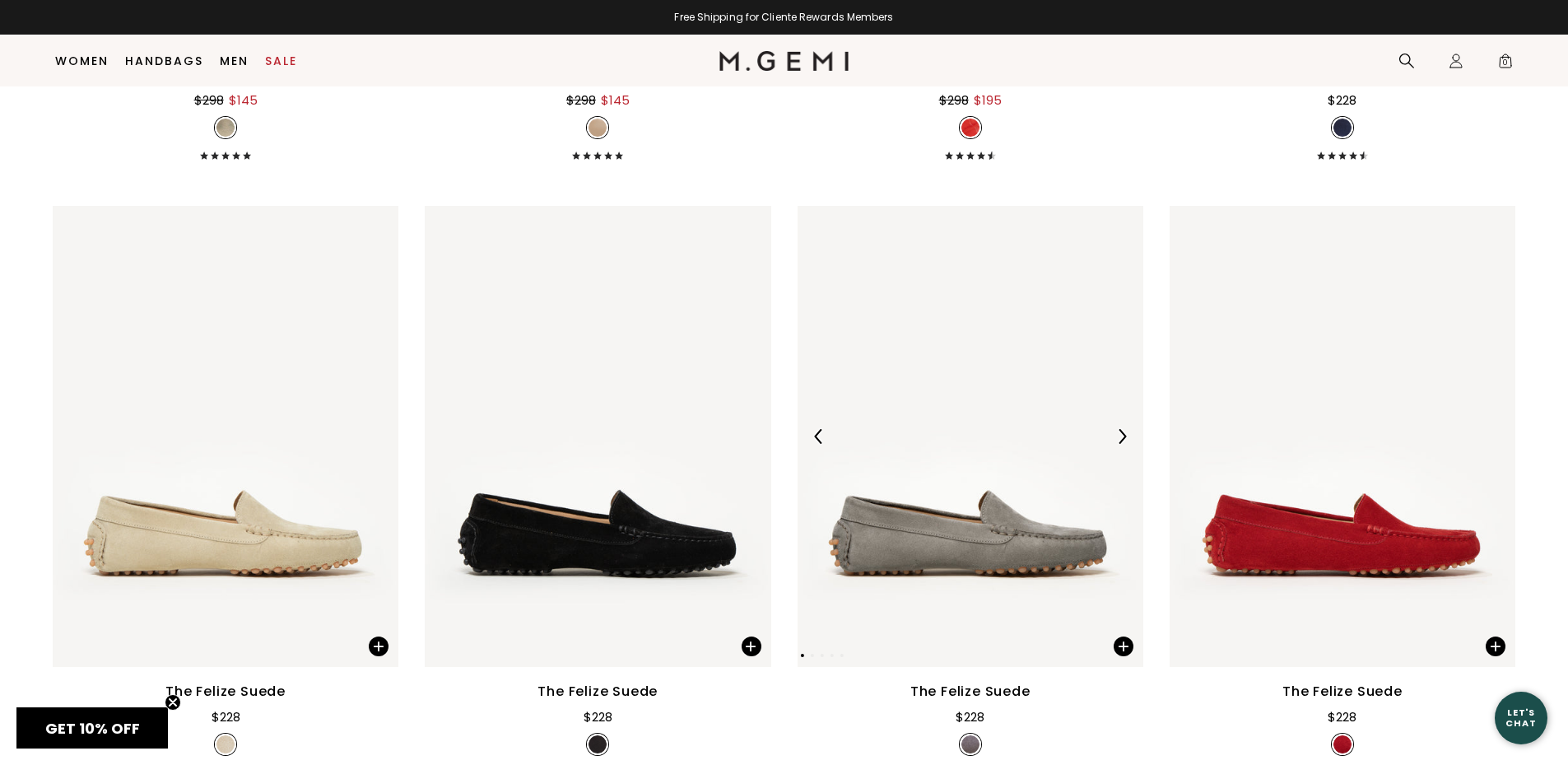 click at bounding box center [1122, 436] 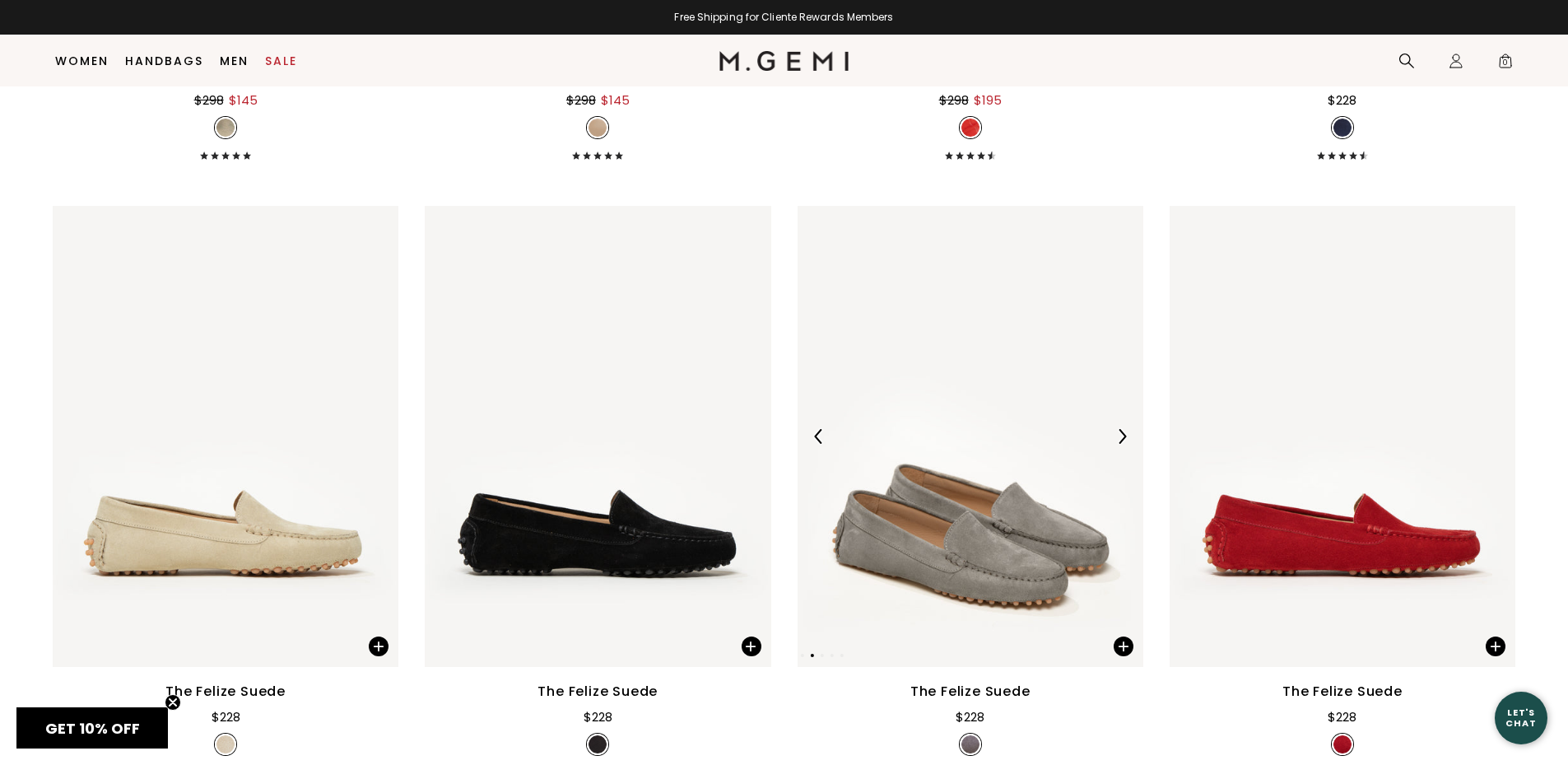 click at bounding box center [1122, 436] 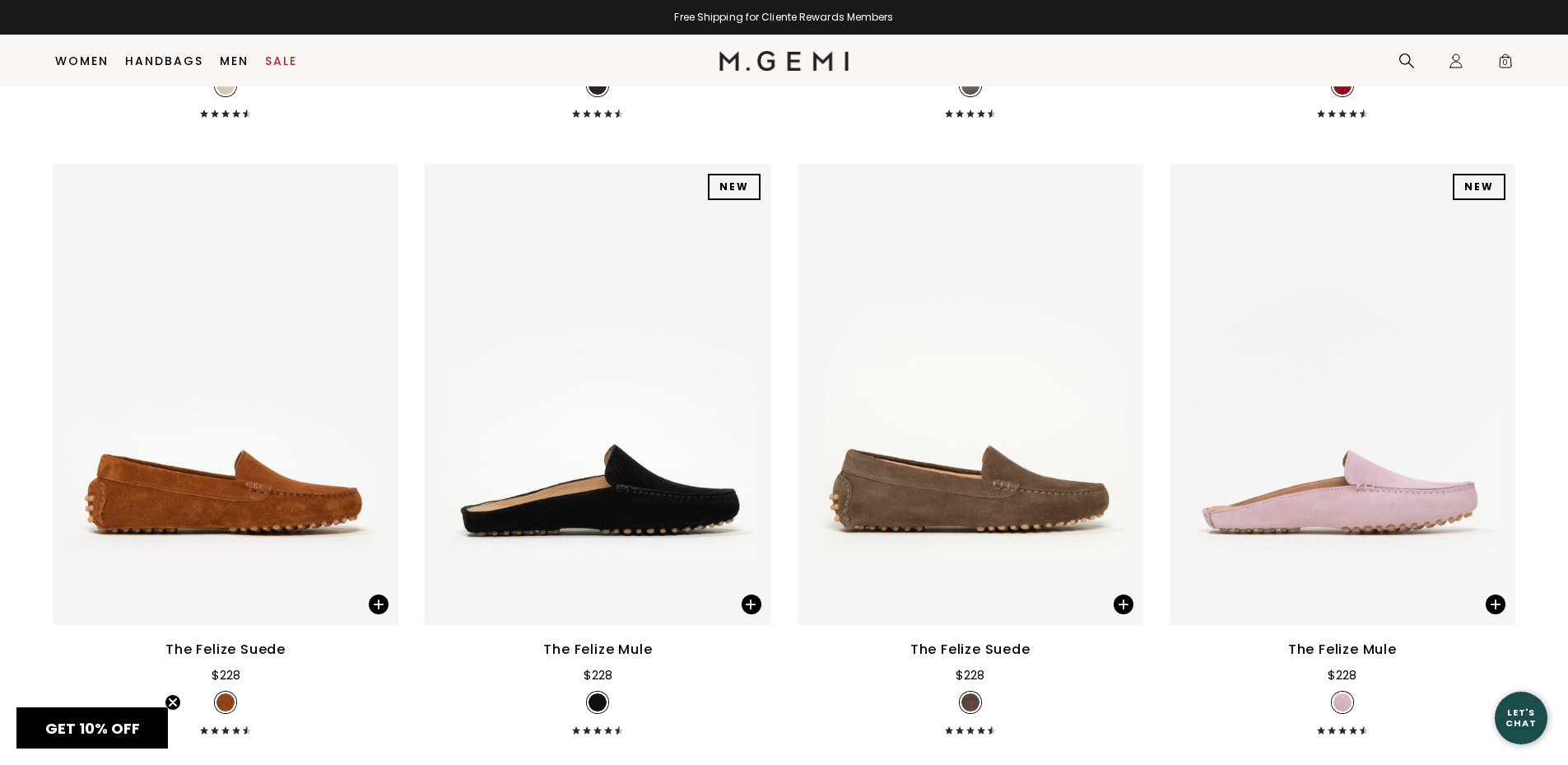 scroll, scrollTop: 10259, scrollLeft: 0, axis: vertical 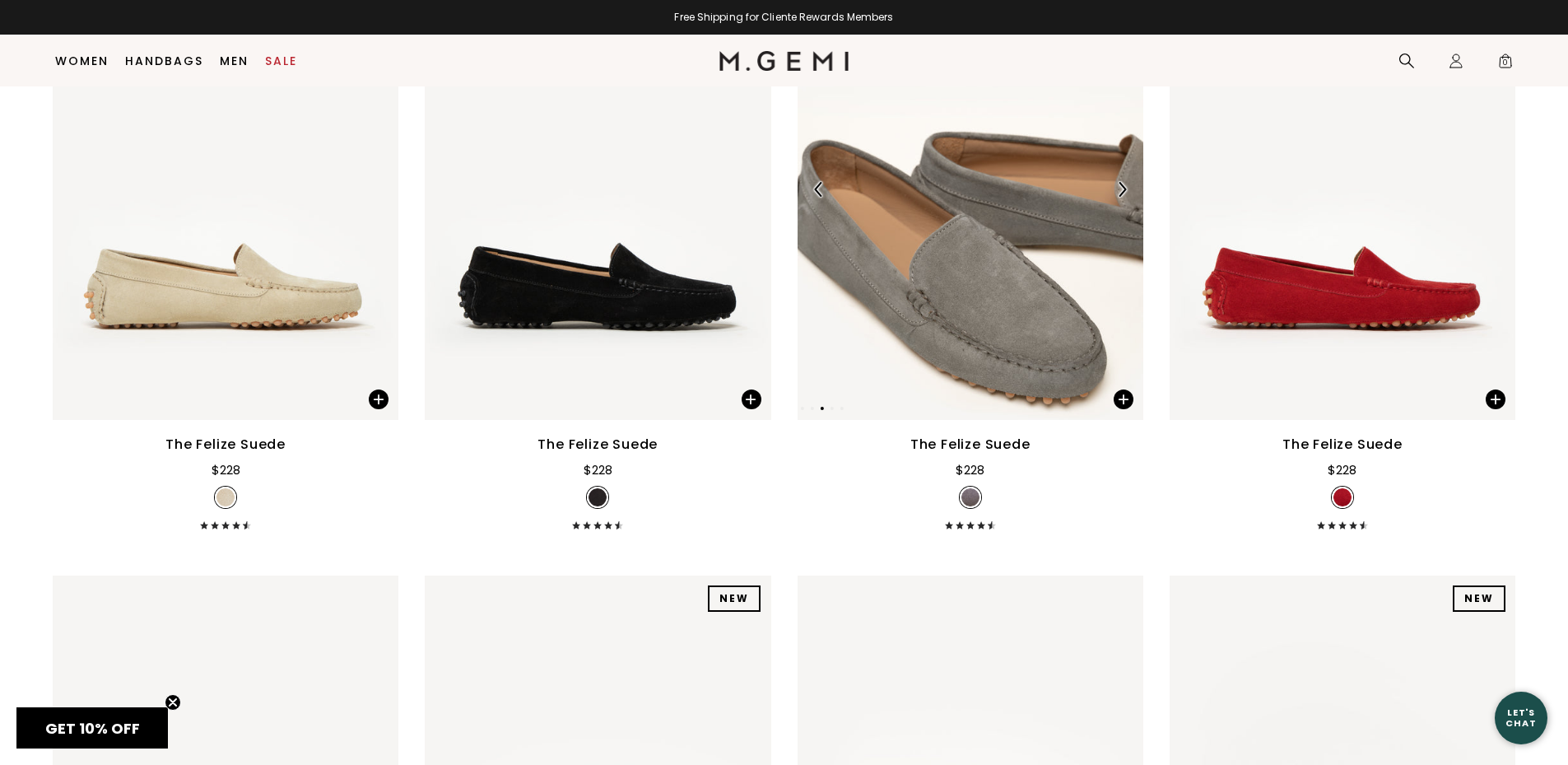 click at bounding box center (1122, 189) 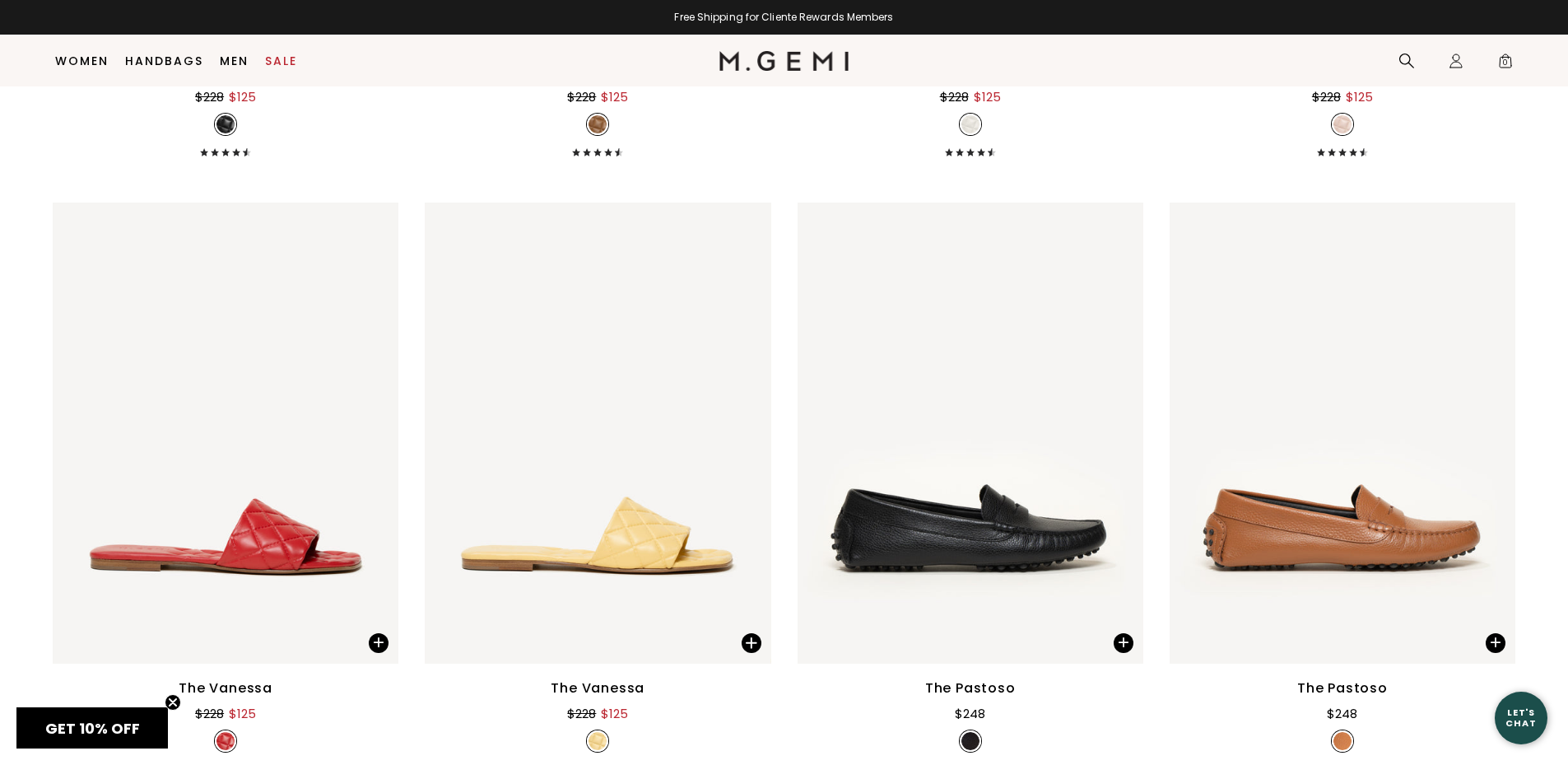 scroll, scrollTop: 12564, scrollLeft: 0, axis: vertical 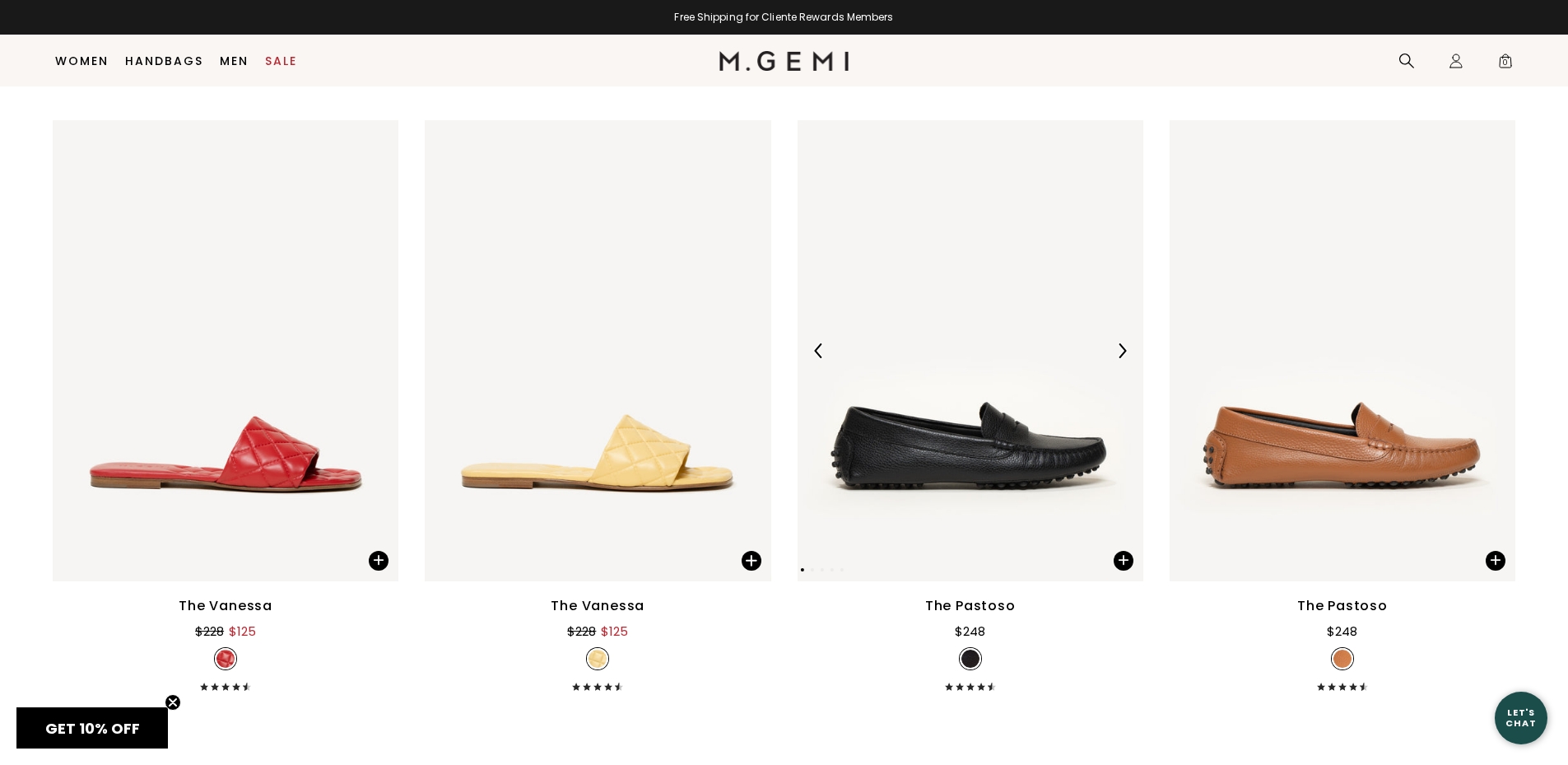 click at bounding box center (1122, 351) 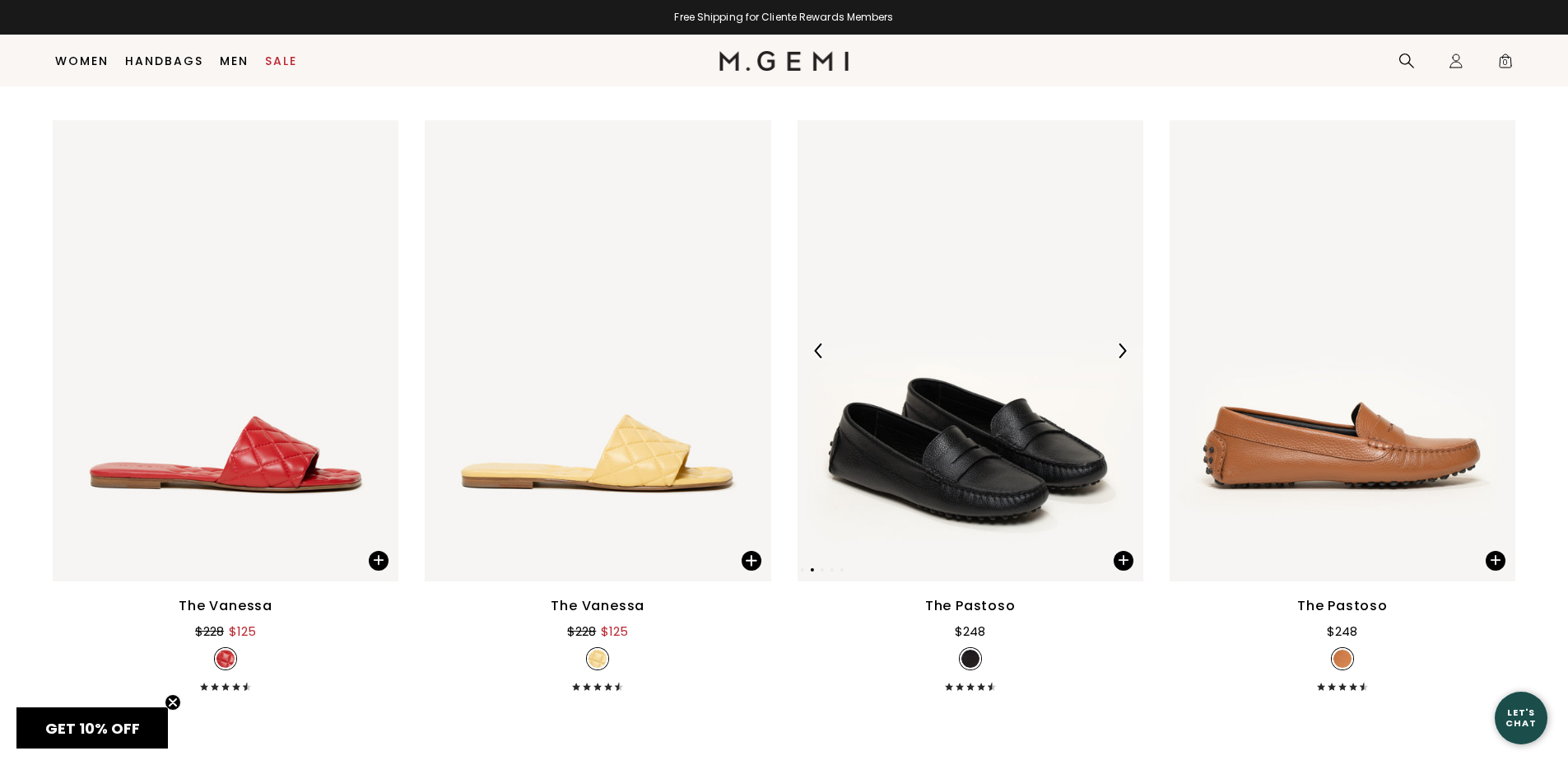 click at bounding box center (1122, 351) 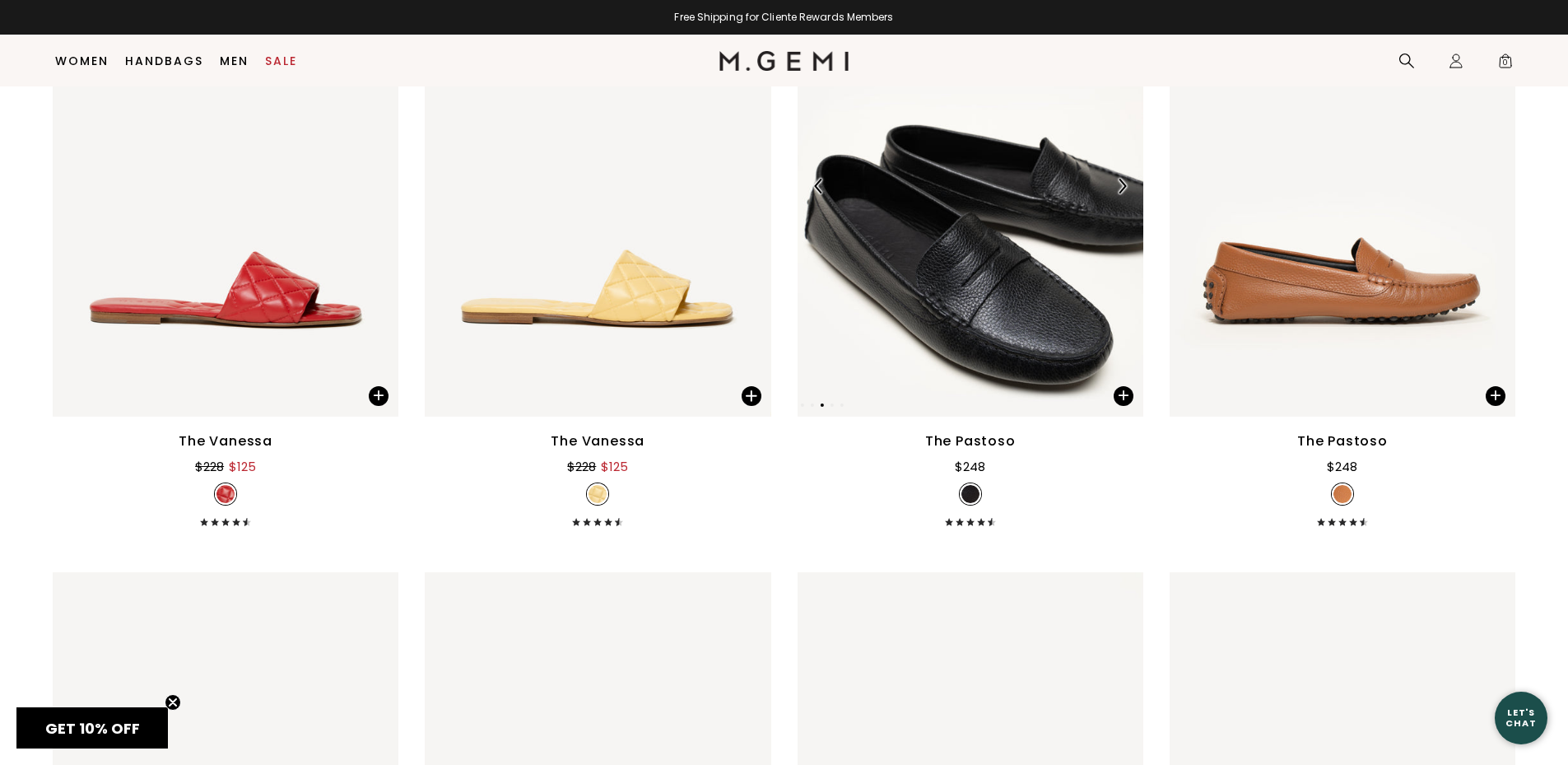 scroll, scrollTop: 12647, scrollLeft: 0, axis: vertical 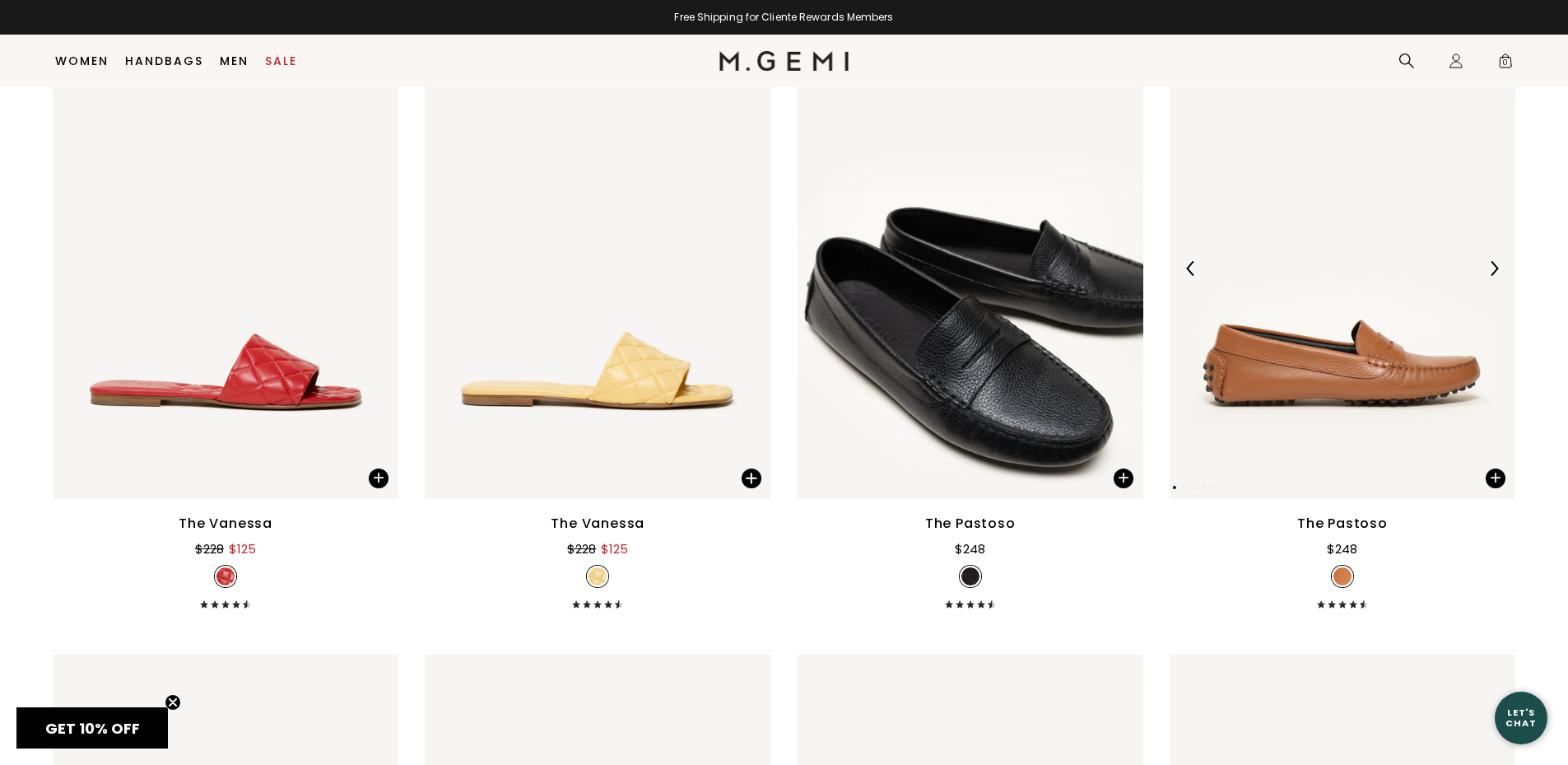 click at bounding box center [1494, 268] 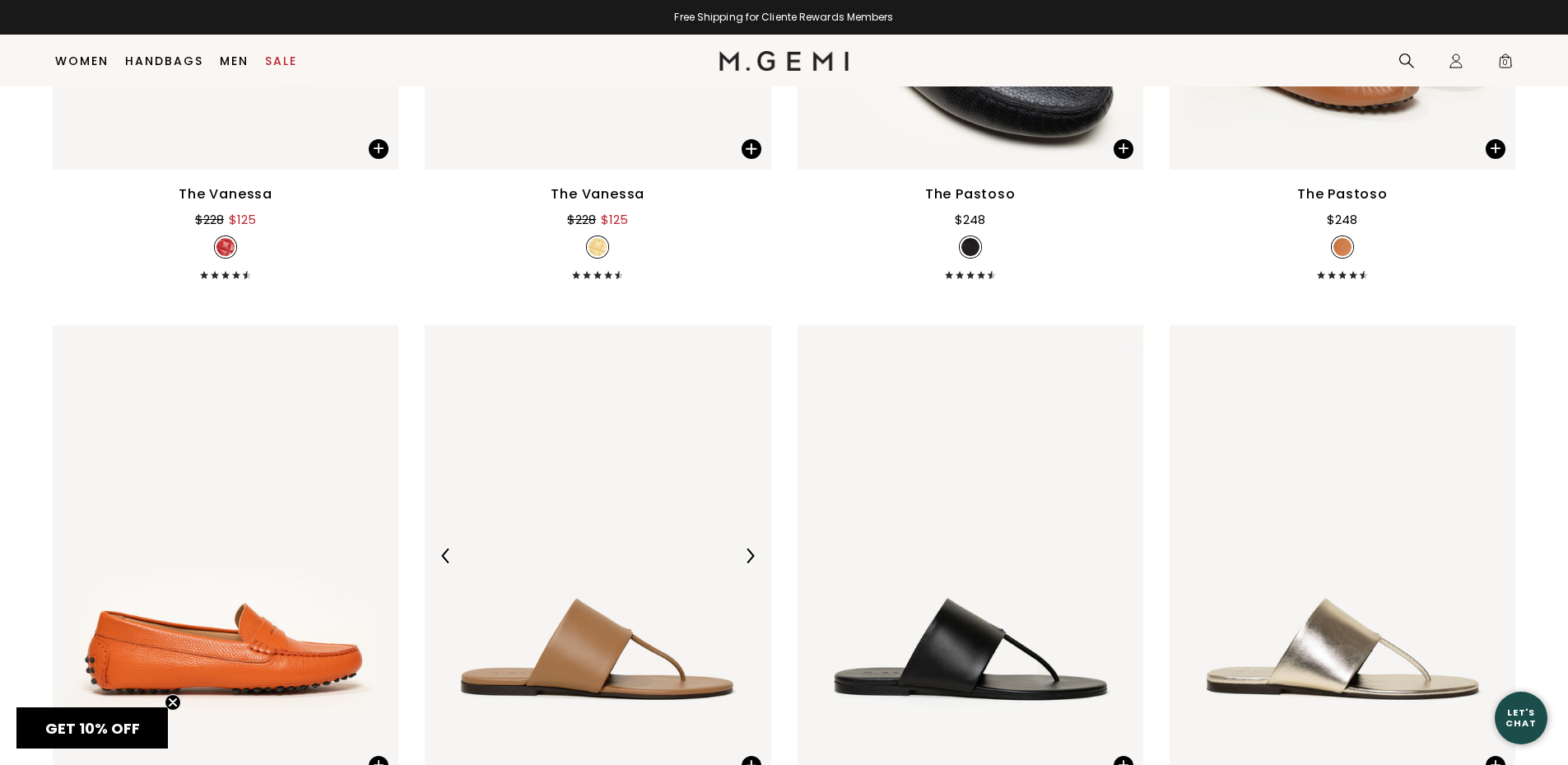 scroll, scrollTop: 13059, scrollLeft: 0, axis: vertical 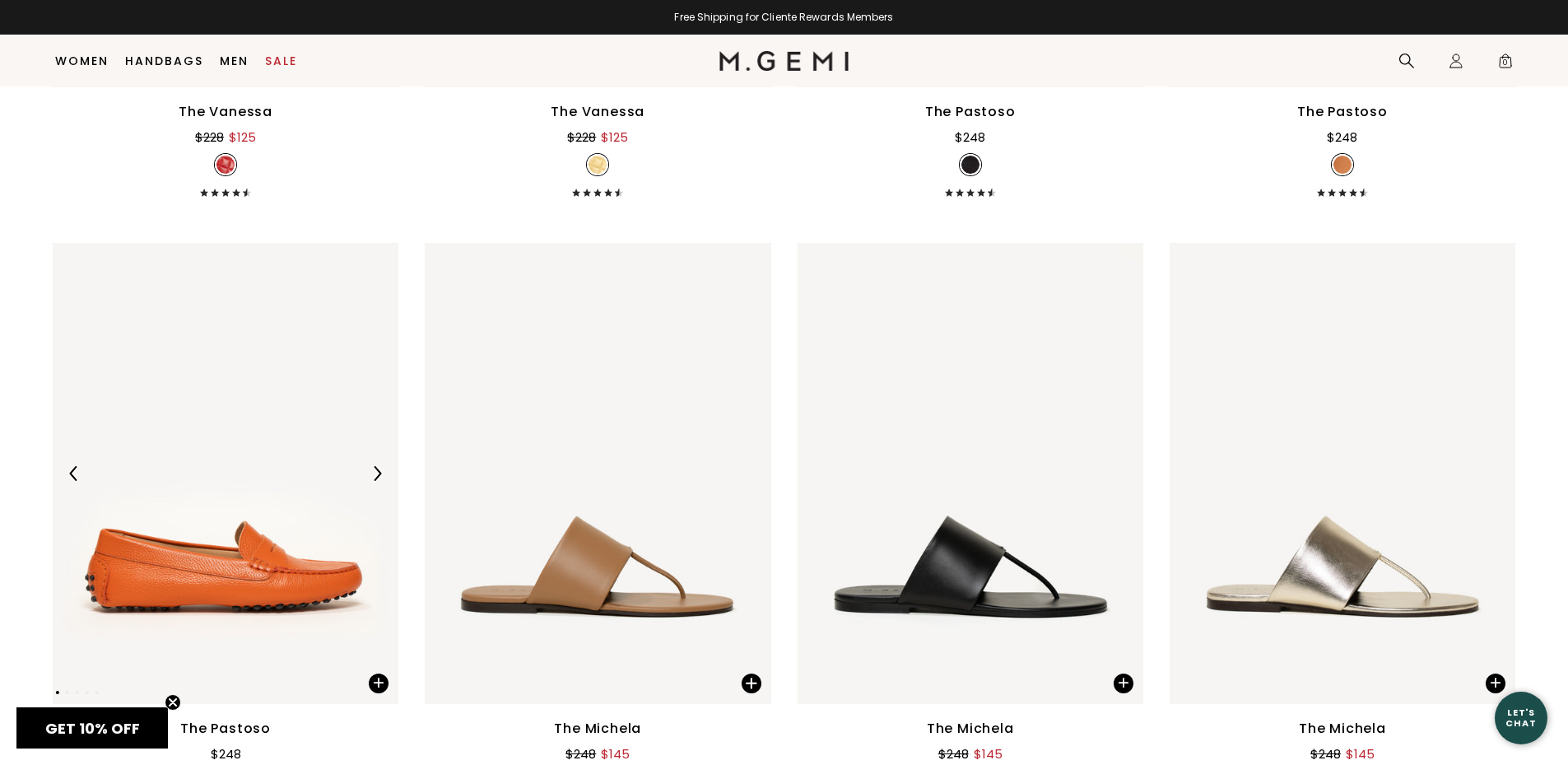 click at bounding box center (377, 473) 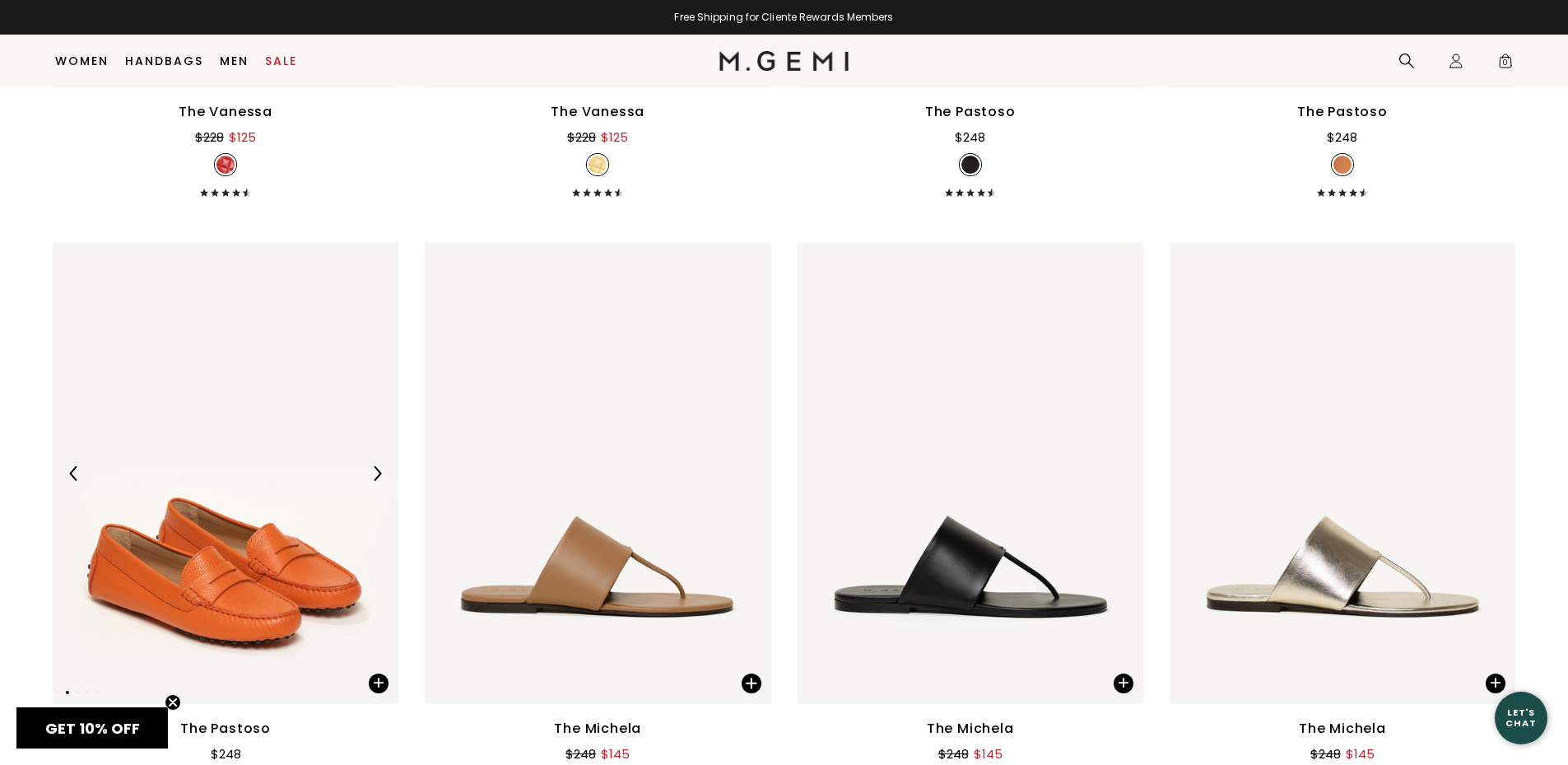 click at bounding box center (377, 473) 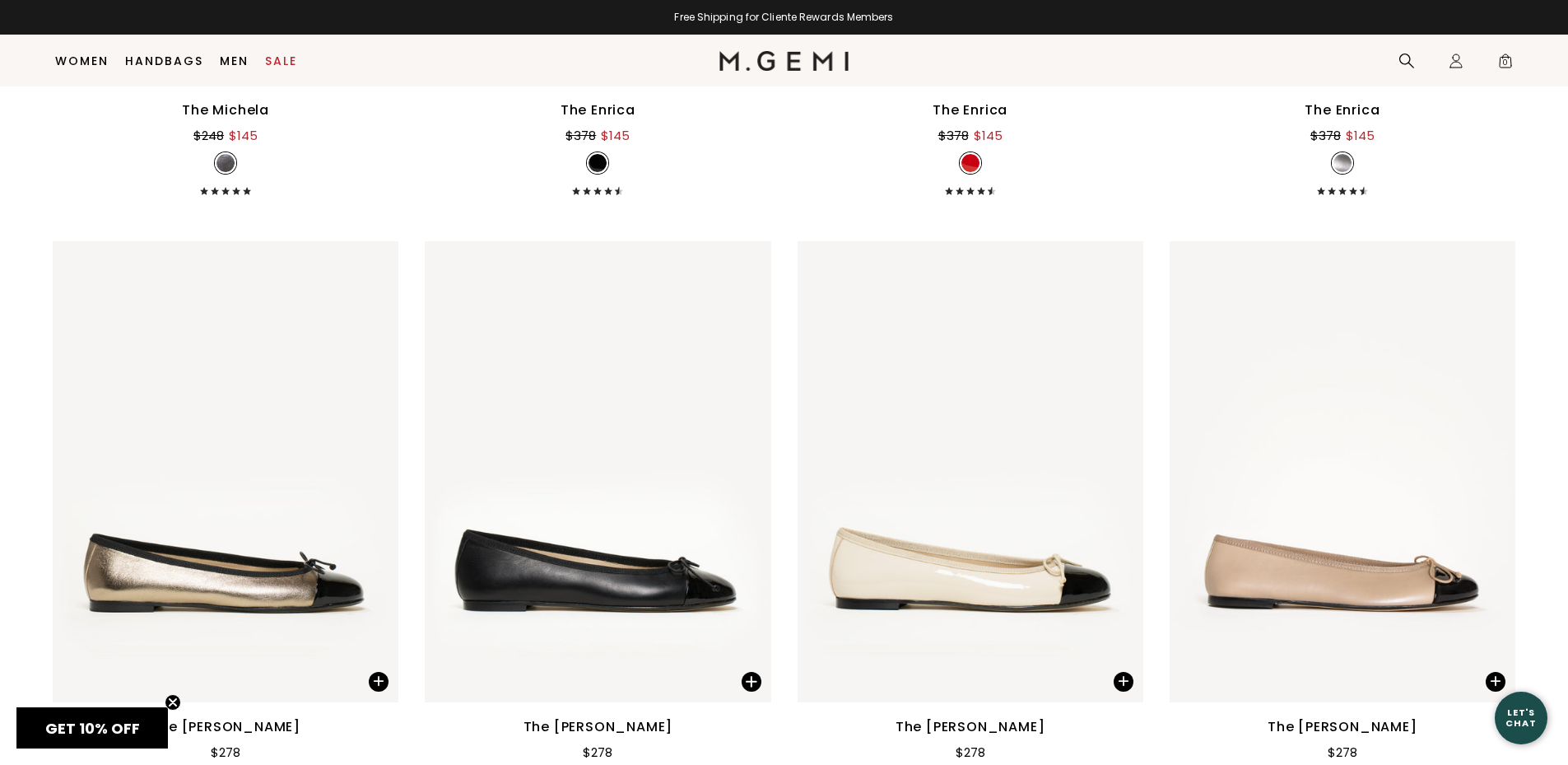 scroll, scrollTop: 14458, scrollLeft: 0, axis: vertical 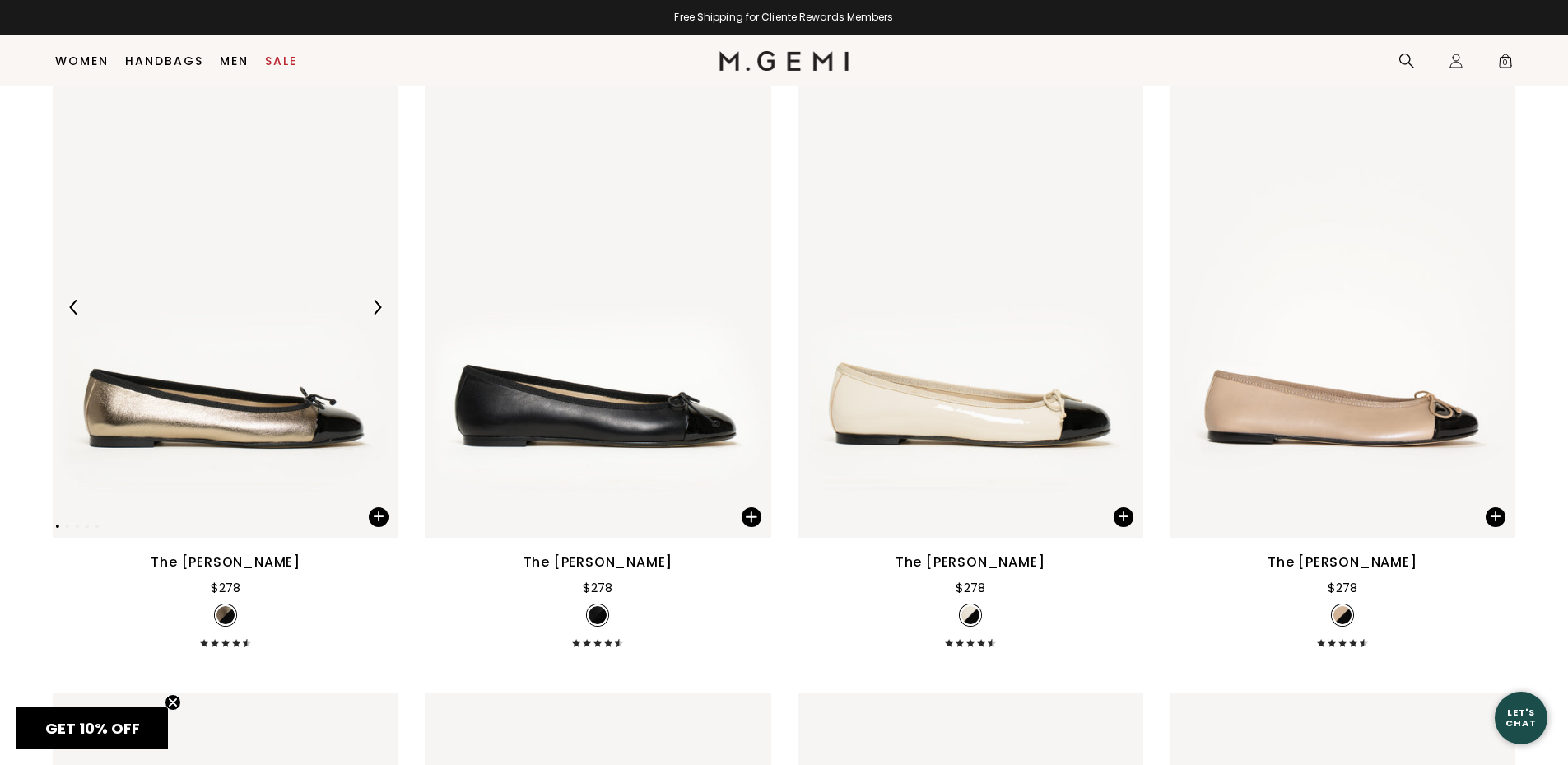 click at bounding box center (377, 307) 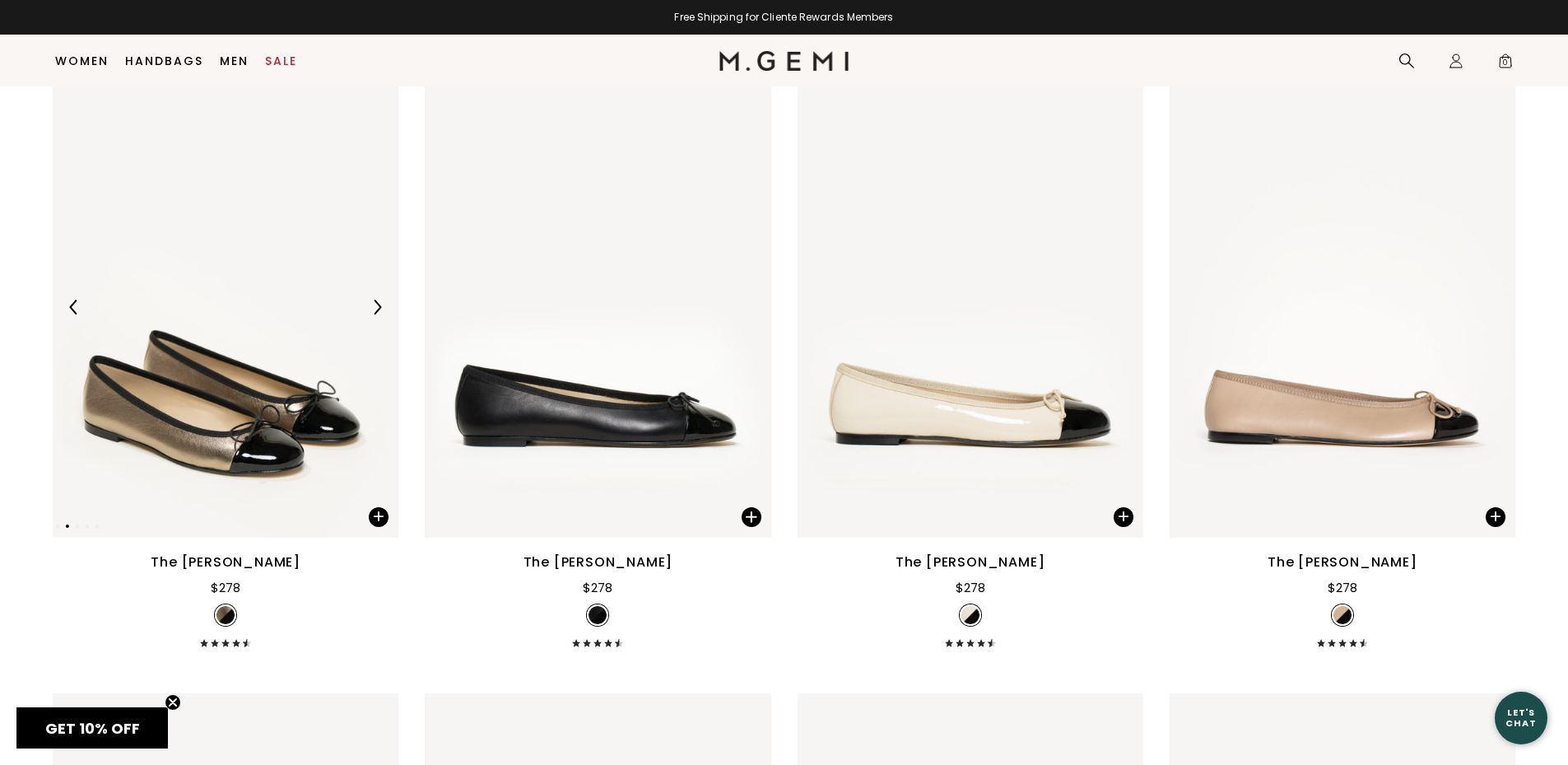 click at bounding box center [377, 307] 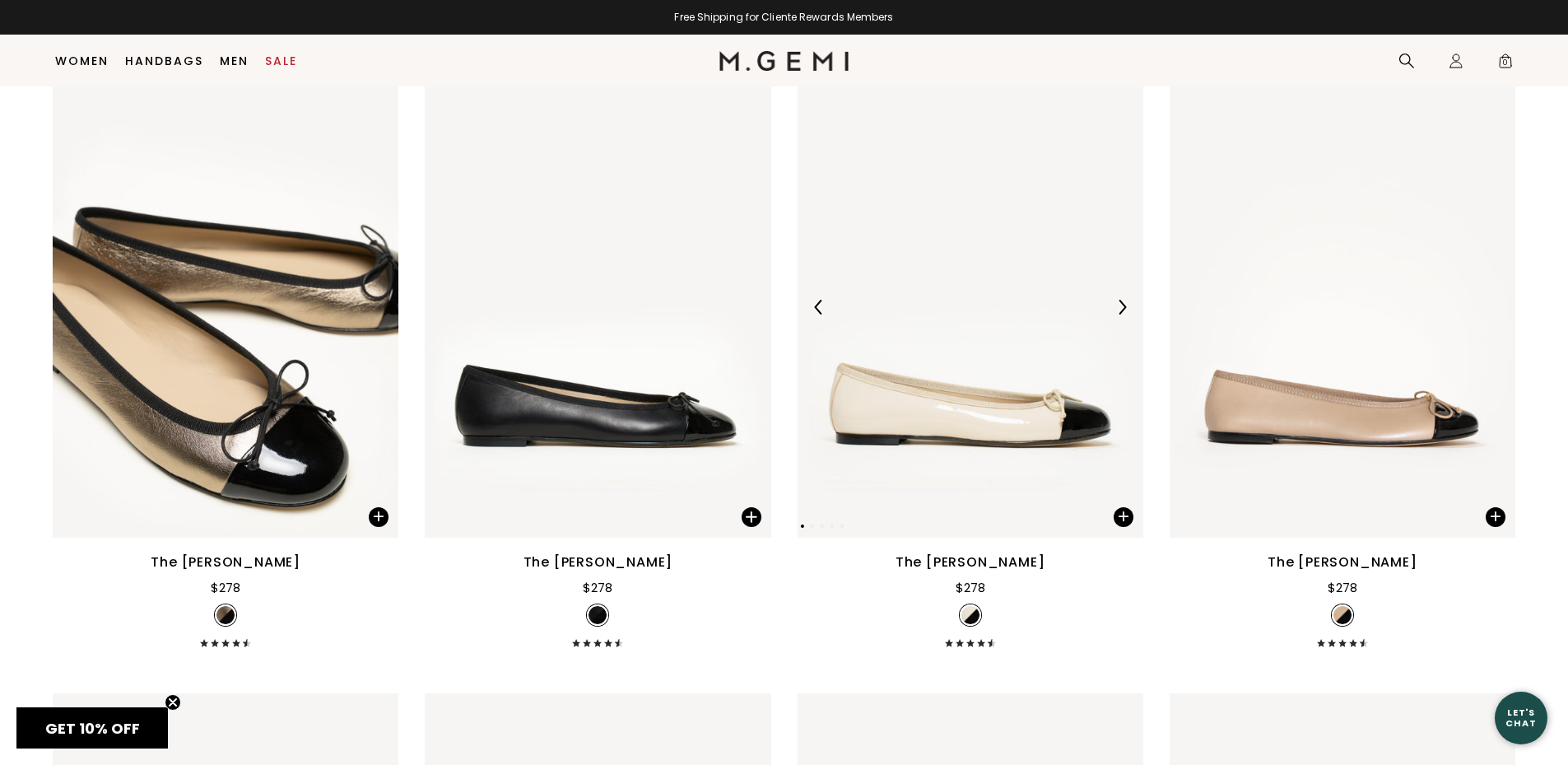 click at bounding box center (1122, 307) 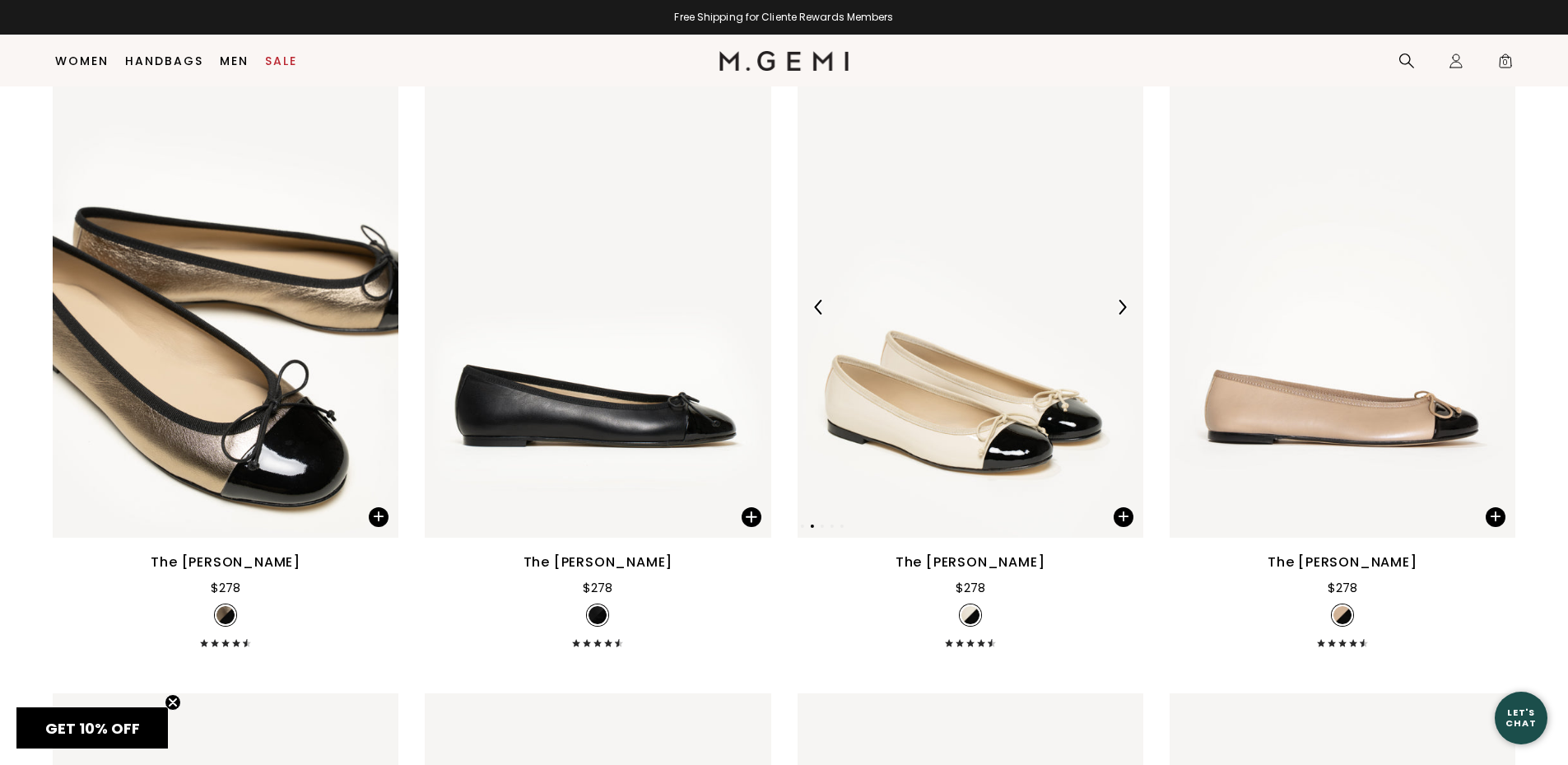 click at bounding box center [1122, 307] 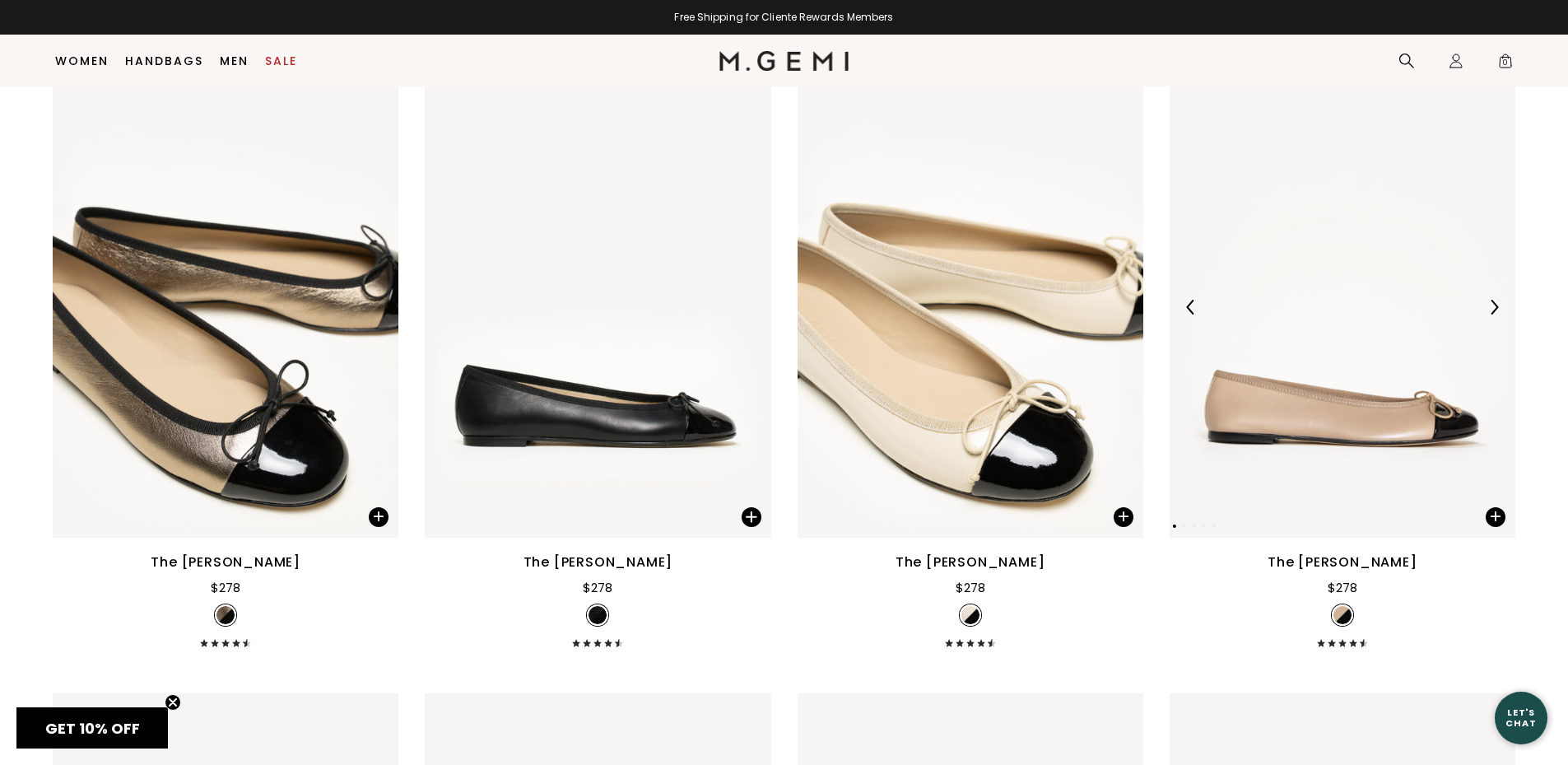click at bounding box center (1494, 307) 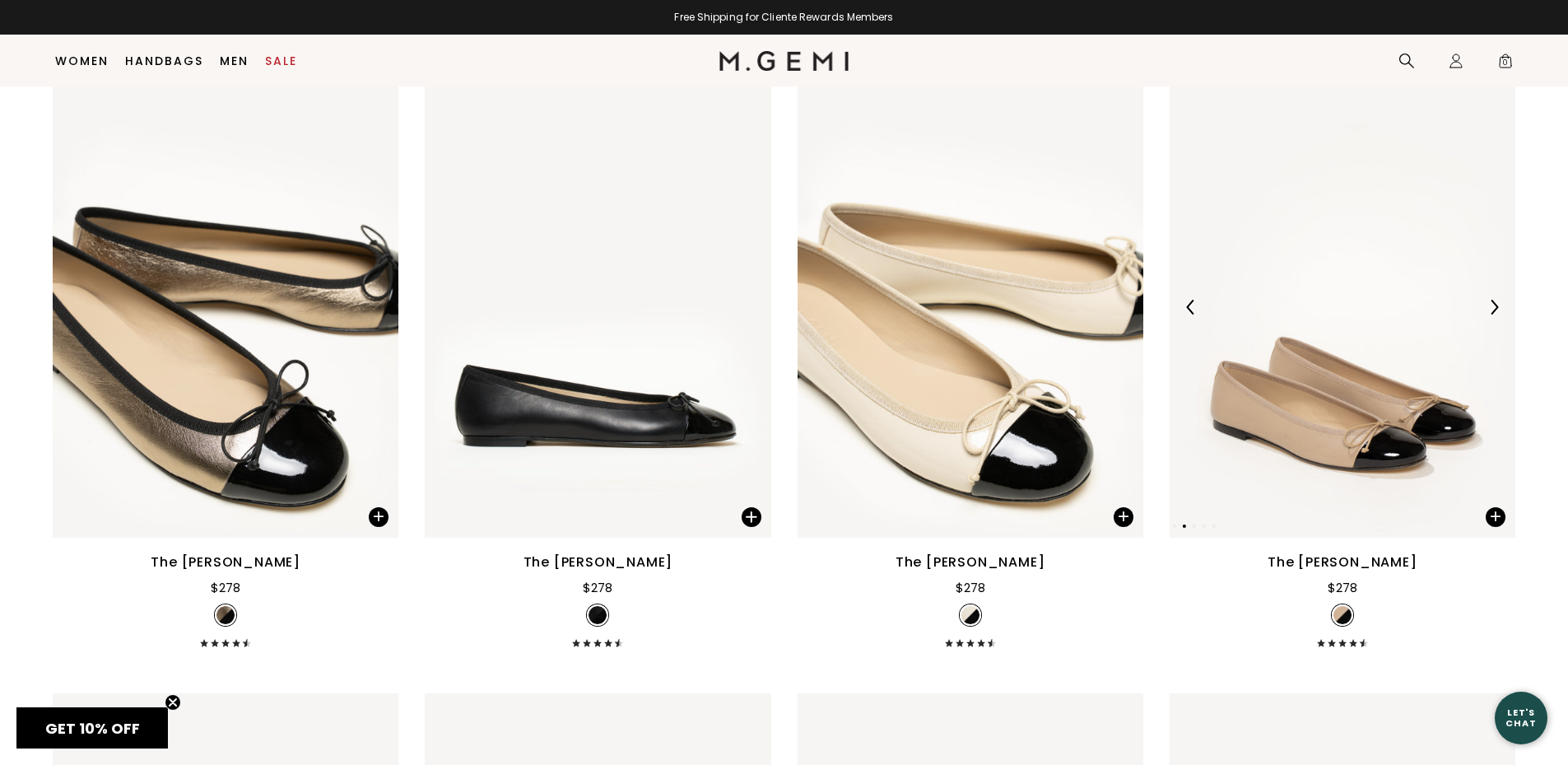 click at bounding box center (1494, 307) 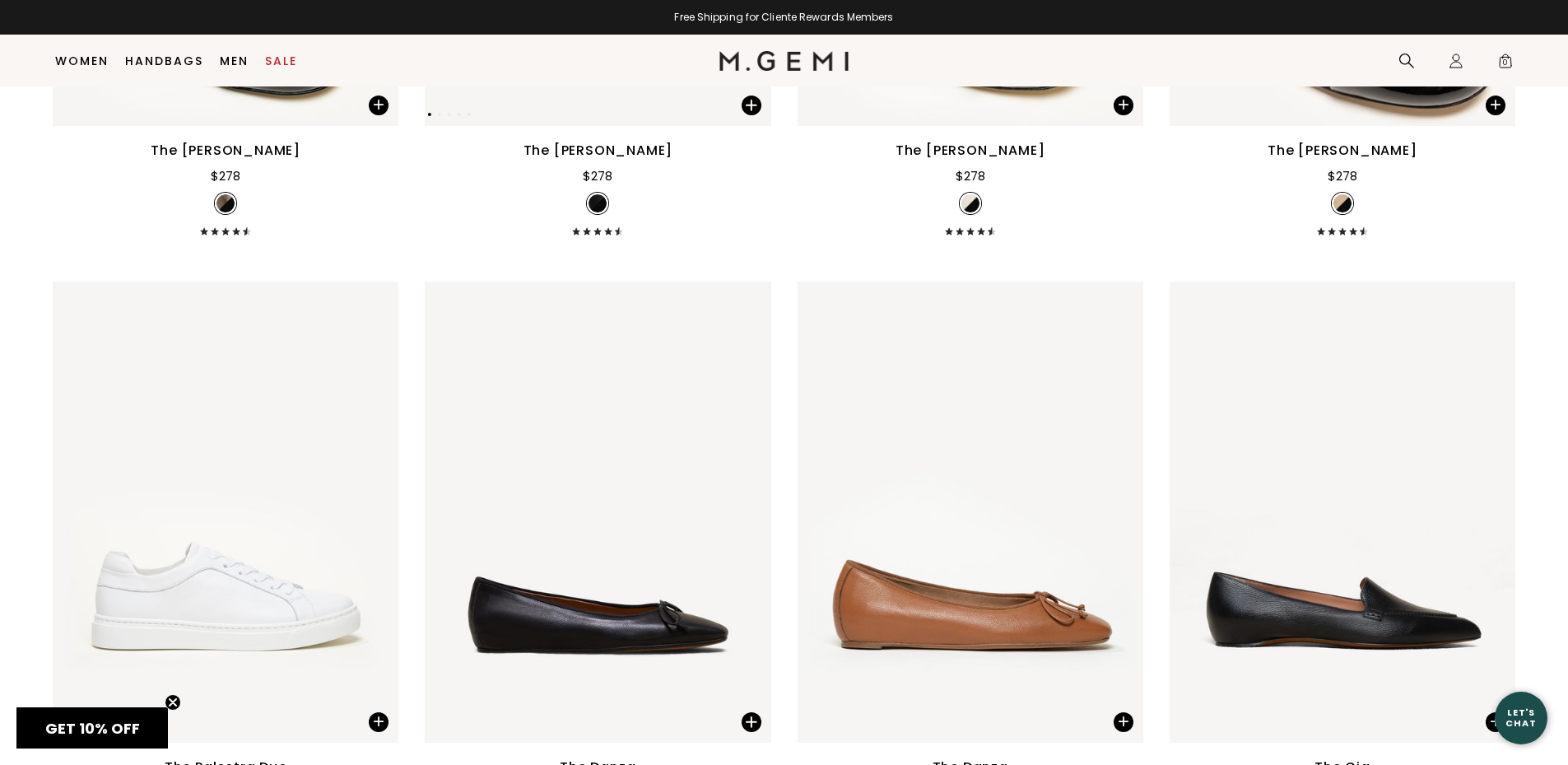 scroll, scrollTop: 14952, scrollLeft: 0, axis: vertical 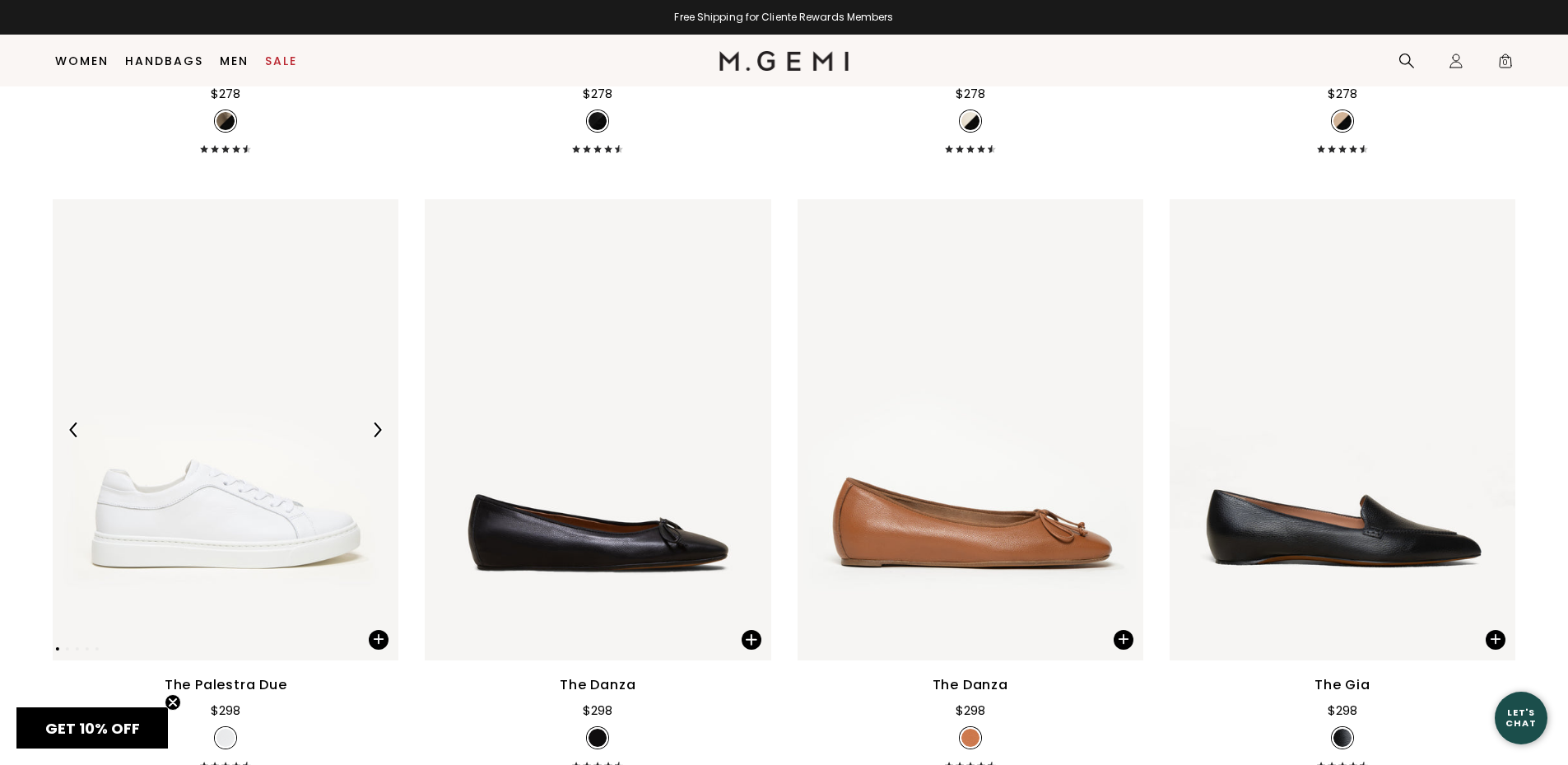 click at bounding box center [377, 430] 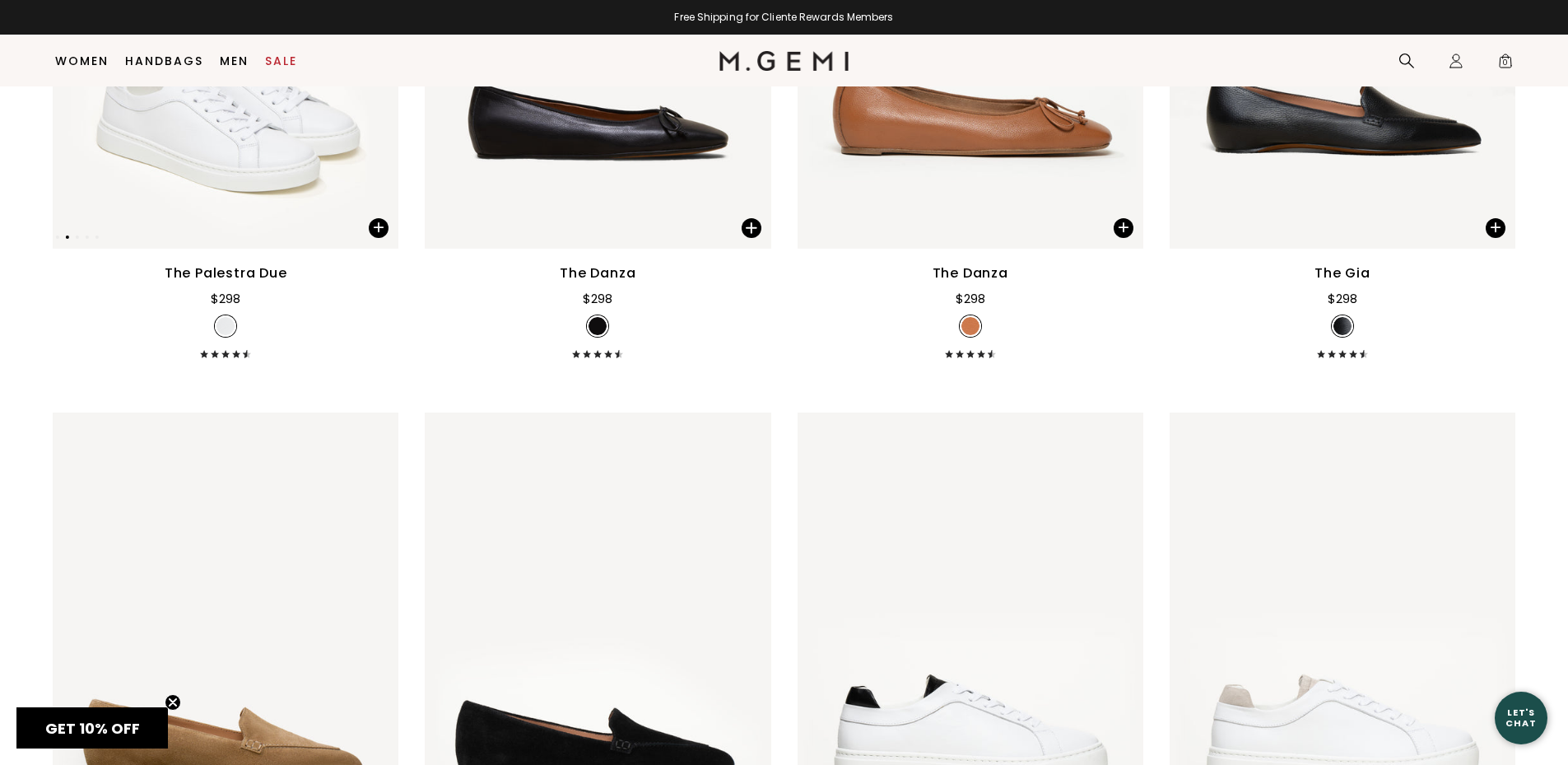 scroll, scrollTop: 15694, scrollLeft: 0, axis: vertical 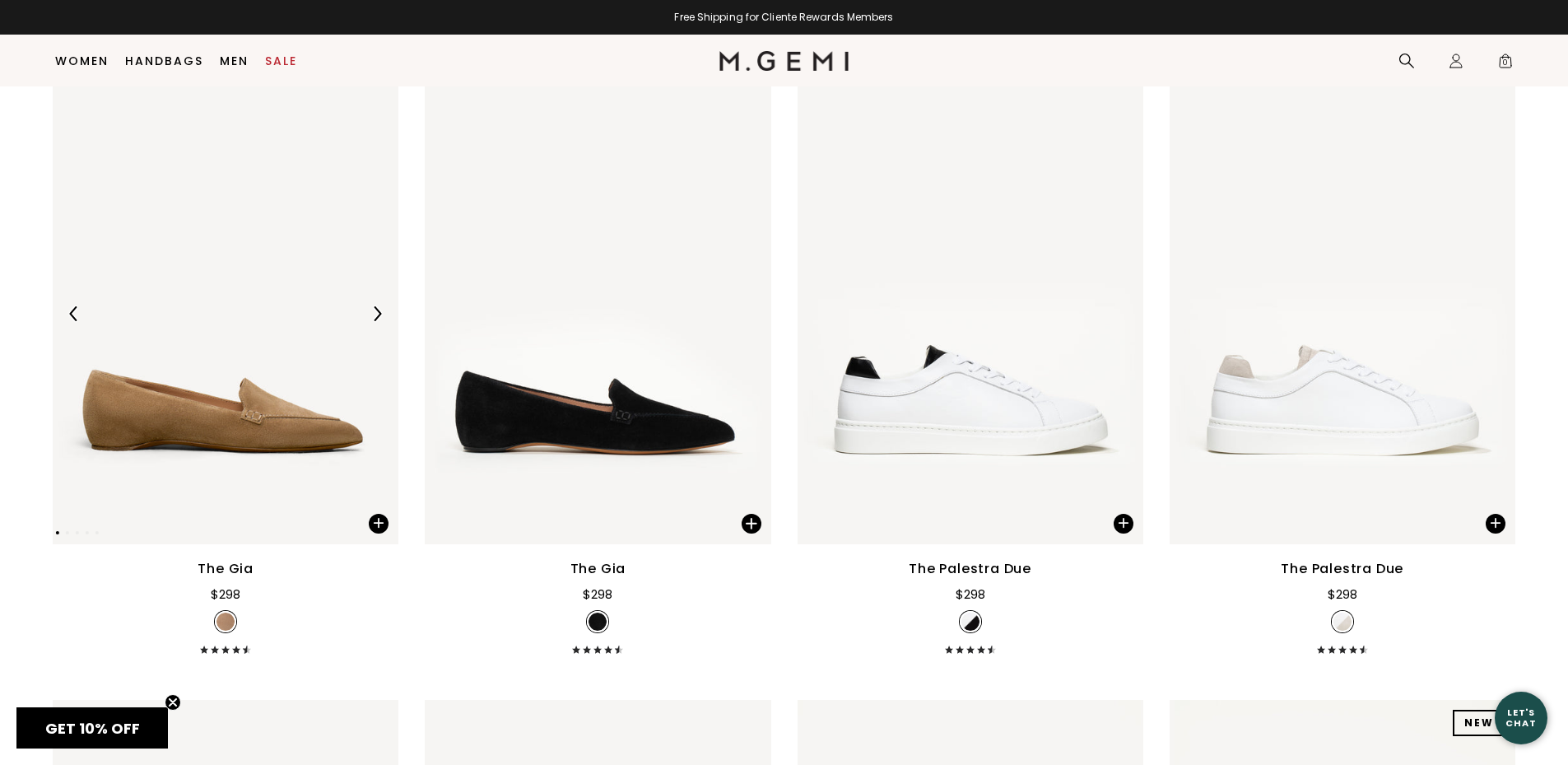 click at bounding box center (377, 314) 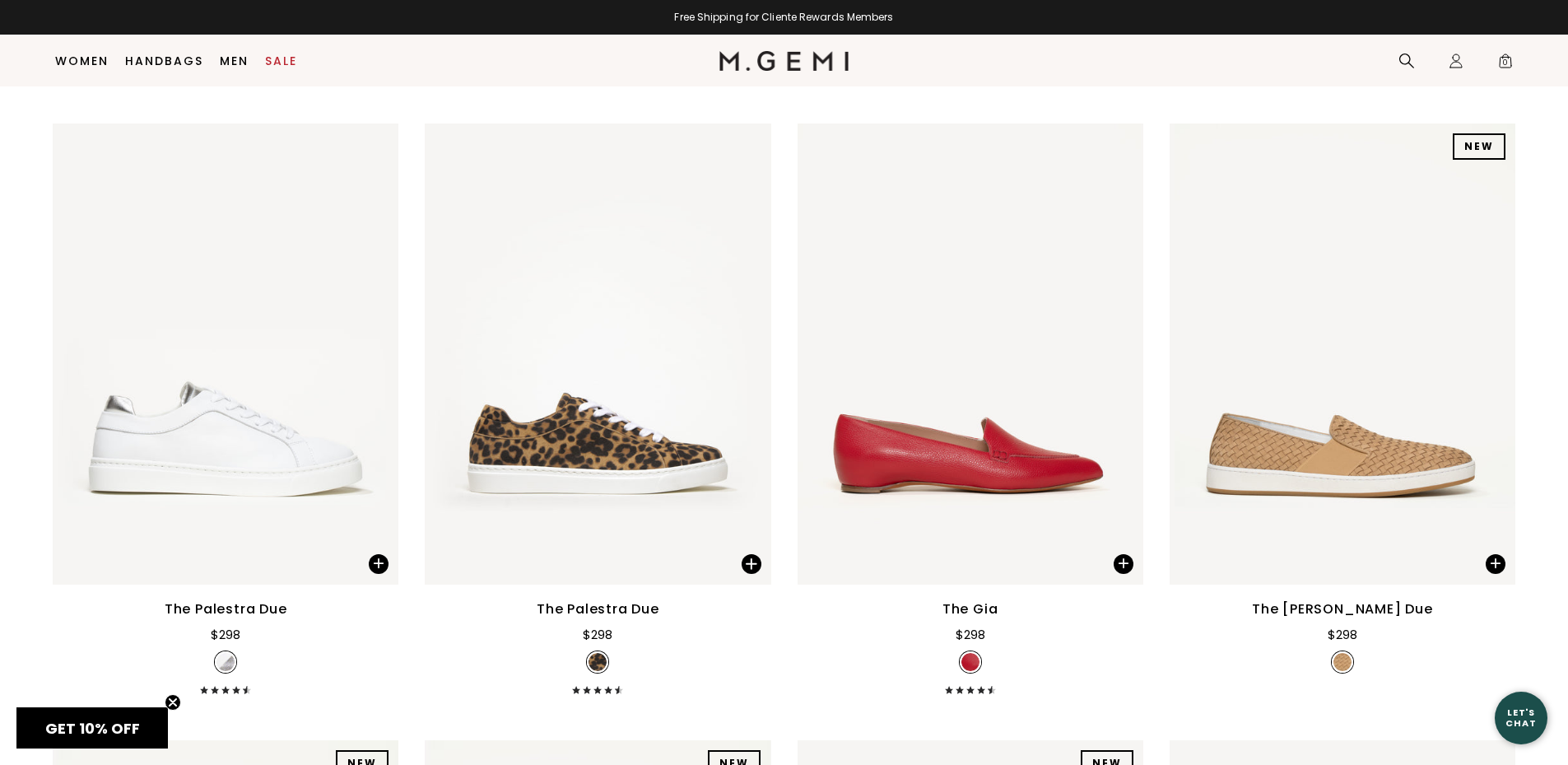 scroll, scrollTop: 16352, scrollLeft: 0, axis: vertical 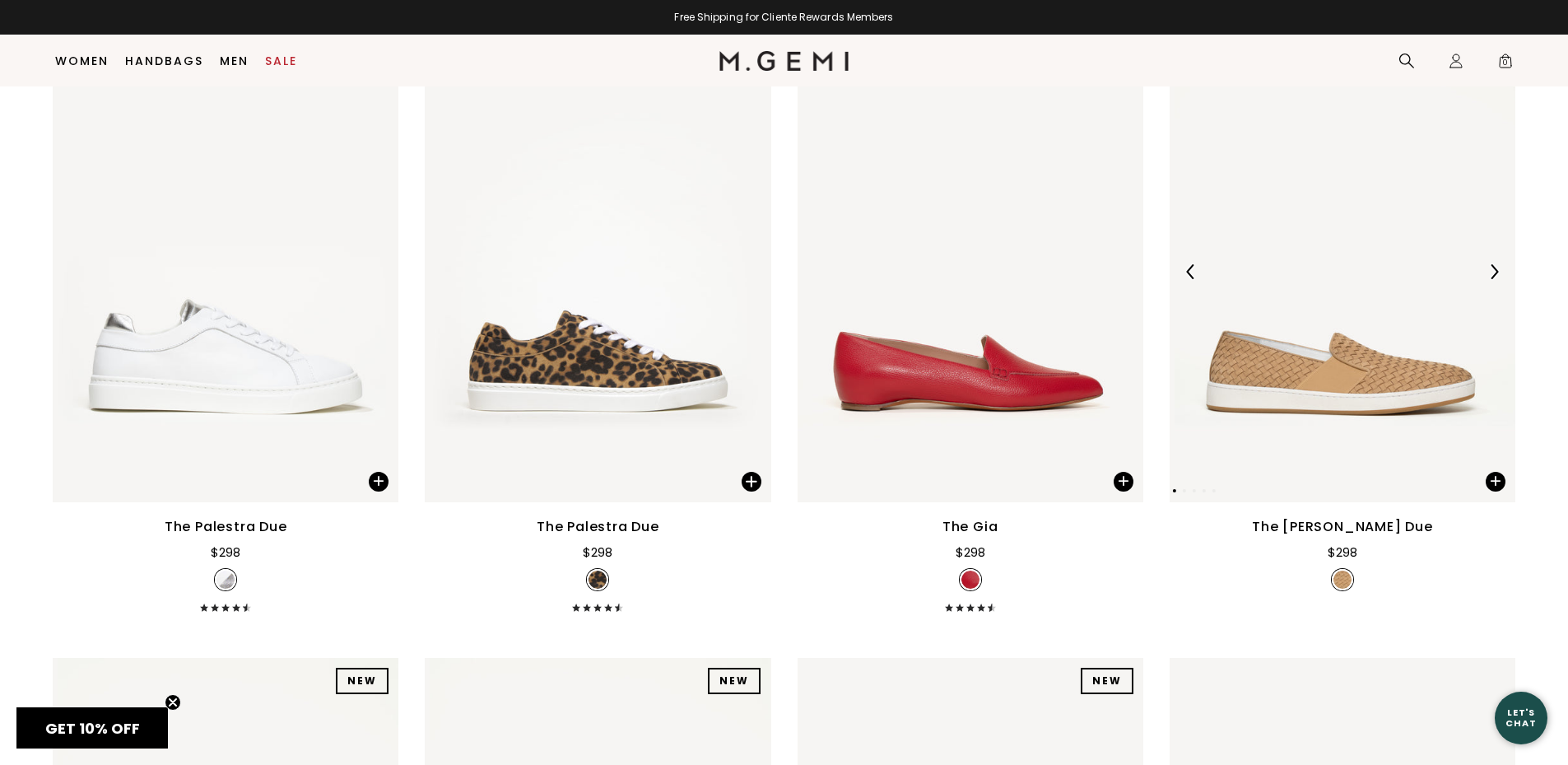 click at bounding box center (1494, 272) 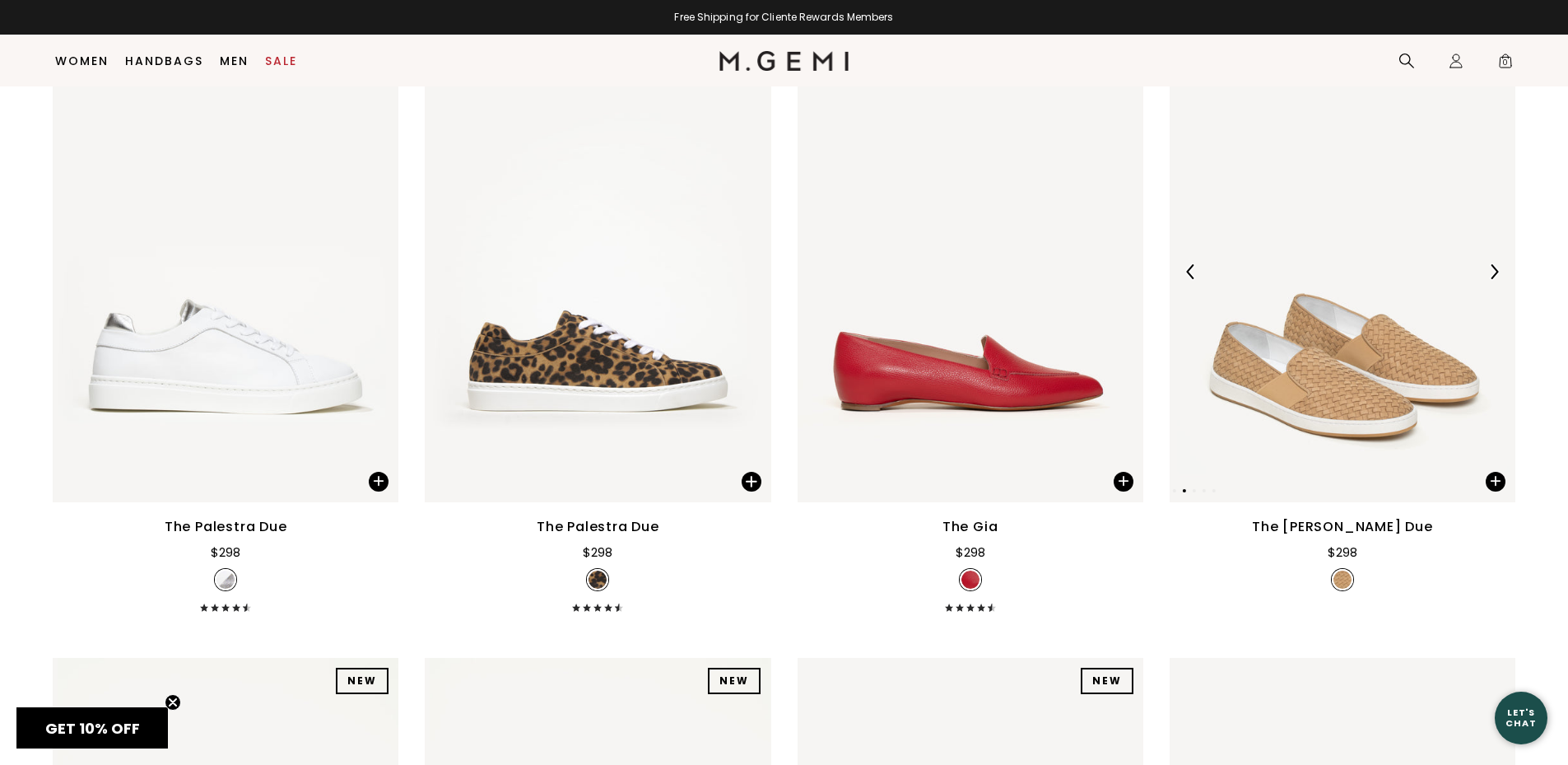 click at bounding box center [1494, 272] 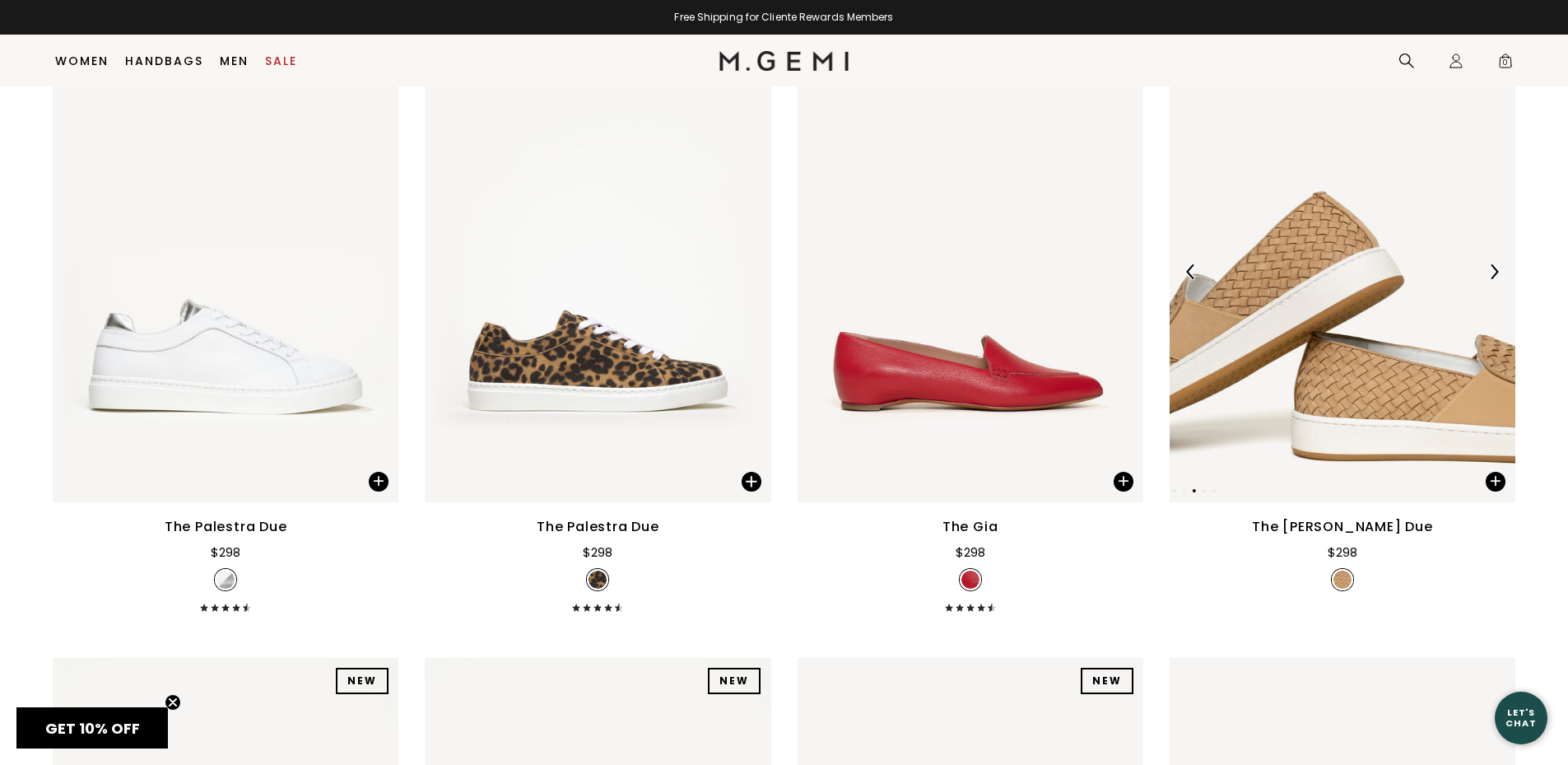 click at bounding box center [1494, 272] 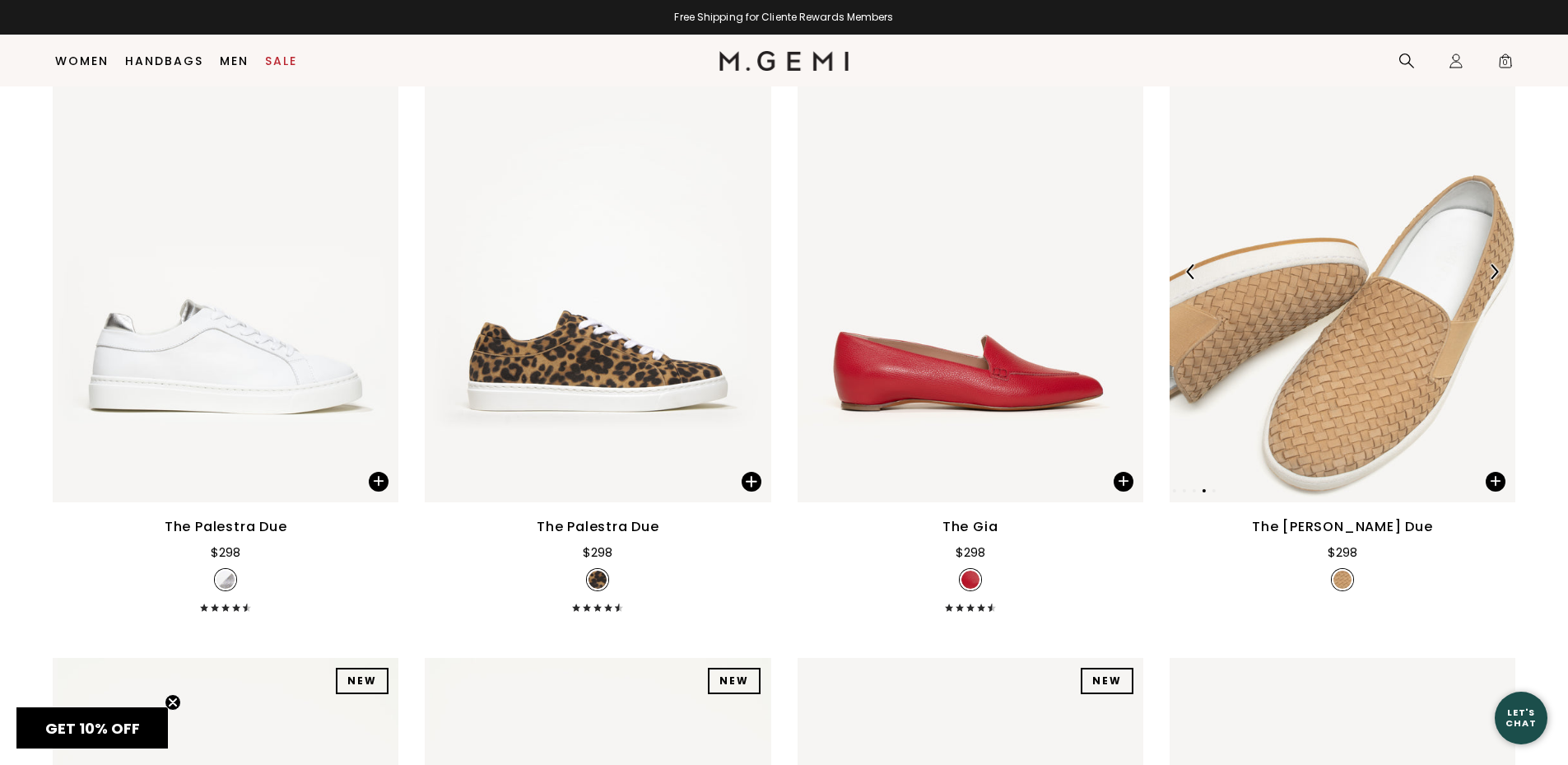 click at bounding box center [1494, 272] 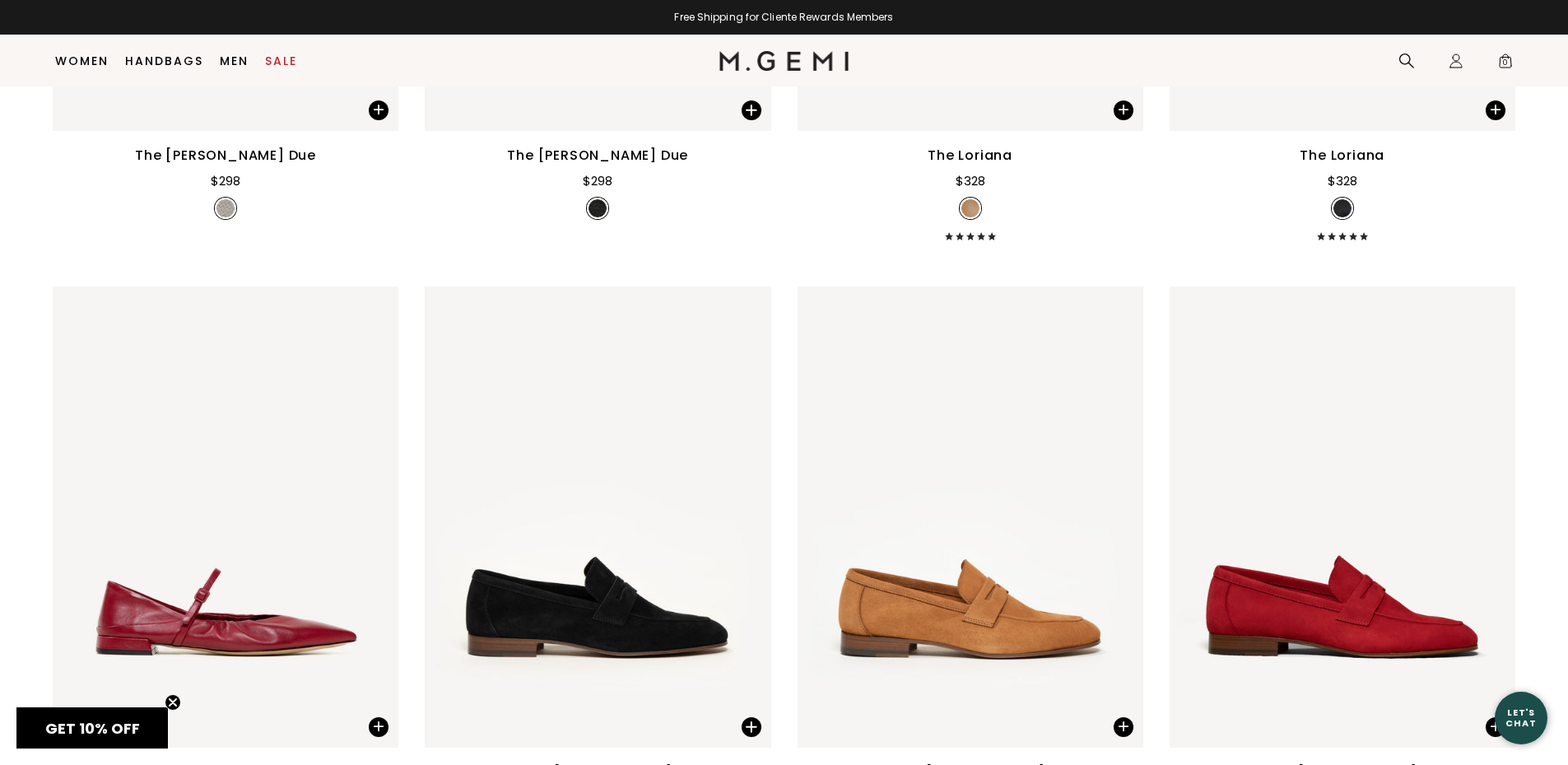 scroll, scrollTop: 17588, scrollLeft: 0, axis: vertical 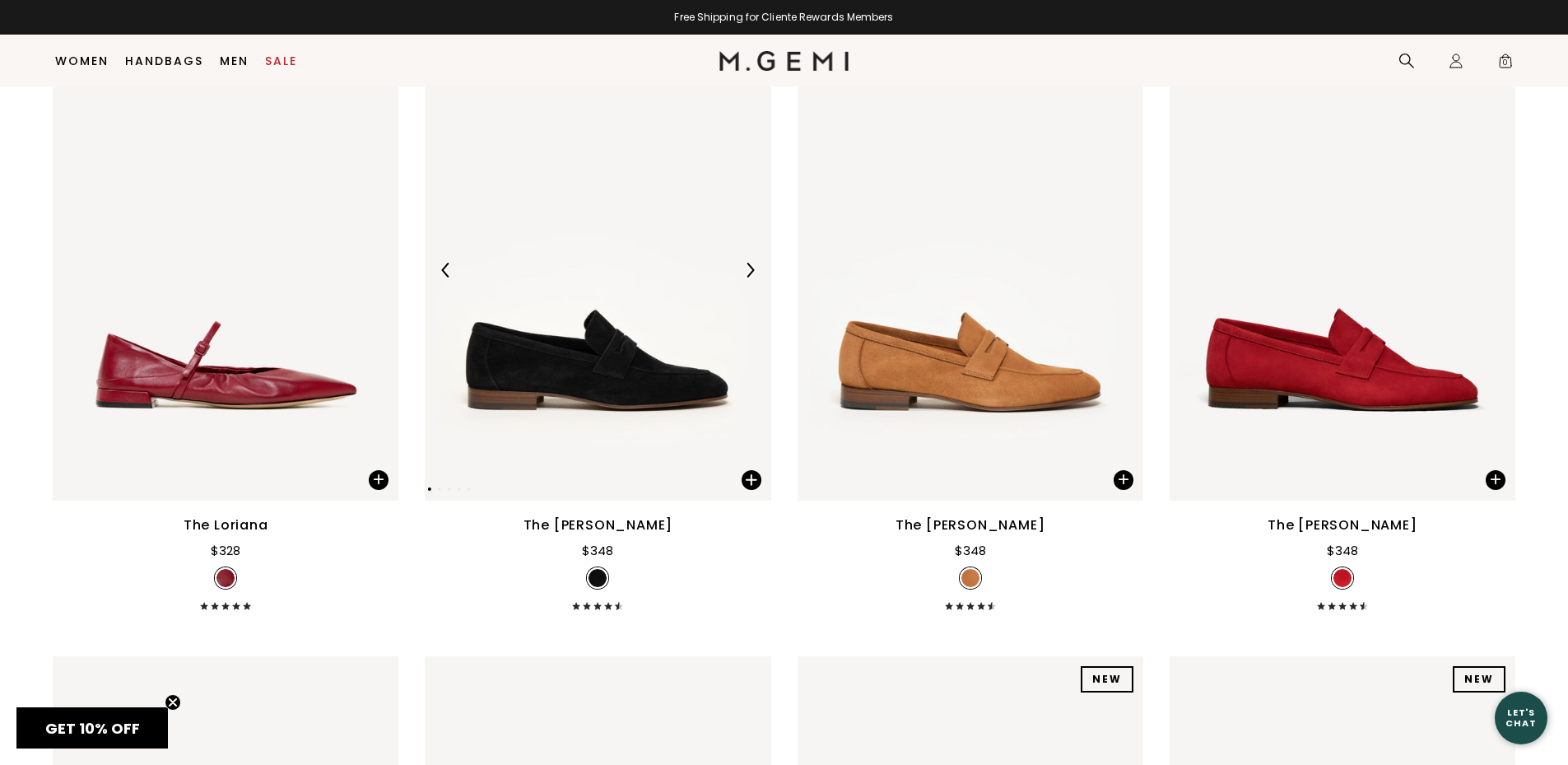 click at bounding box center (750, 270) 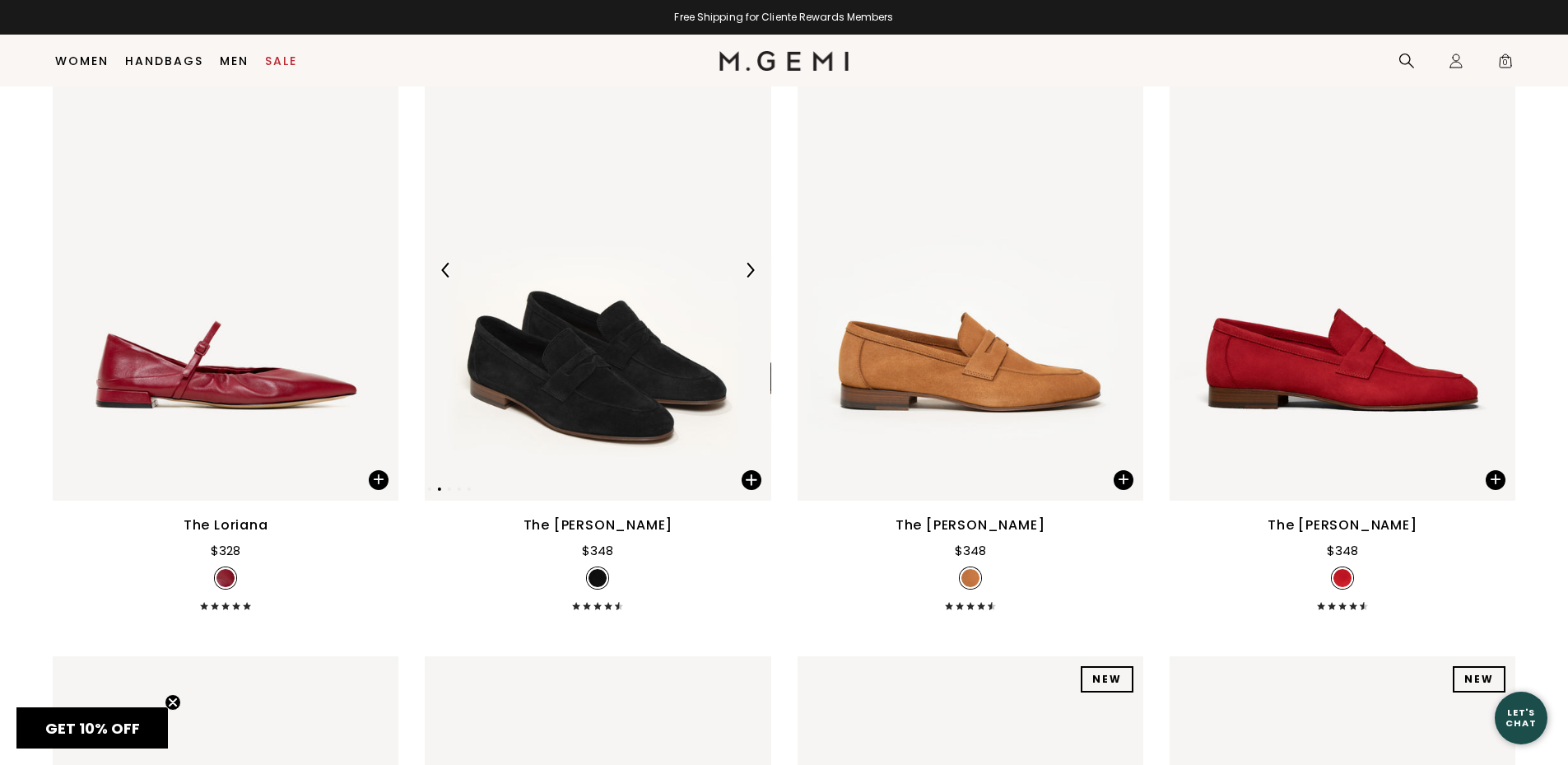 click at bounding box center [750, 270] 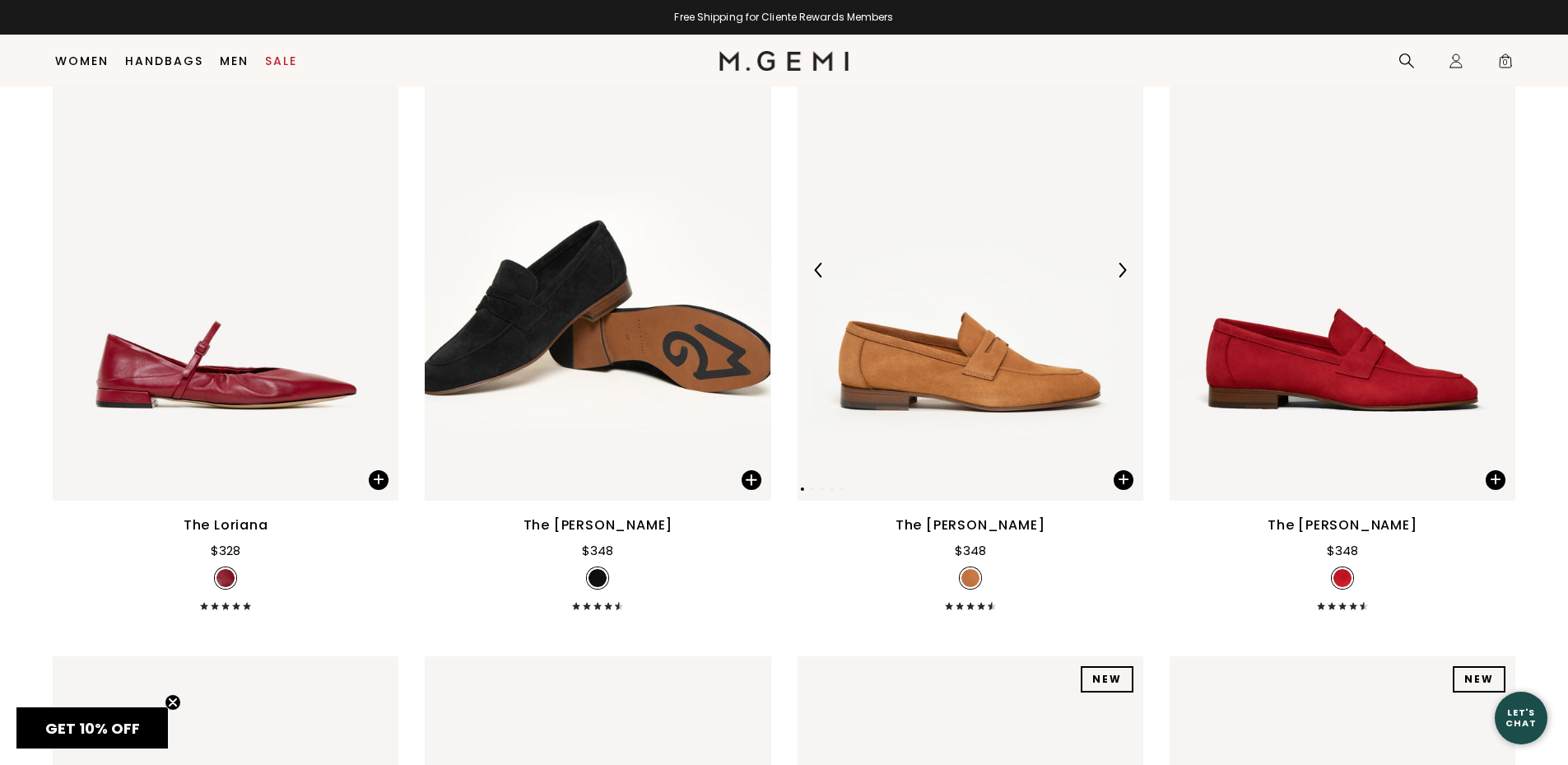 click at bounding box center [1122, 270] 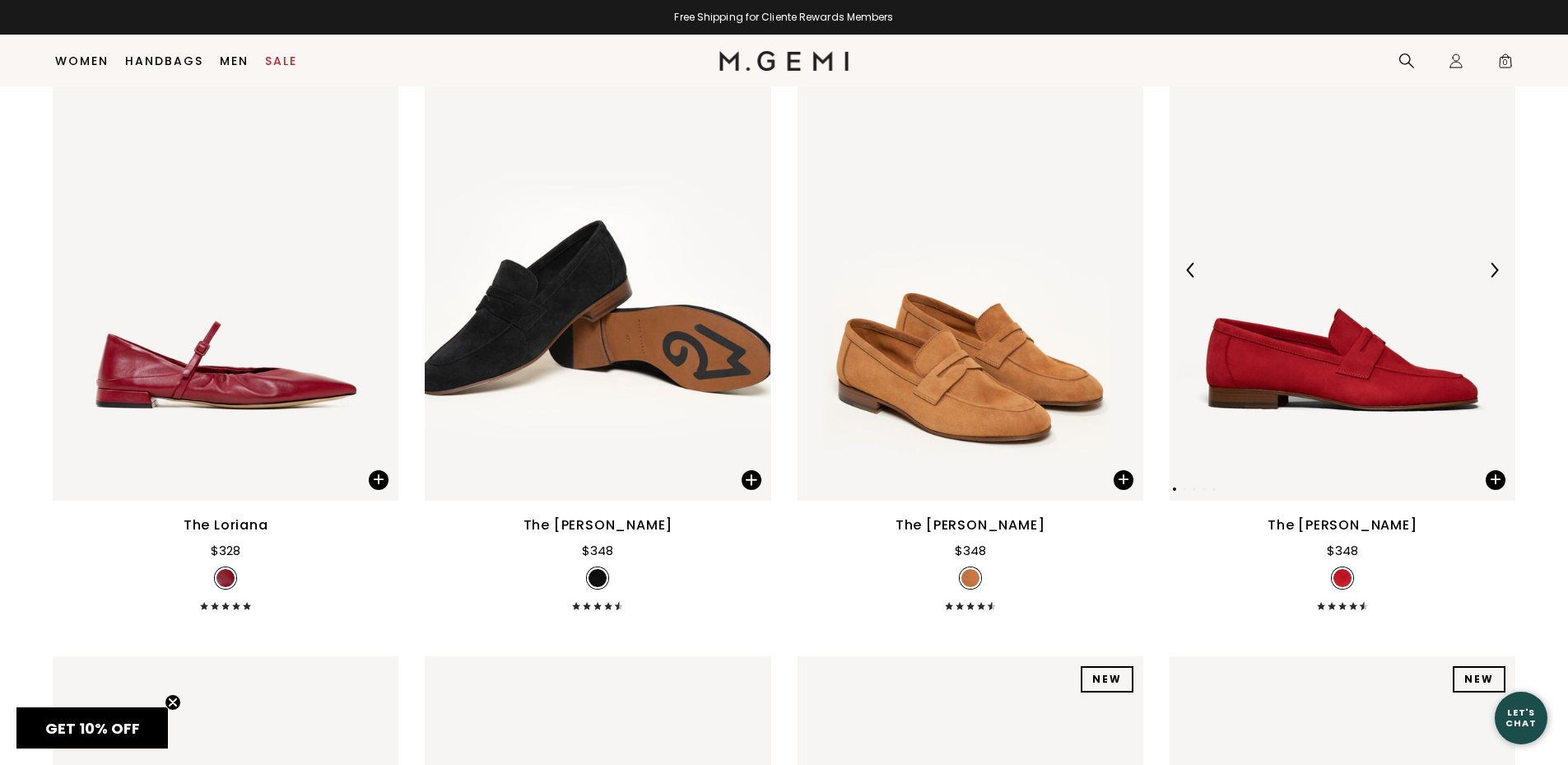 click at bounding box center [1494, 270] 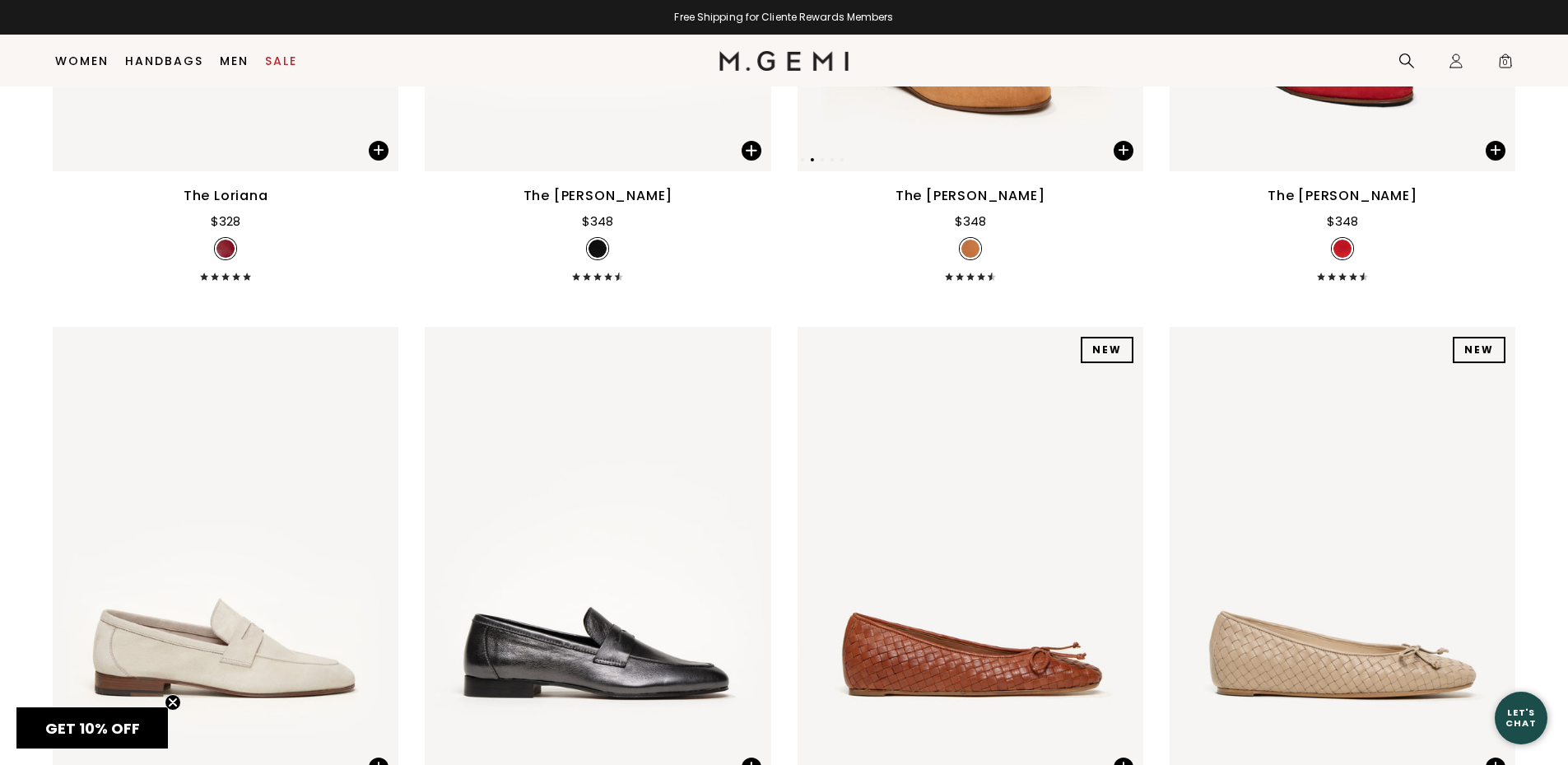 scroll, scrollTop: 18082, scrollLeft: 0, axis: vertical 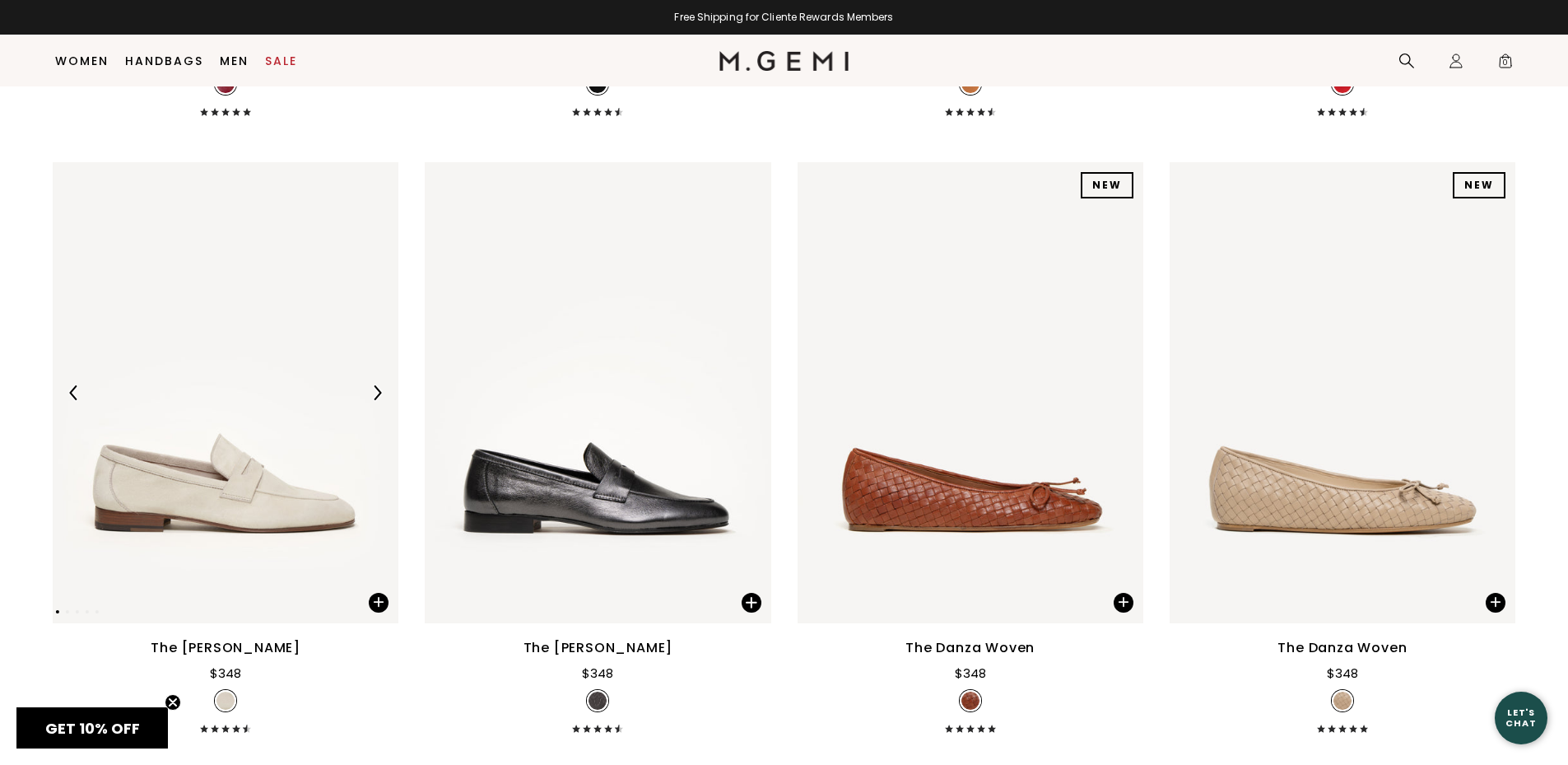 click at bounding box center [377, 393] 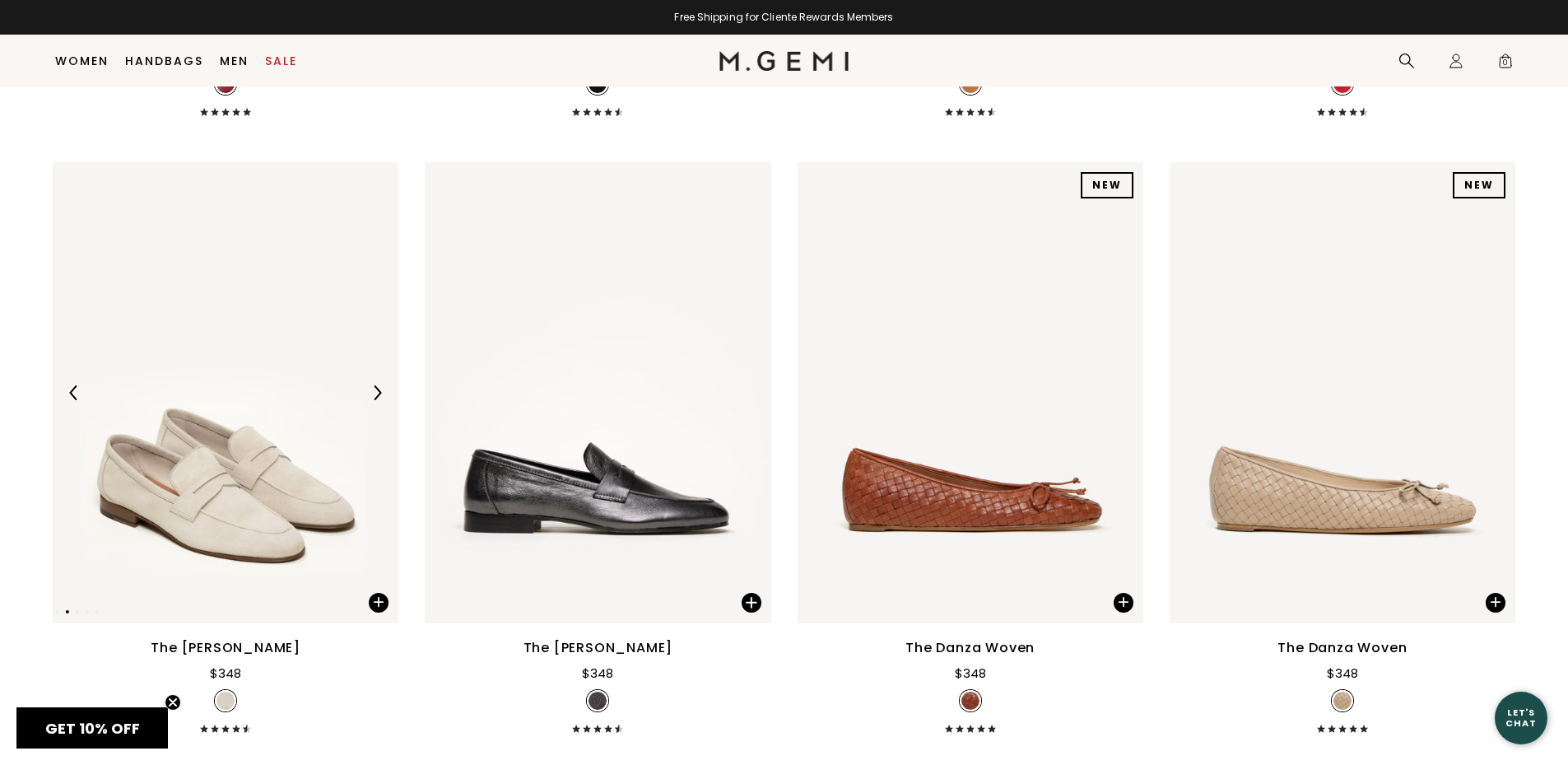 click at bounding box center (377, 393) 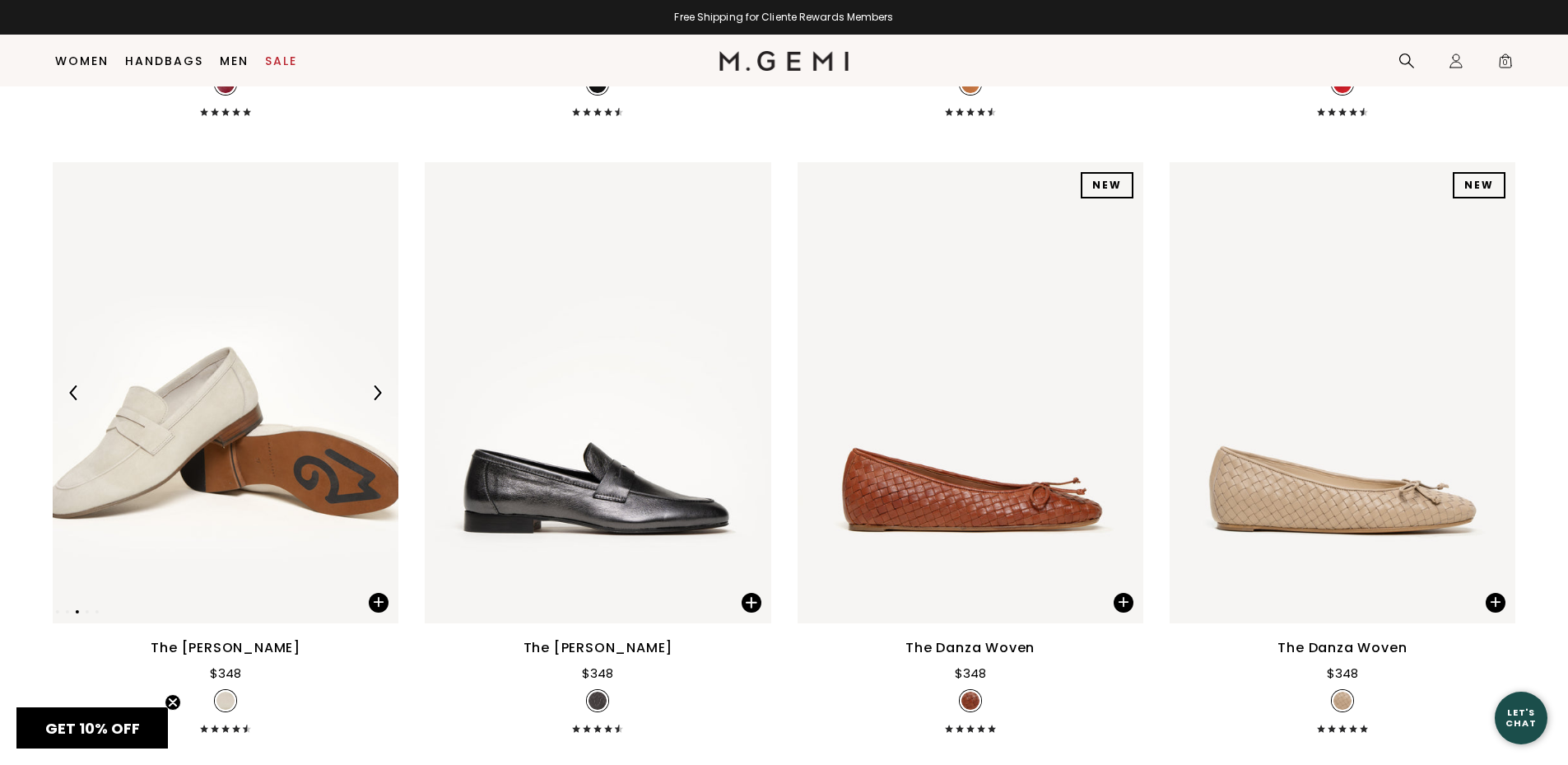 click at bounding box center [377, 393] 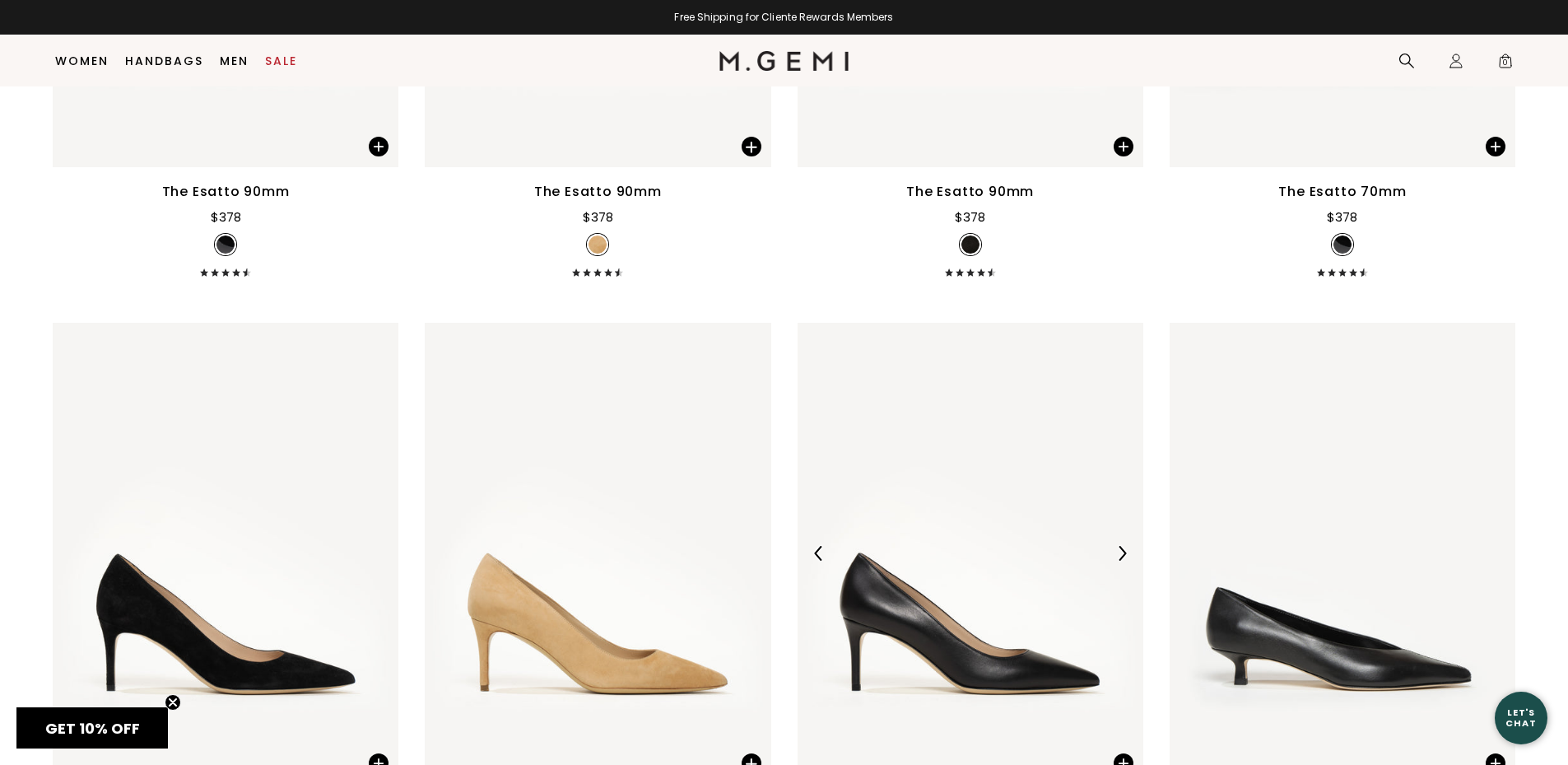 scroll, scrollTop: 20552, scrollLeft: 0, axis: vertical 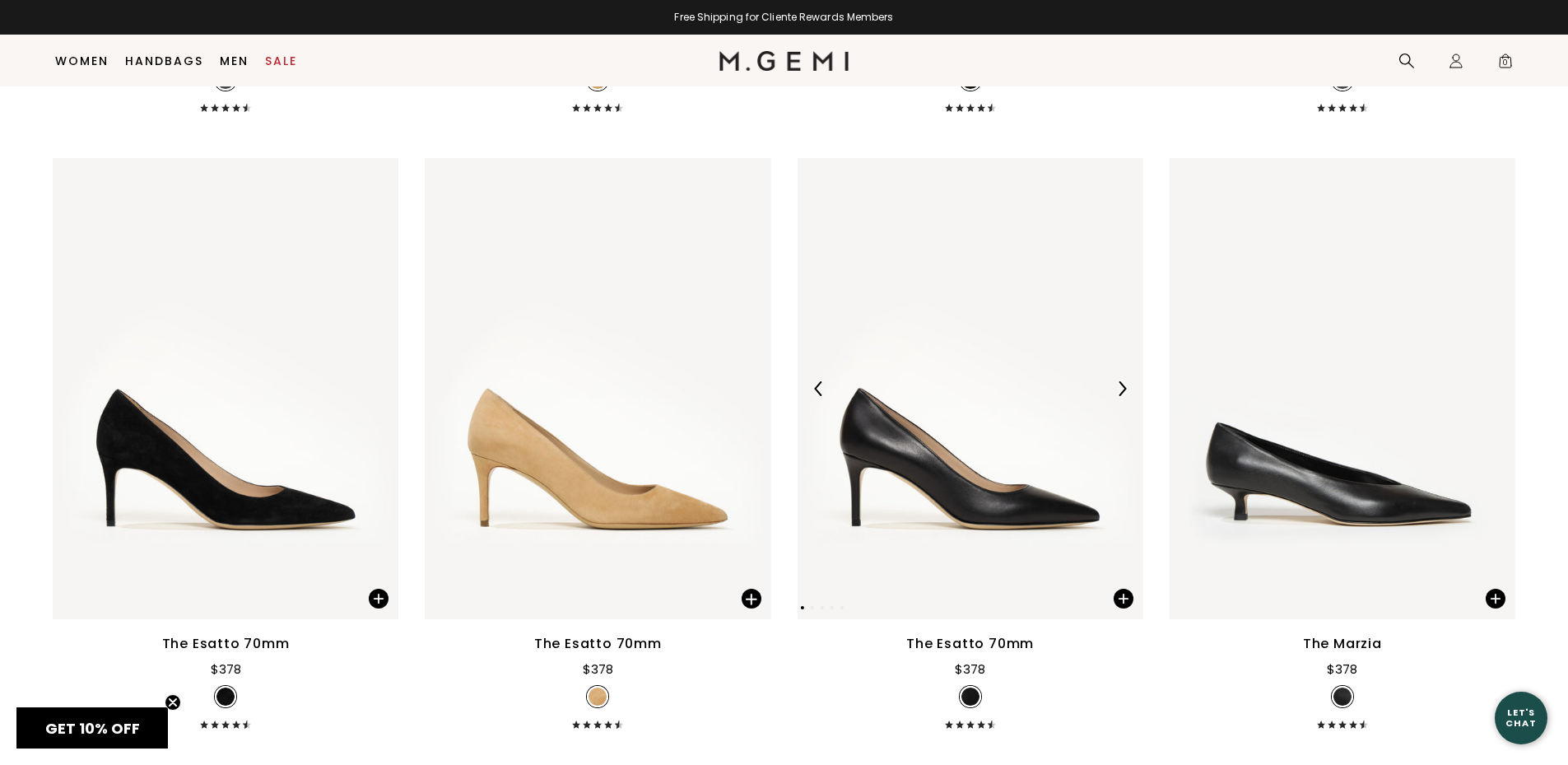 click at bounding box center (1122, 389) 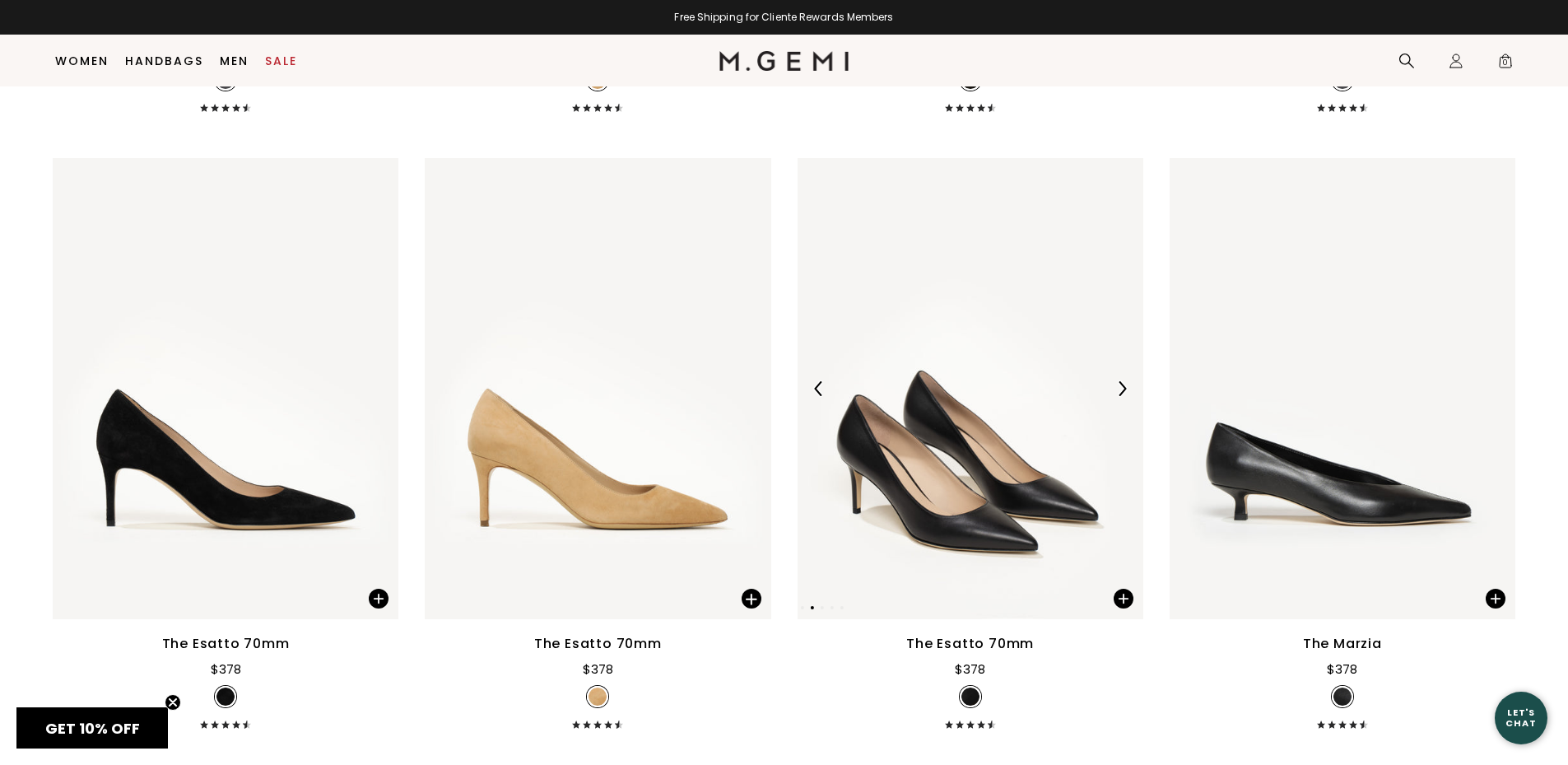 click at bounding box center [1122, 389] 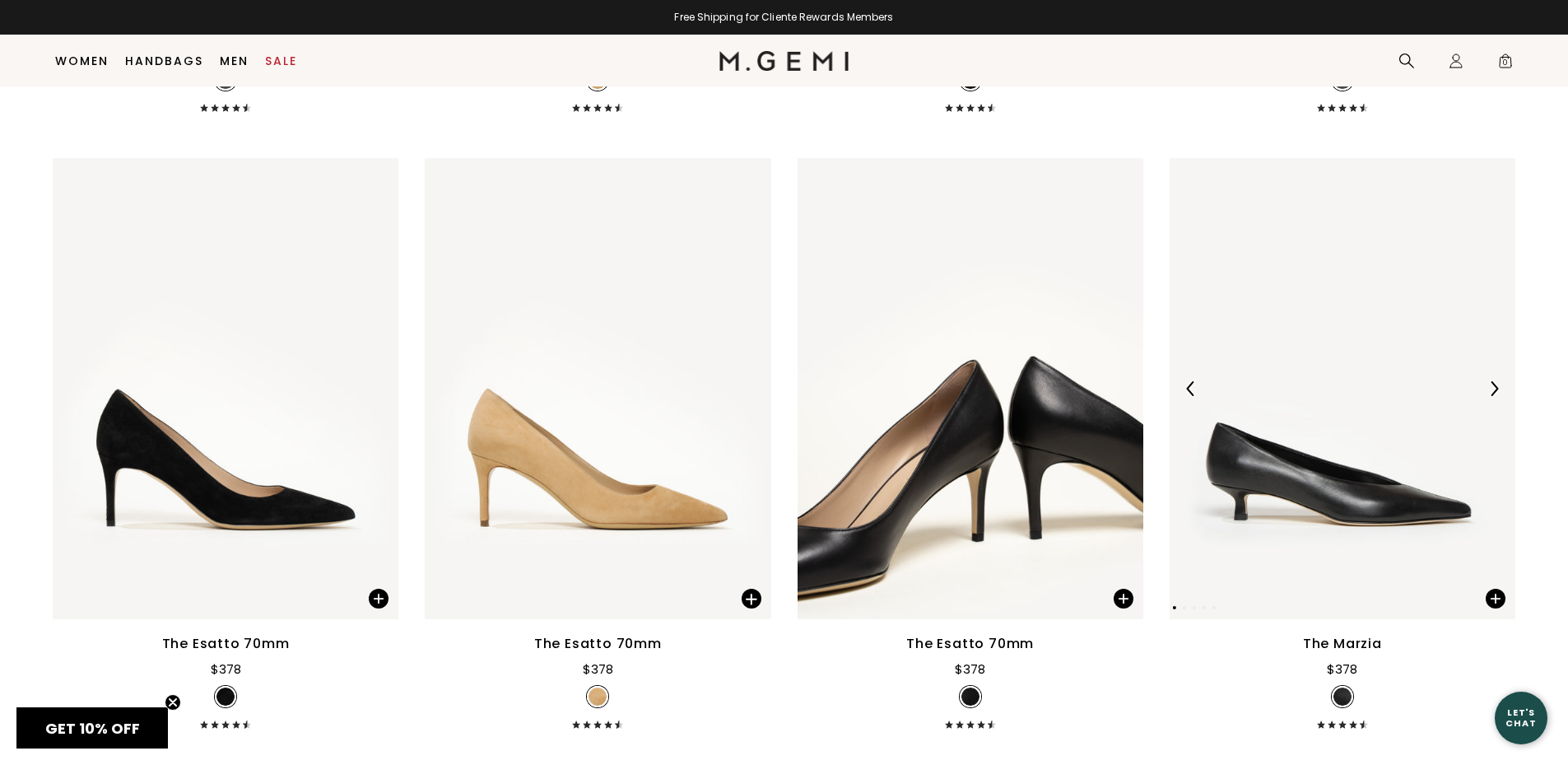 click at bounding box center [1494, 389] 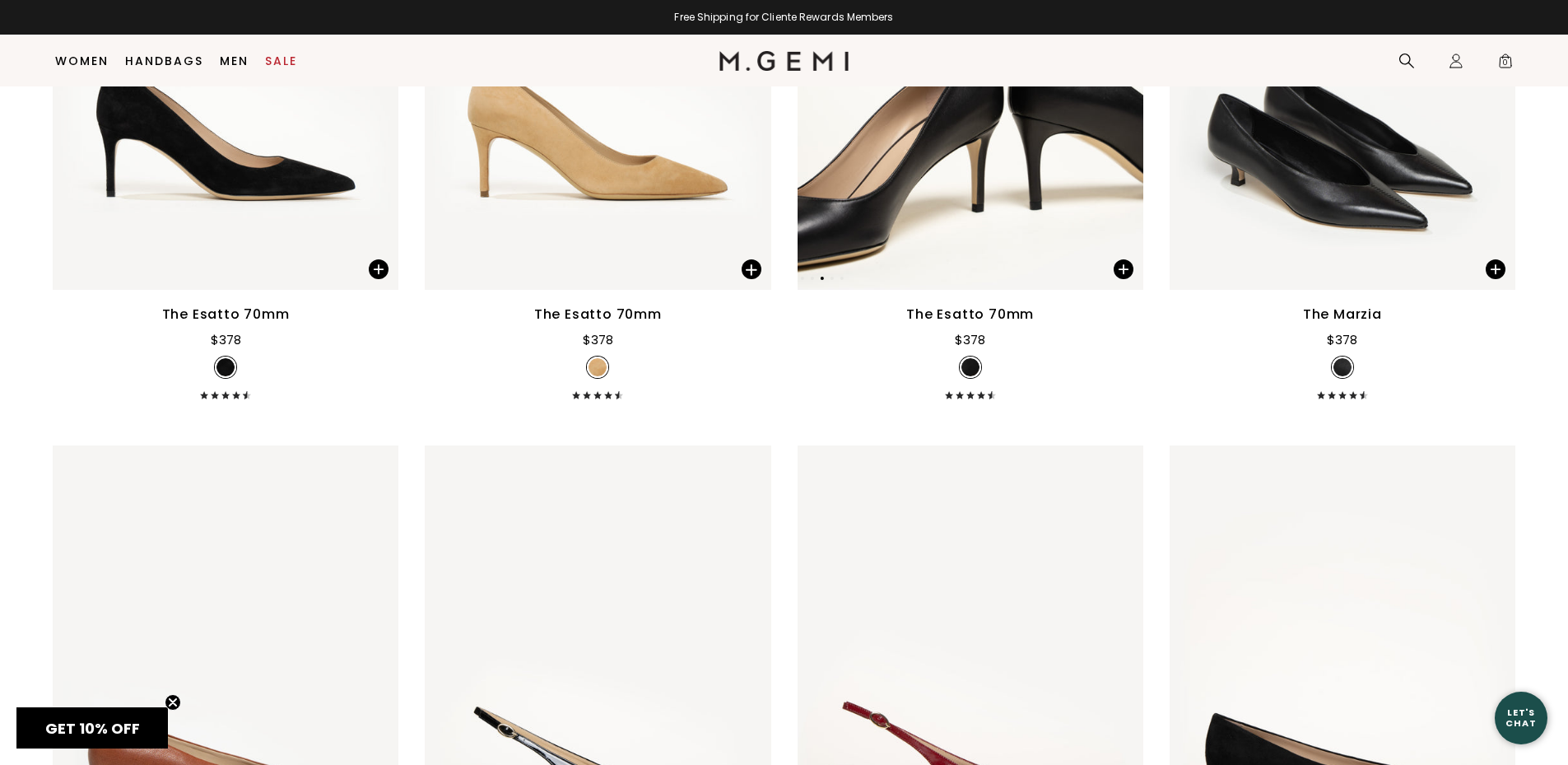 scroll, scrollTop: 21128, scrollLeft: 0, axis: vertical 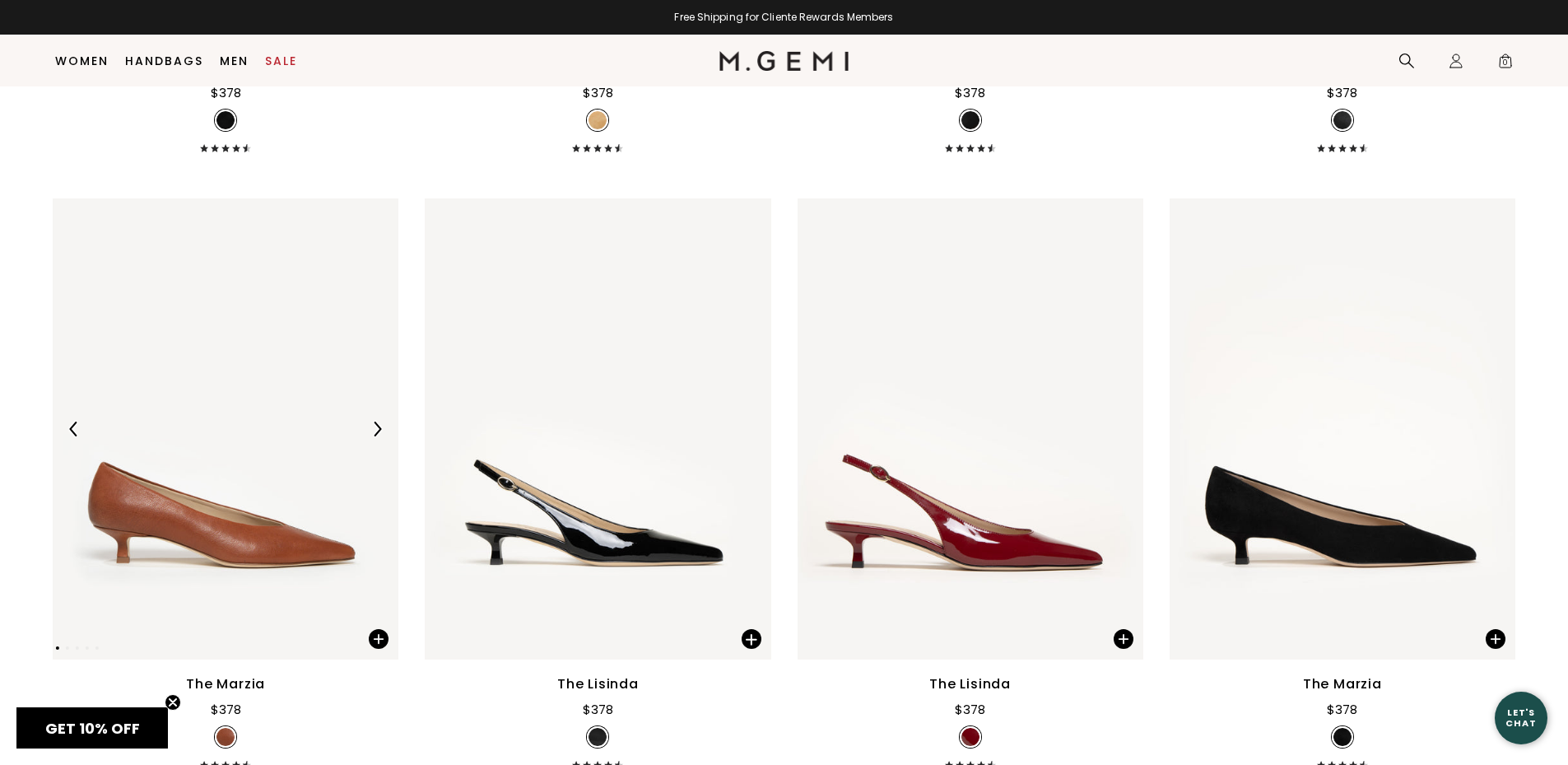 click at bounding box center (377, 429) 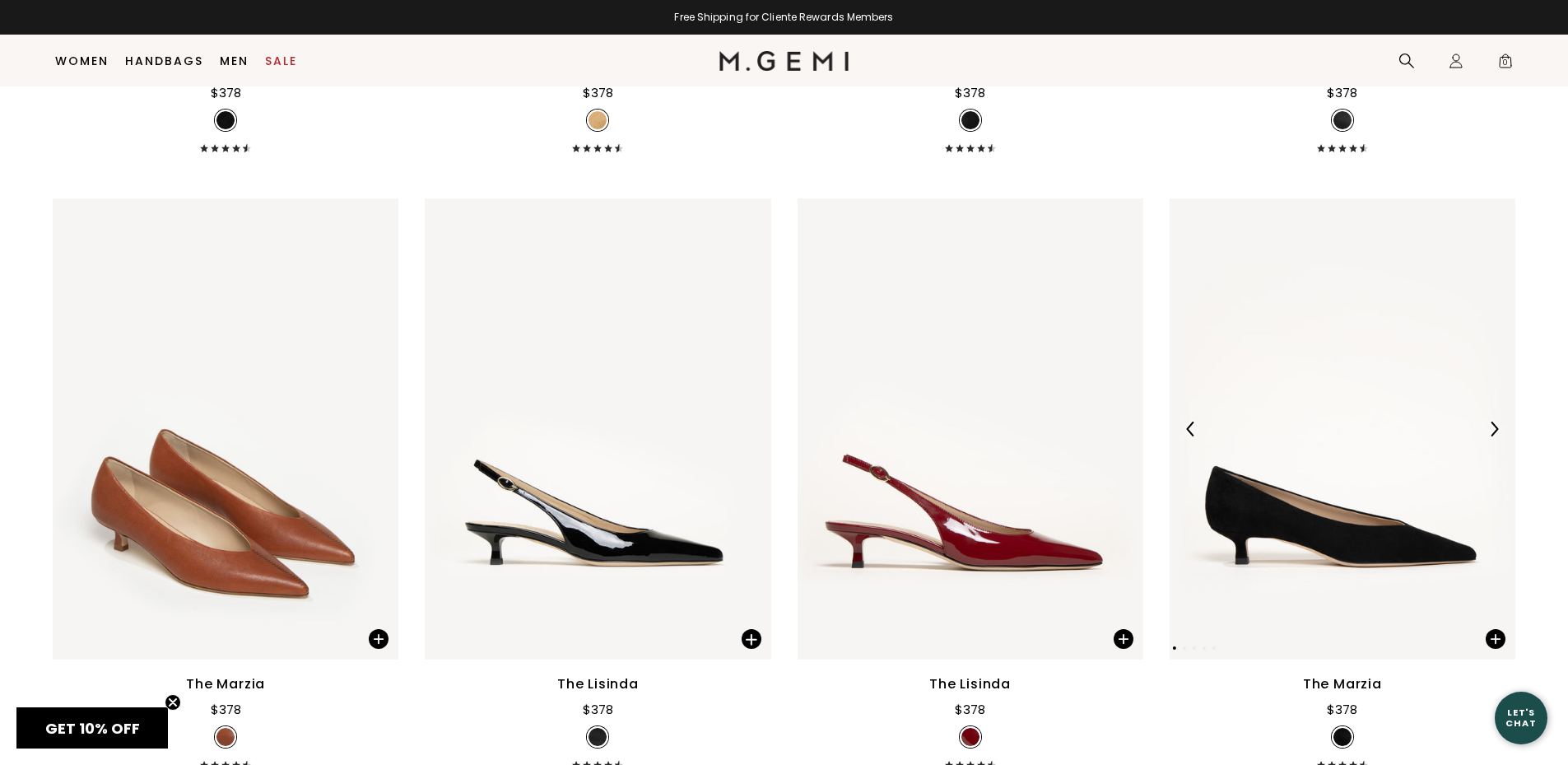 click at bounding box center (1494, 429) 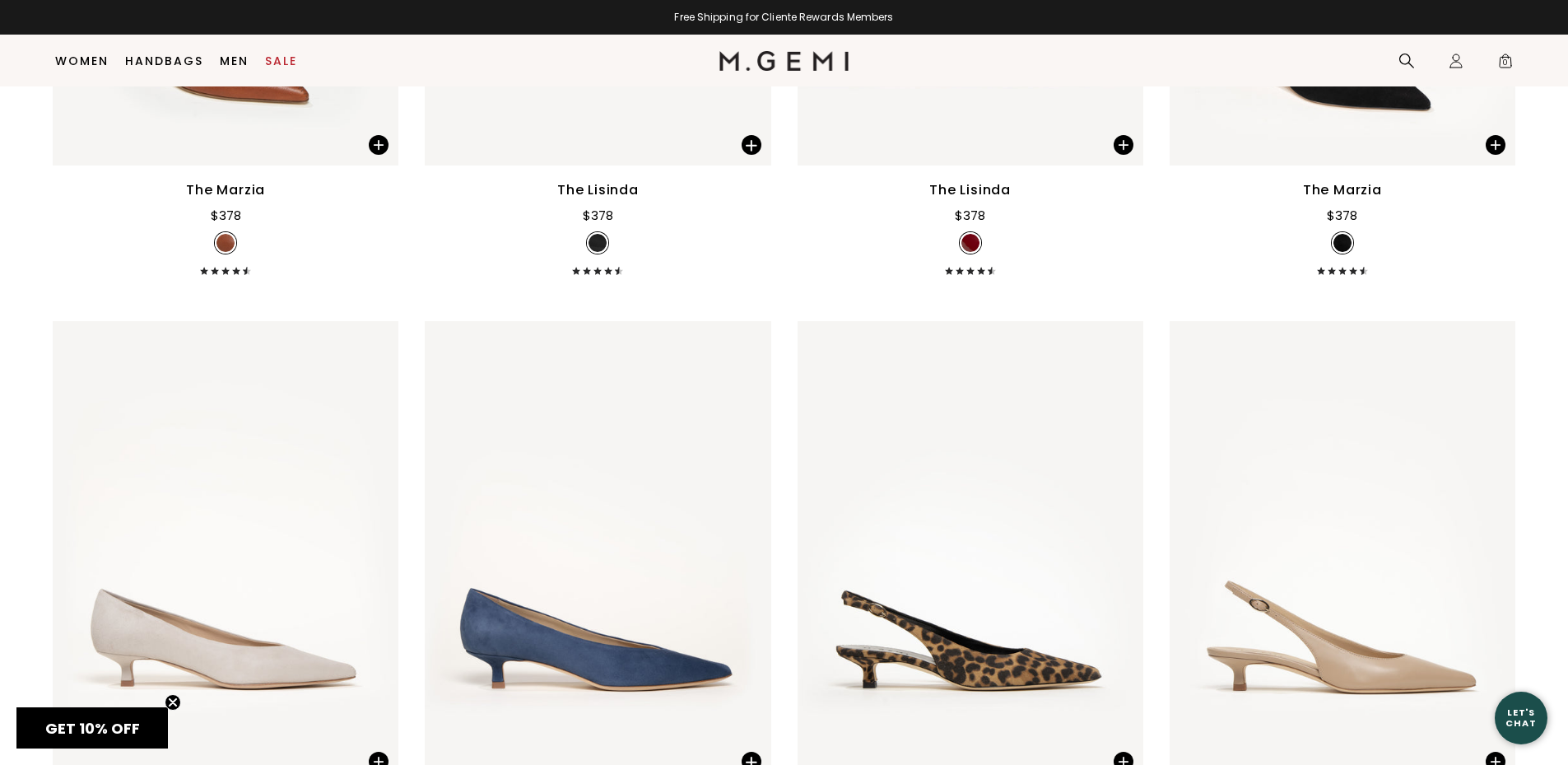 scroll, scrollTop: 21787, scrollLeft: 0, axis: vertical 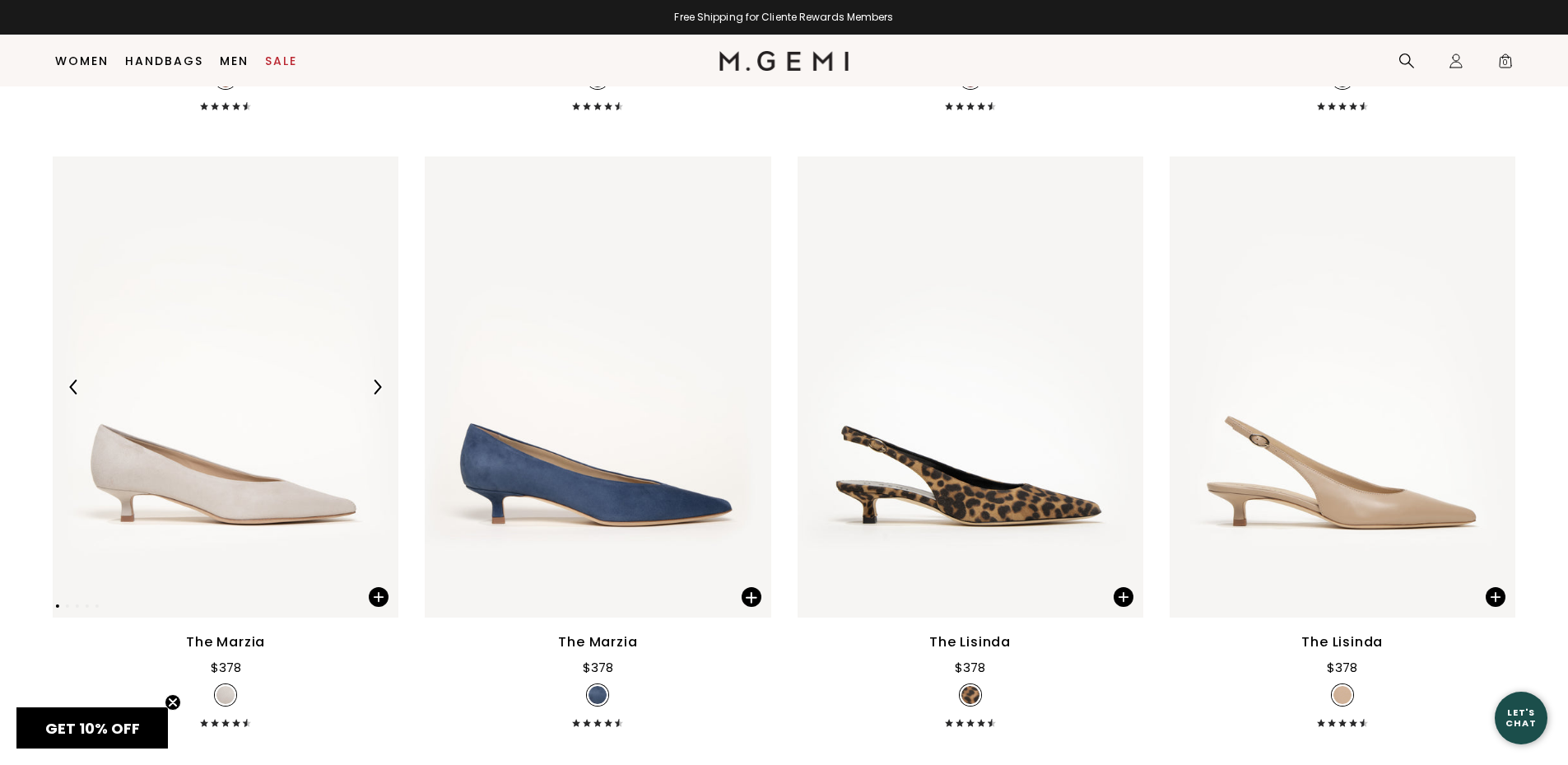 click at bounding box center (377, 387) 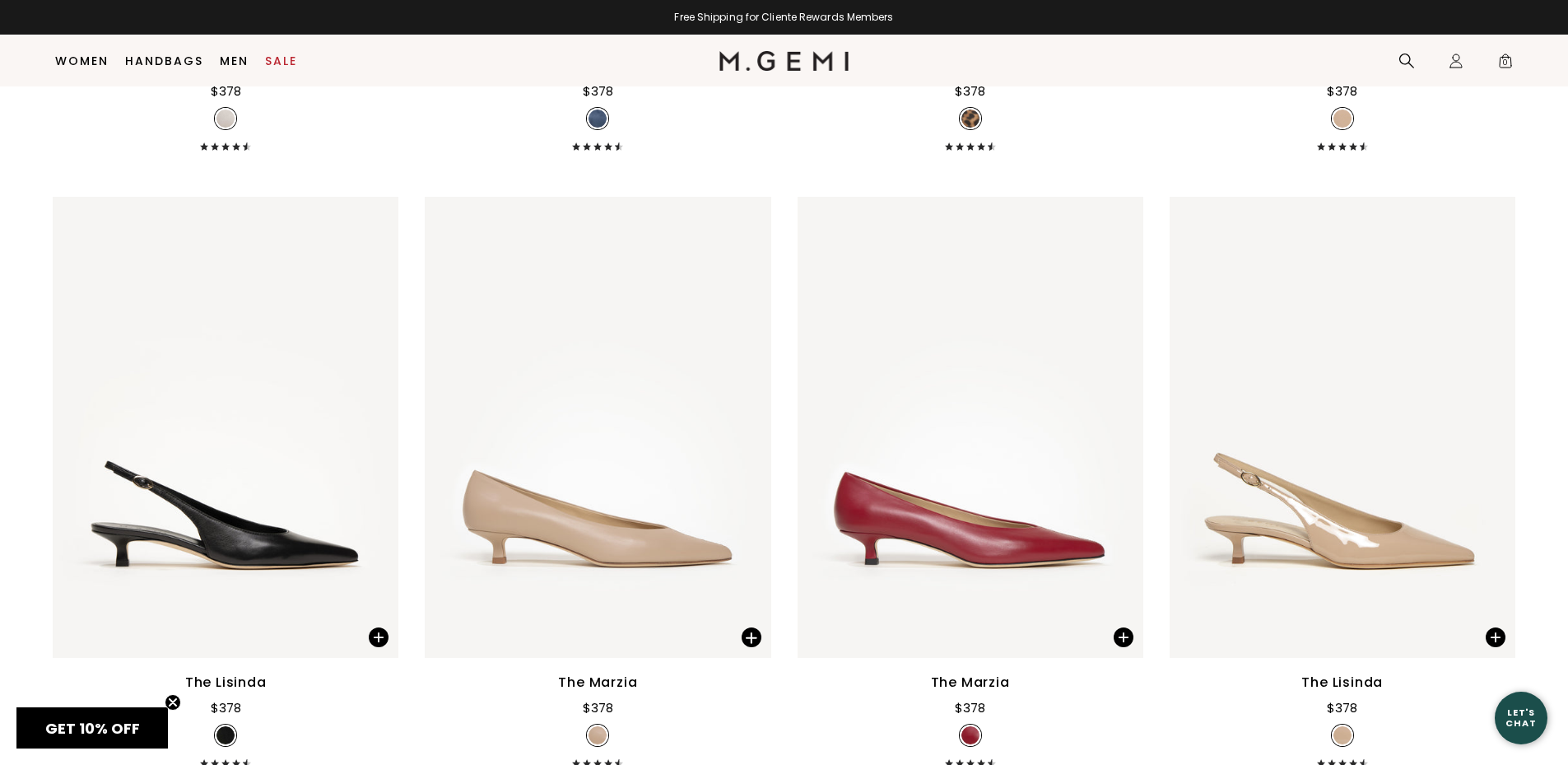 scroll, scrollTop: 22446, scrollLeft: 0, axis: vertical 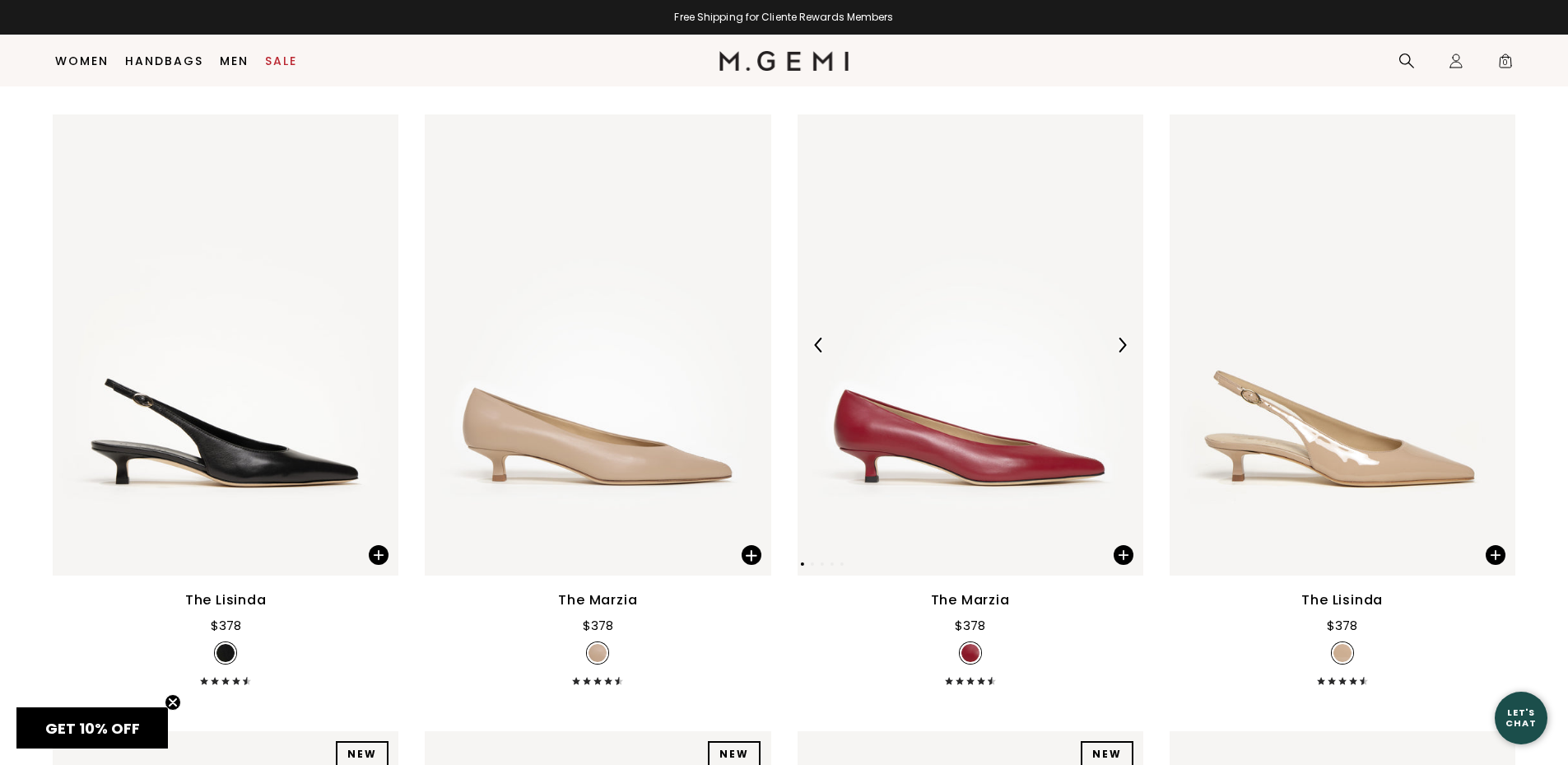 click at bounding box center (1122, 345) 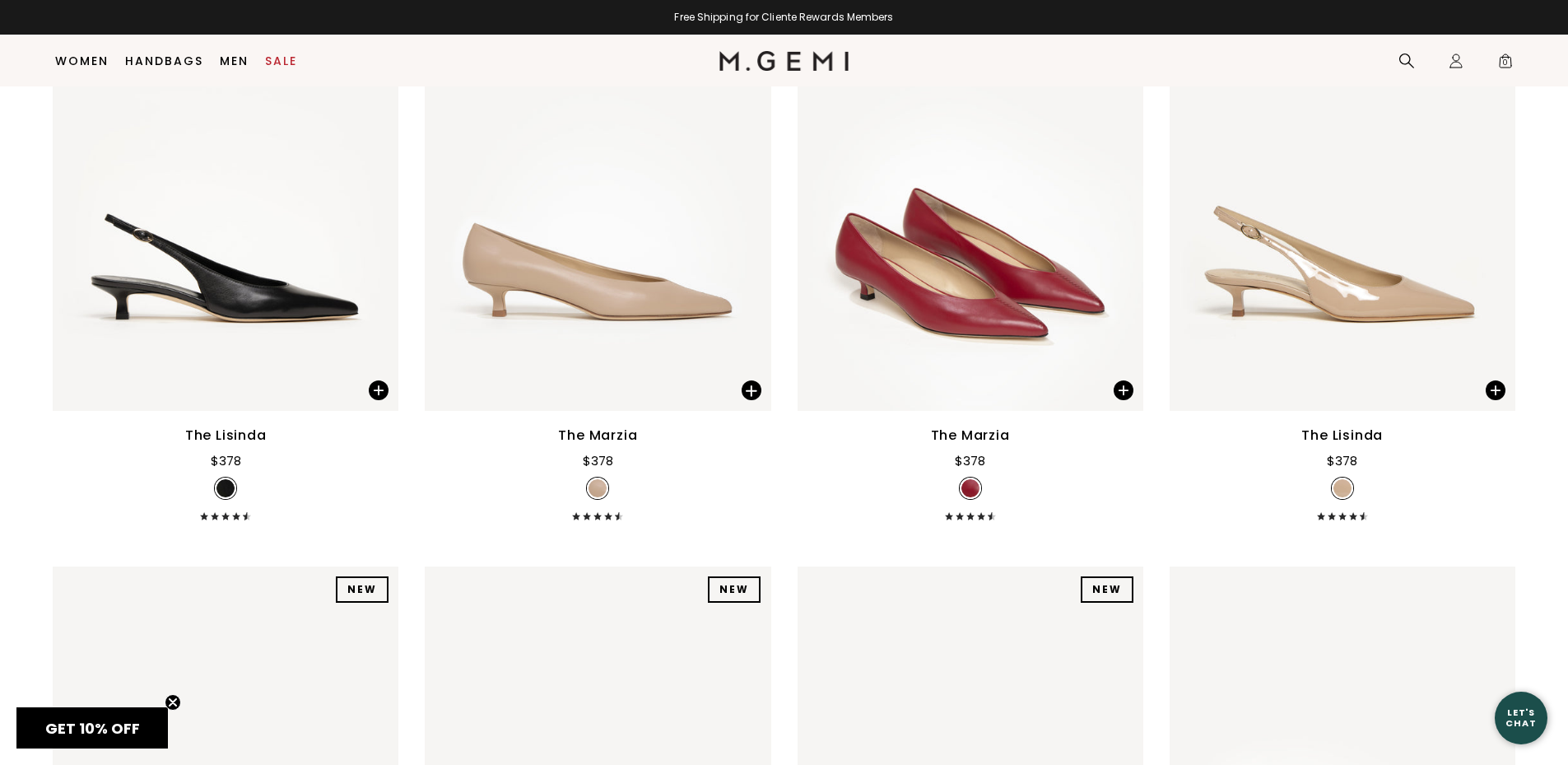 scroll, scrollTop: 22117, scrollLeft: 0, axis: vertical 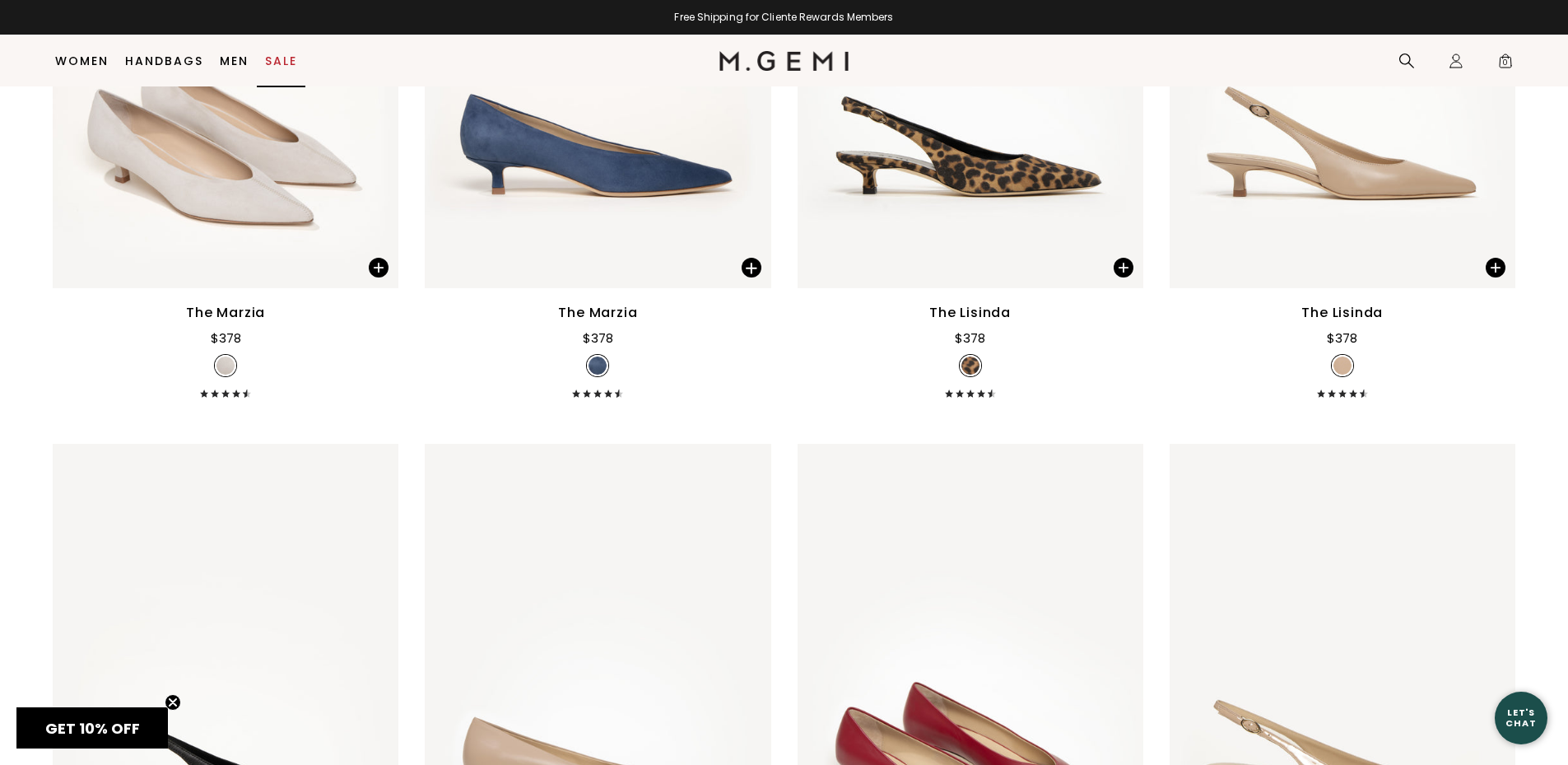 click on "Sale" at bounding box center [281, 61] 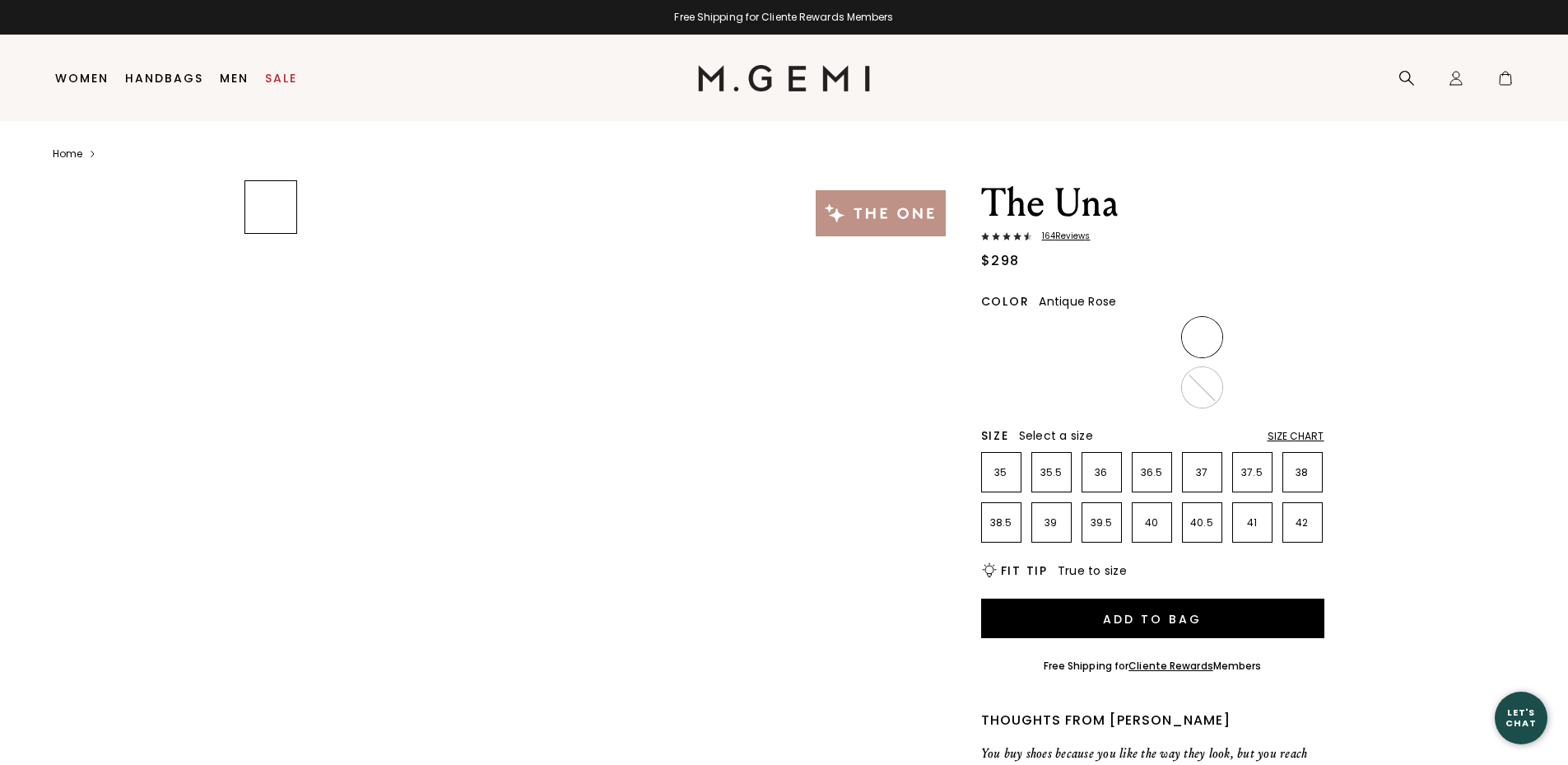 scroll, scrollTop: 0, scrollLeft: 0, axis: both 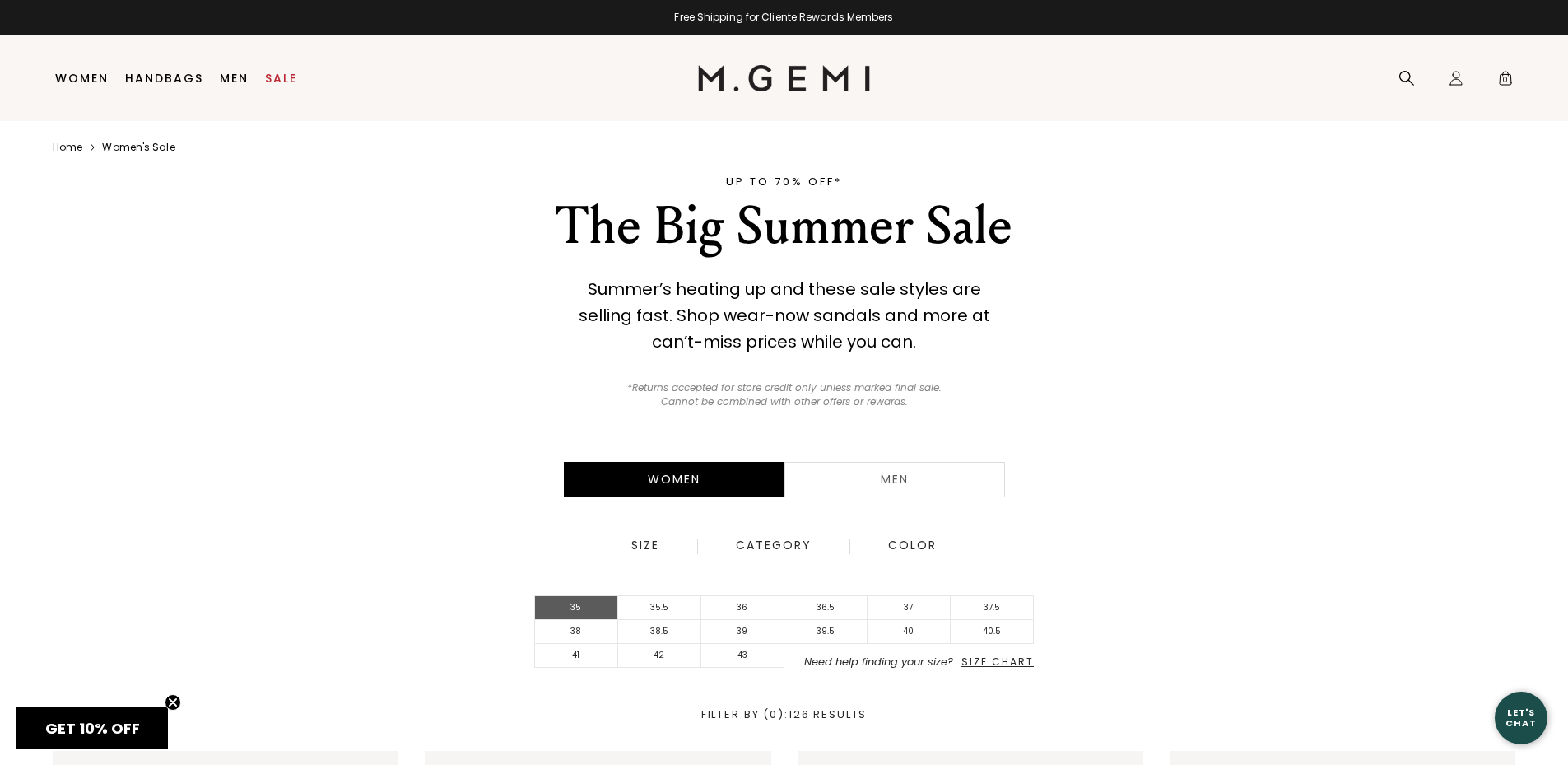 click on "35" at bounding box center (576, 608) 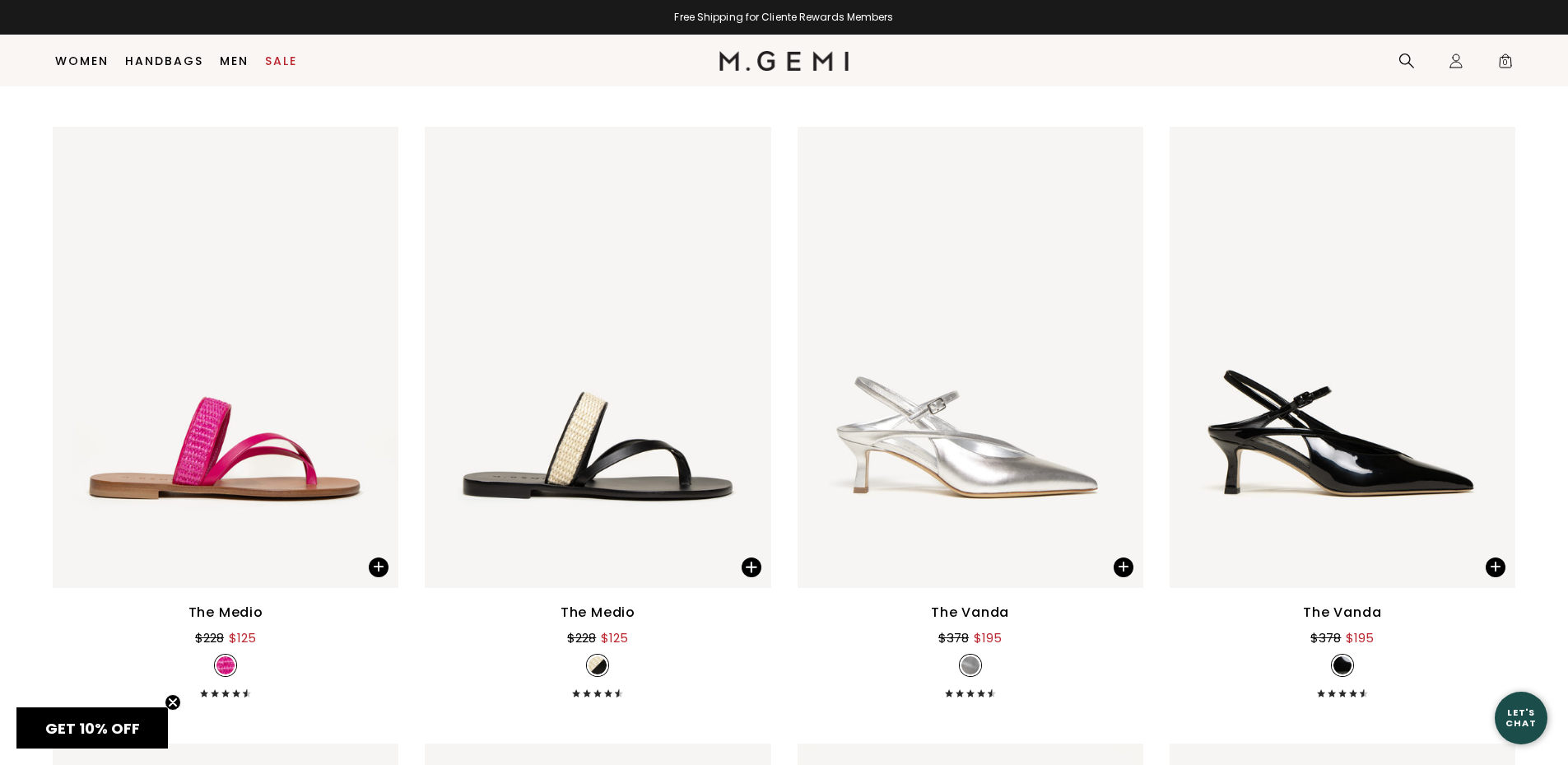 scroll, scrollTop: 1943, scrollLeft: 0, axis: vertical 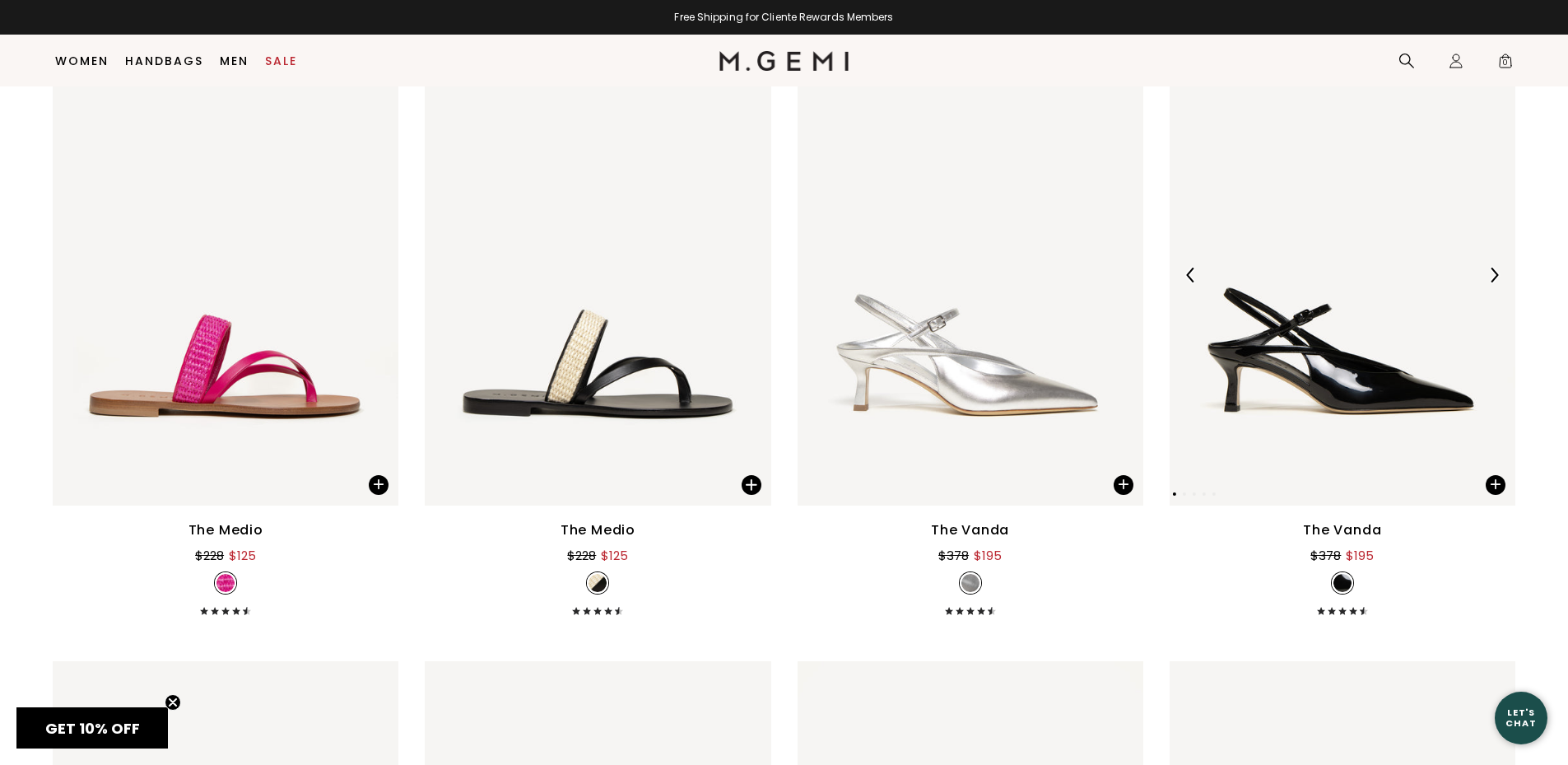 click at bounding box center (1494, 275) 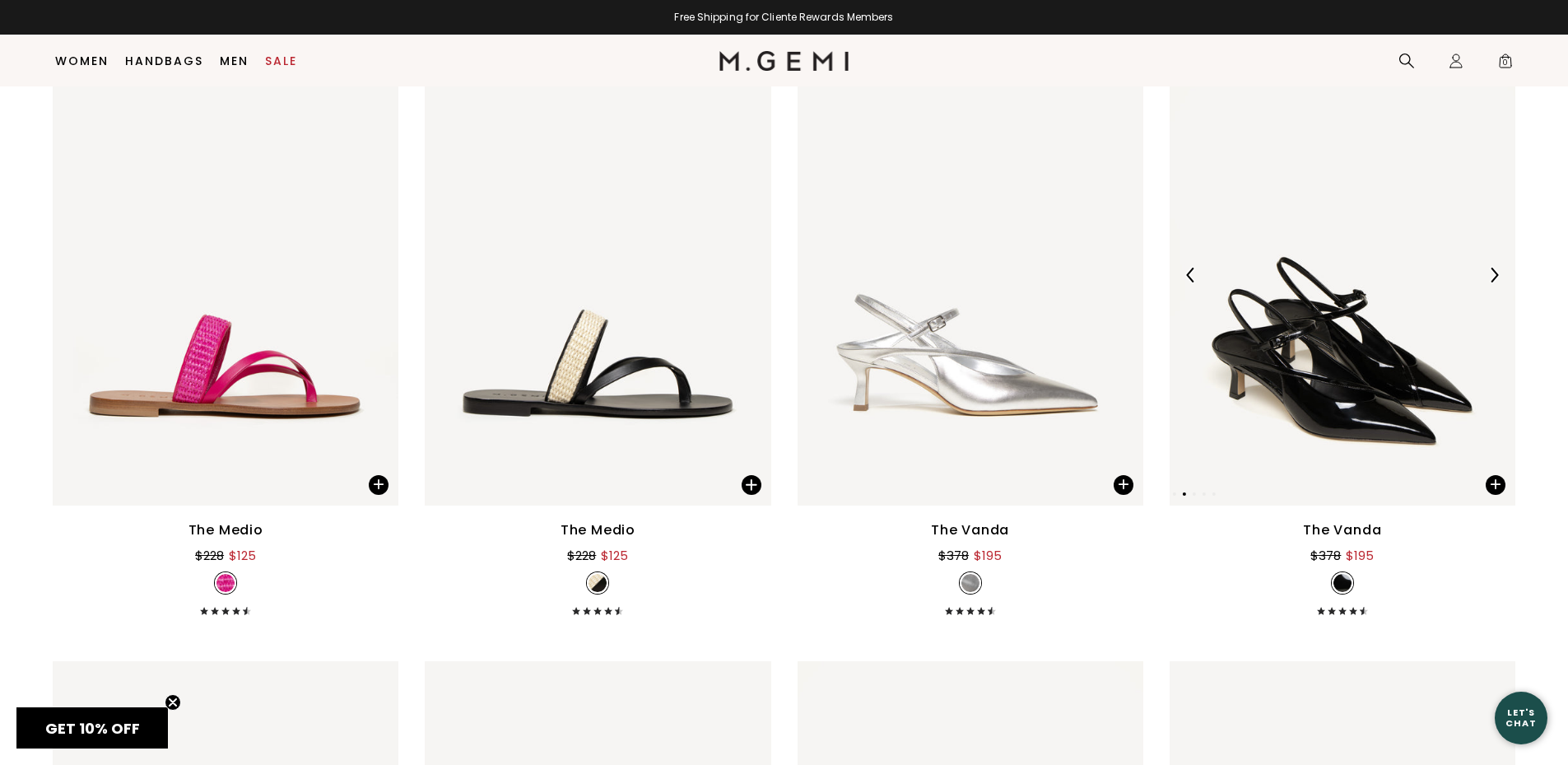 click at bounding box center (1494, 275) 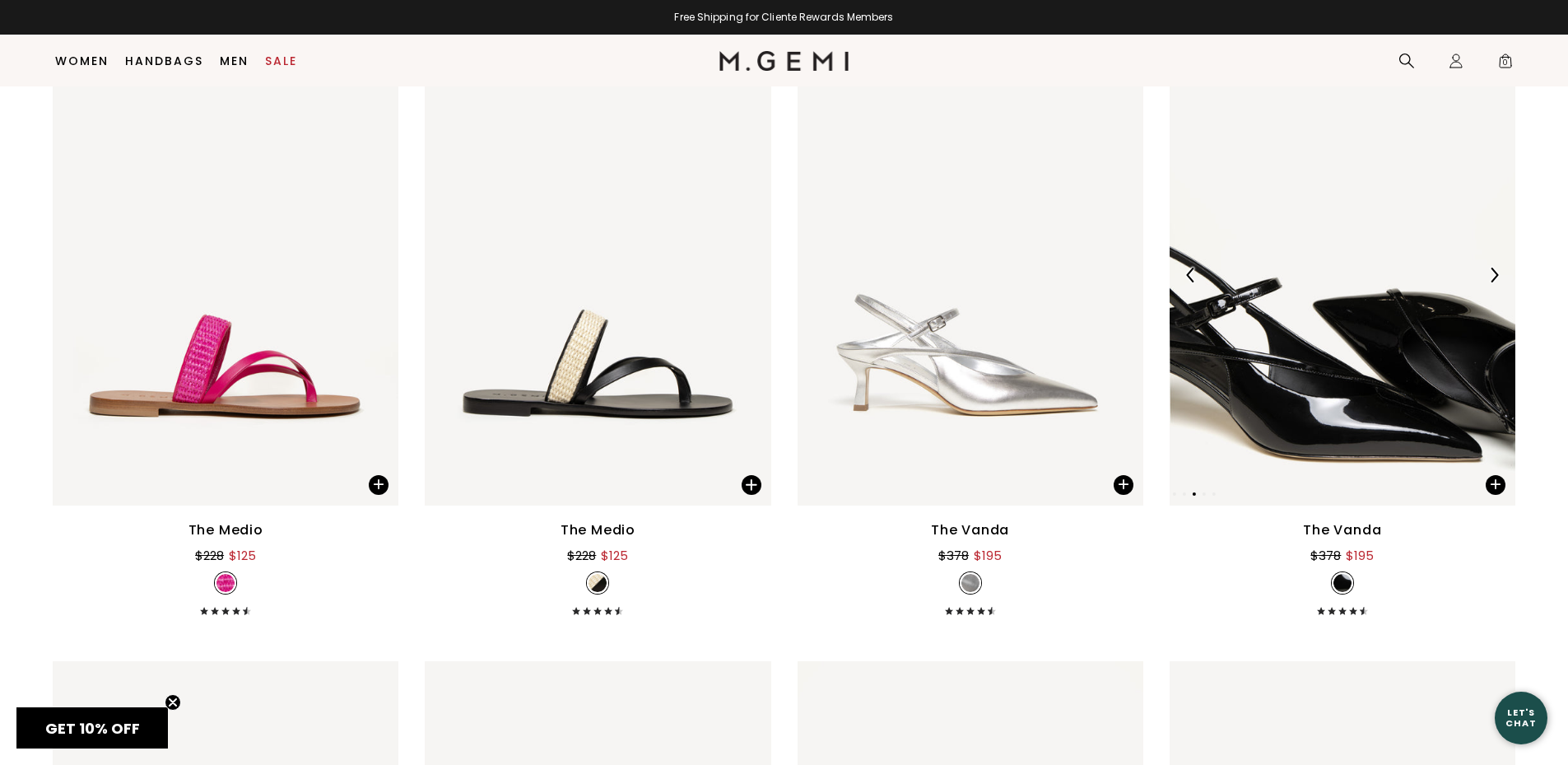 click at bounding box center [1494, 275] 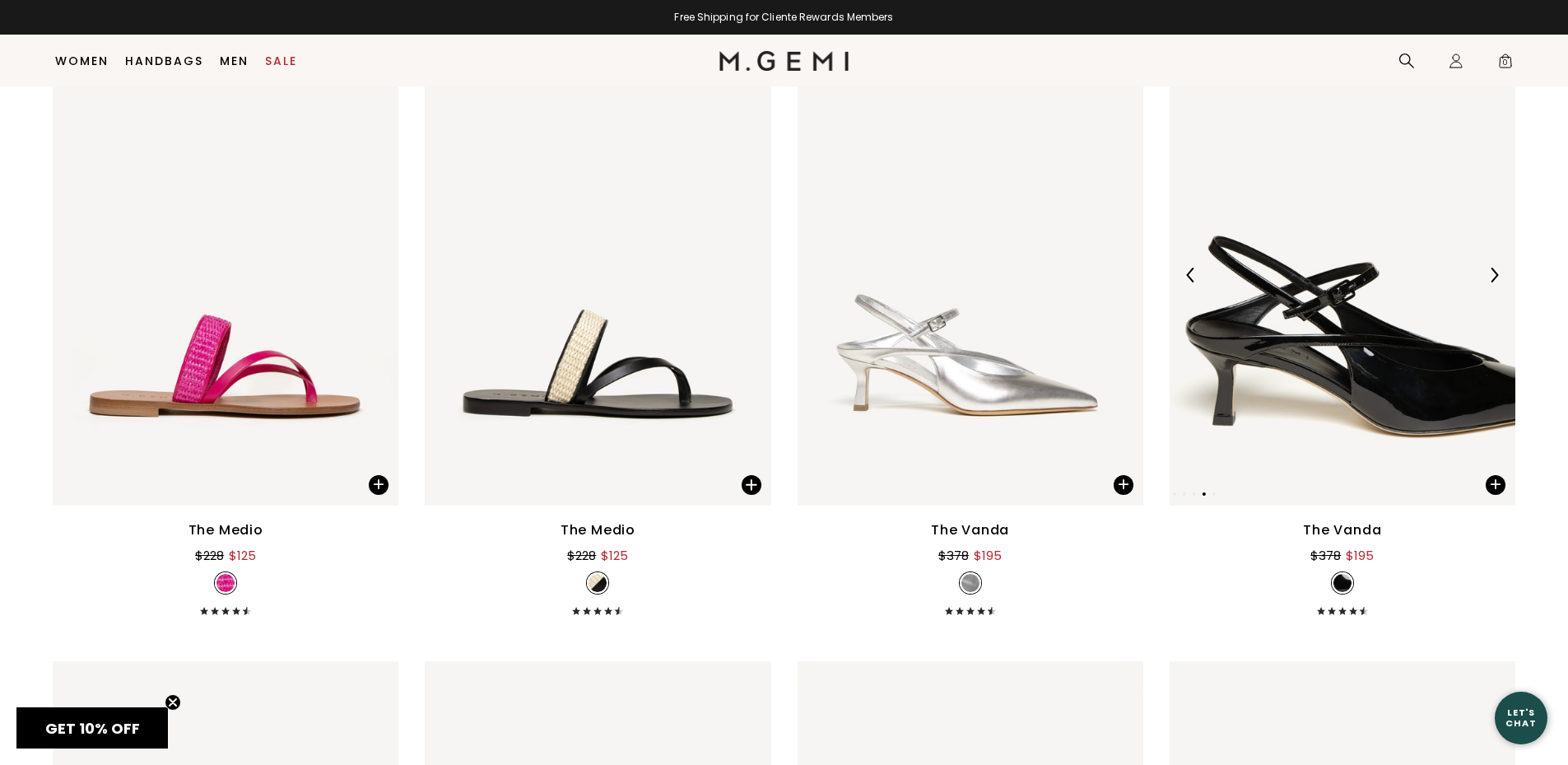 click at bounding box center (1494, 275) 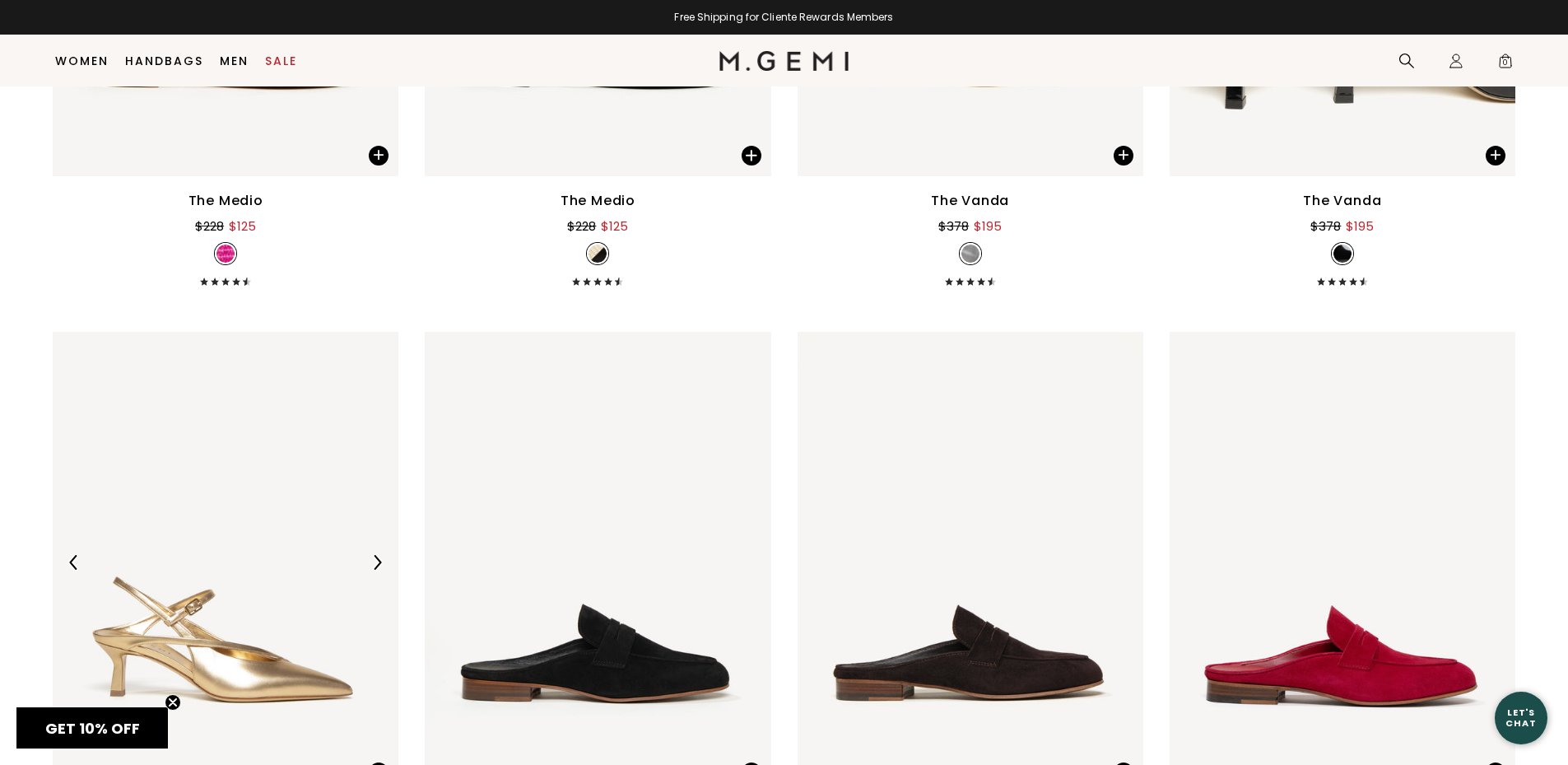 scroll, scrollTop: 2025, scrollLeft: 0, axis: vertical 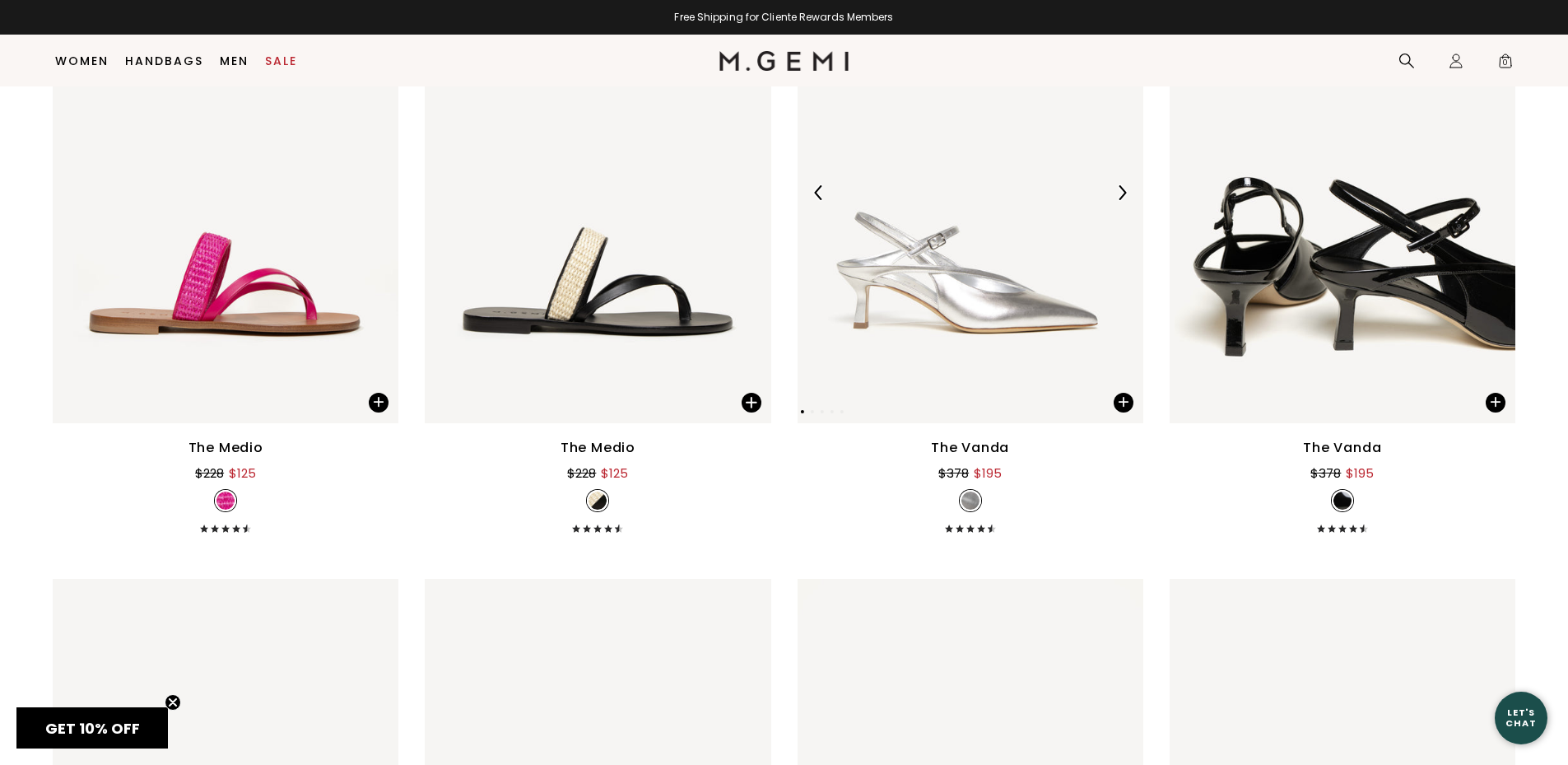 click at bounding box center [1122, 193] 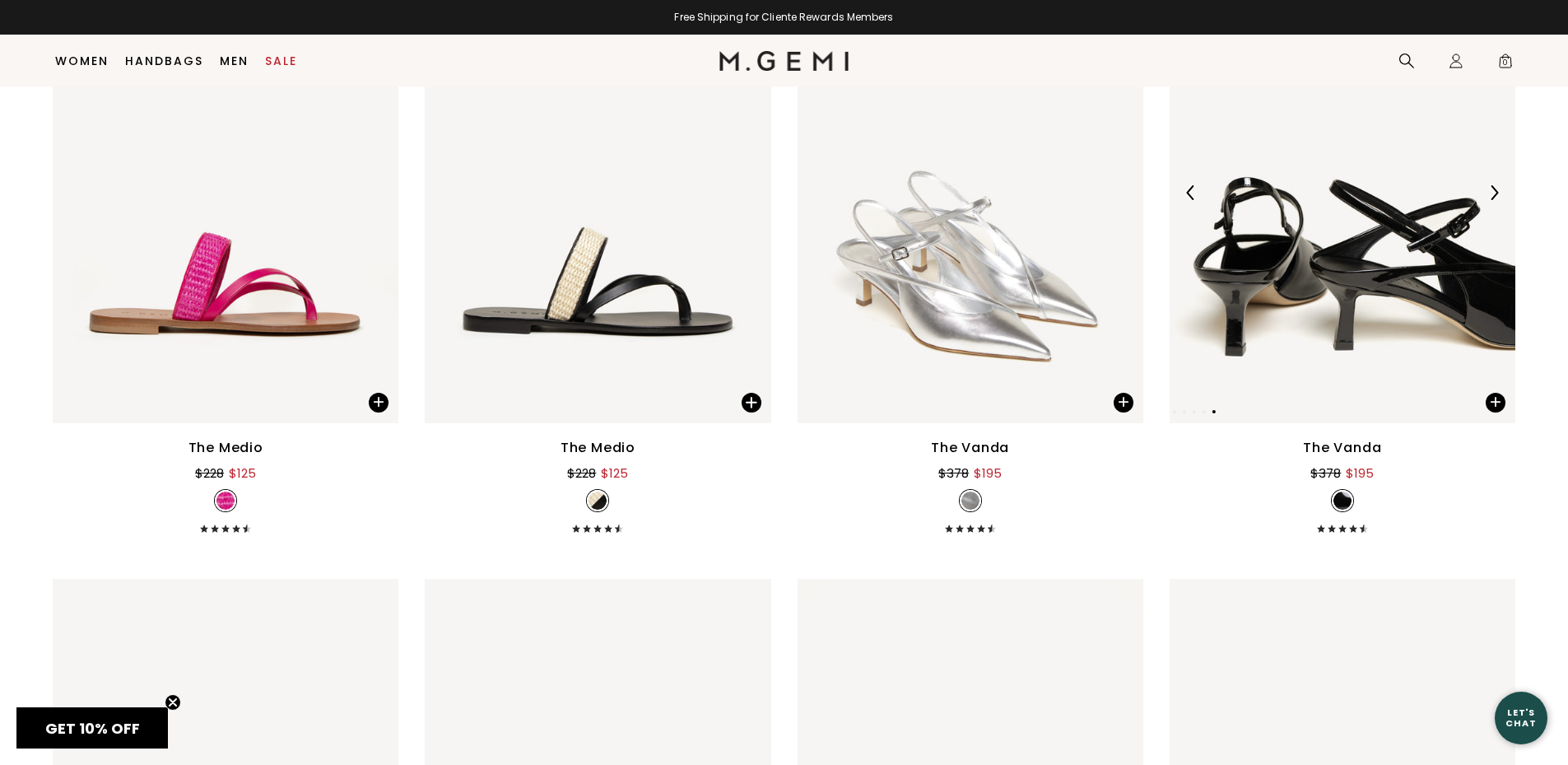 click at bounding box center [1494, 193] 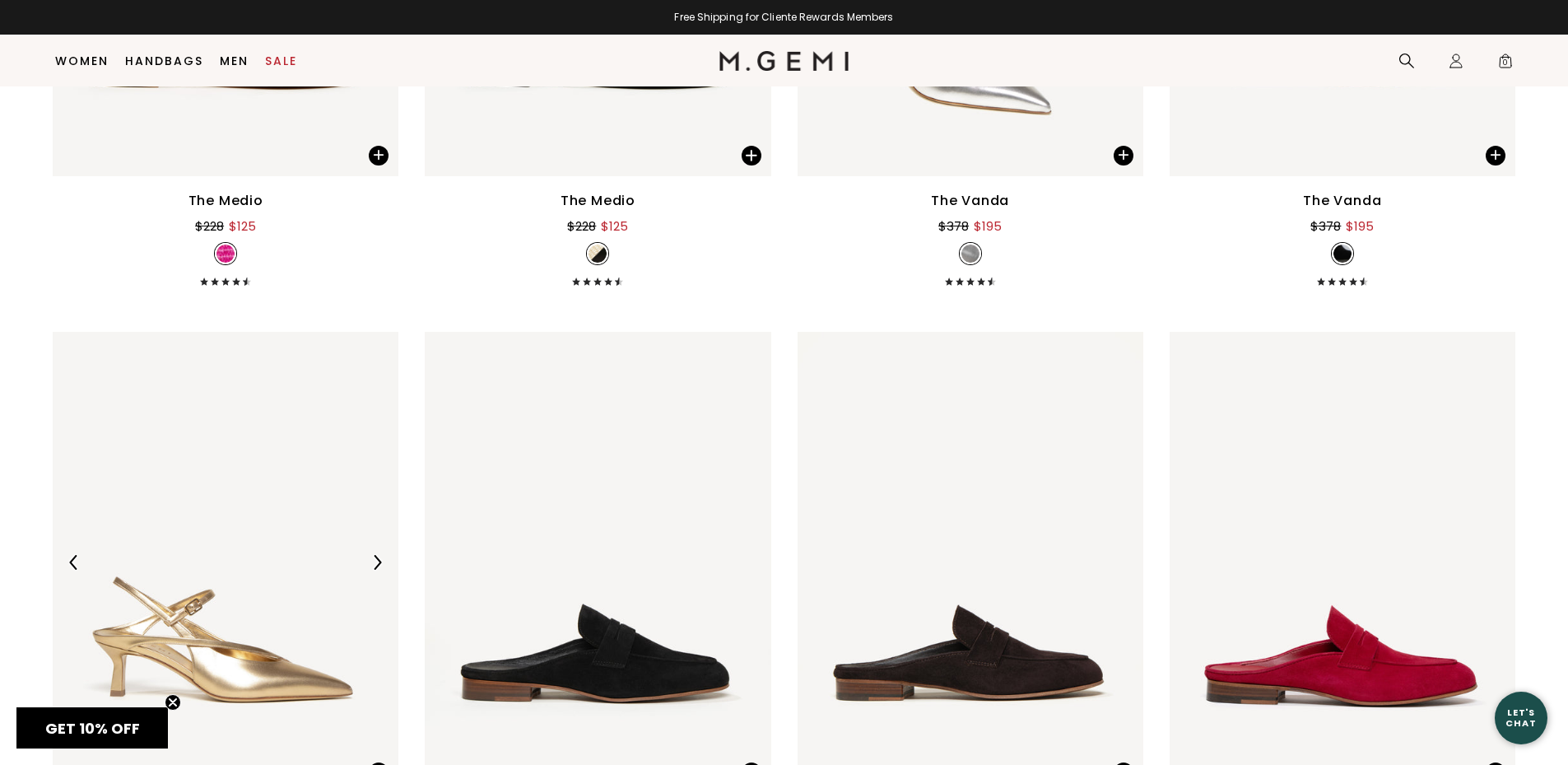 scroll, scrollTop: 2437, scrollLeft: 0, axis: vertical 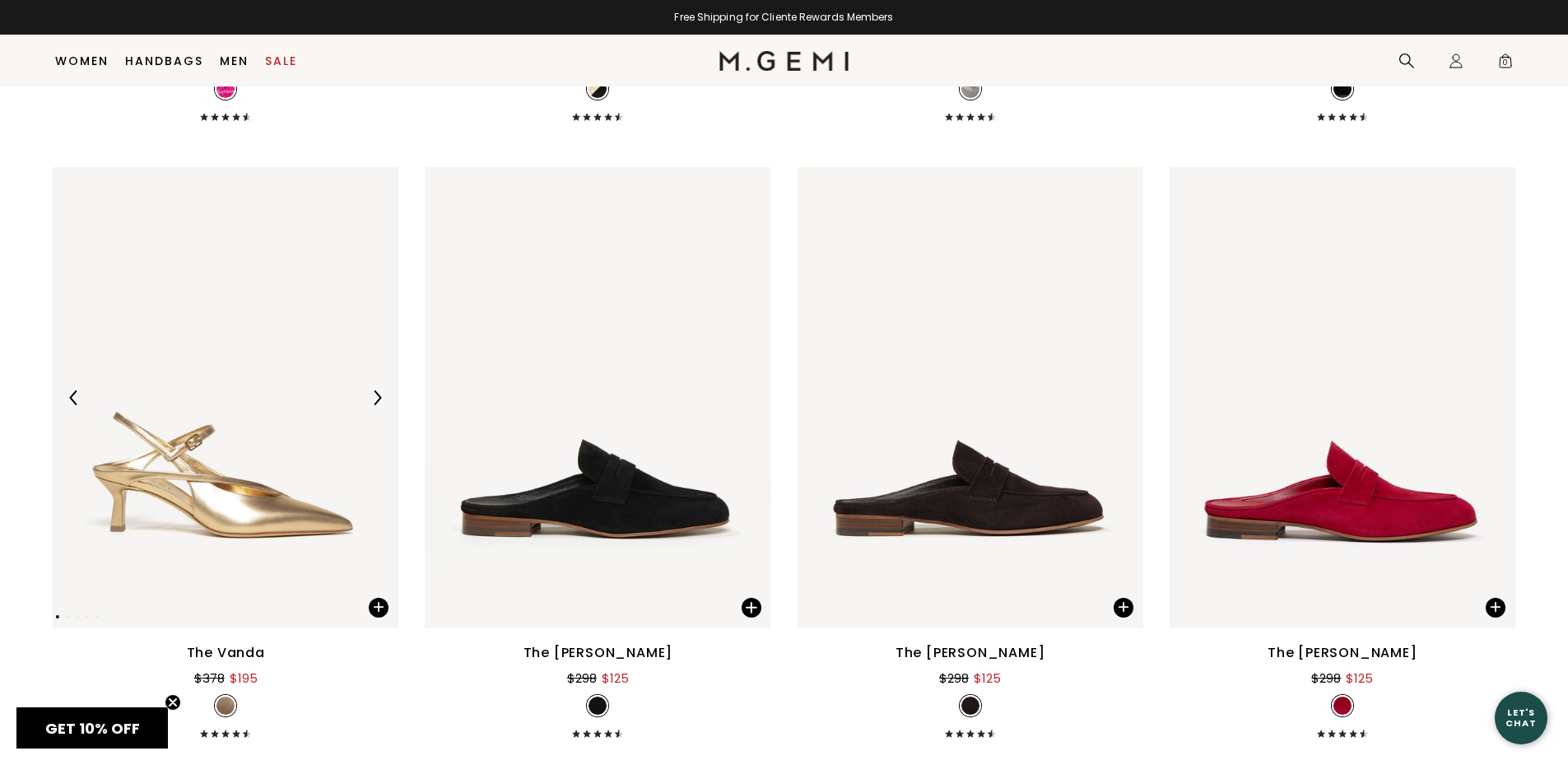 click at bounding box center (377, 398) 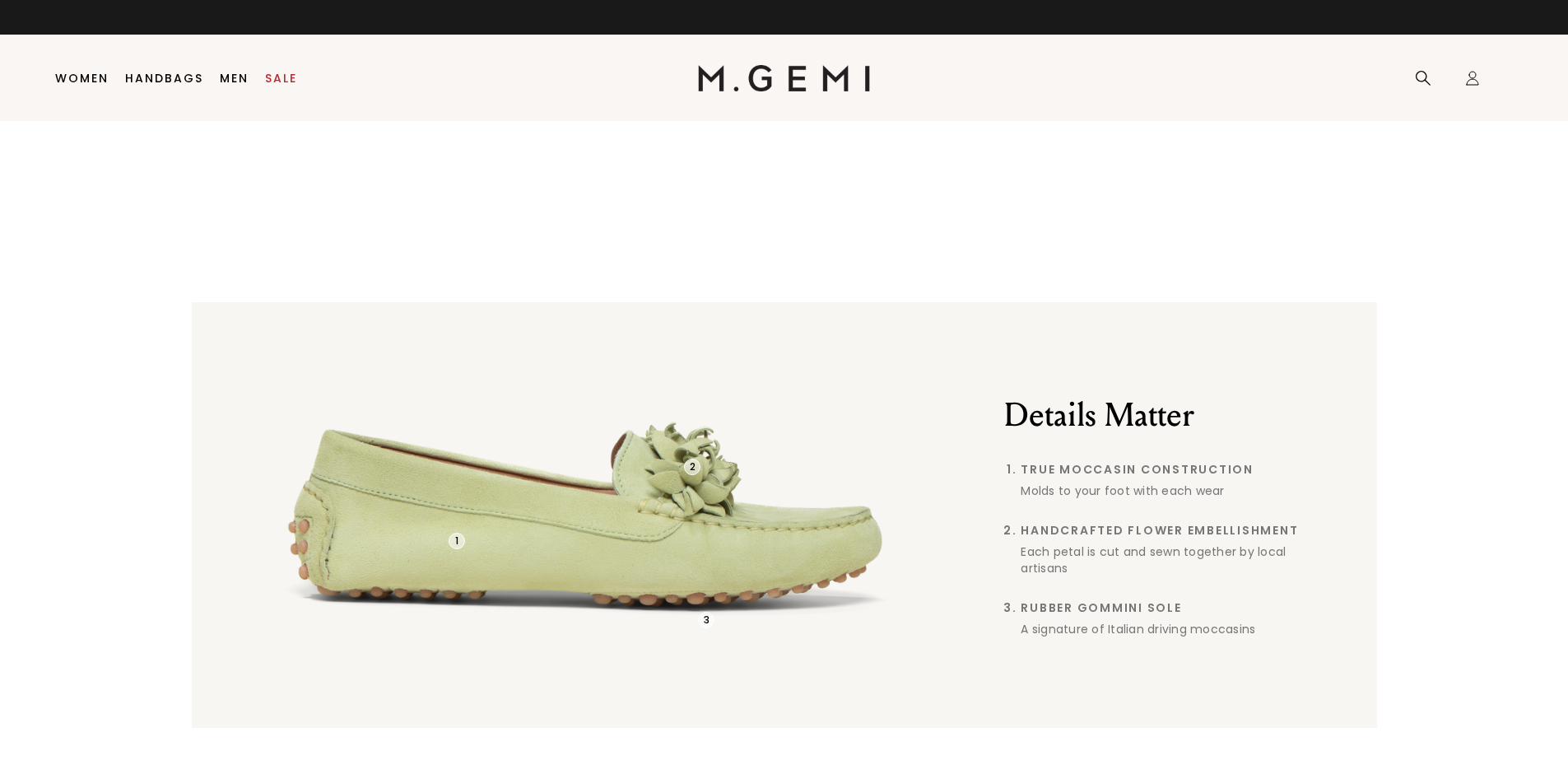scroll, scrollTop: 0, scrollLeft: 0, axis: both 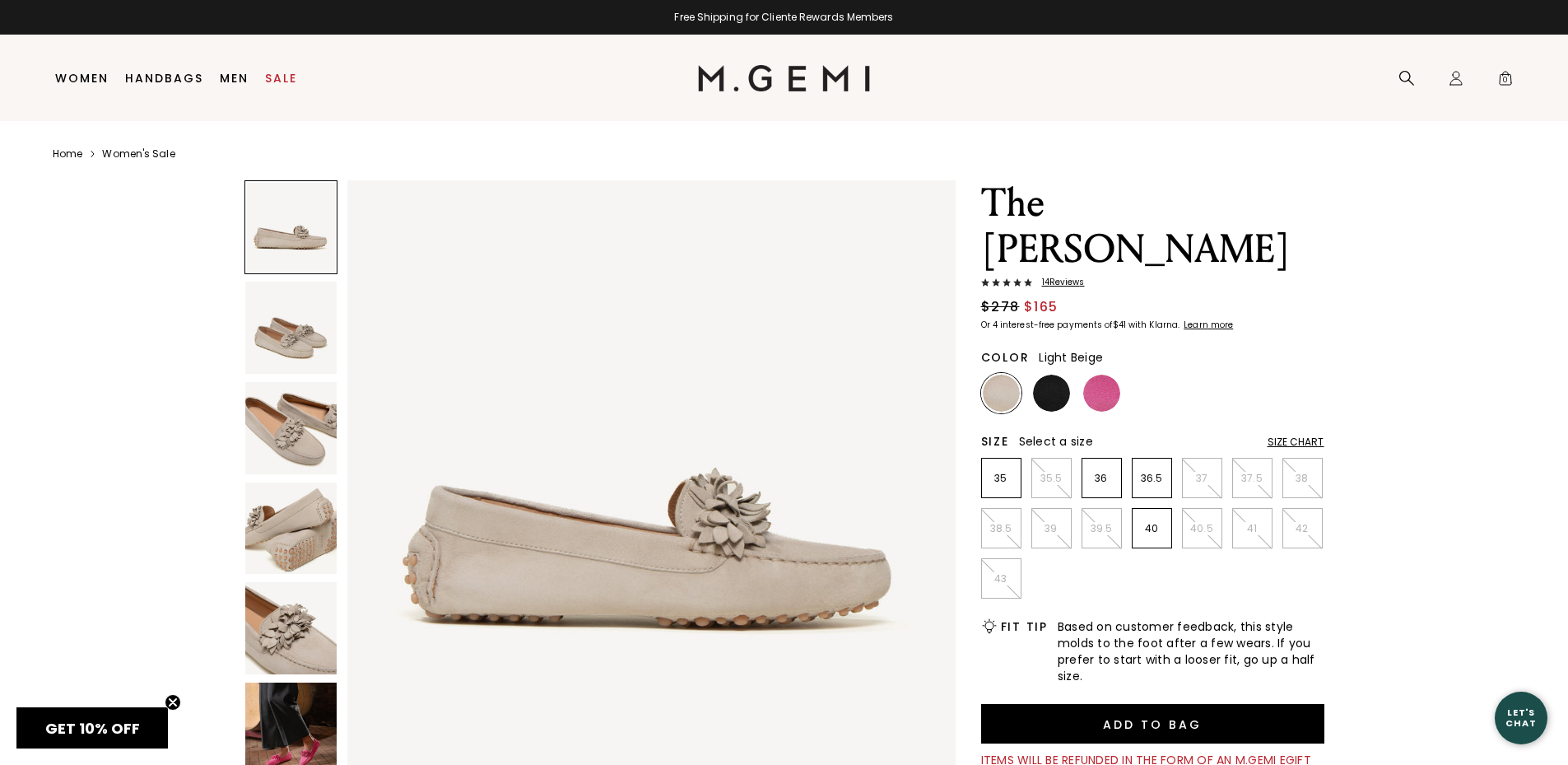 click at bounding box center (291, 328) 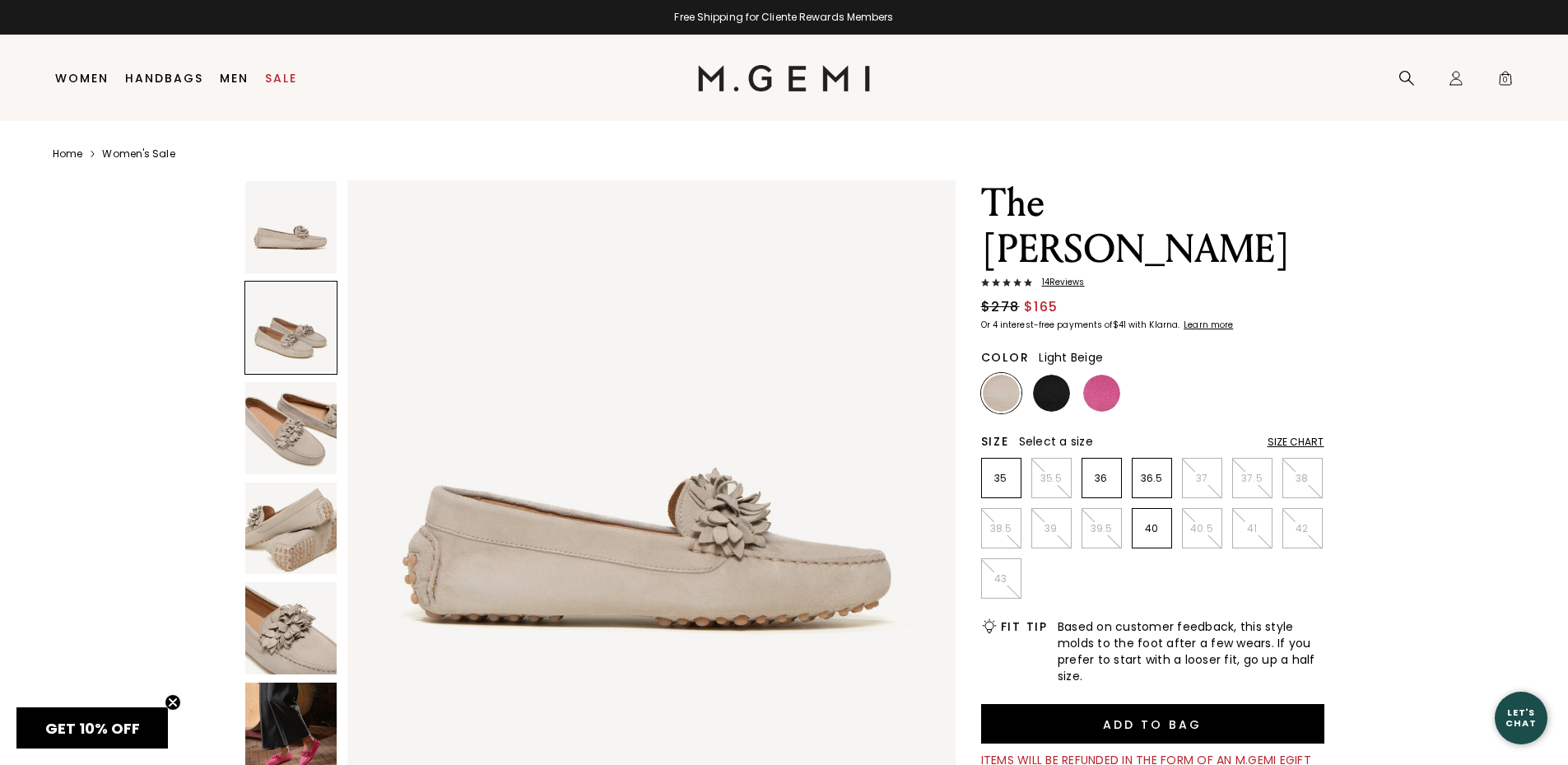 scroll, scrollTop: 612, scrollLeft: 0, axis: vertical 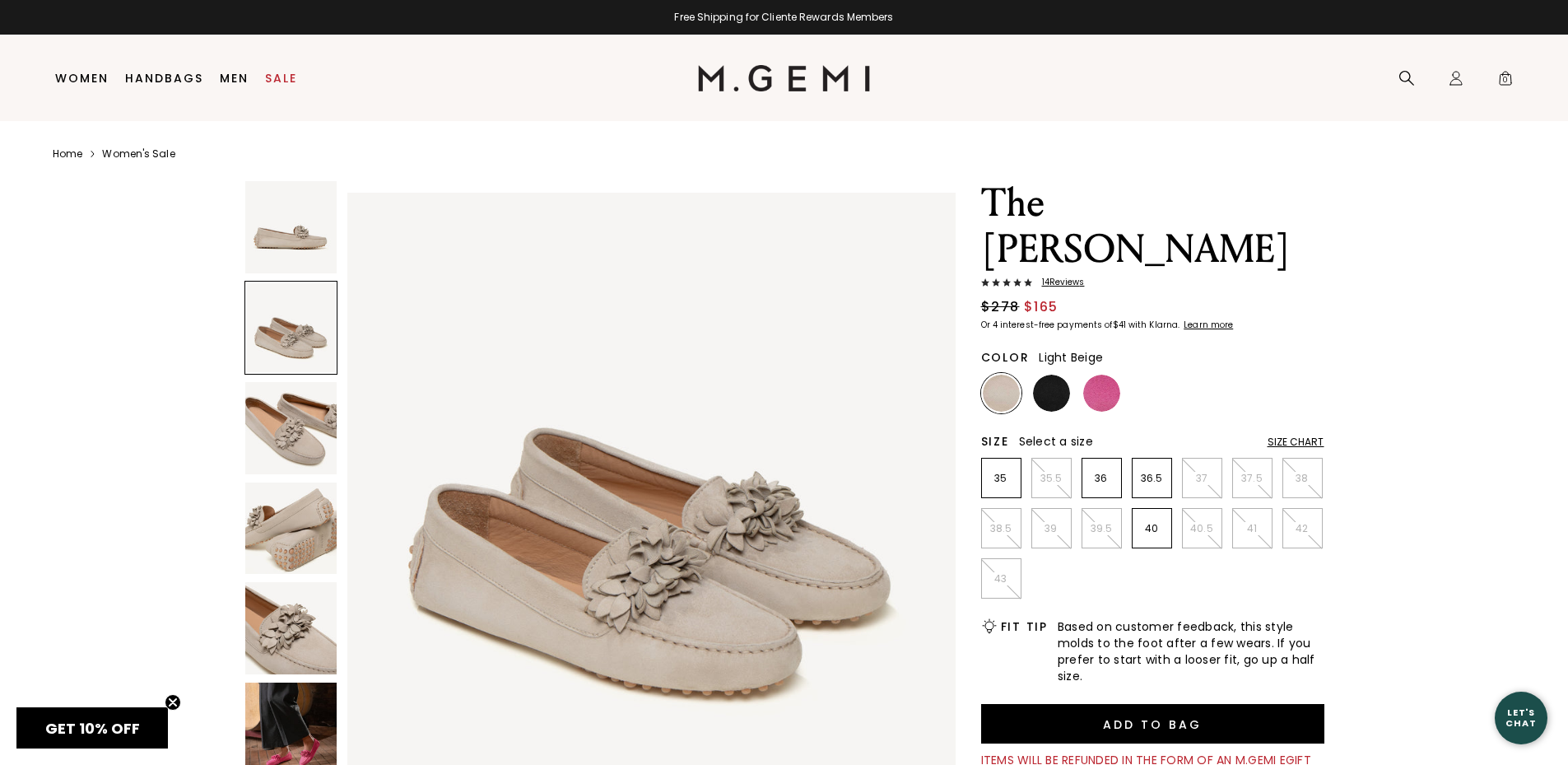 click at bounding box center [291, 428] 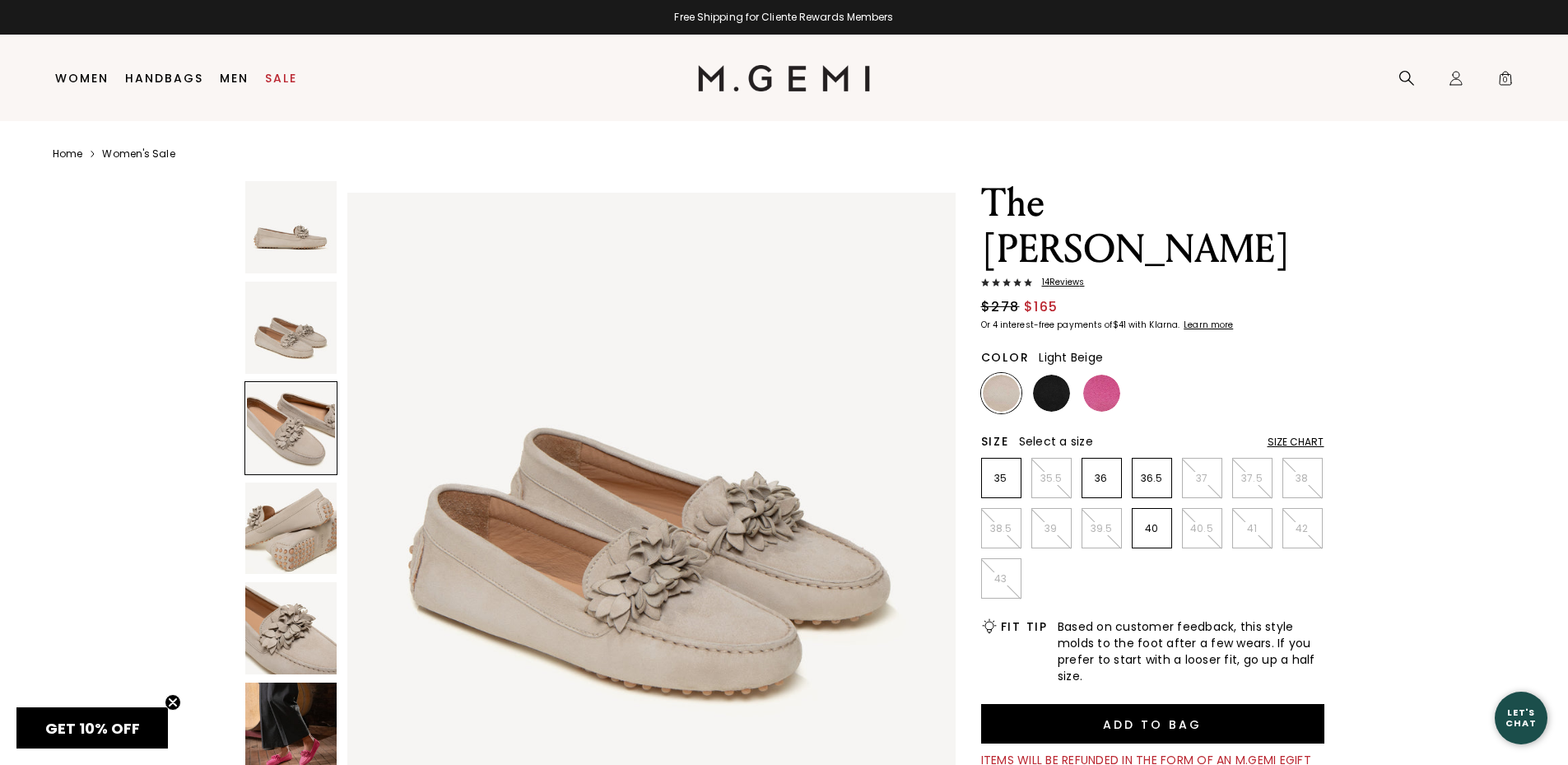scroll, scrollTop: 1224, scrollLeft: 0, axis: vertical 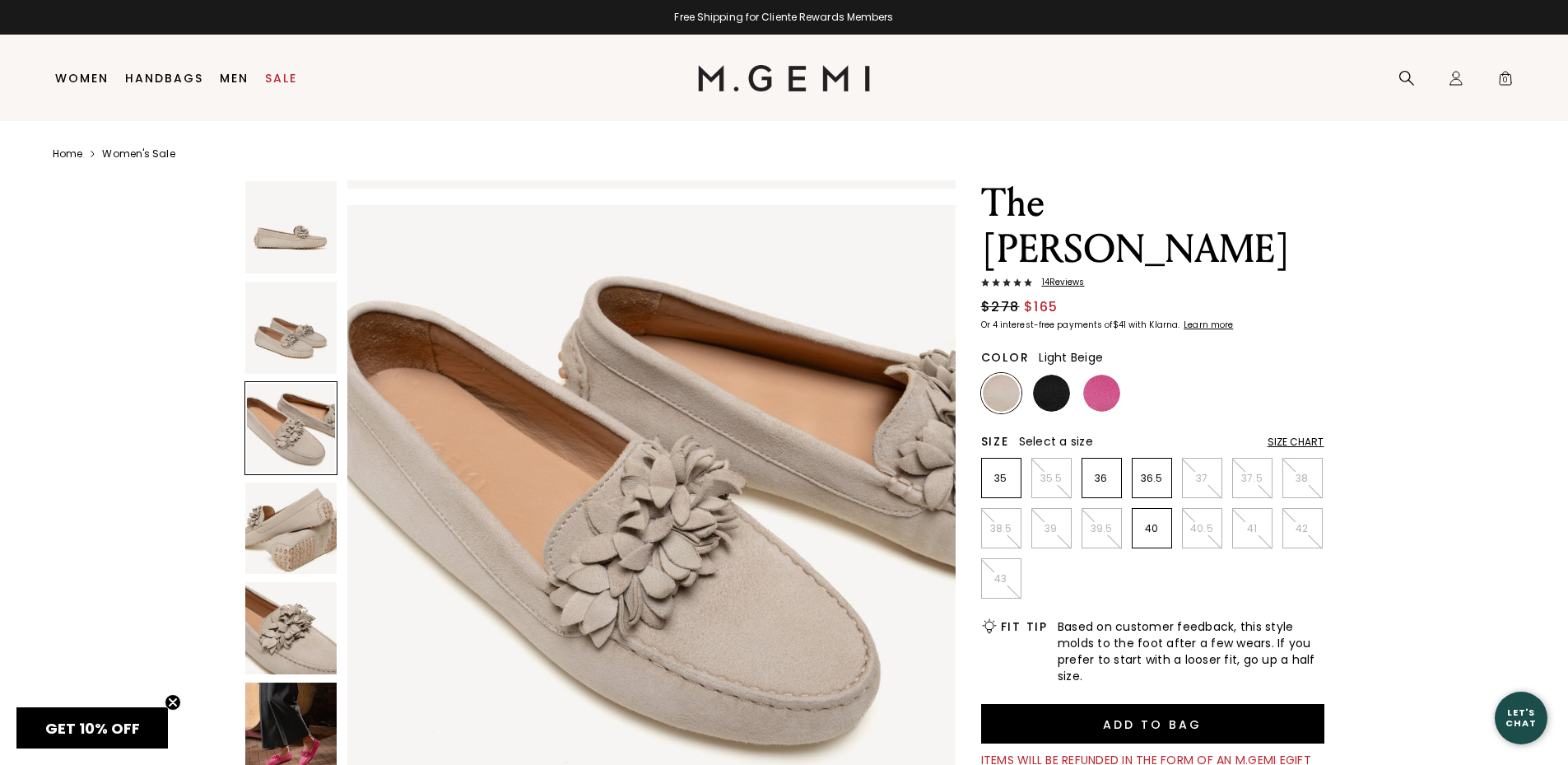 click at bounding box center (291, 729) 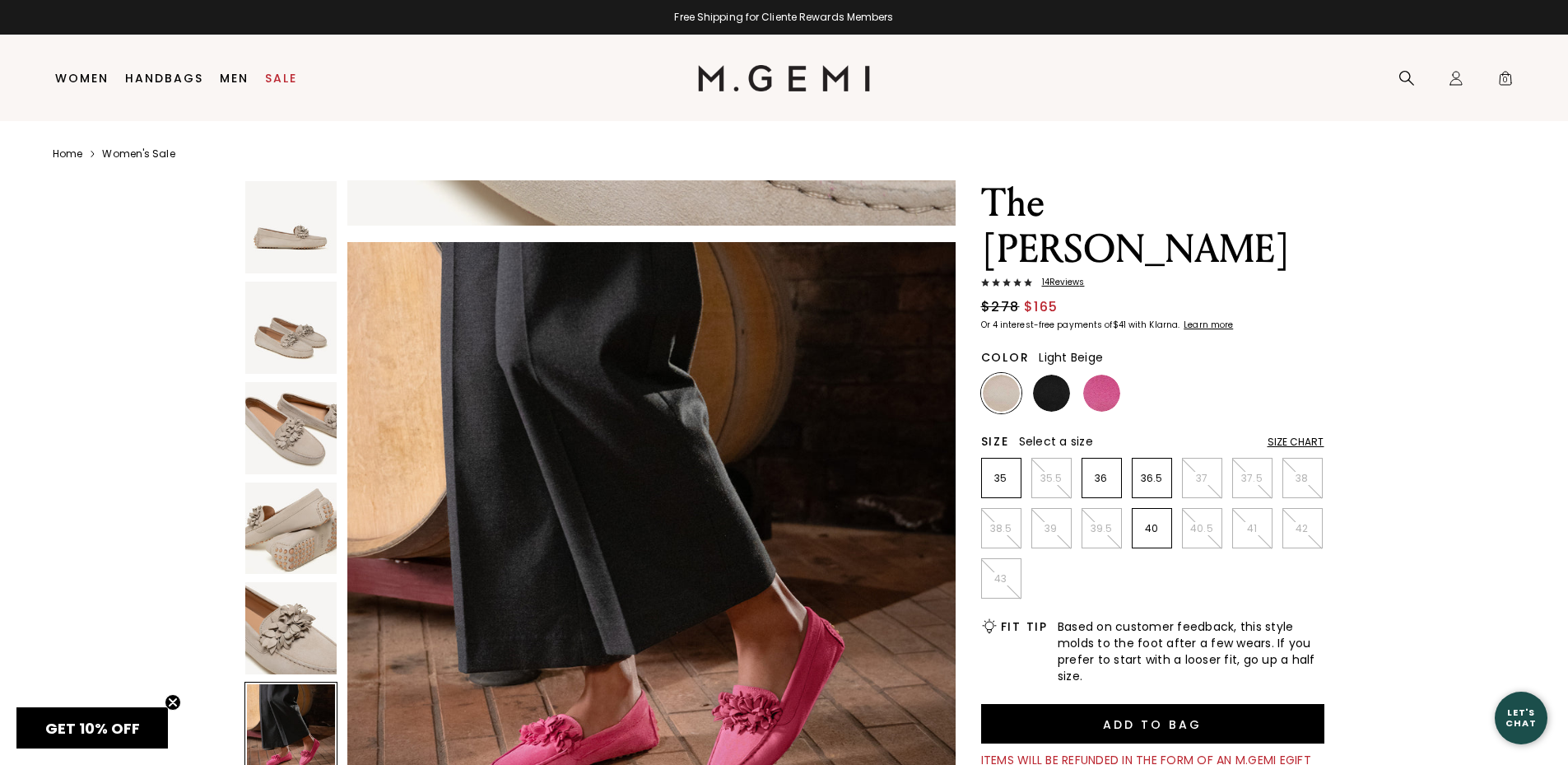click on "14  Review s" at bounding box center [1059, 282] 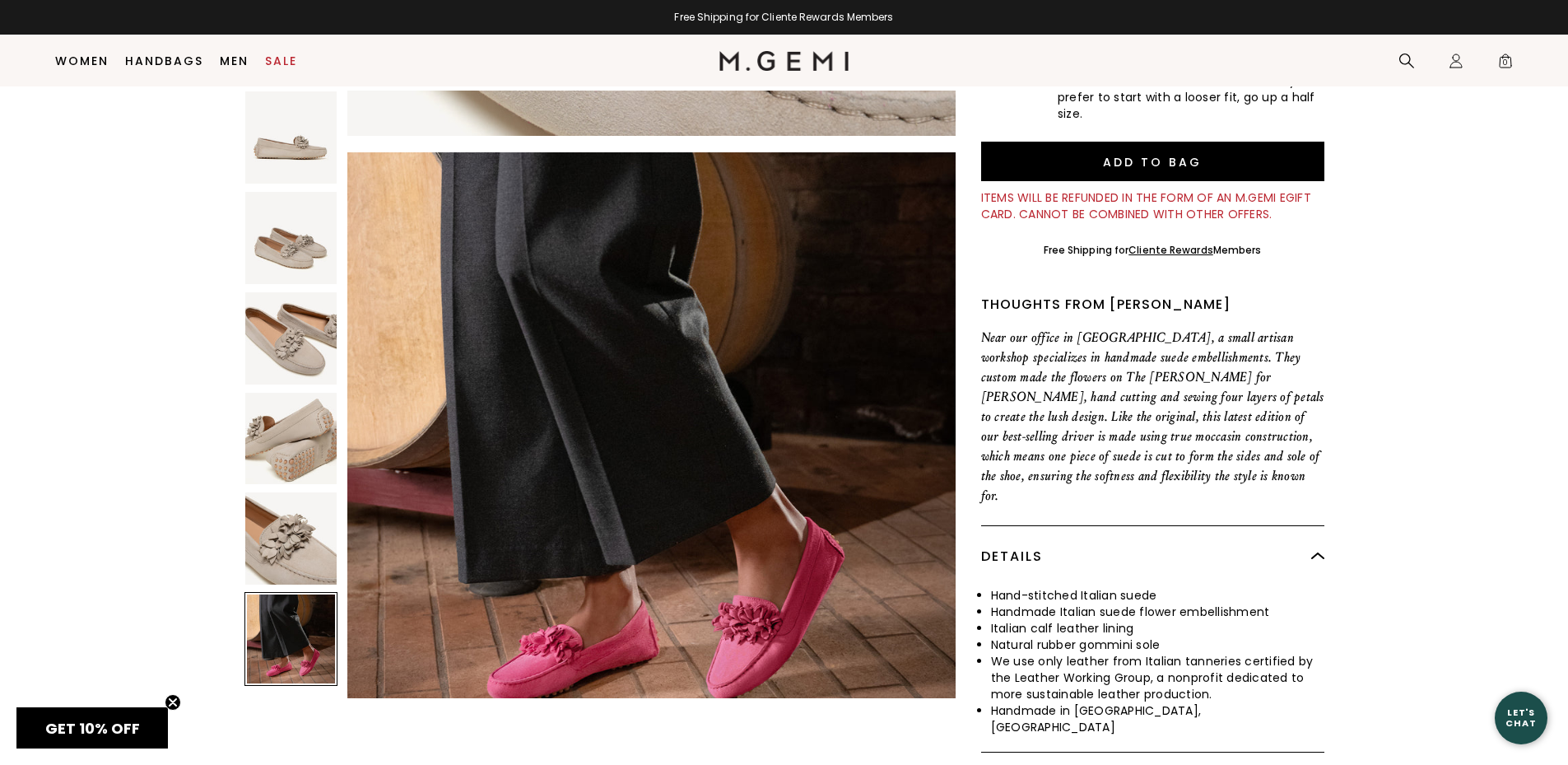 scroll, scrollTop: 0, scrollLeft: 0, axis: both 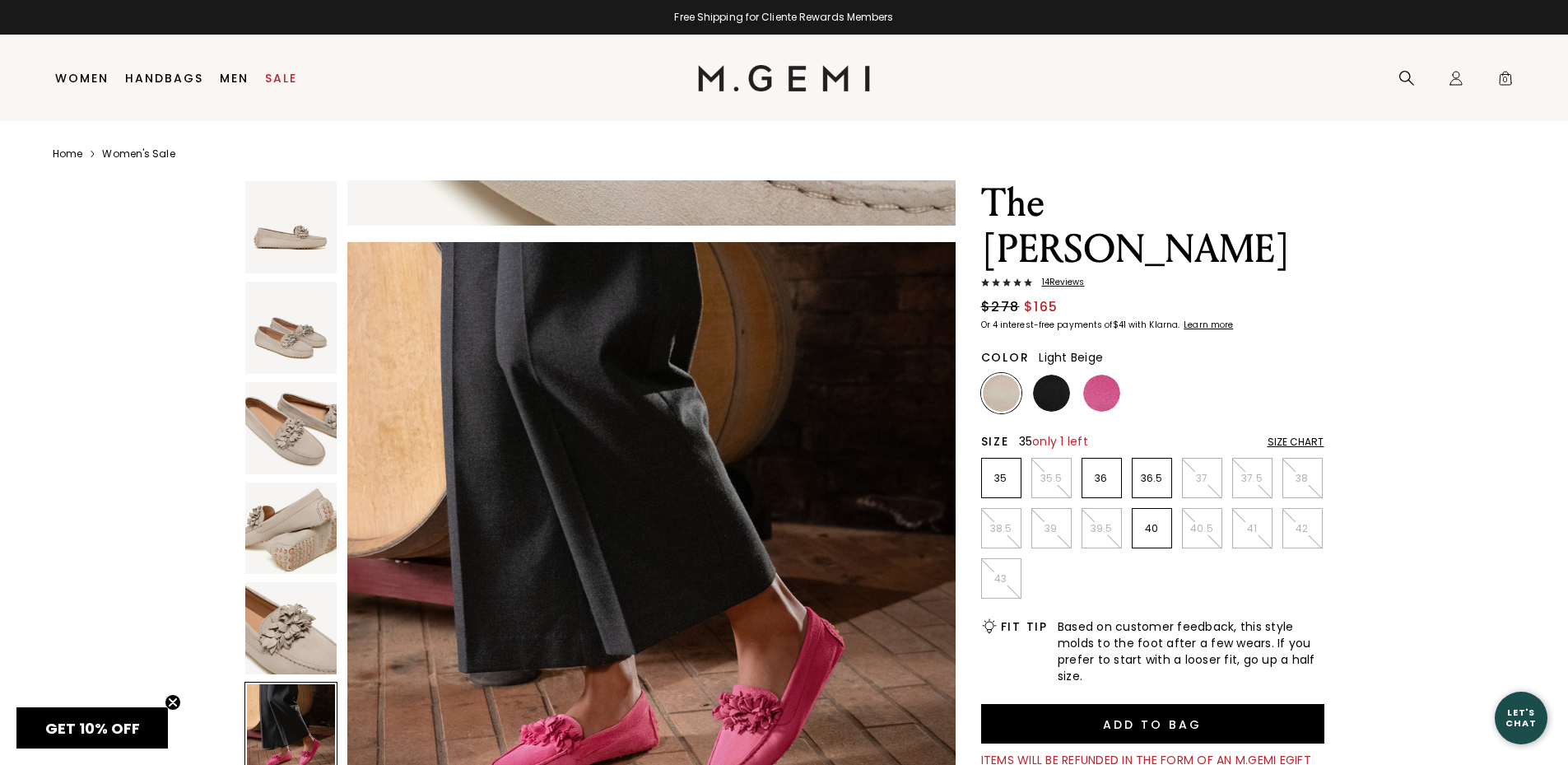 click on "35" at bounding box center [1001, 478] 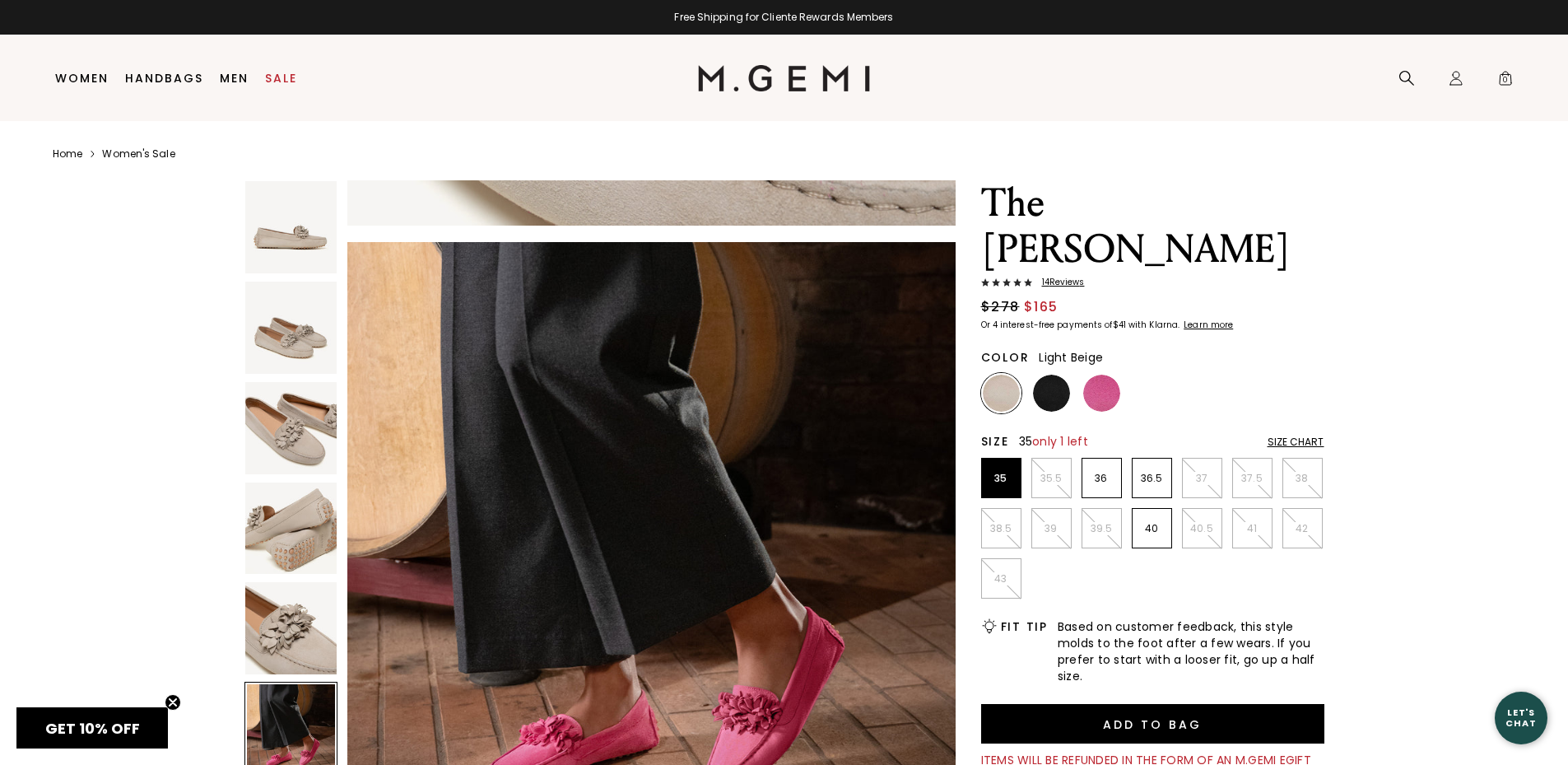 scroll, scrollTop: 0, scrollLeft: 0, axis: both 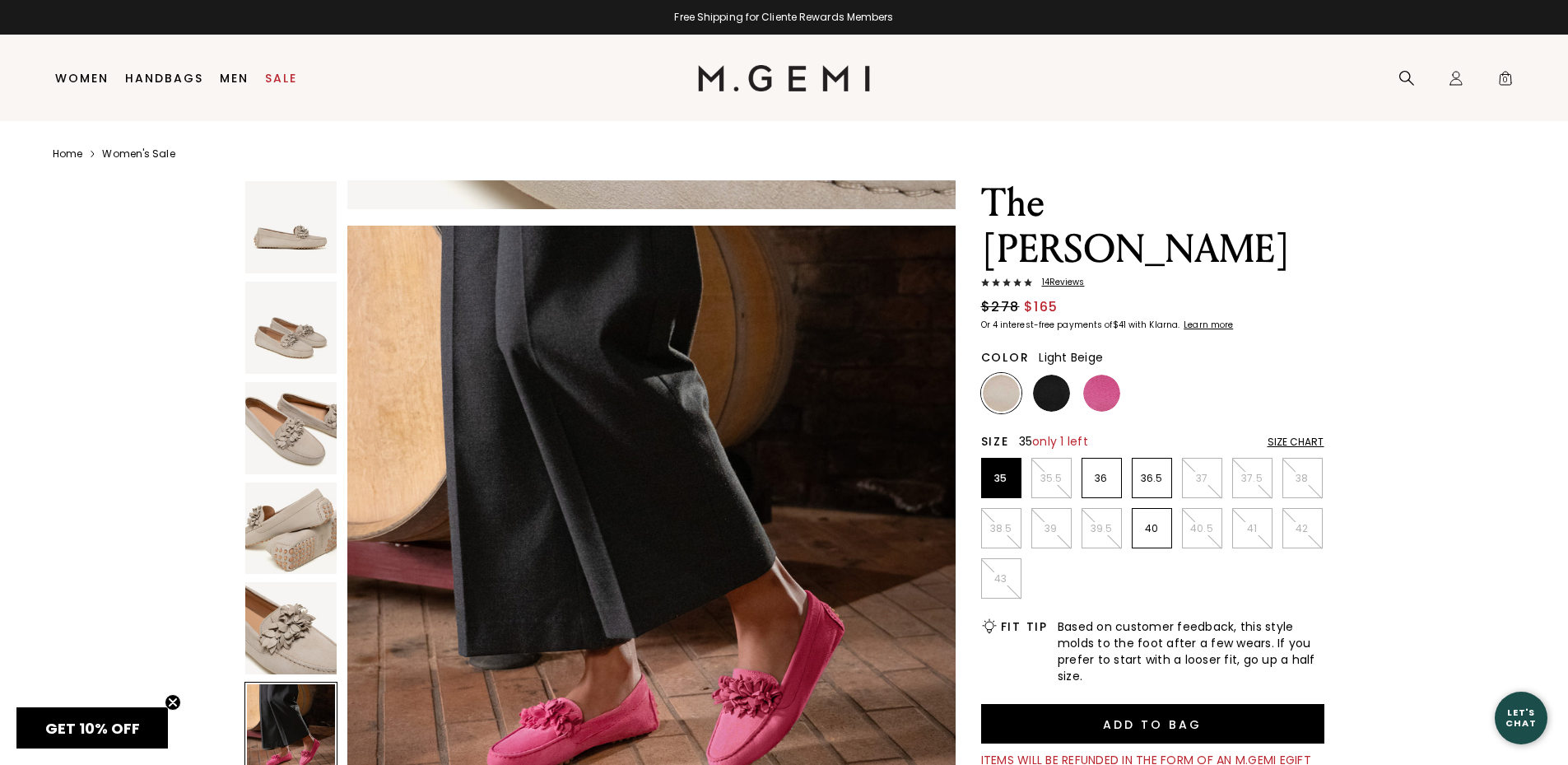 click at bounding box center (291, 227) 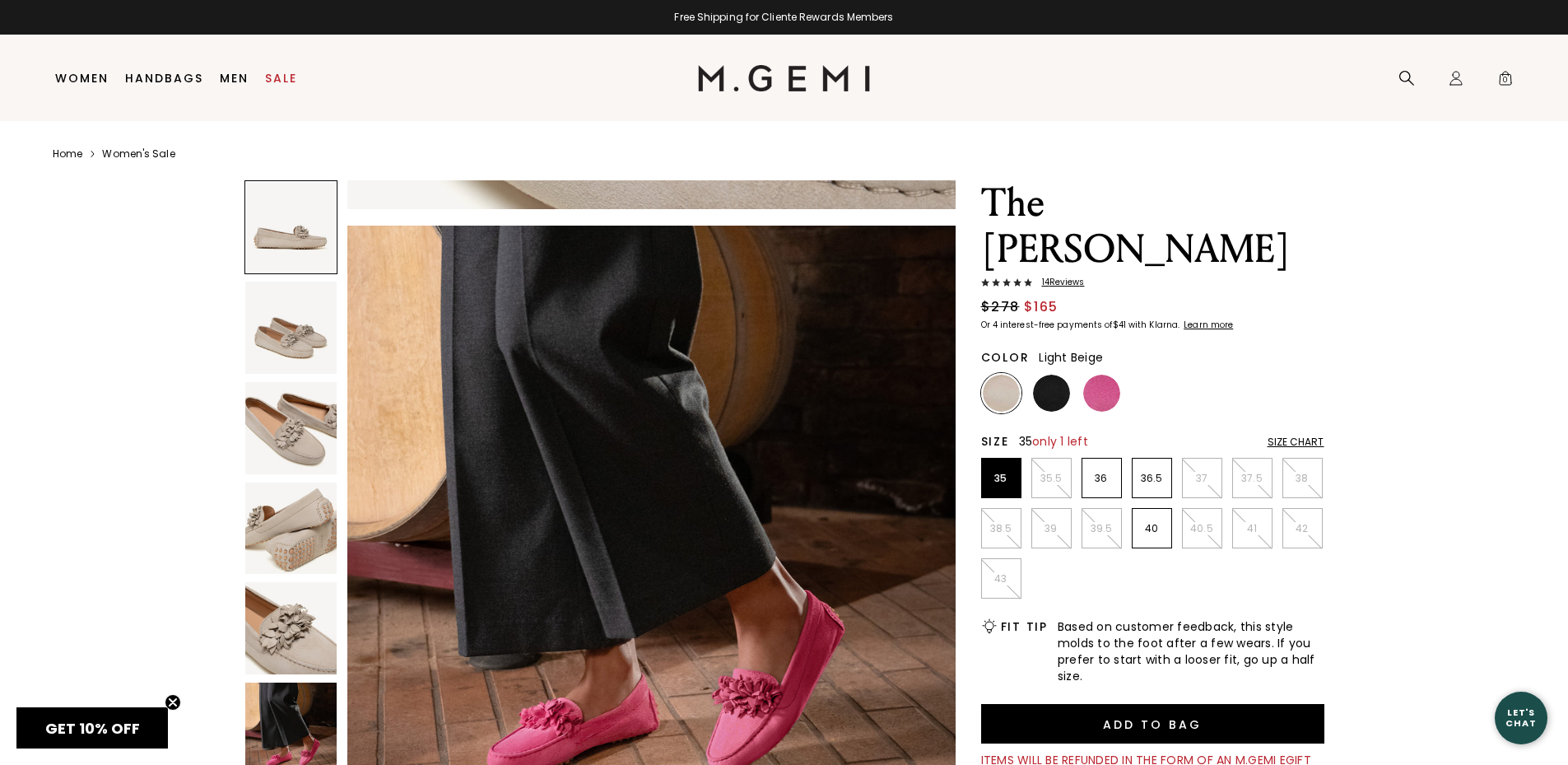 scroll, scrollTop: 0, scrollLeft: 0, axis: both 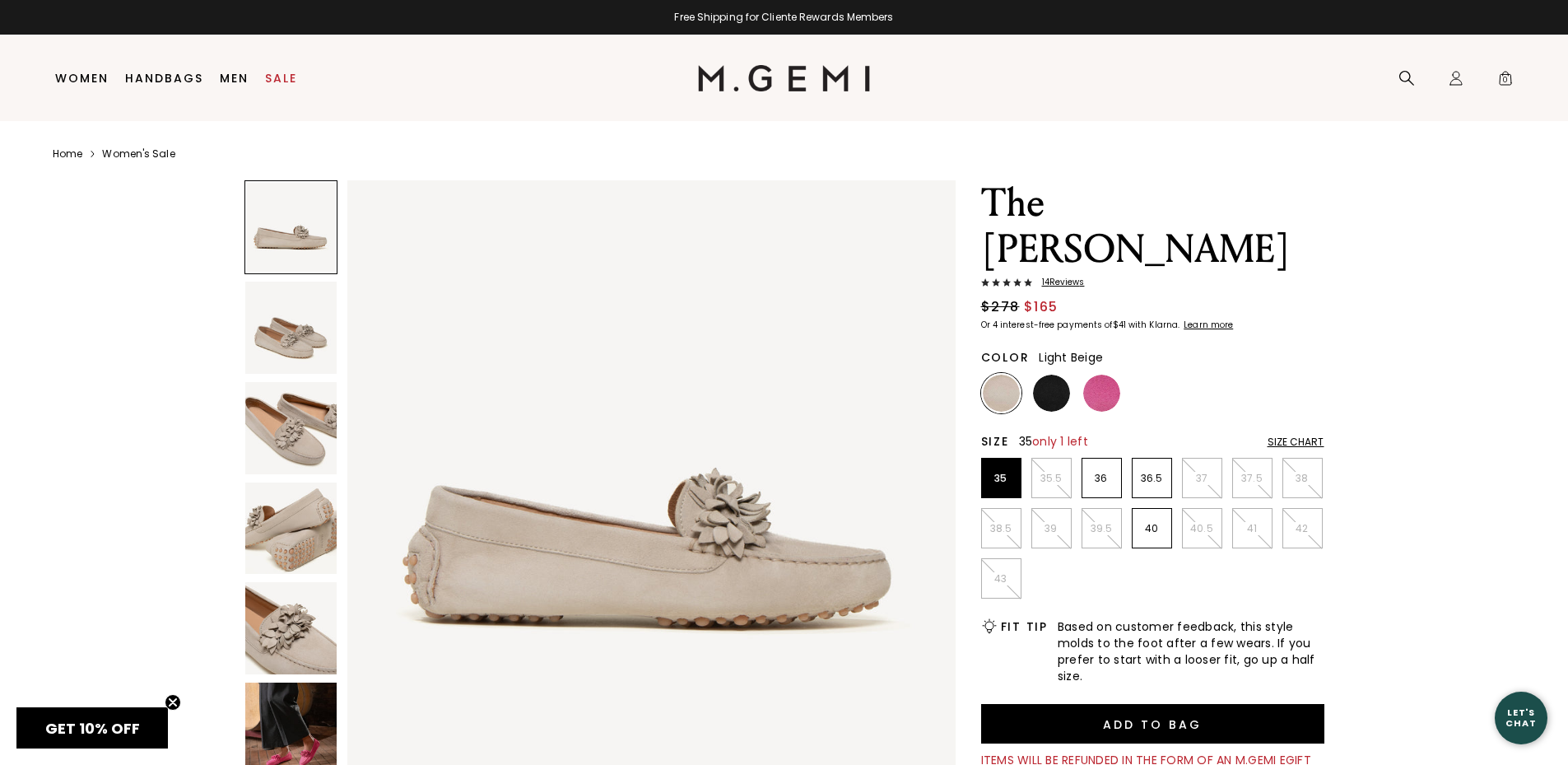 click at bounding box center [291, 328] 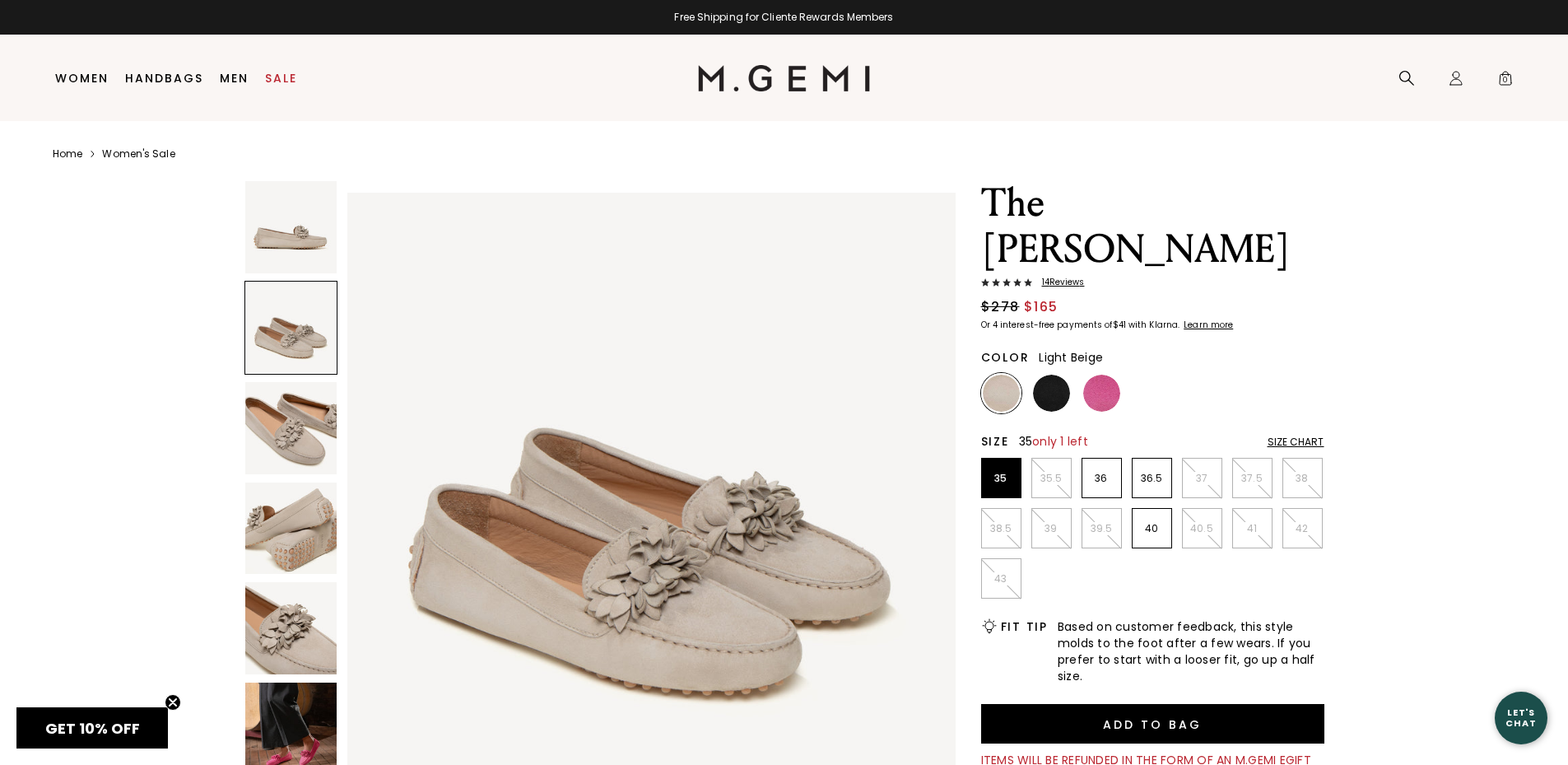 click at bounding box center [291, 428] 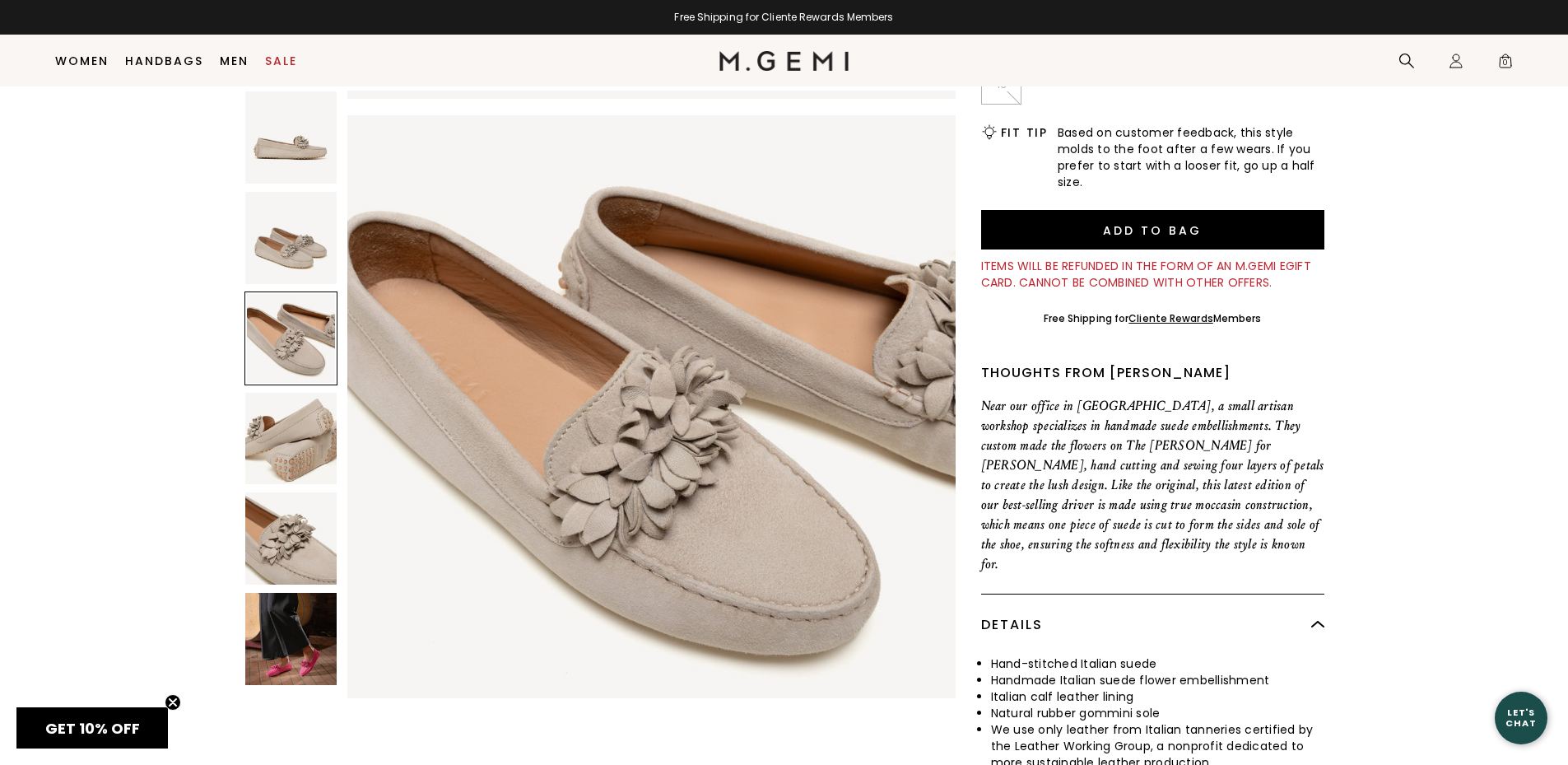 scroll, scrollTop: 541, scrollLeft: 0, axis: vertical 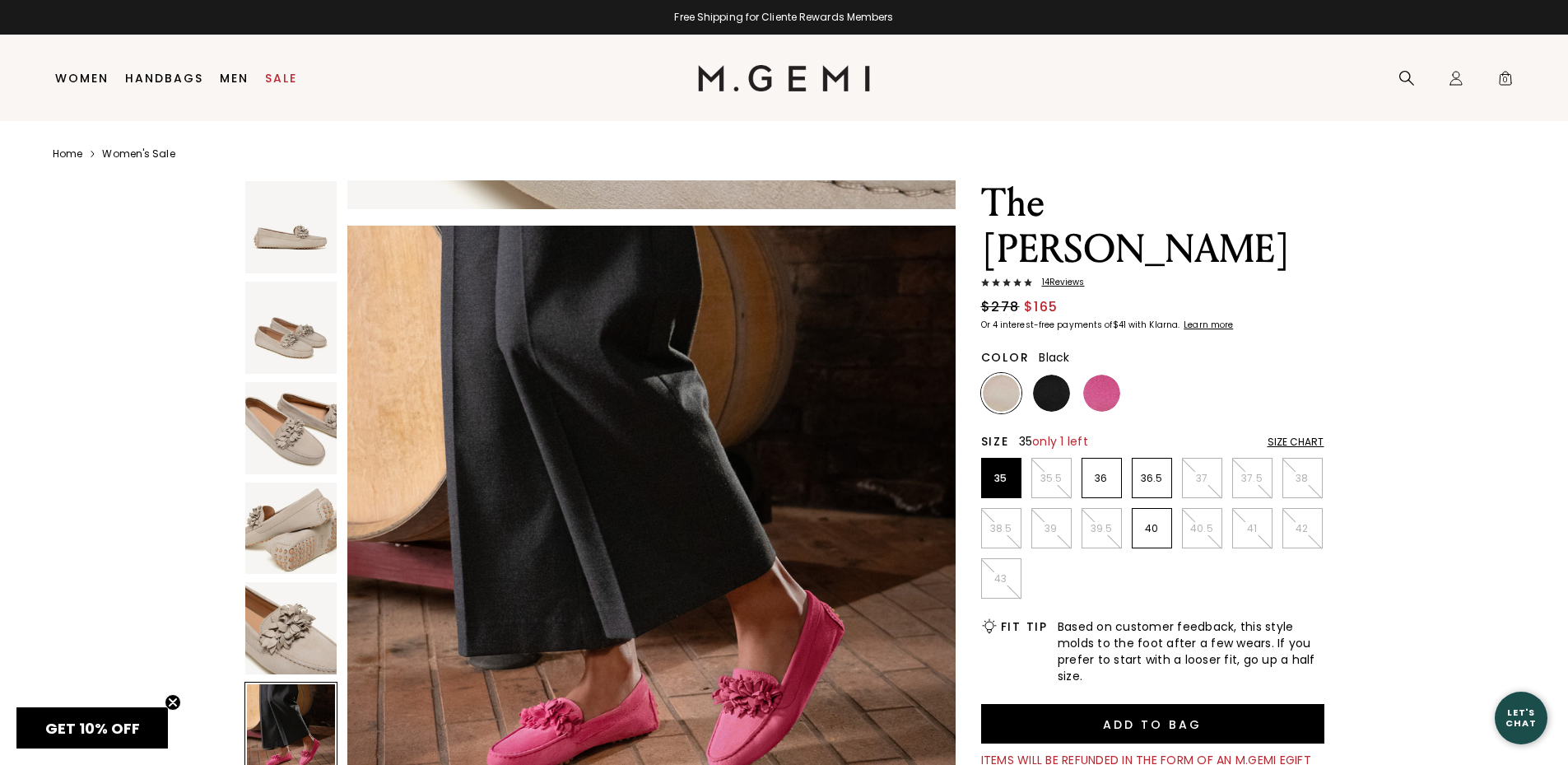 click at bounding box center (1051, 393) 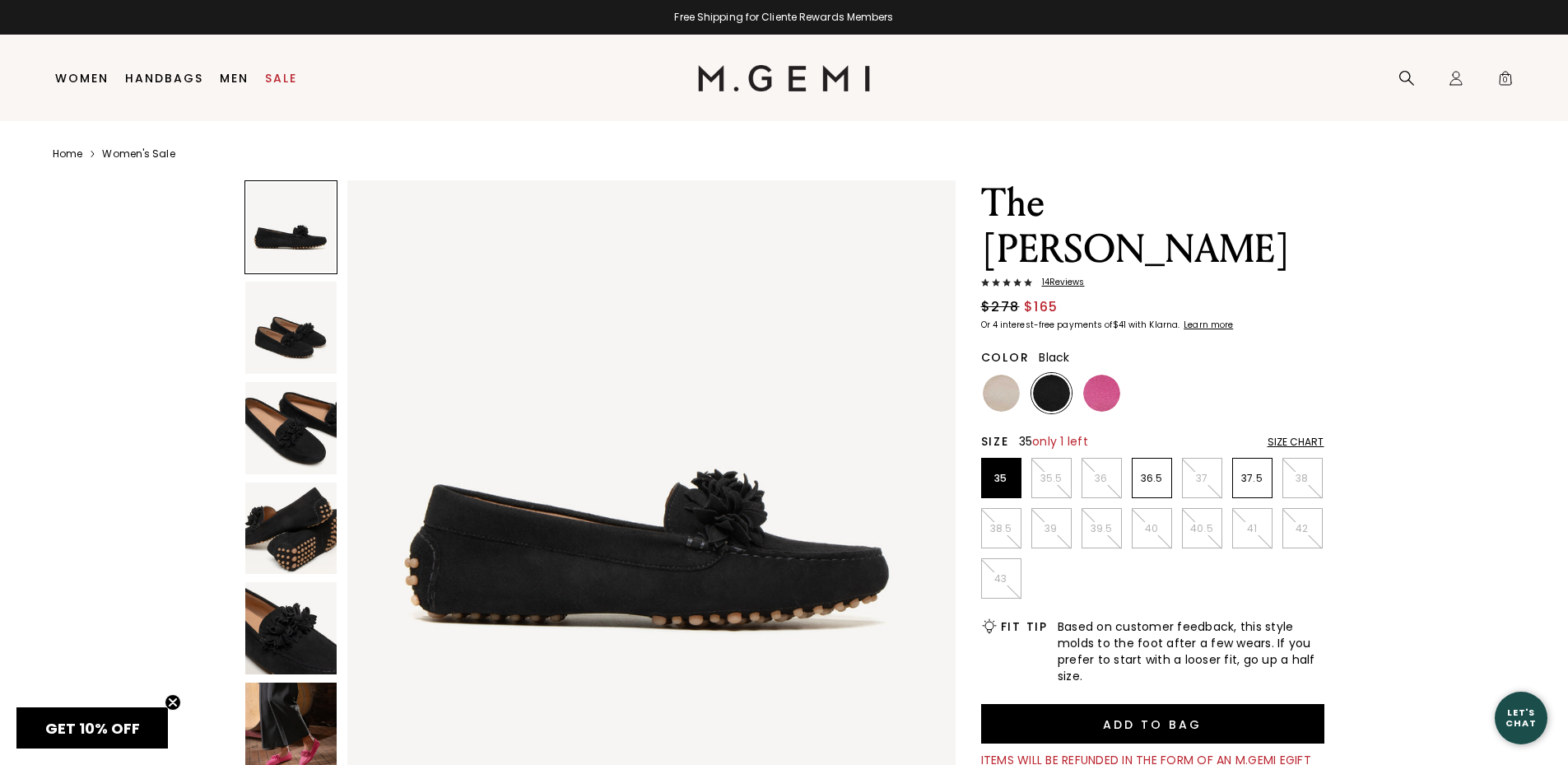 scroll, scrollTop: 0, scrollLeft: 0, axis: both 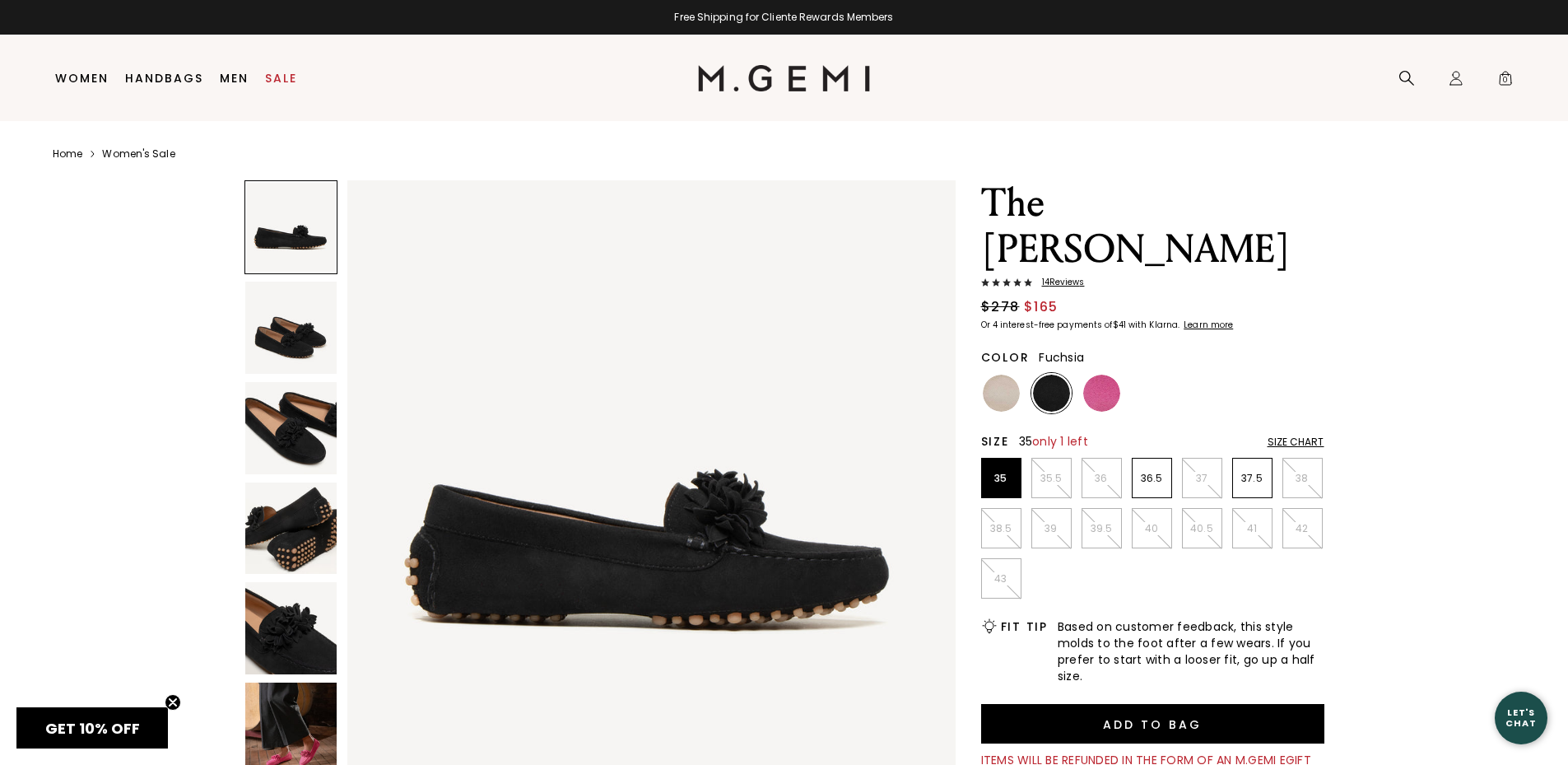 click at bounding box center [1101, 393] 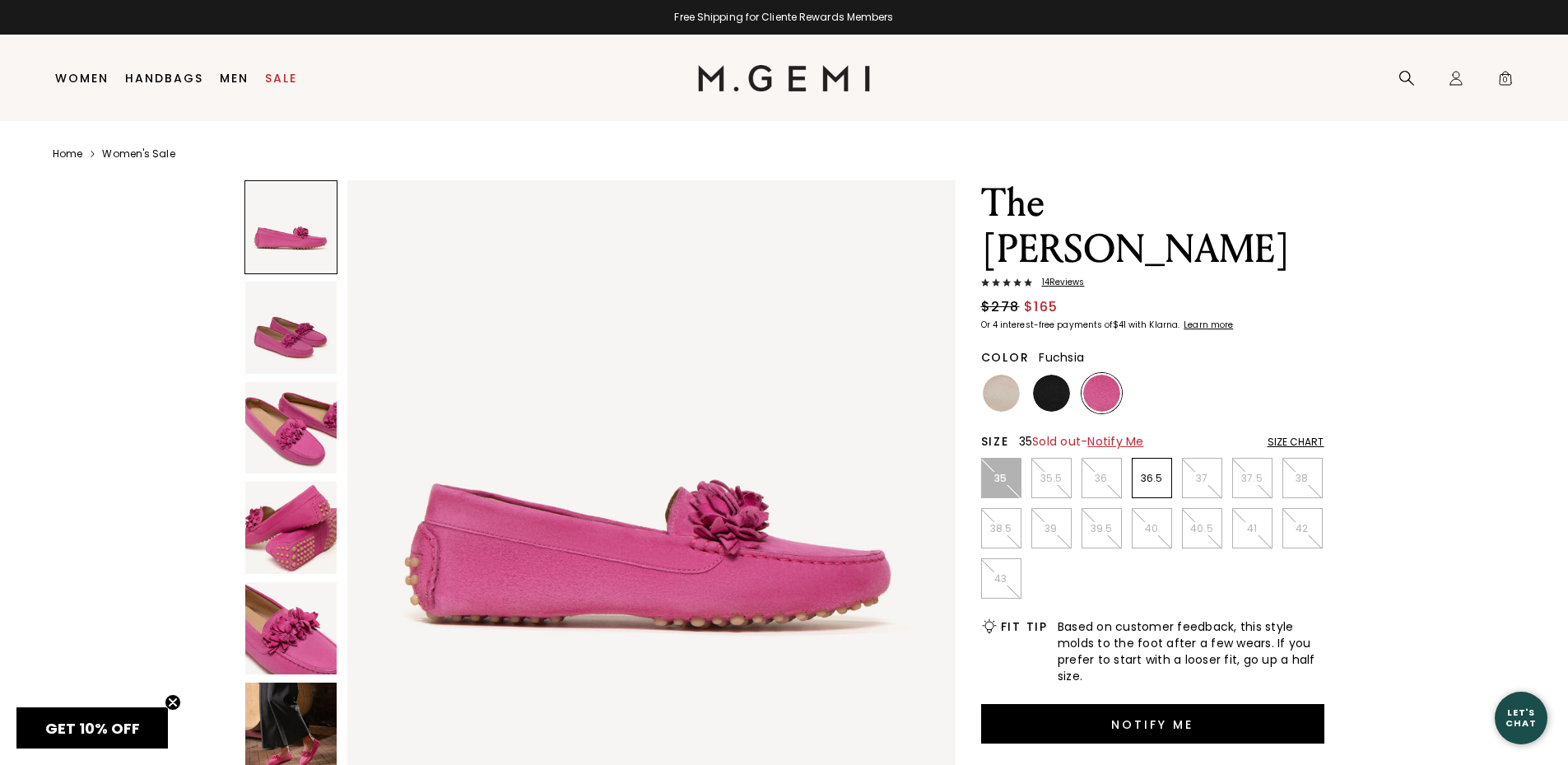 scroll, scrollTop: 0, scrollLeft: 0, axis: both 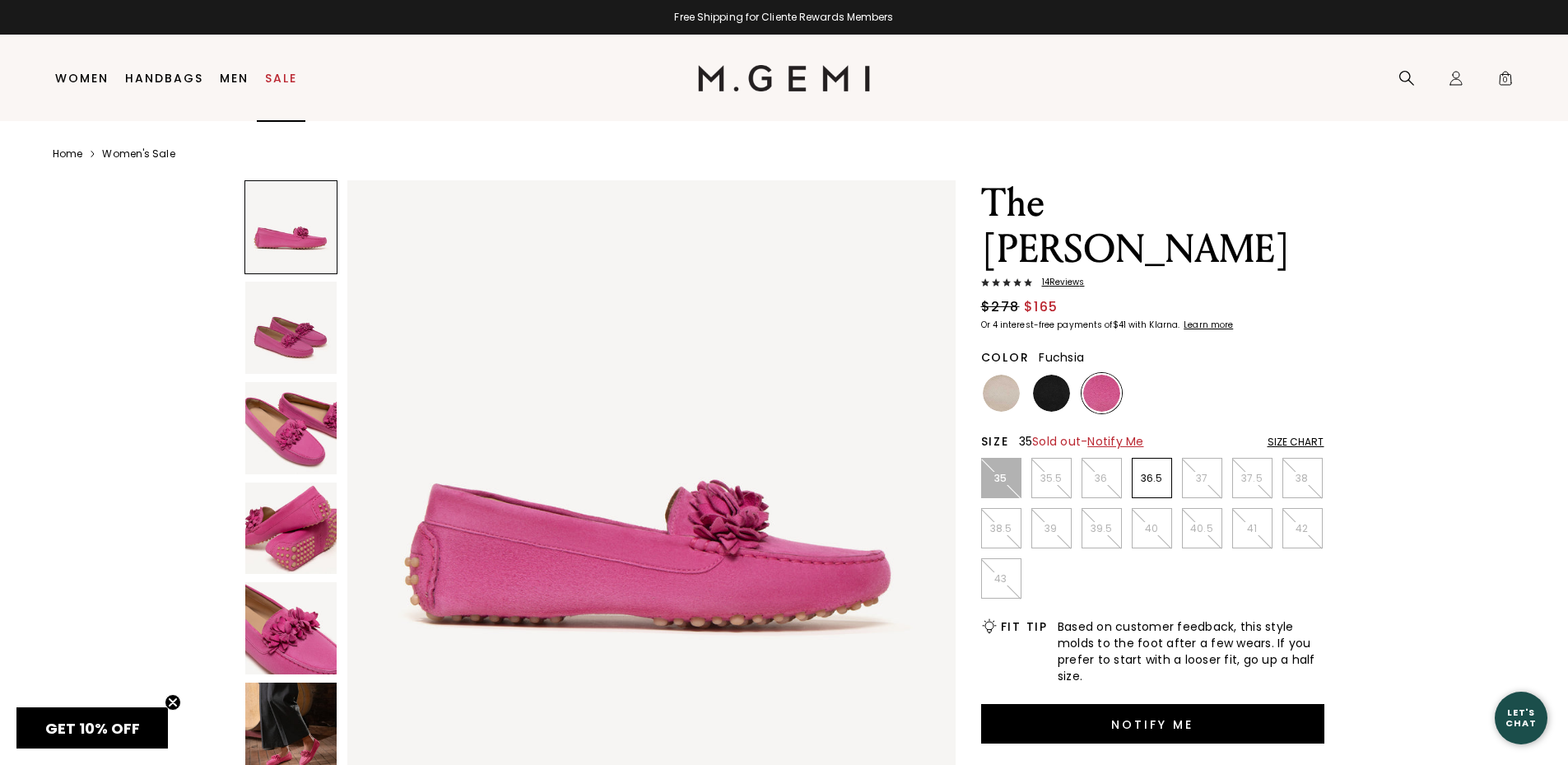click on "Sale" at bounding box center [281, 78] 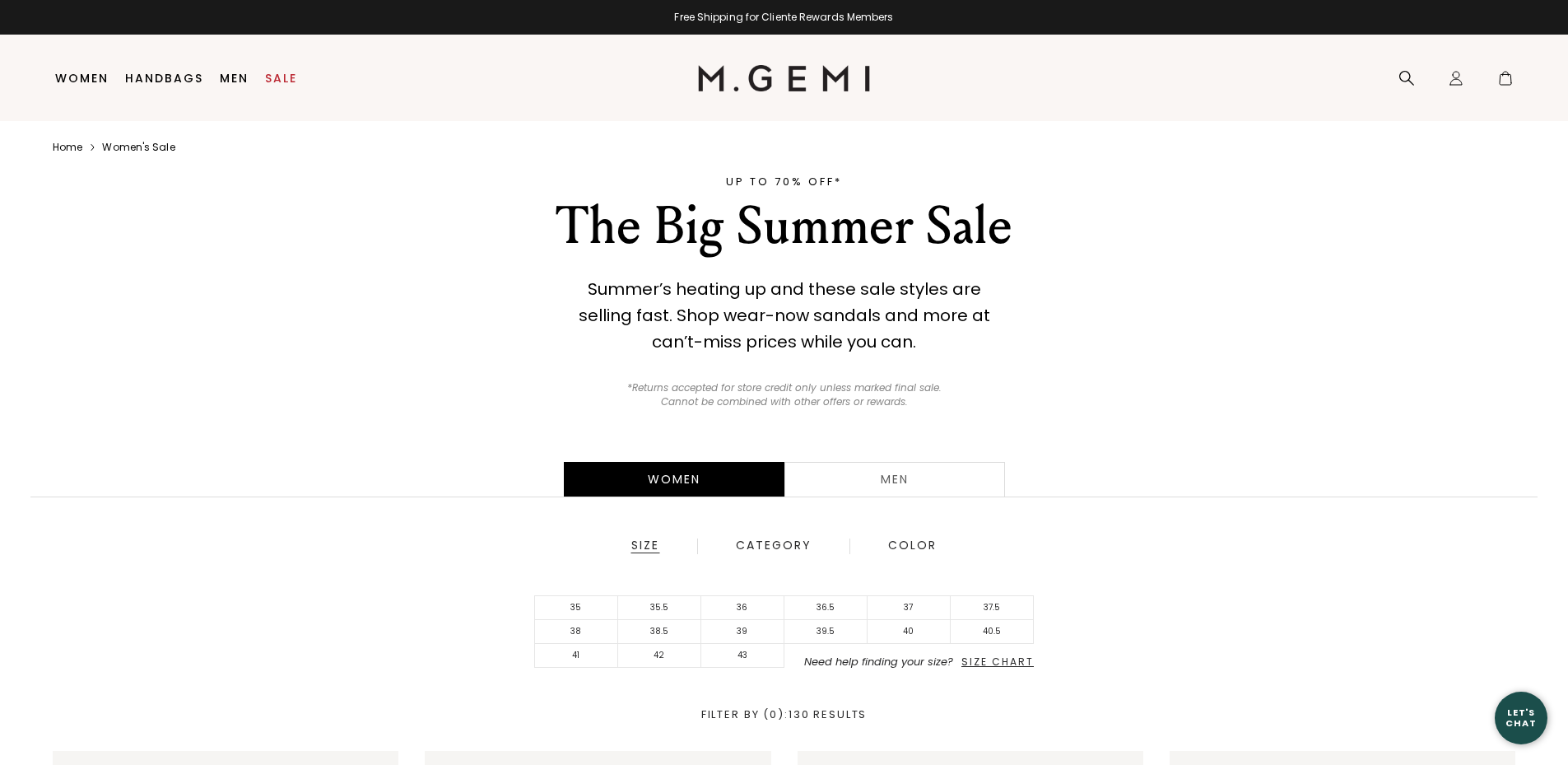 scroll, scrollTop: 0, scrollLeft: 0, axis: both 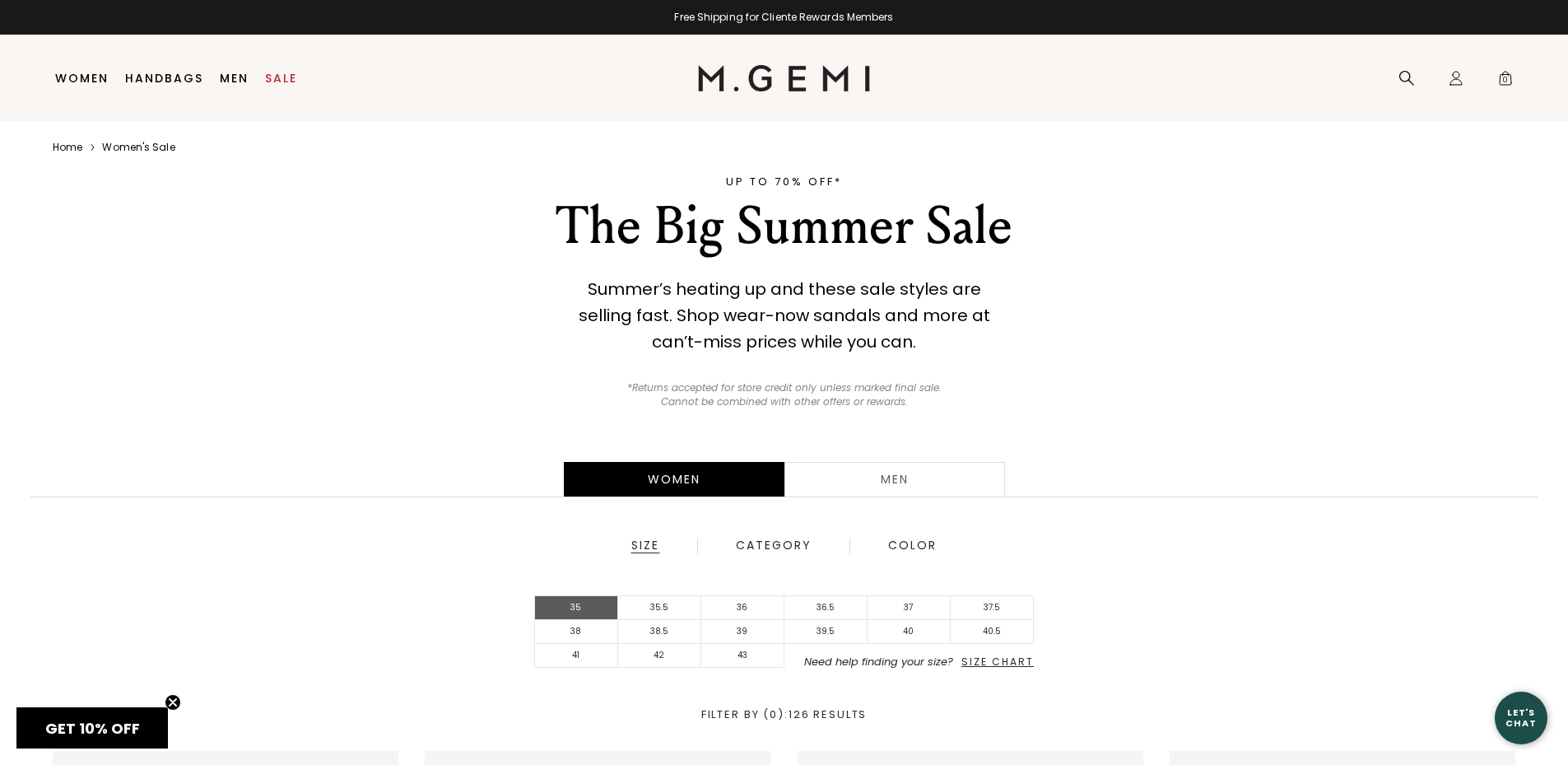 click on "35" at bounding box center [576, 608] 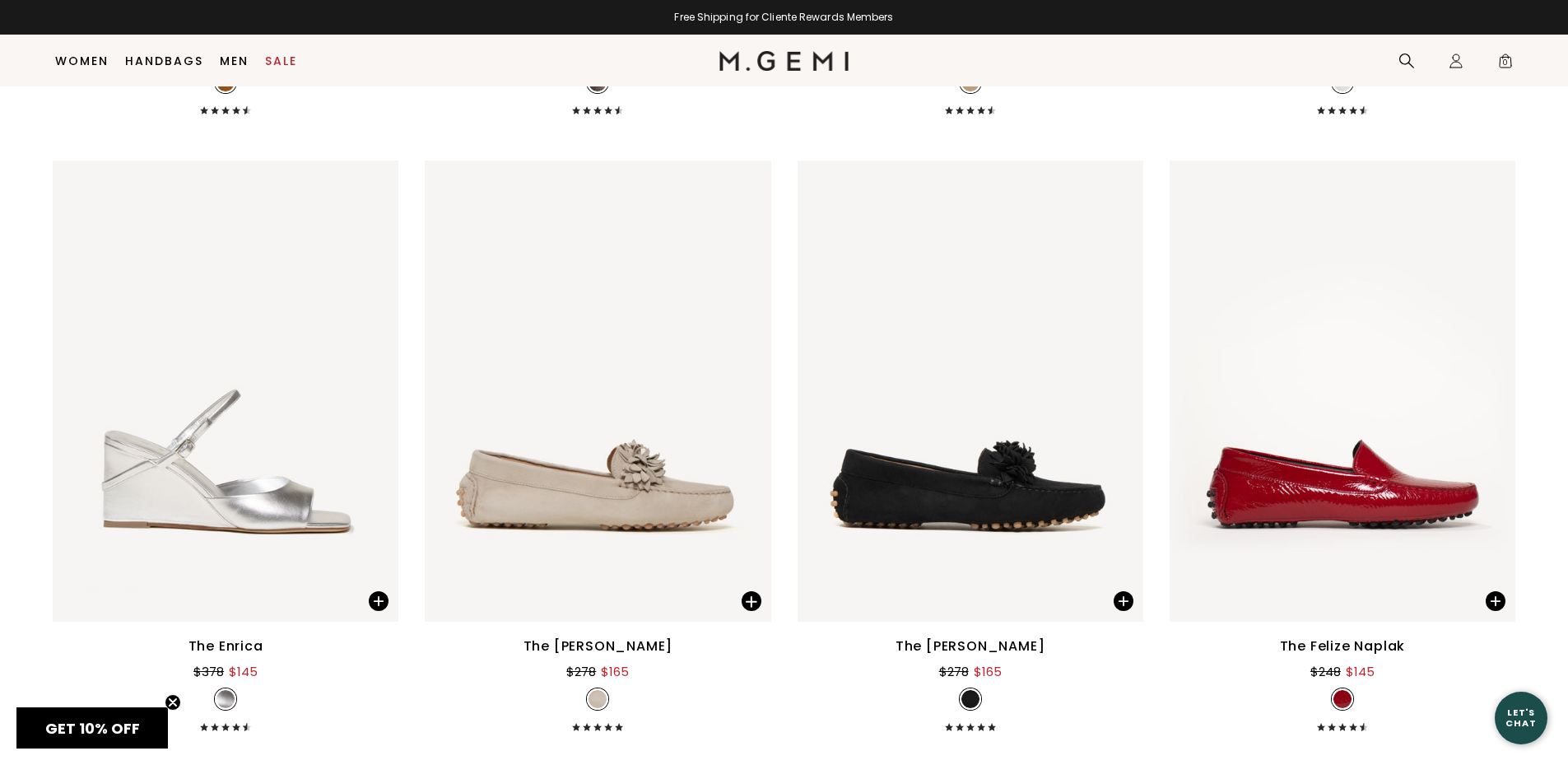 scroll, scrollTop: 7459, scrollLeft: 0, axis: vertical 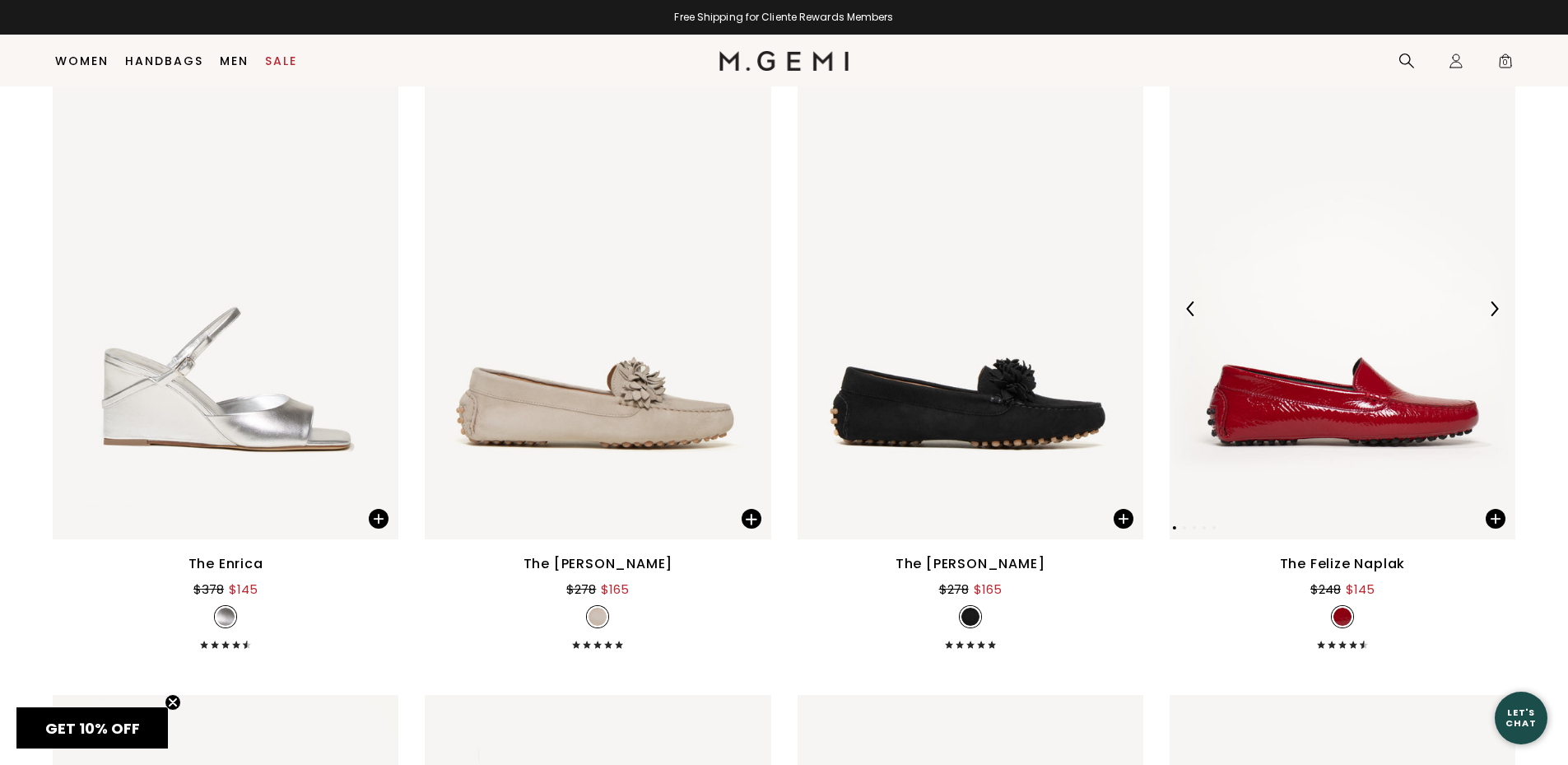click at bounding box center (1494, 309) 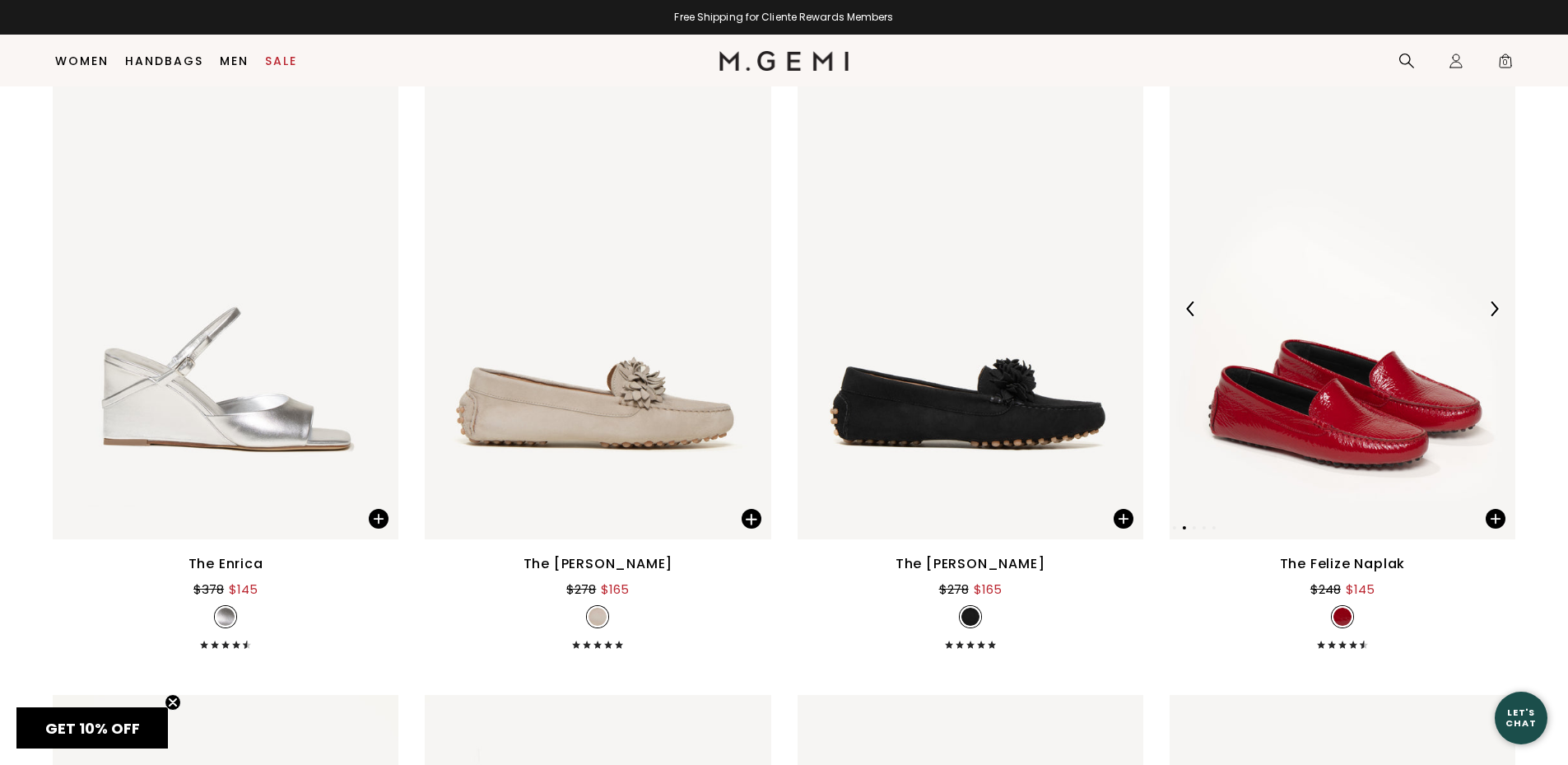 click at bounding box center (1494, 309) 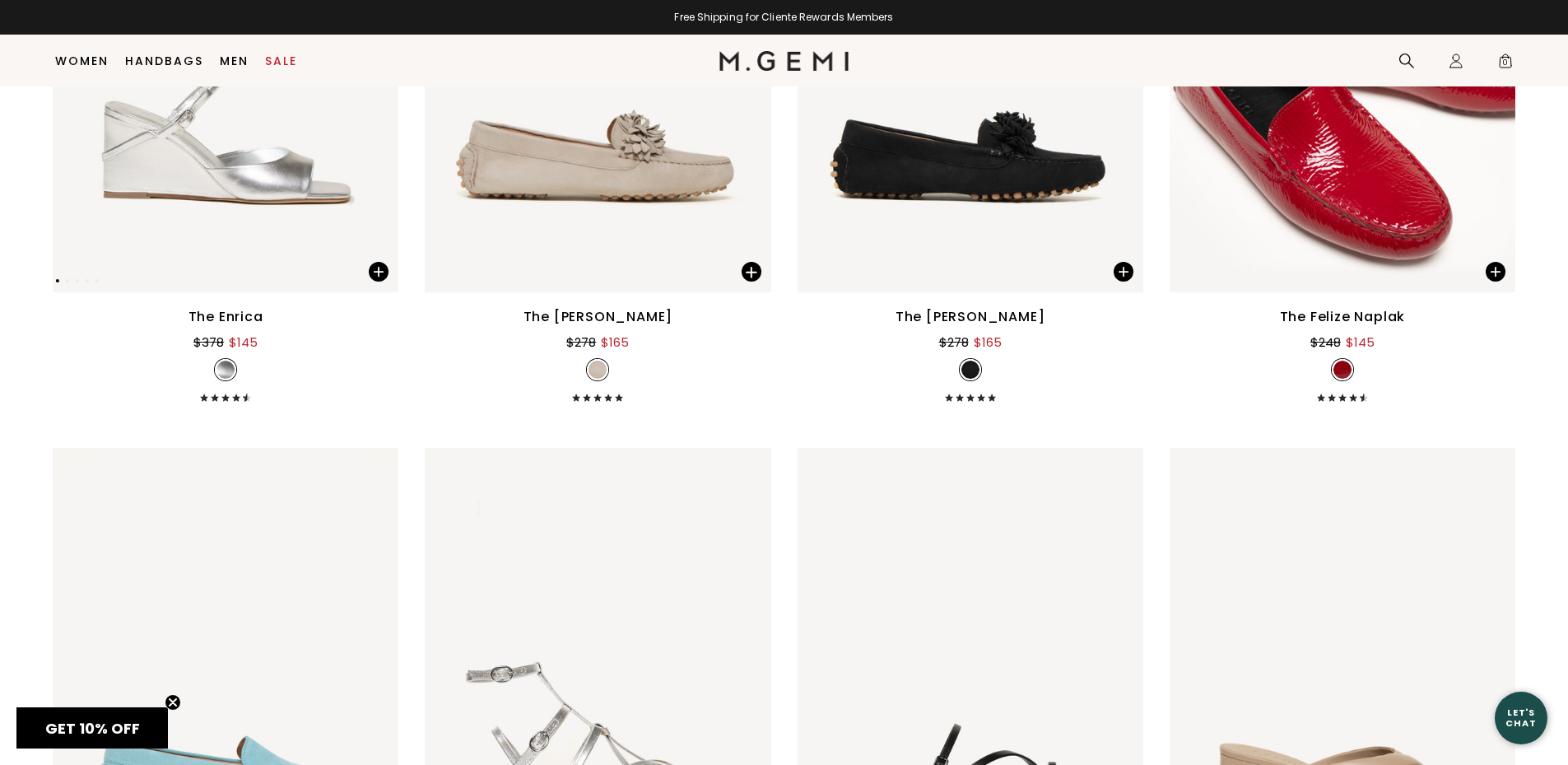 scroll, scrollTop: 7871, scrollLeft: 0, axis: vertical 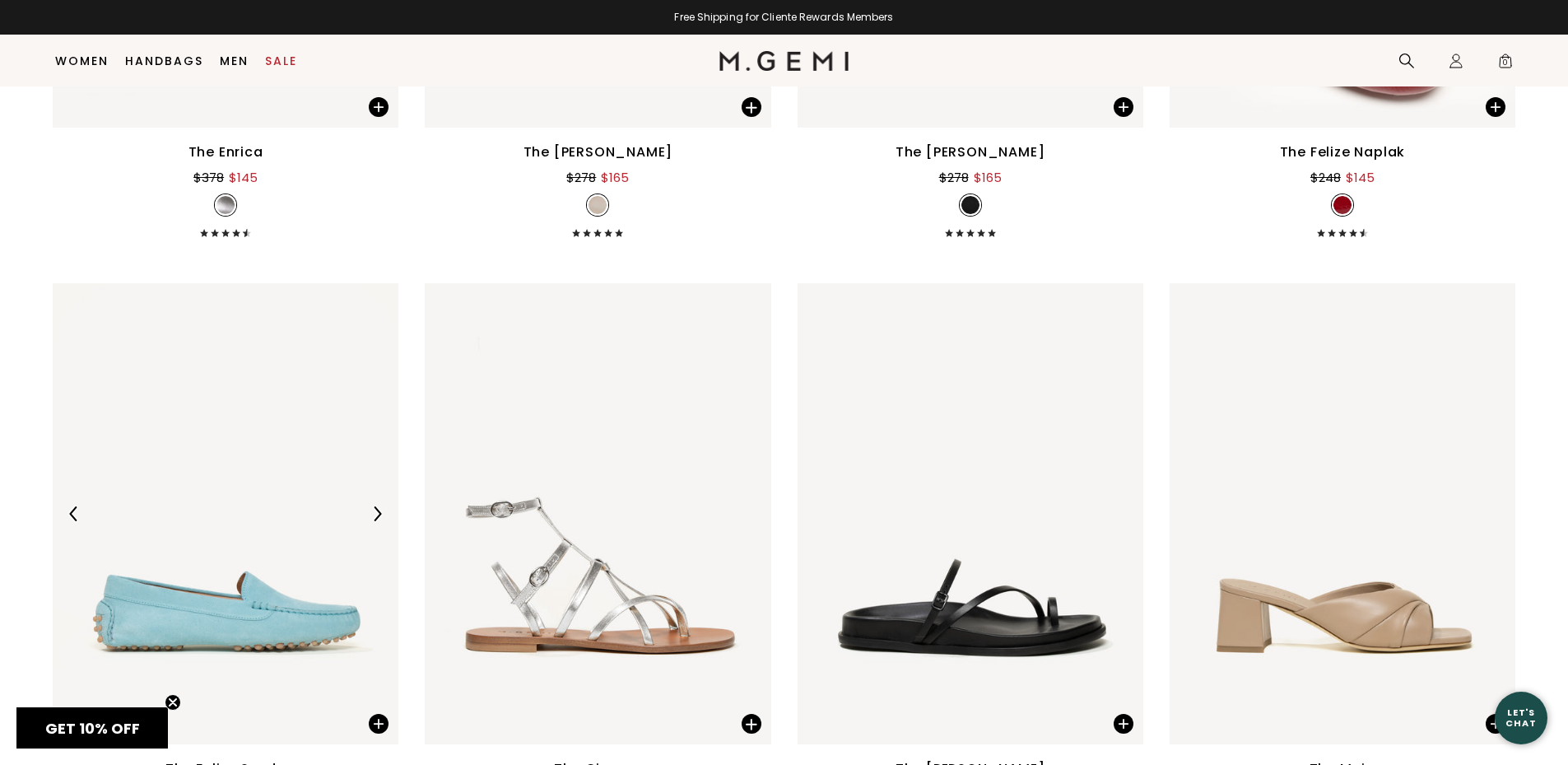 click at bounding box center (377, 514) 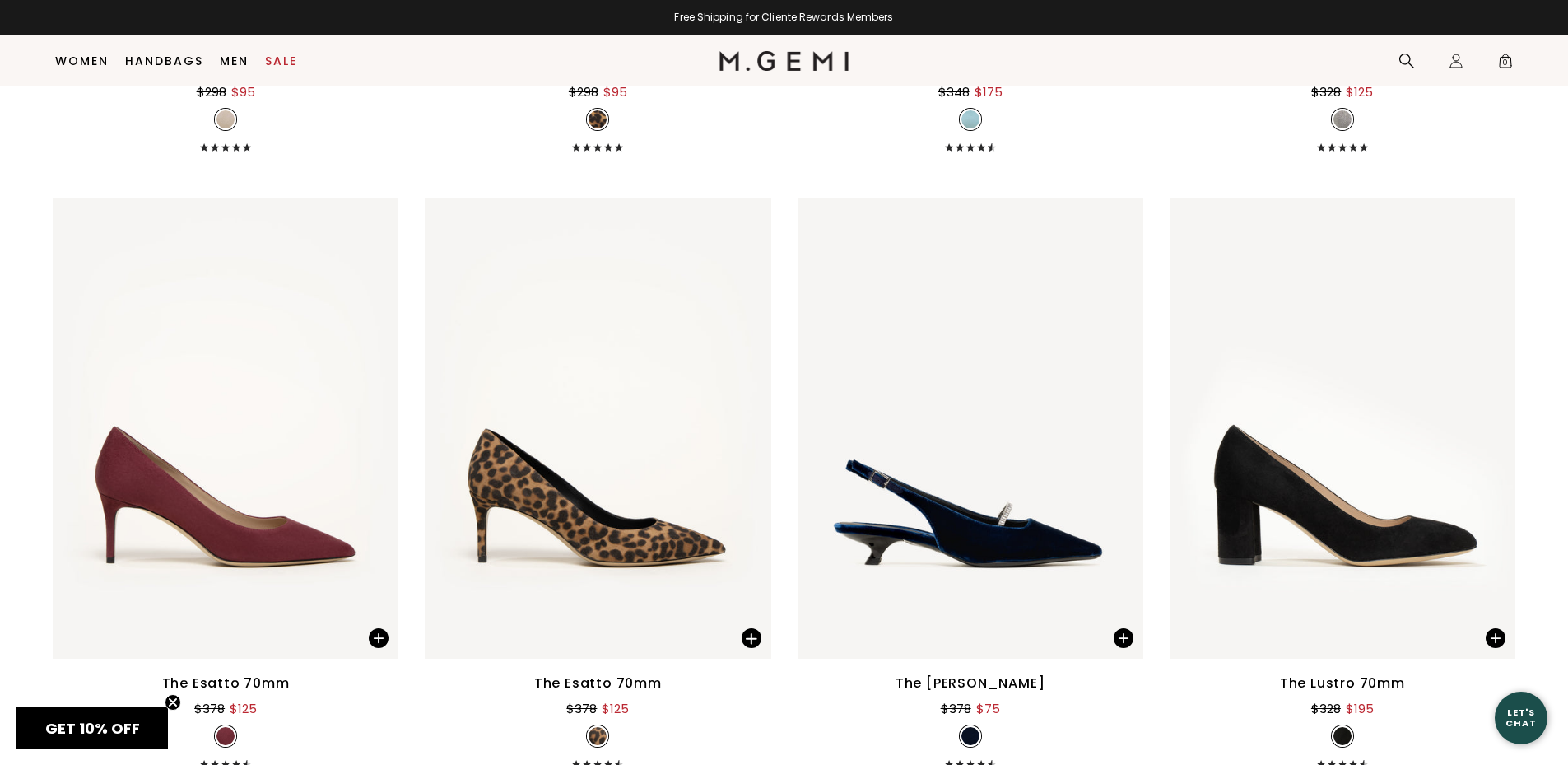 scroll, scrollTop: 10506, scrollLeft: 0, axis: vertical 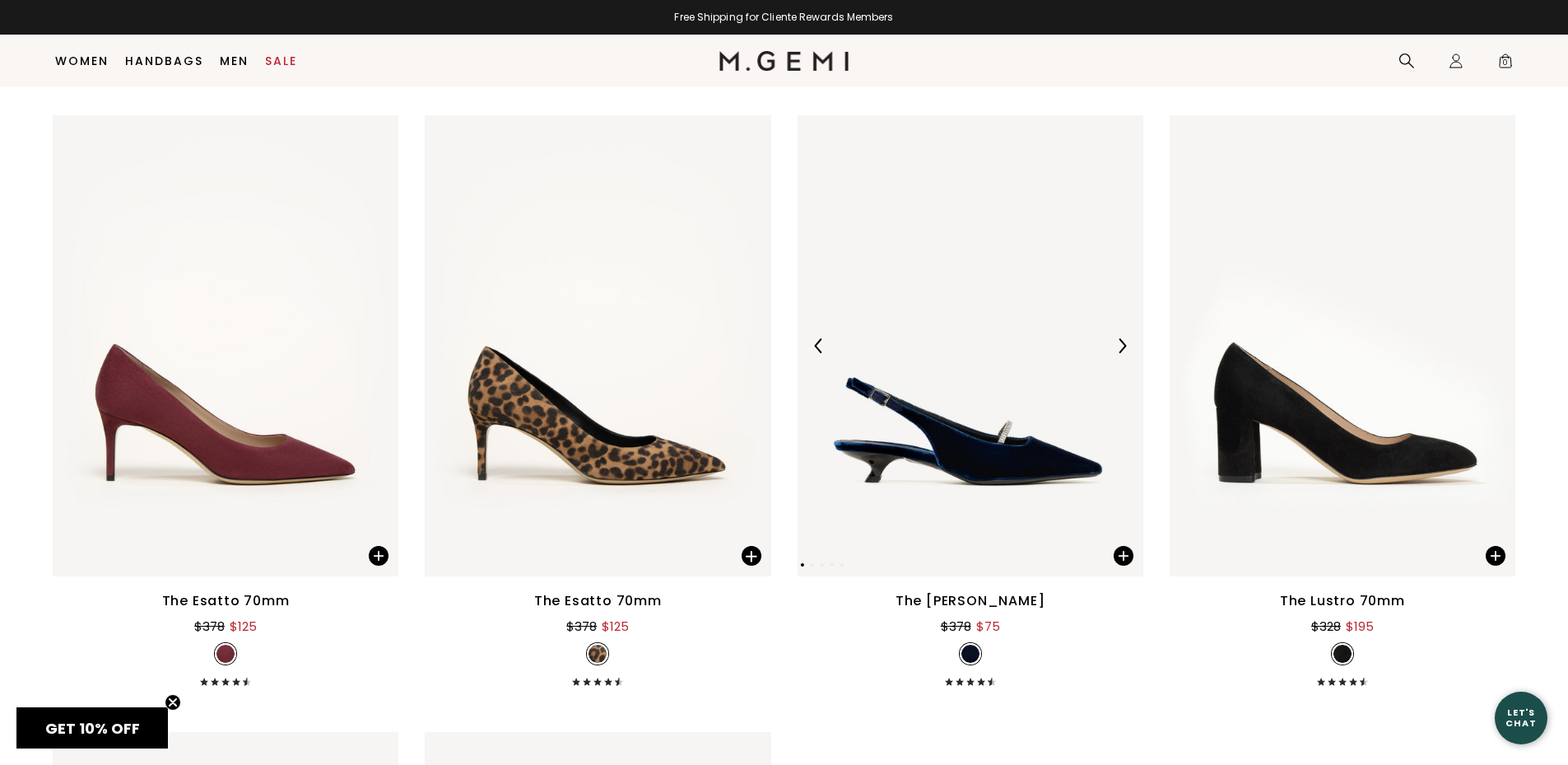 click at bounding box center (1122, 346) 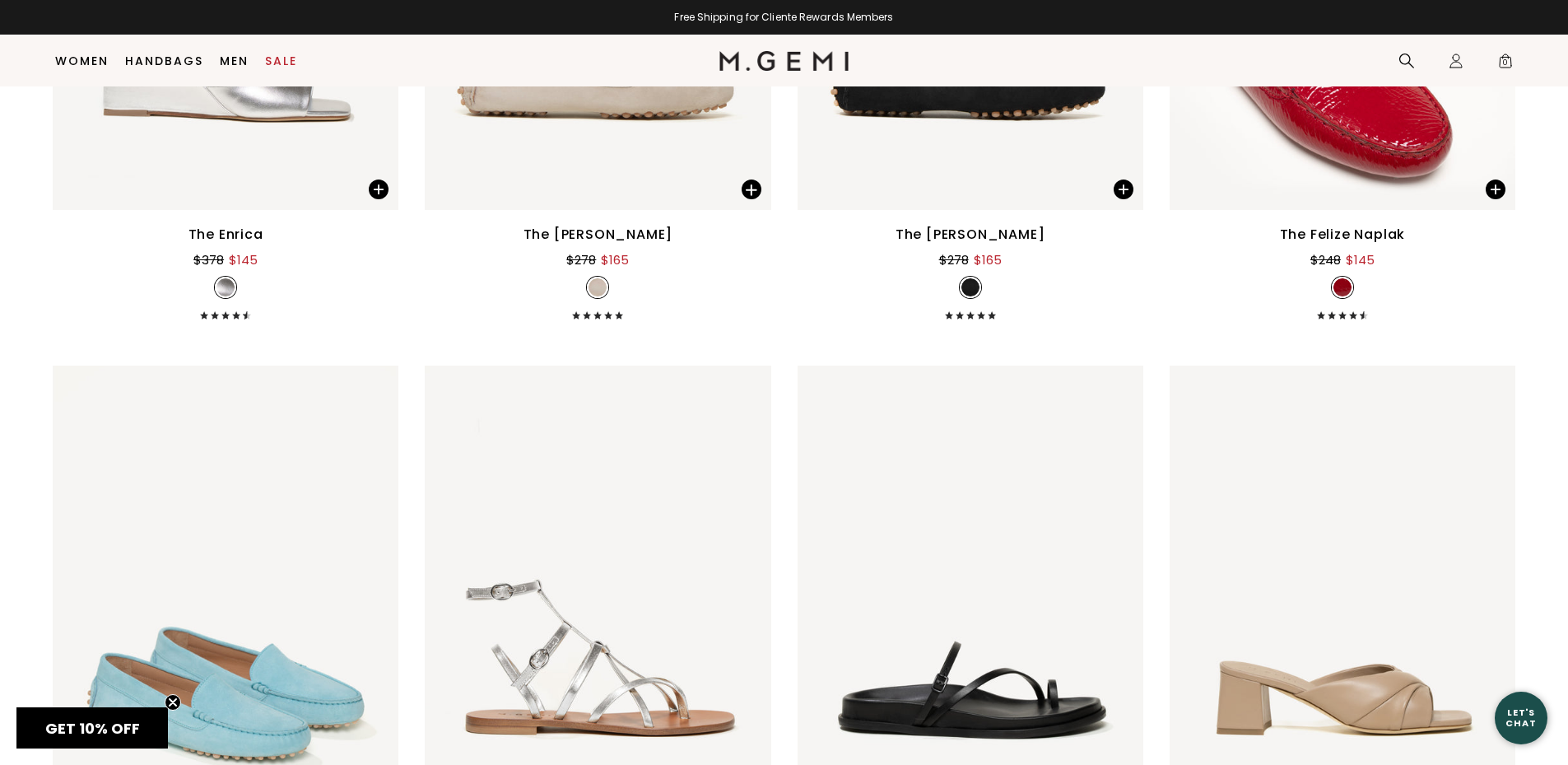 scroll, scrollTop: 7459, scrollLeft: 0, axis: vertical 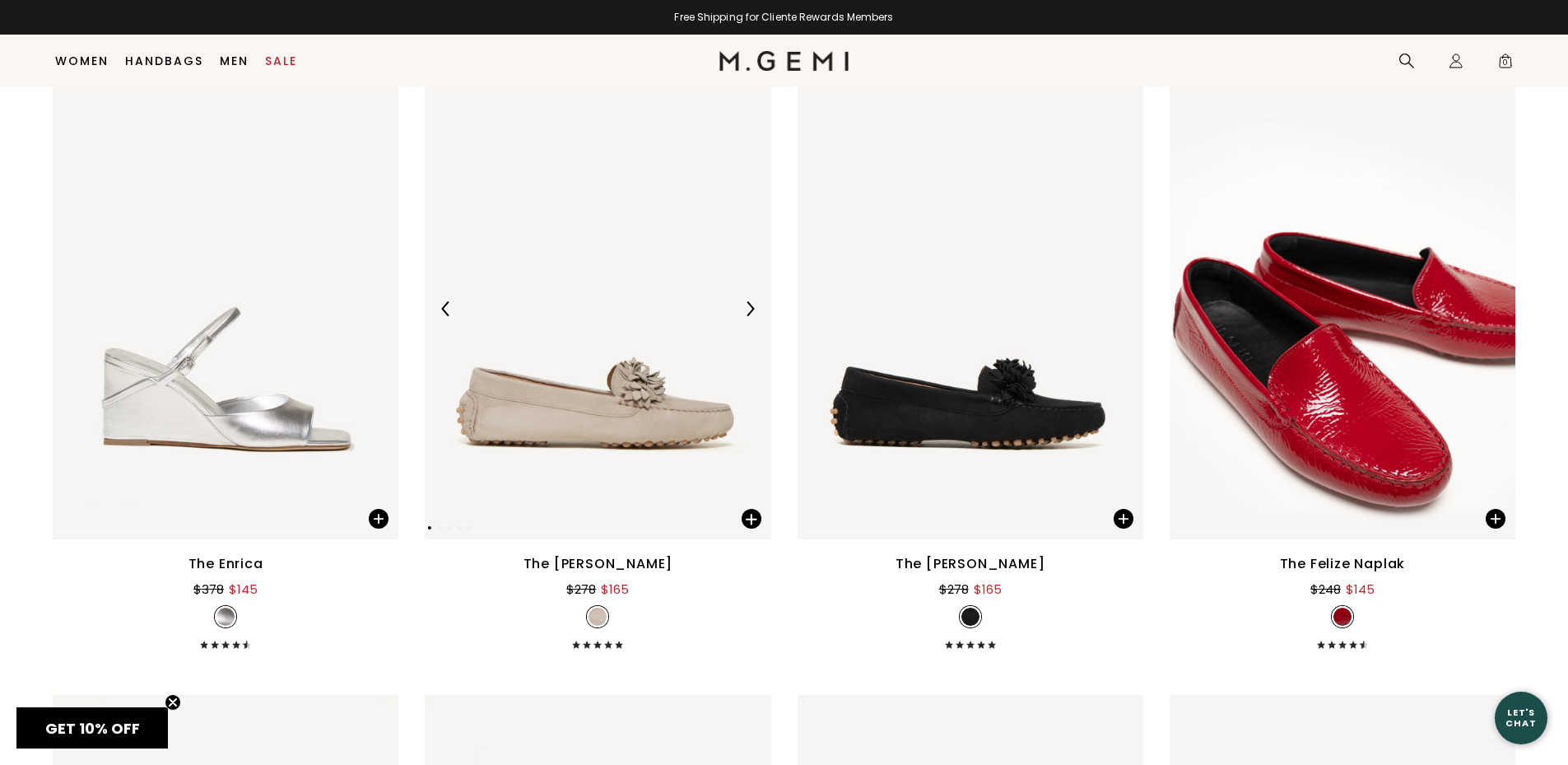 click at bounding box center (598, 309) 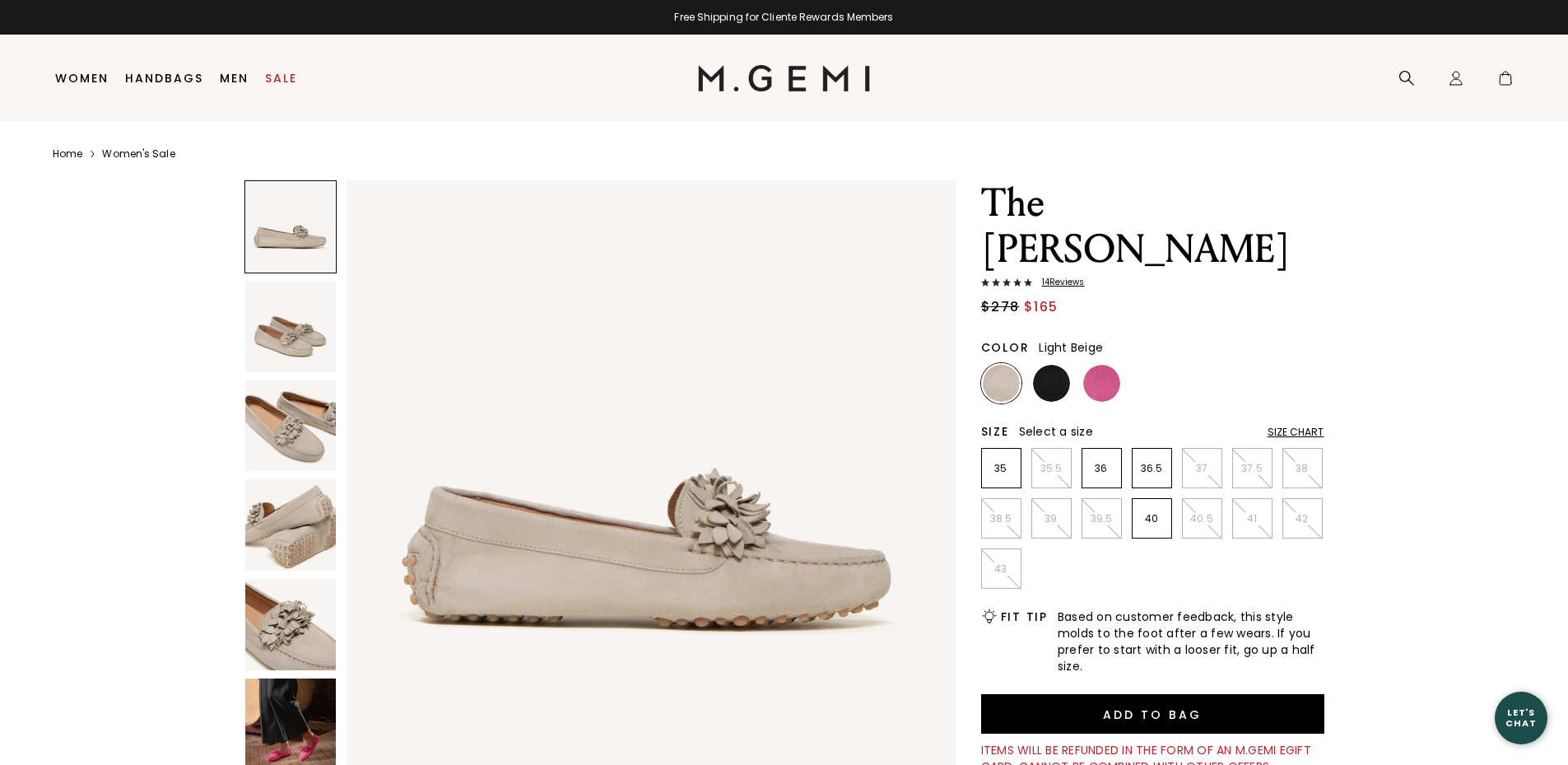 scroll, scrollTop: 0, scrollLeft: 0, axis: both 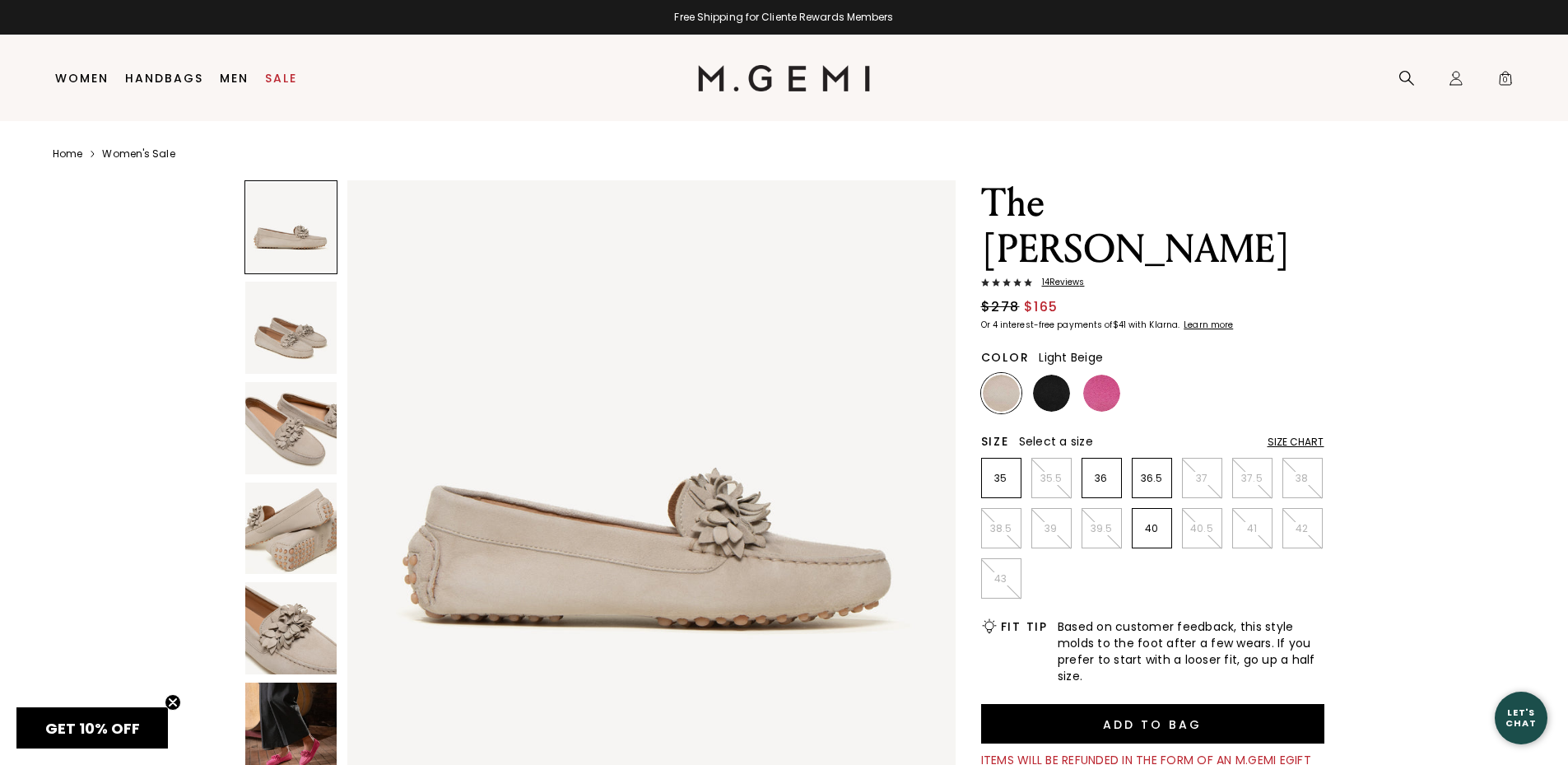 click on "14  Review s" at bounding box center (1059, 282) 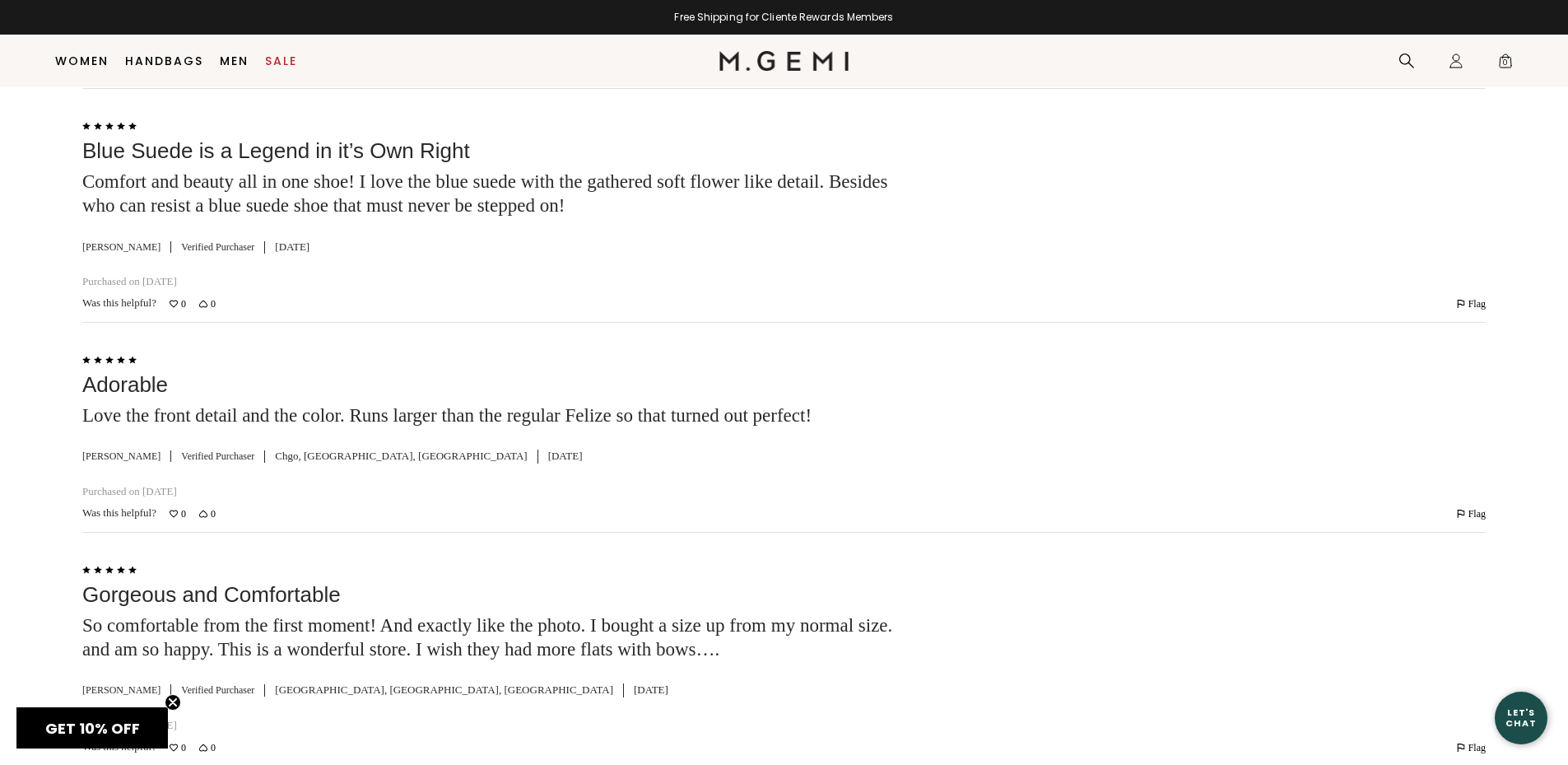 scroll, scrollTop: 4728, scrollLeft: 0, axis: vertical 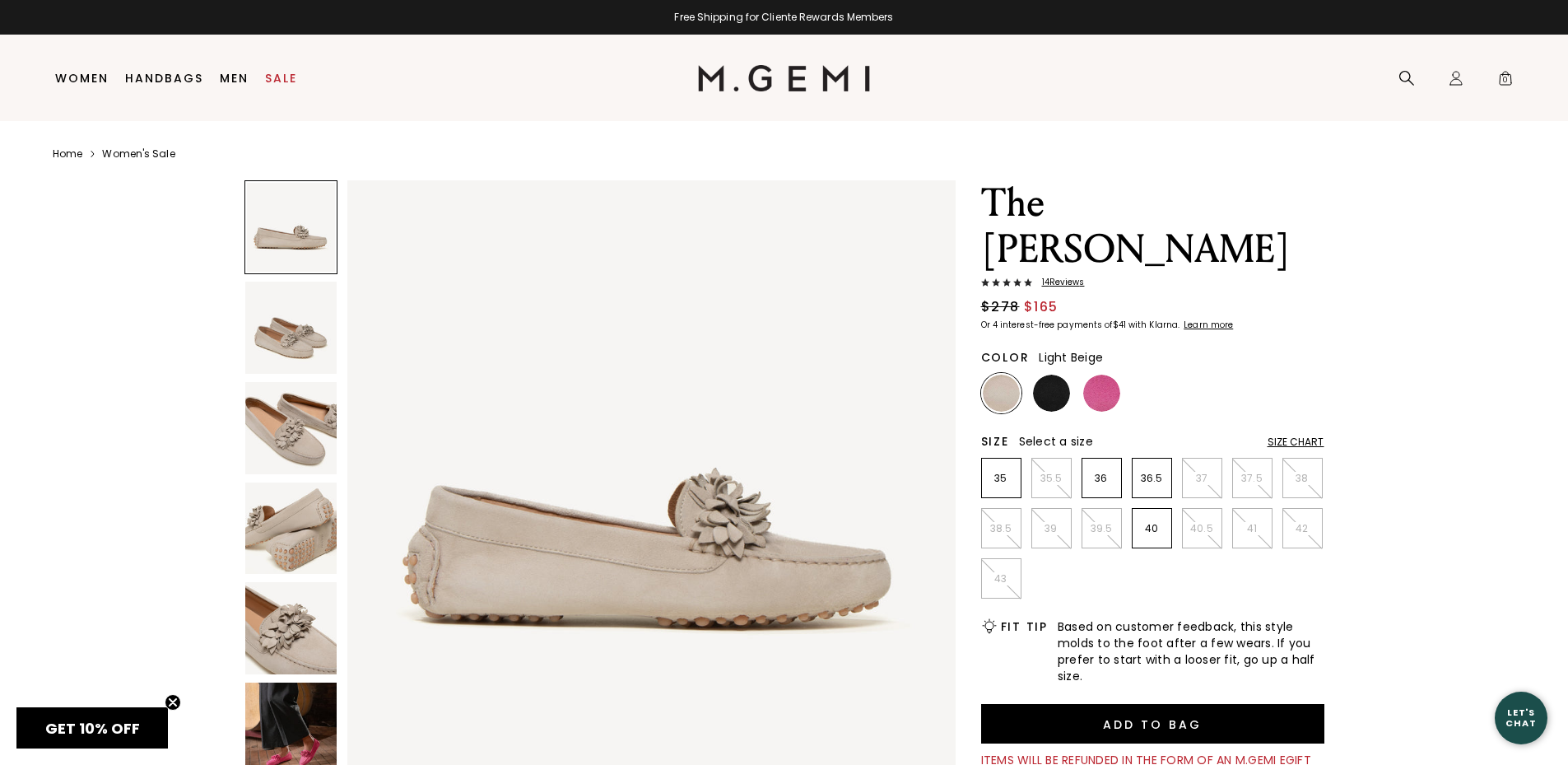click at bounding box center [291, 328] 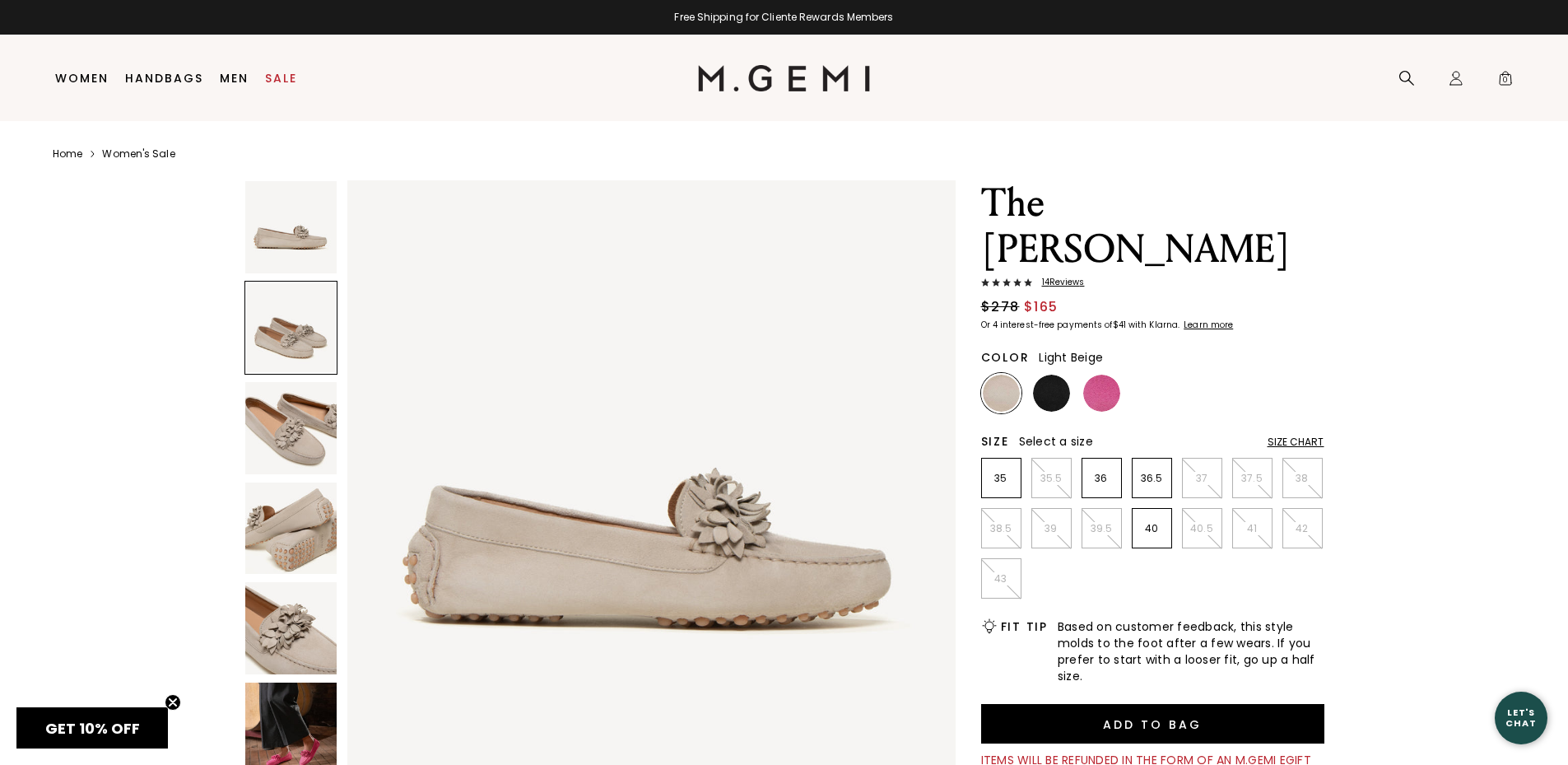 scroll, scrollTop: 612, scrollLeft: 0, axis: vertical 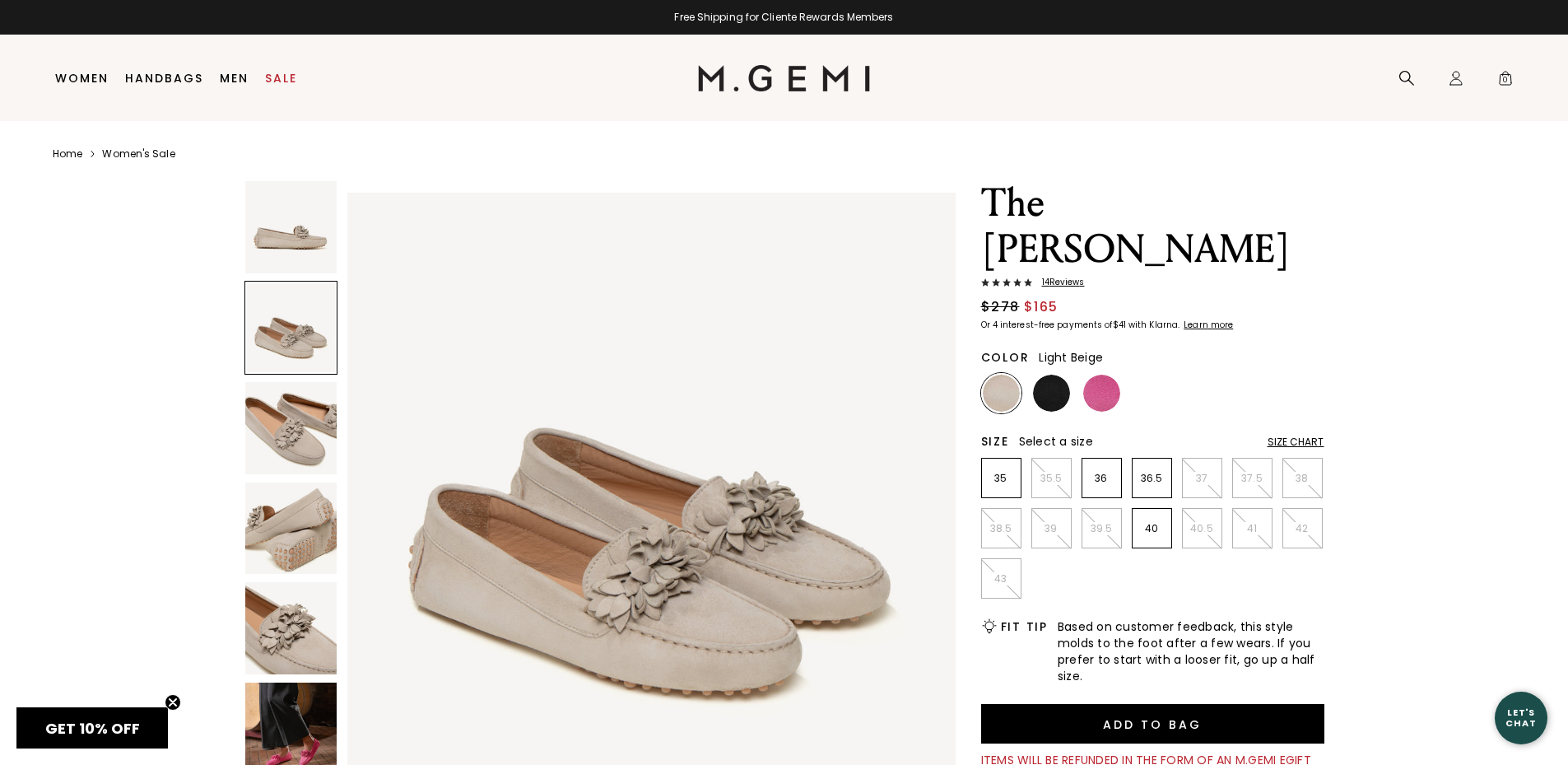 click at bounding box center (291, 428) 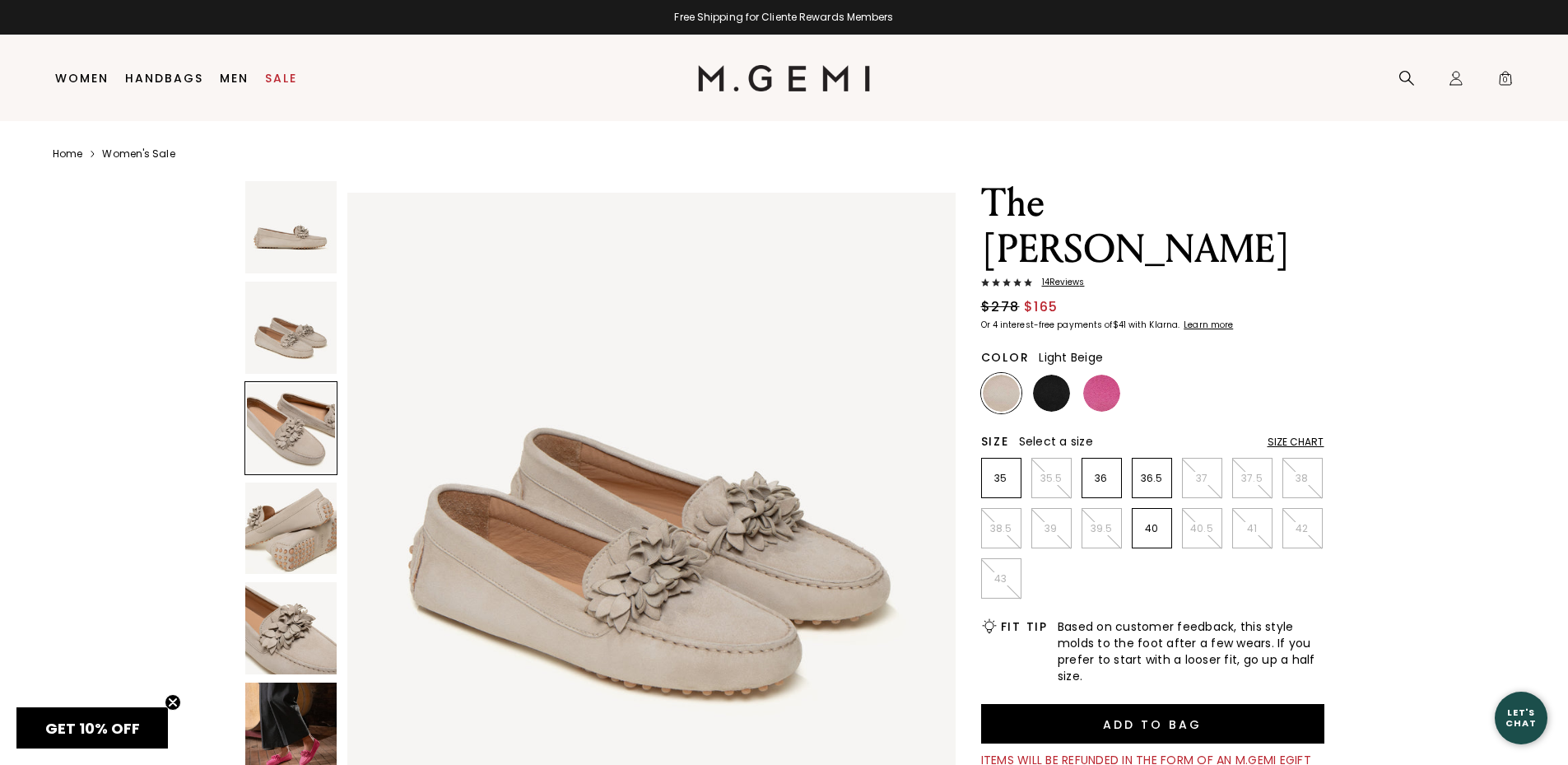 scroll, scrollTop: 1224, scrollLeft: 0, axis: vertical 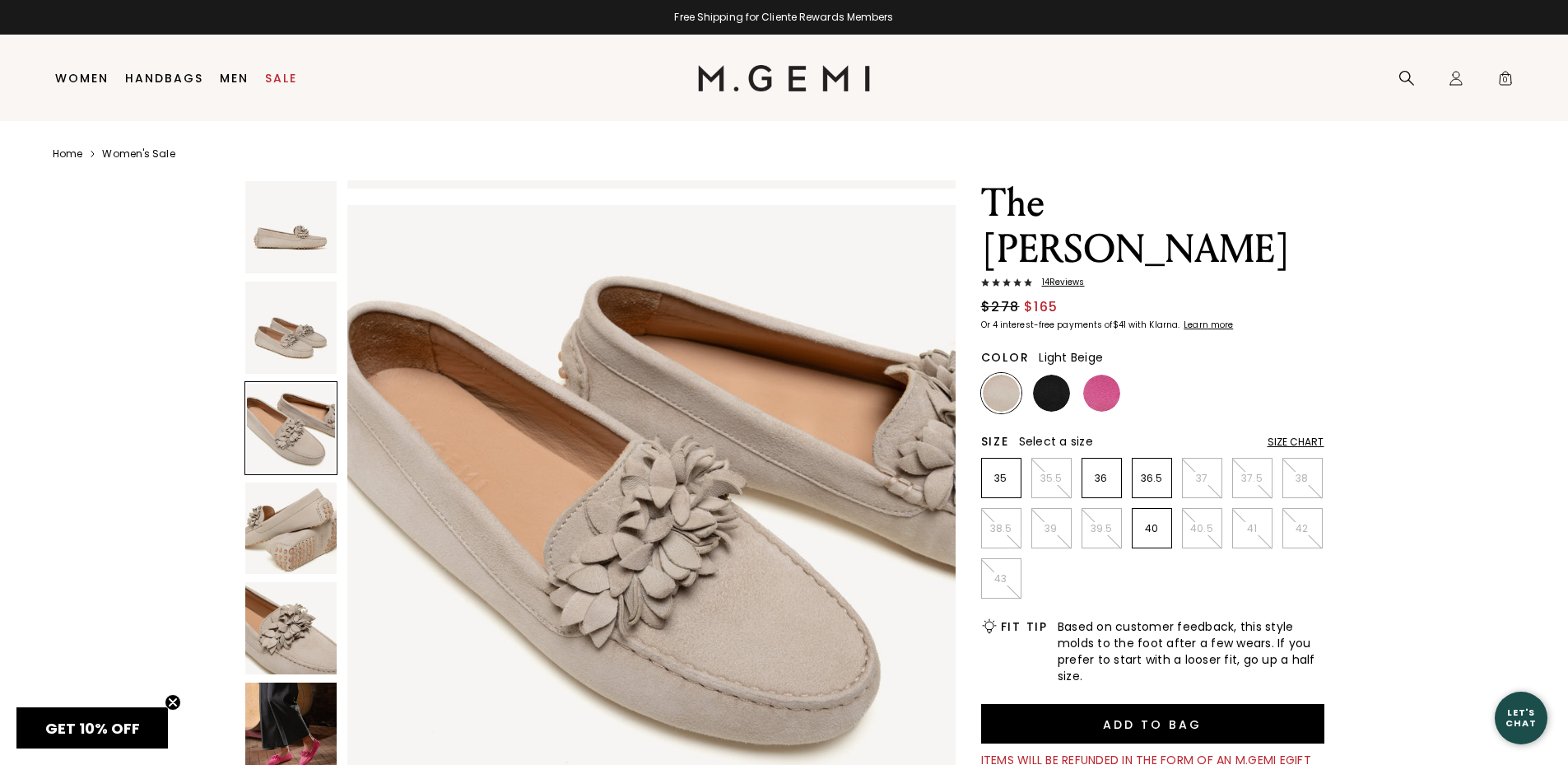 click at bounding box center [651, 509] 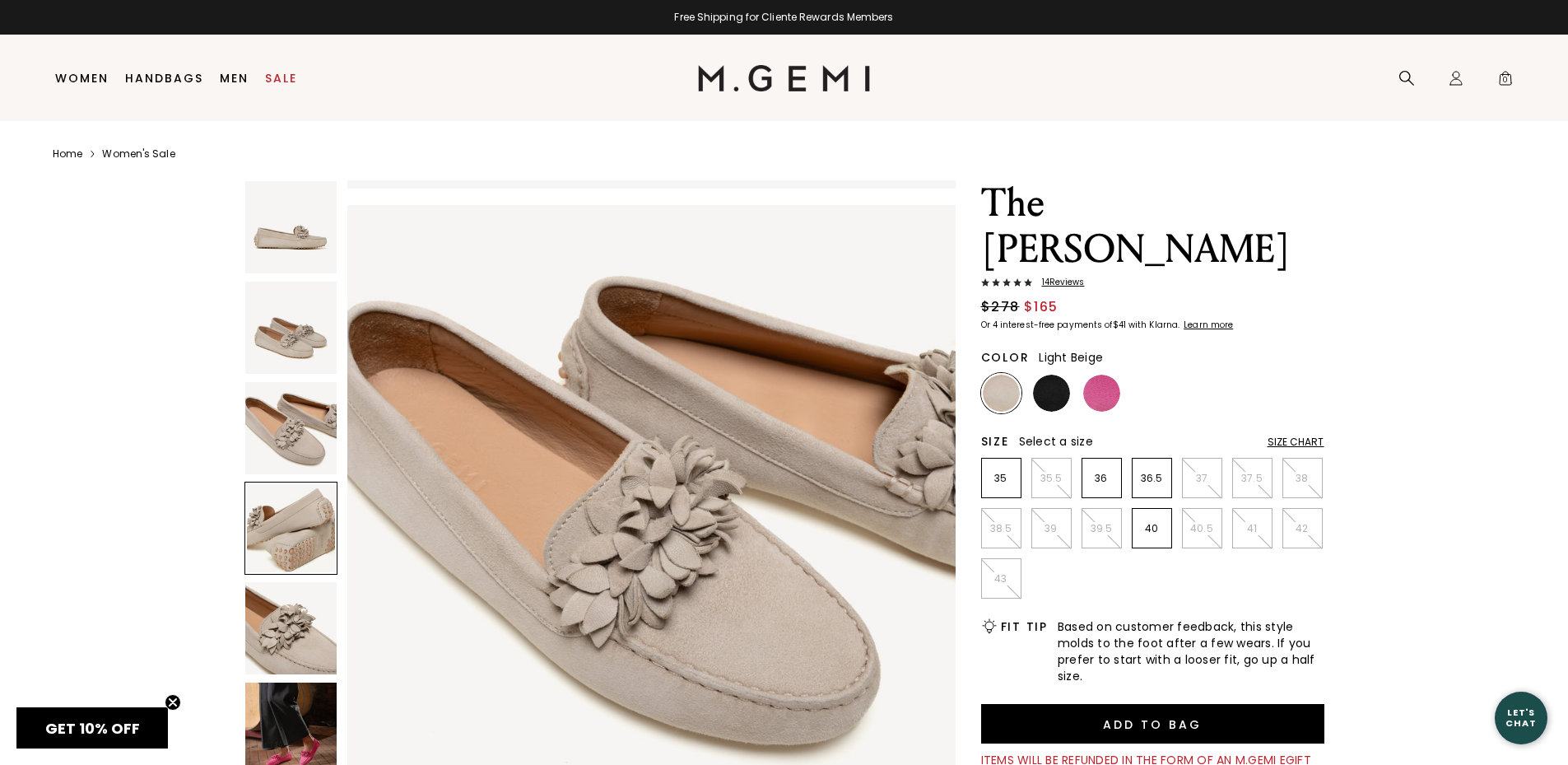 scroll, scrollTop: 1836, scrollLeft: 0, axis: vertical 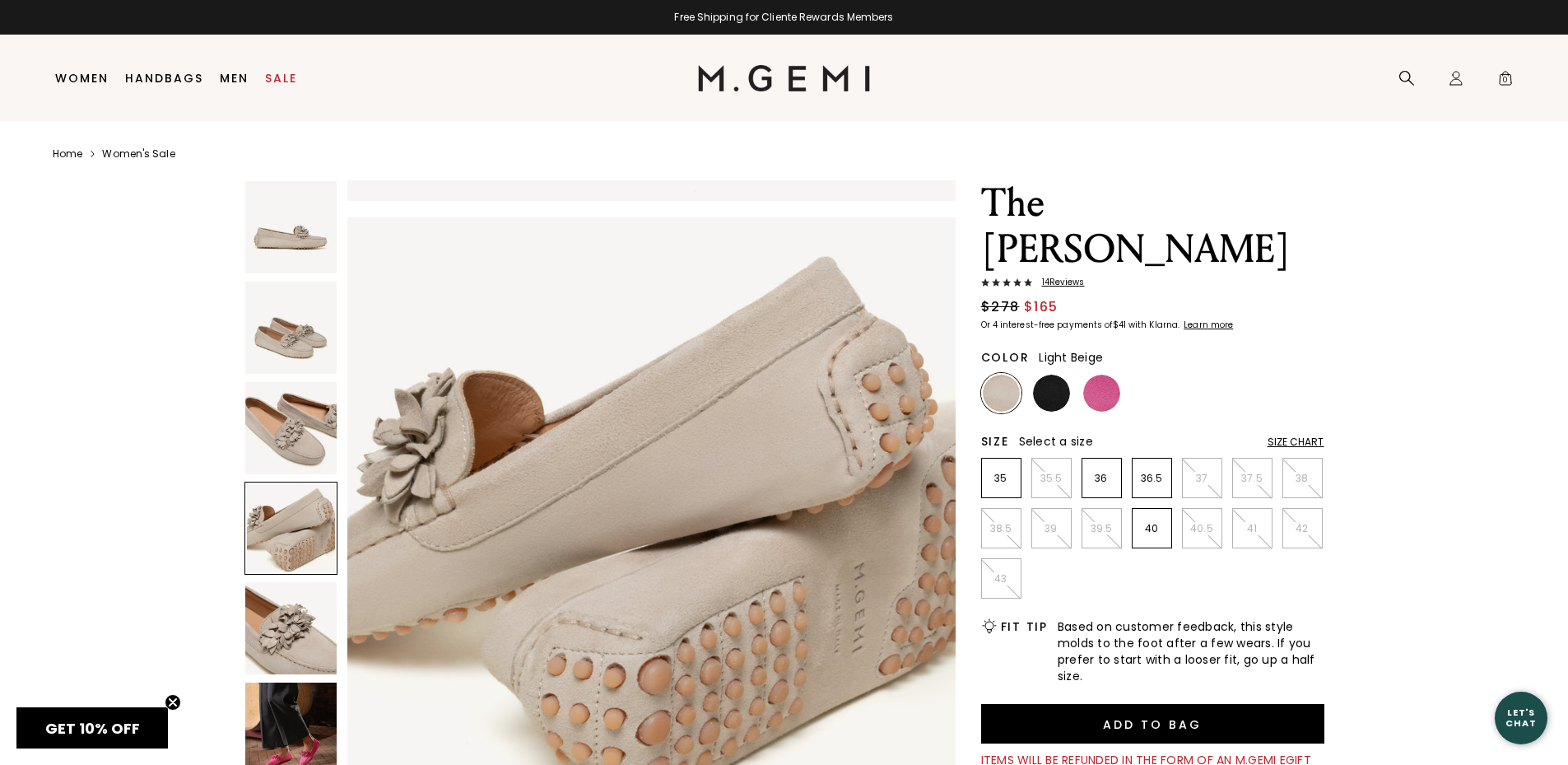 click at bounding box center [291, 628] 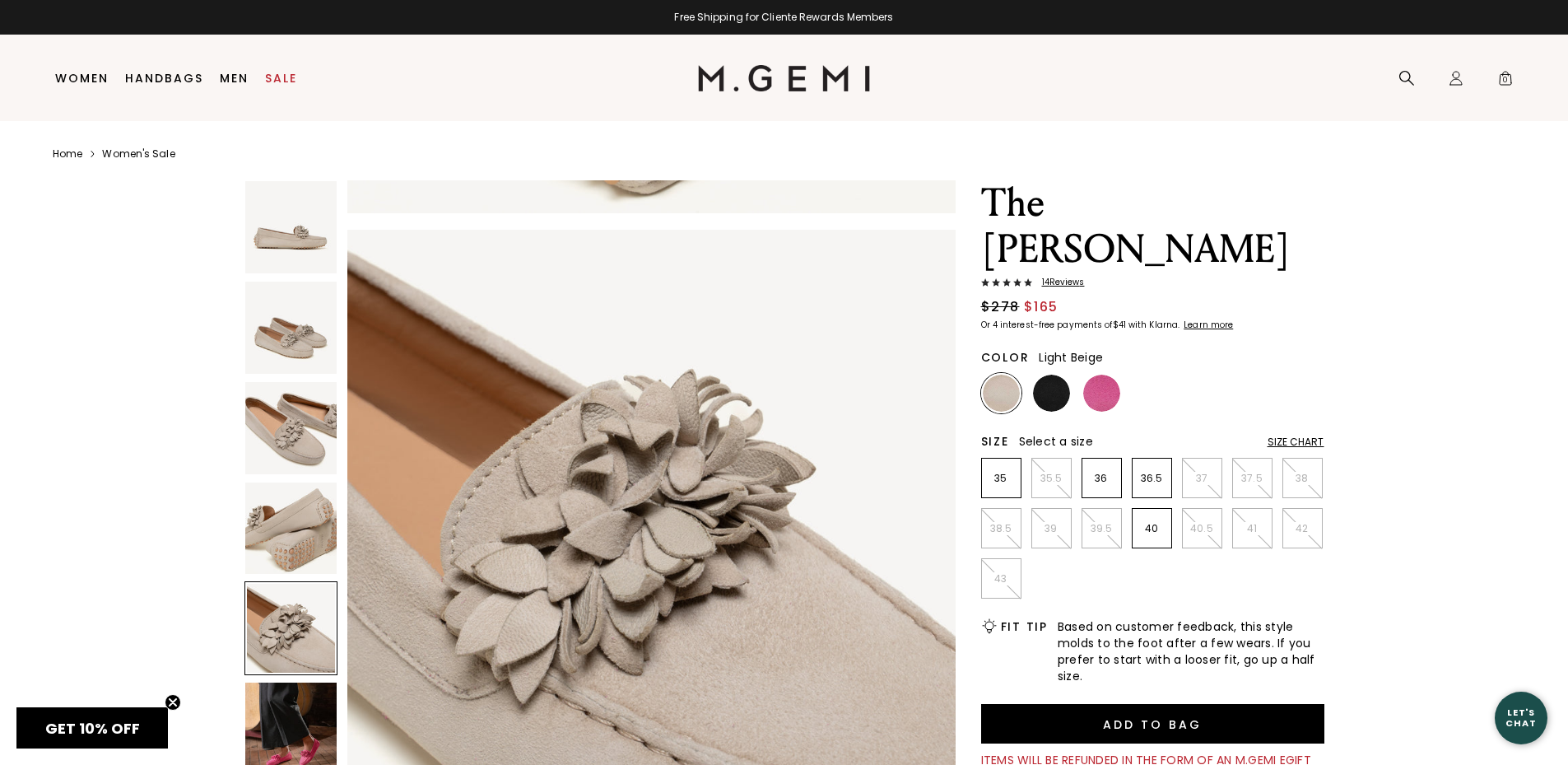 click at bounding box center [291, 729] 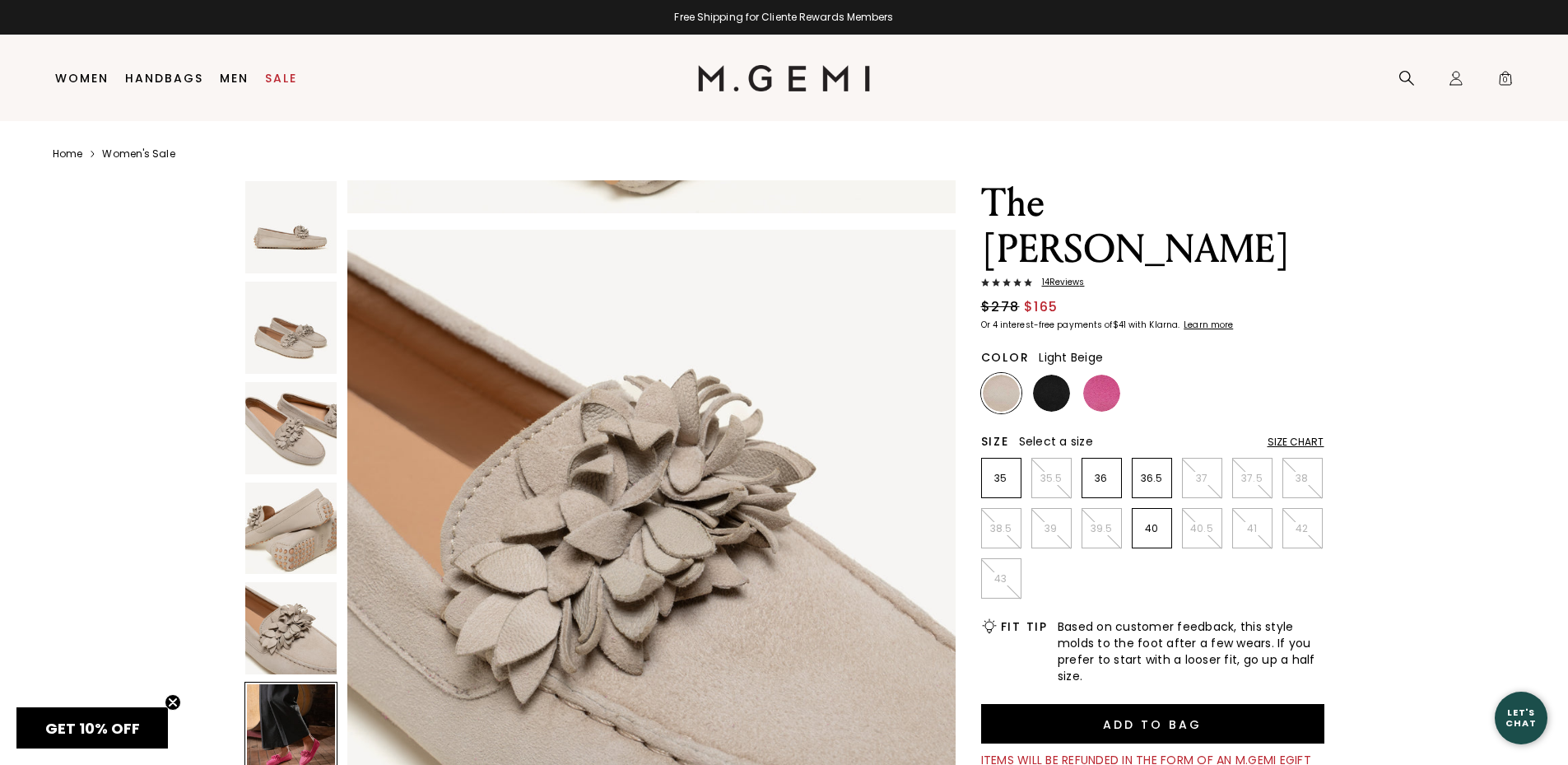scroll, scrollTop: 3060, scrollLeft: 0, axis: vertical 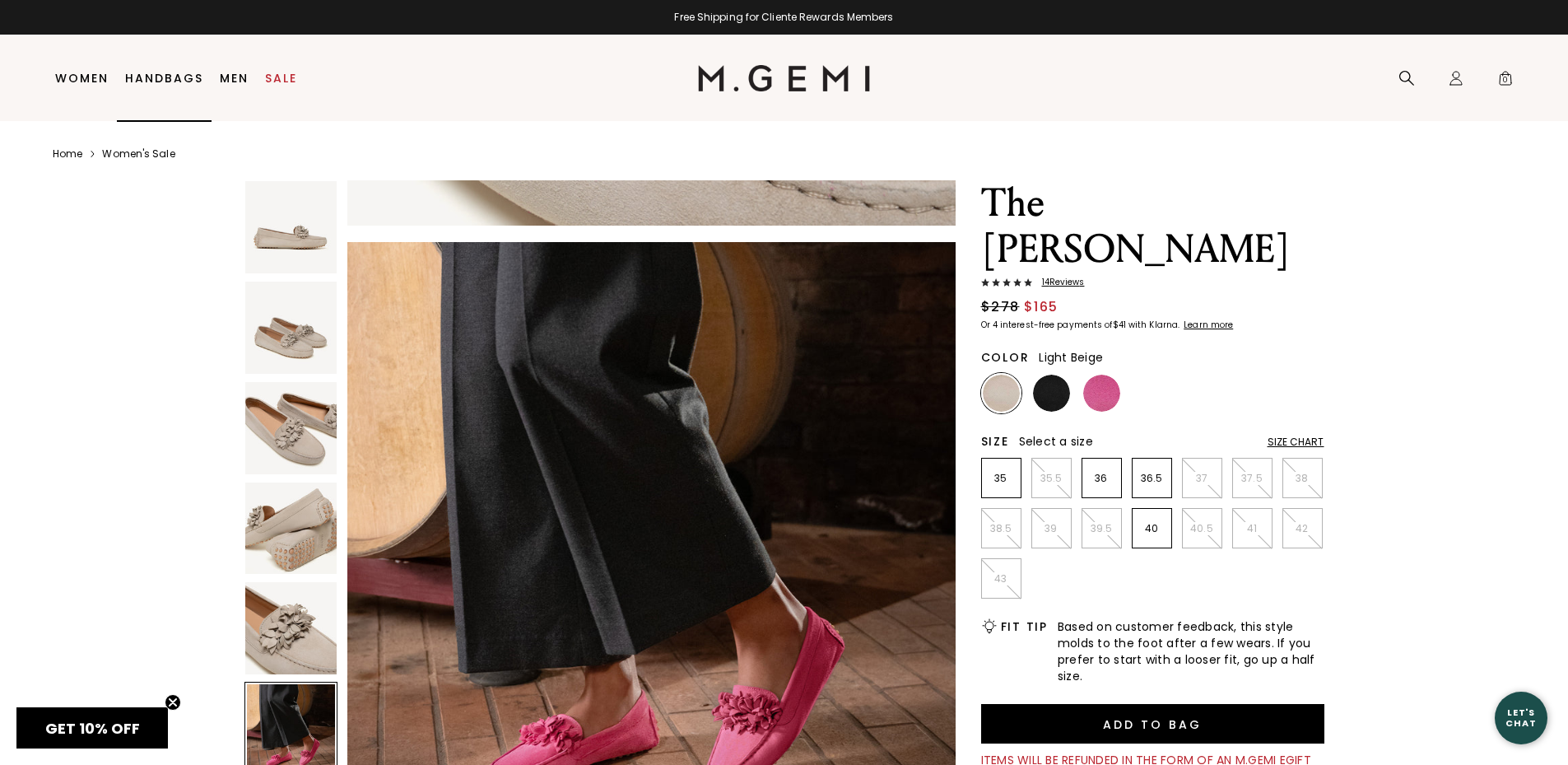 click on "Handbags" at bounding box center [164, 78] 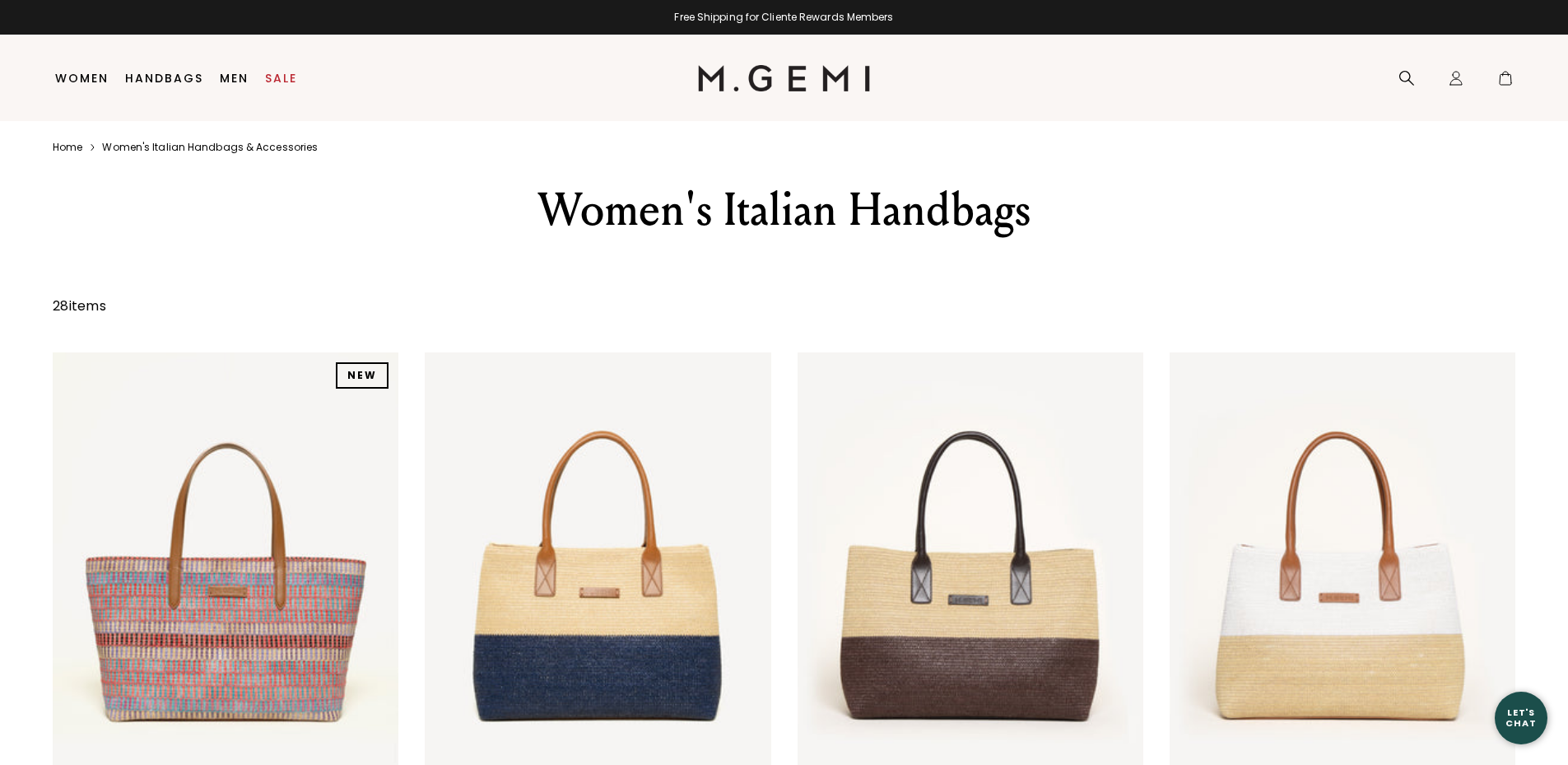 scroll, scrollTop: 0, scrollLeft: 0, axis: both 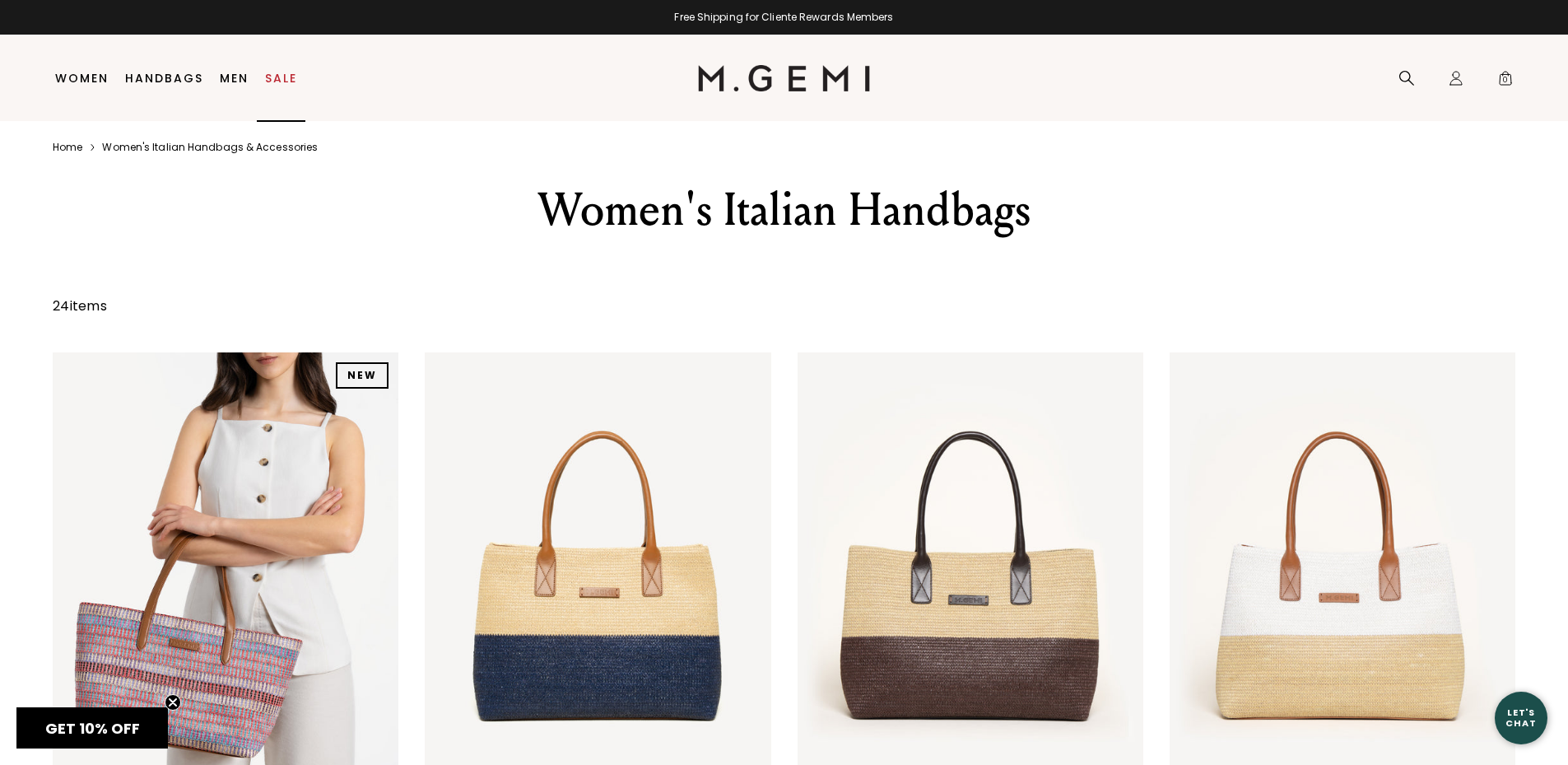 click on "Sale" at bounding box center (281, 78) 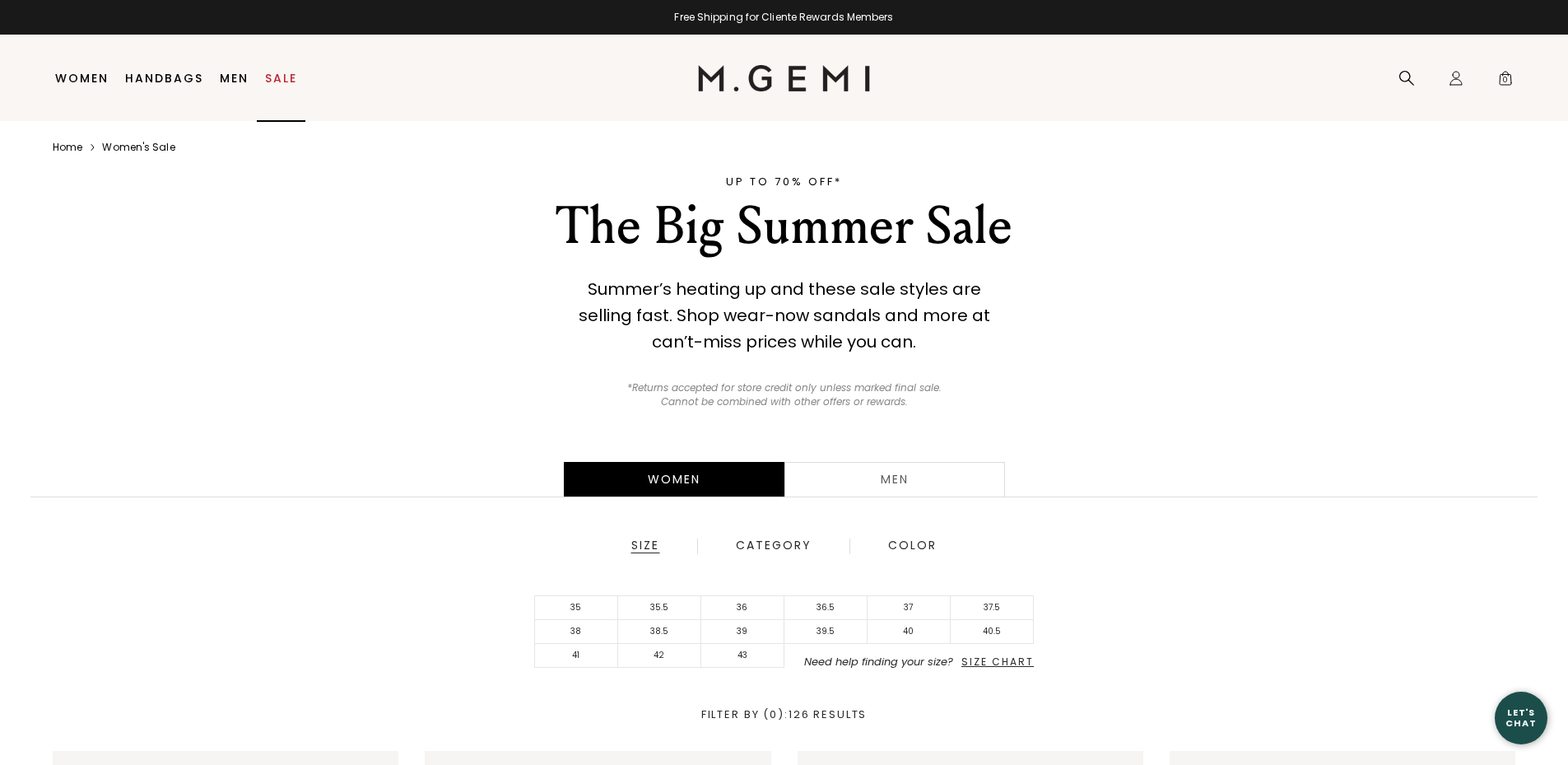 scroll, scrollTop: 0, scrollLeft: 0, axis: both 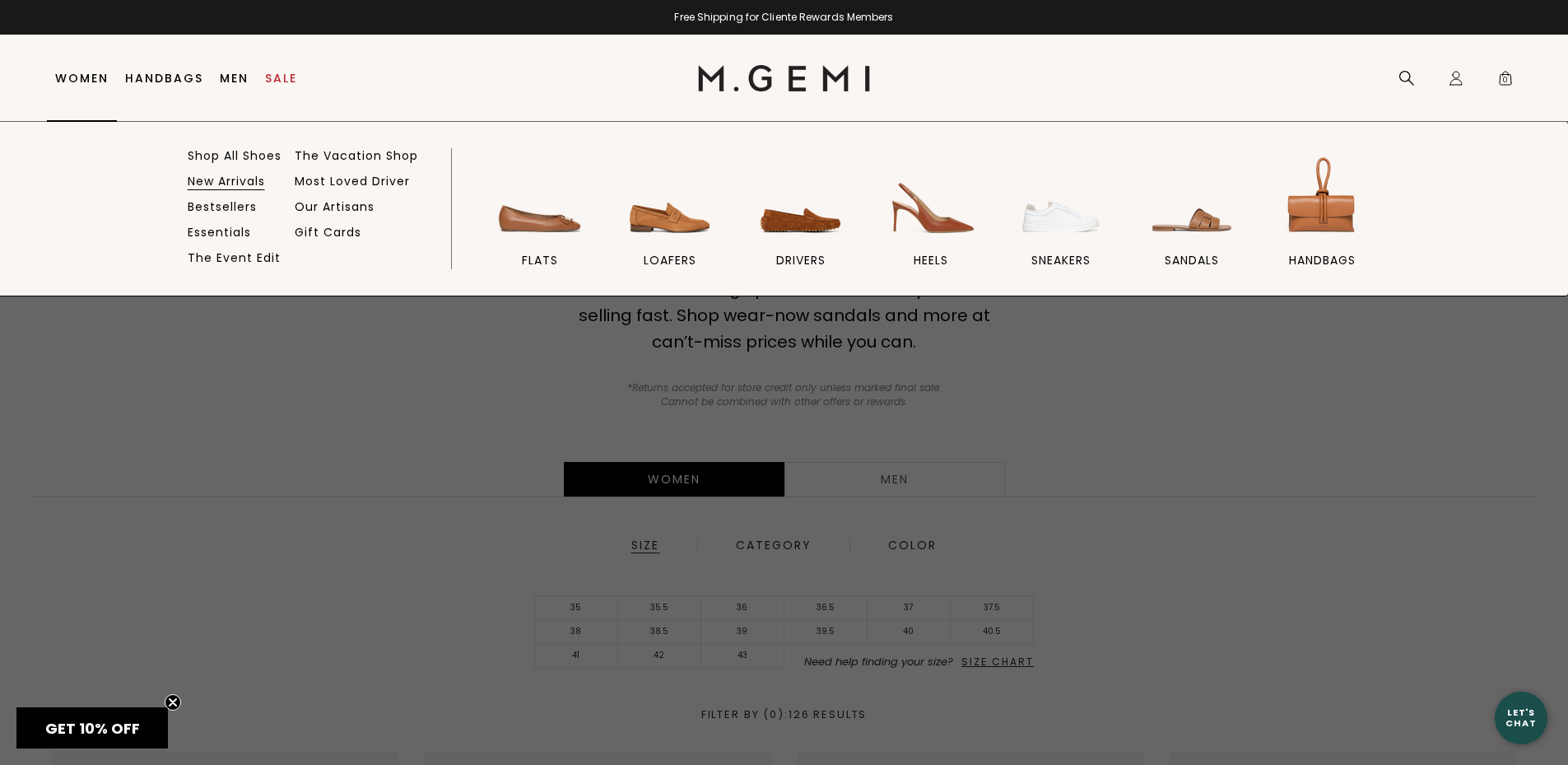 click on "New Arrivals" at bounding box center [226, 181] 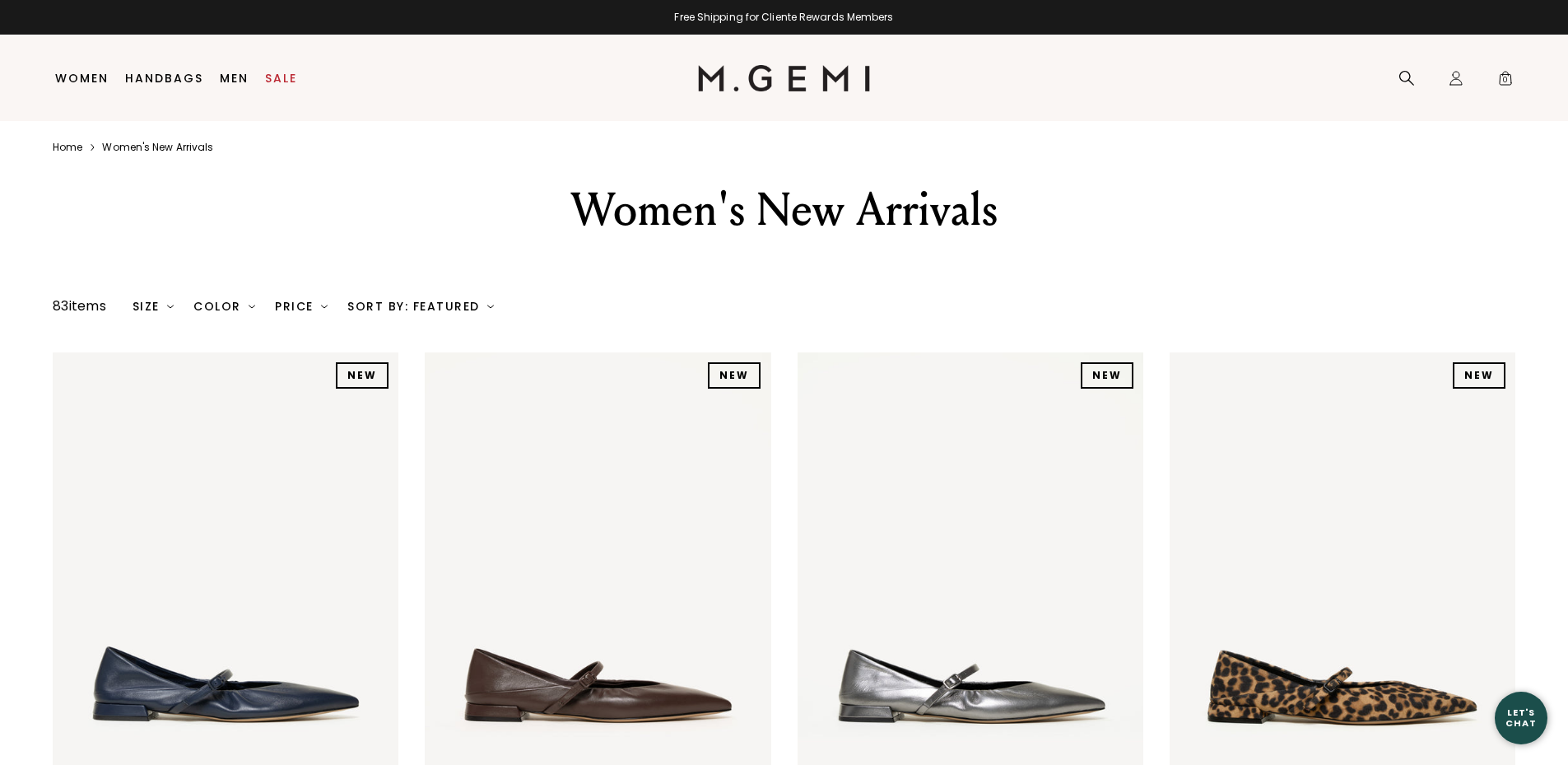 scroll, scrollTop: 0, scrollLeft: 0, axis: both 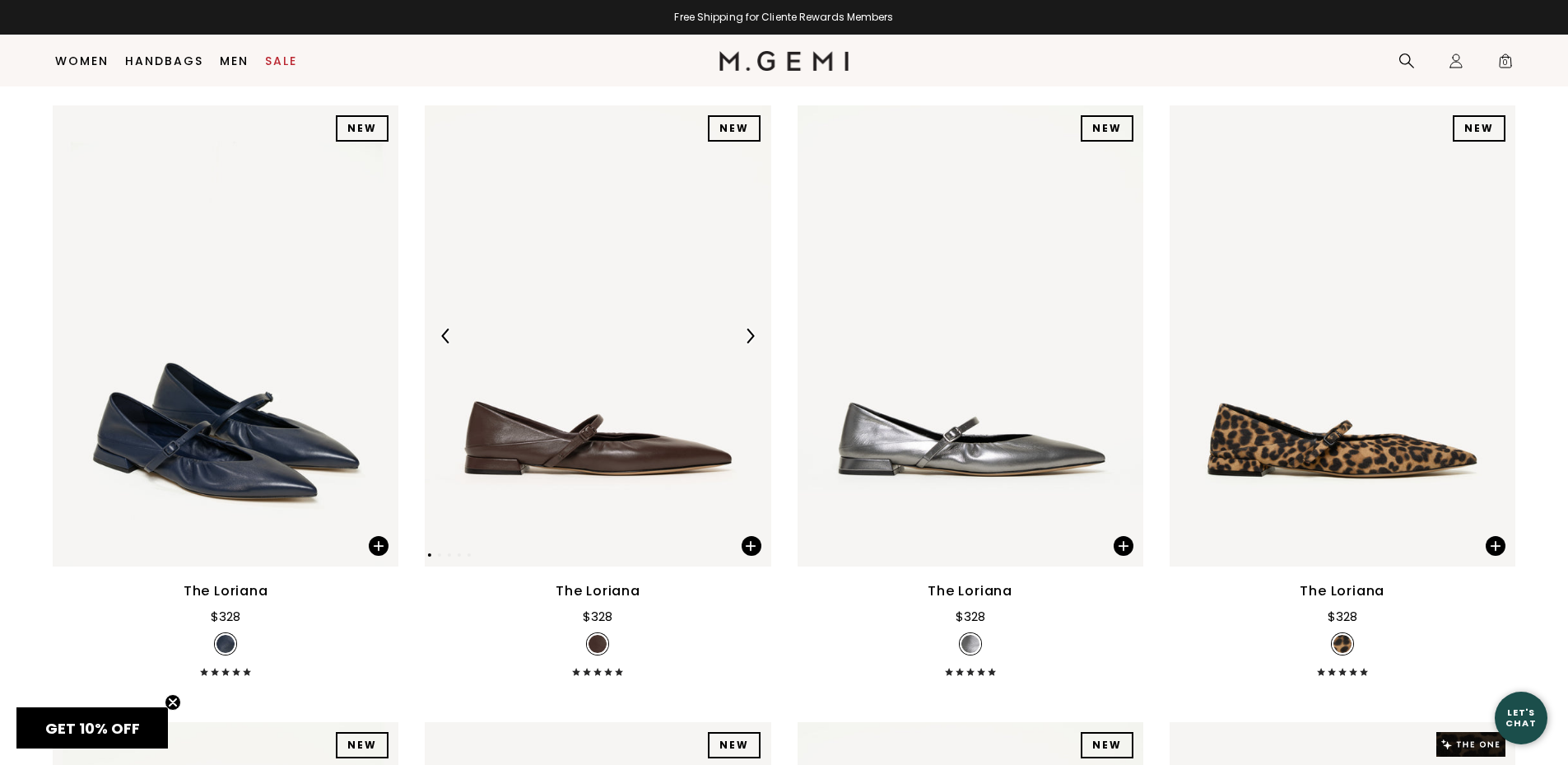 click at bounding box center [750, 336] 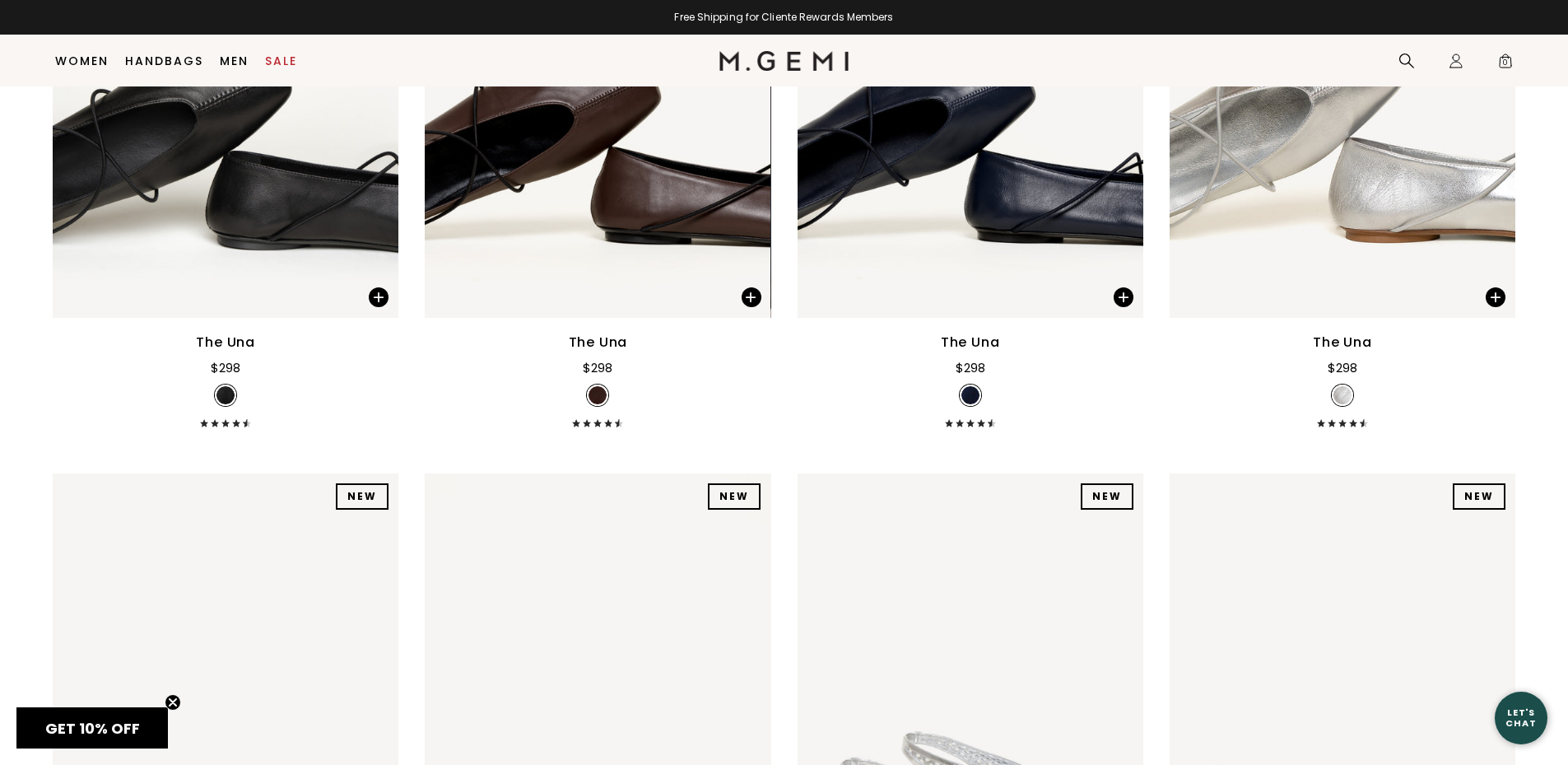 scroll, scrollTop: 2024, scrollLeft: 0, axis: vertical 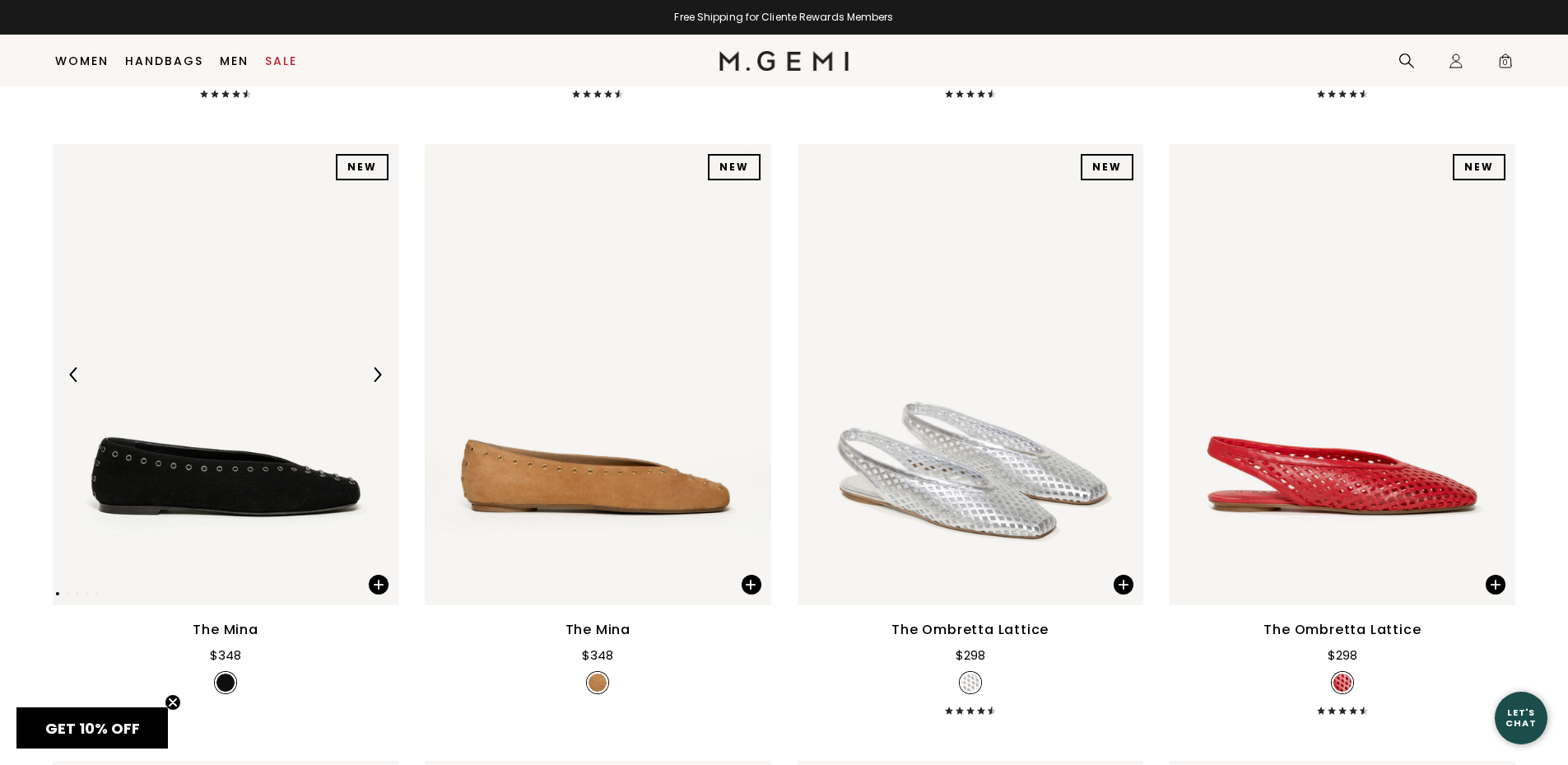 click at bounding box center (377, 375) 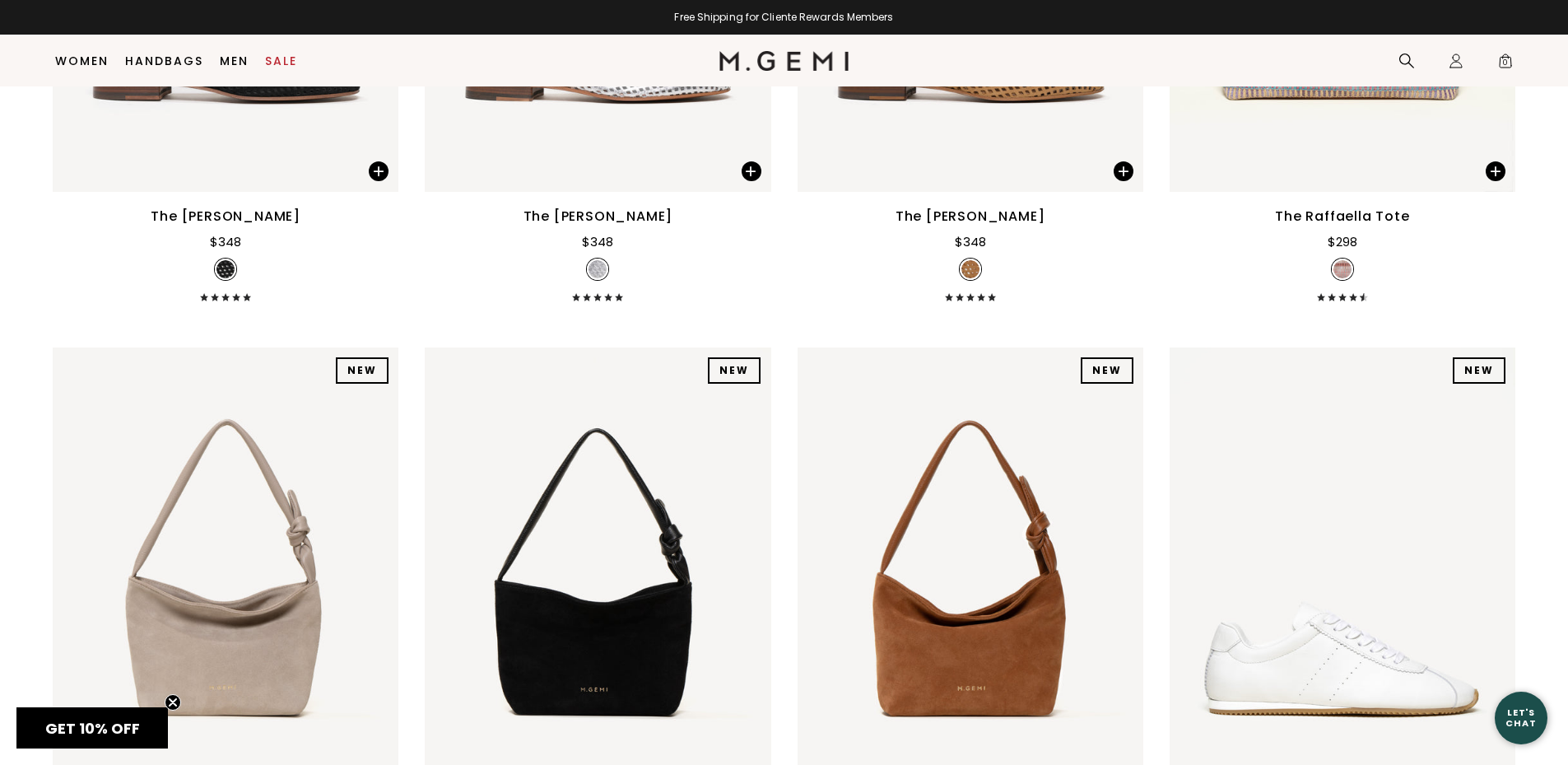 scroll, scrollTop: 4000, scrollLeft: 0, axis: vertical 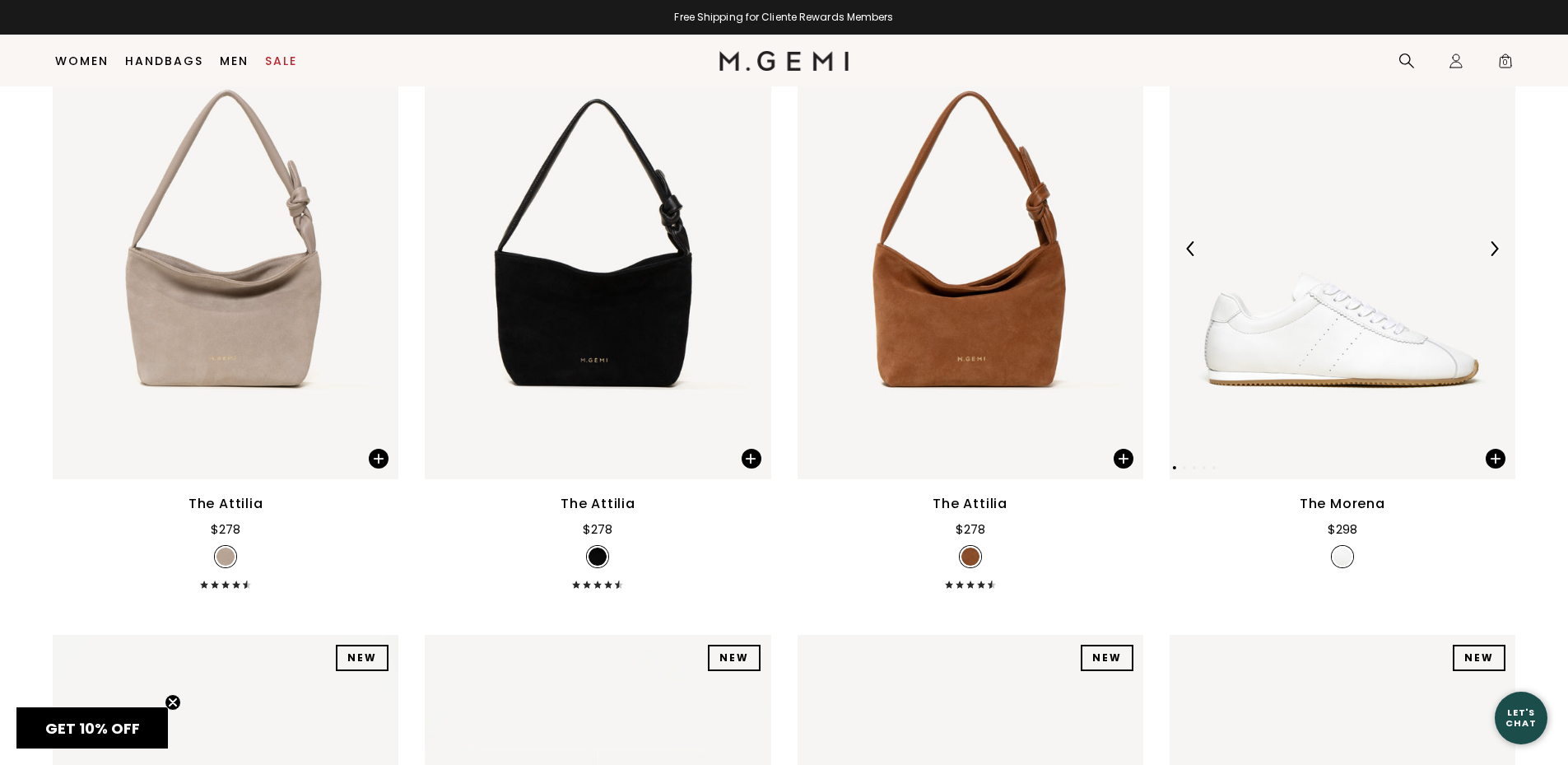 click at bounding box center [1494, 249] 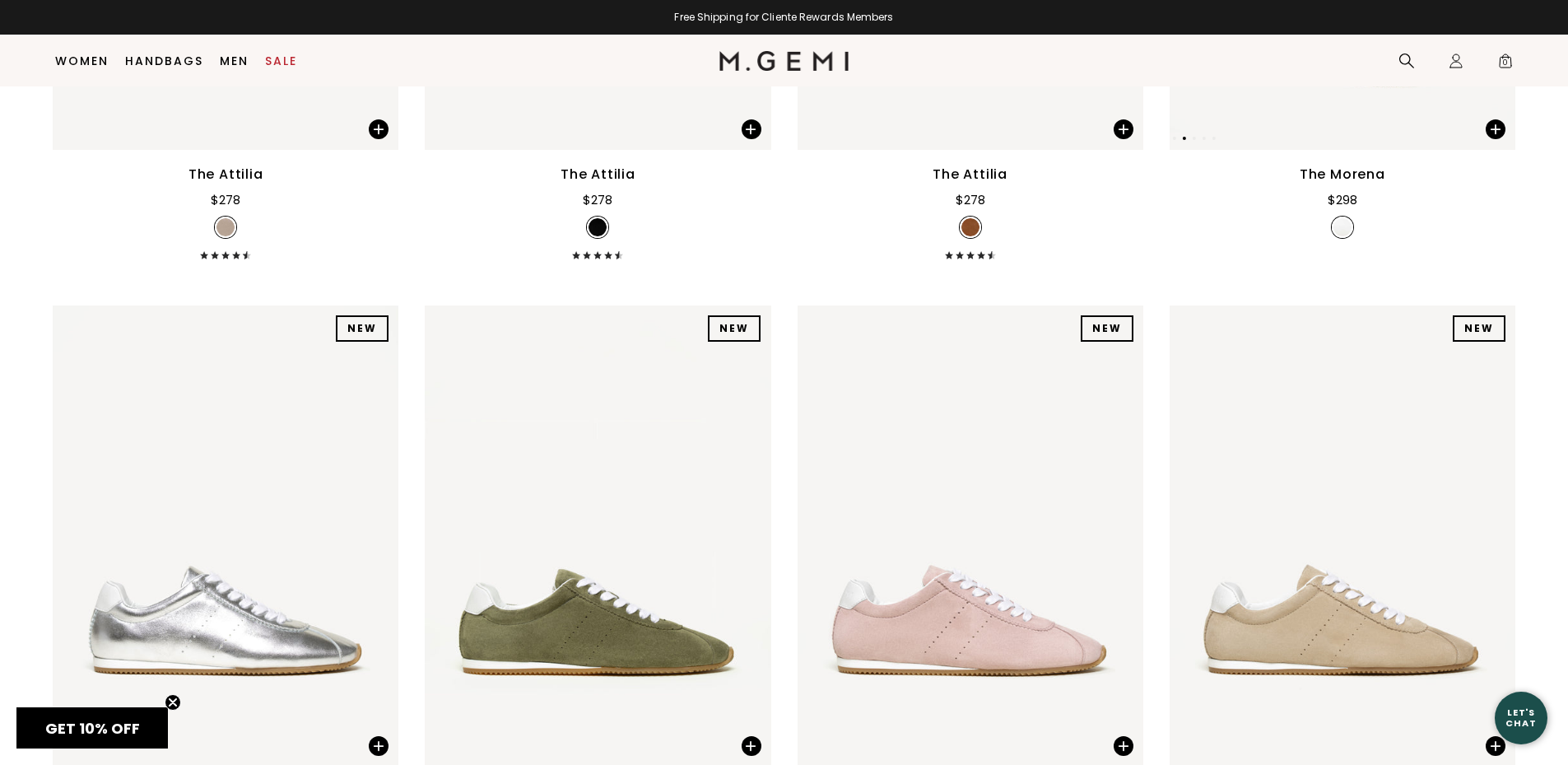 scroll, scrollTop: 4412, scrollLeft: 0, axis: vertical 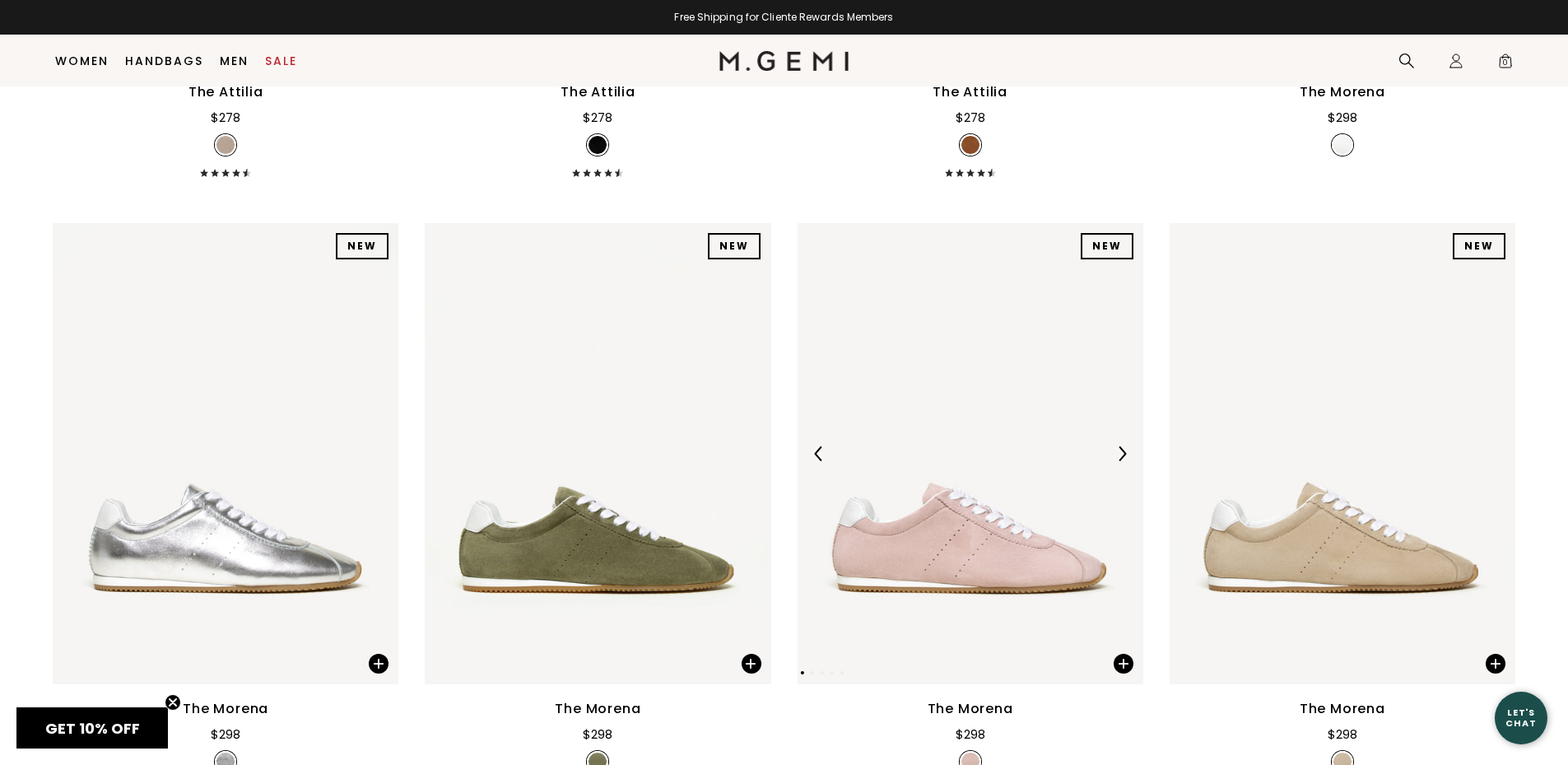 click at bounding box center [1122, 454] 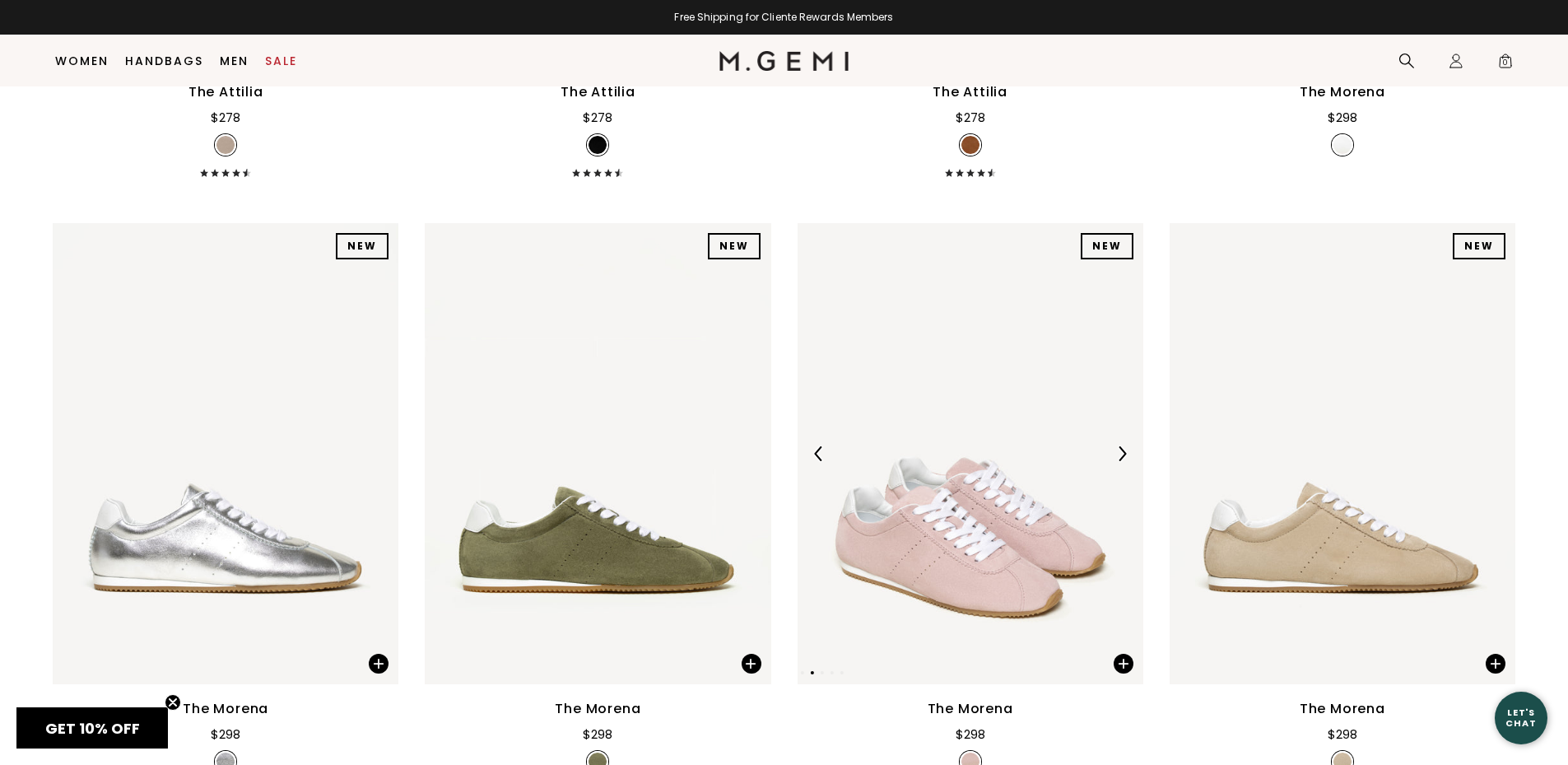 click at bounding box center (970, 454) 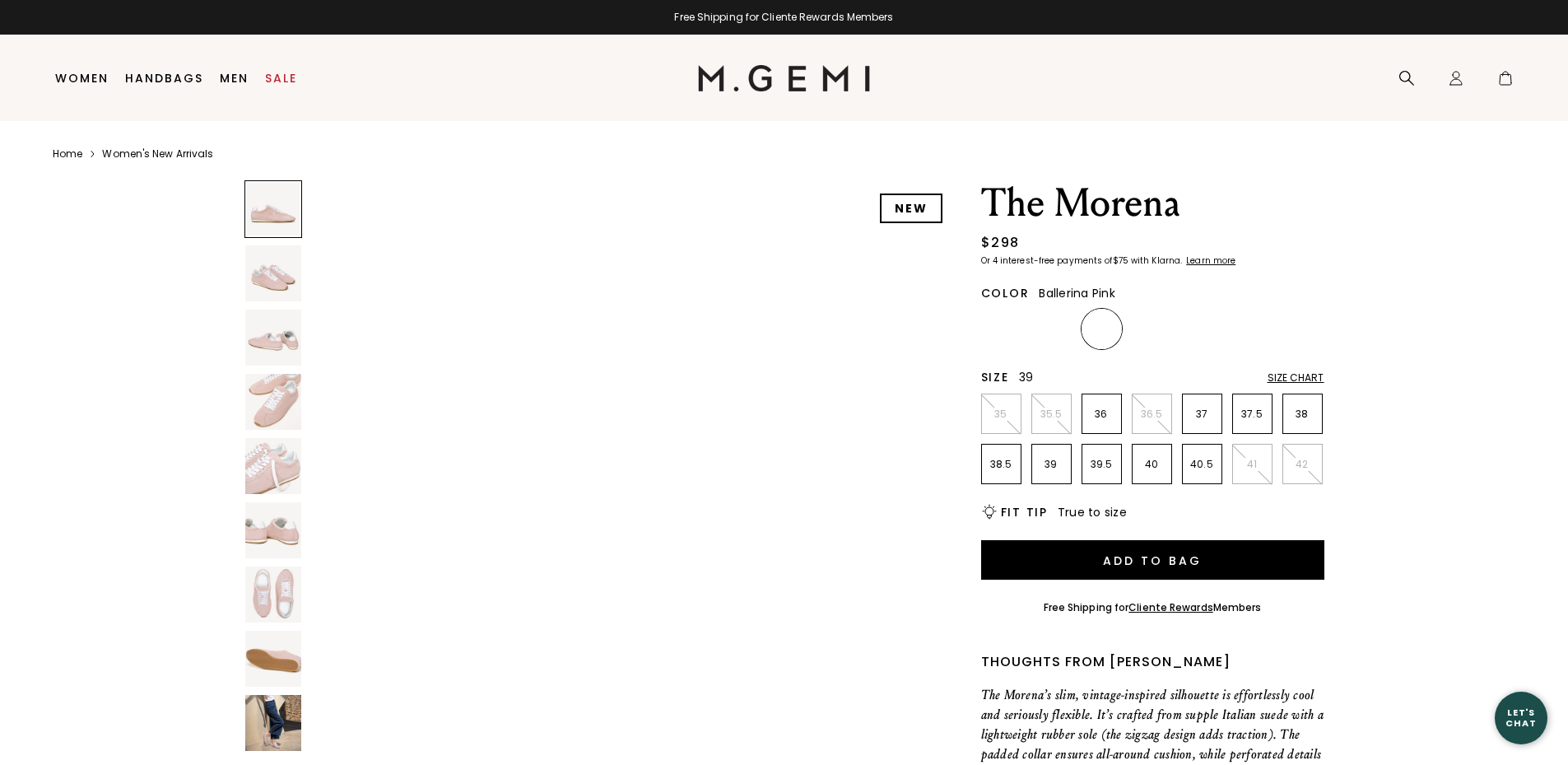 scroll, scrollTop: 0, scrollLeft: 0, axis: both 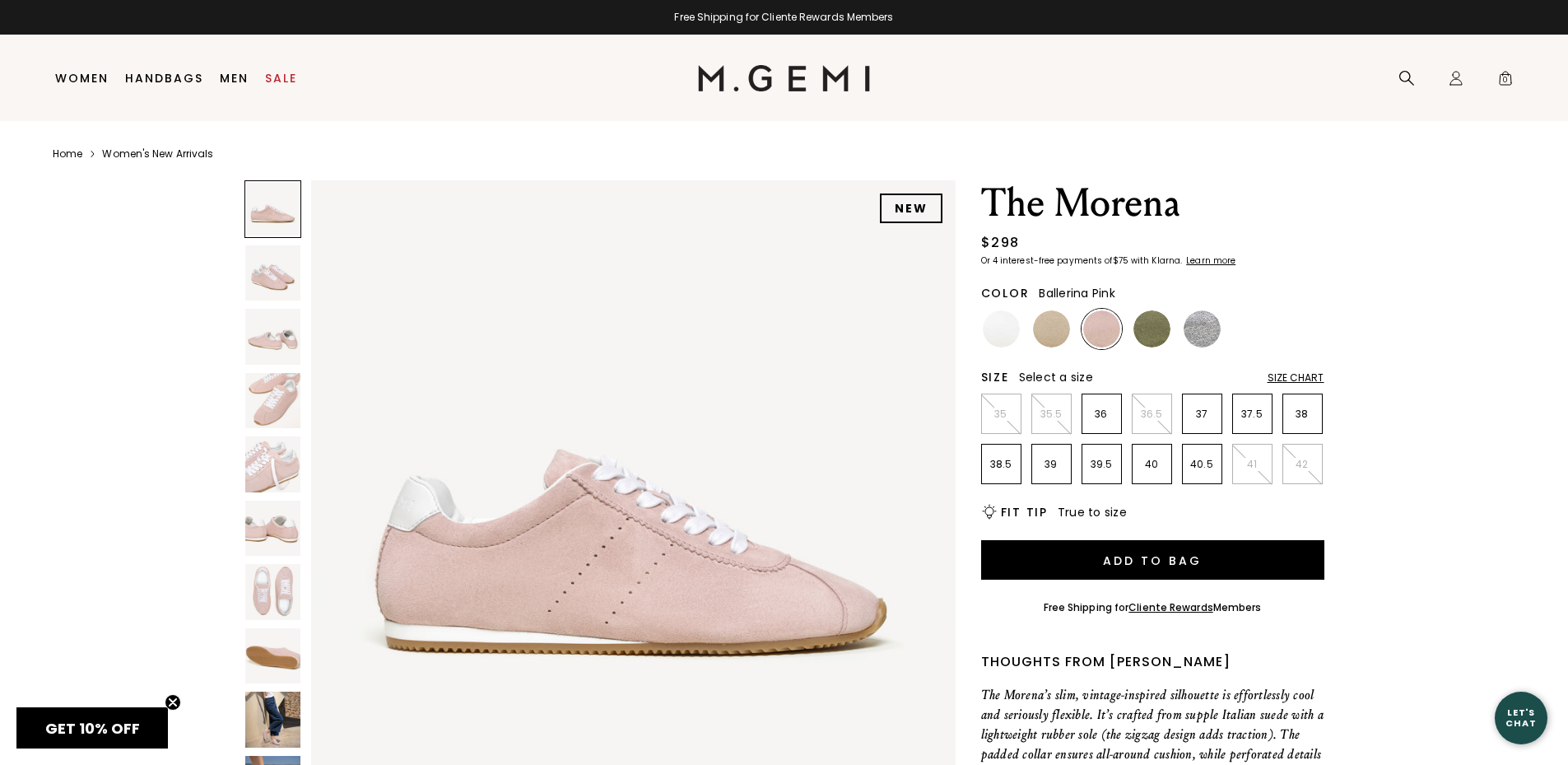 click at bounding box center (273, 273) 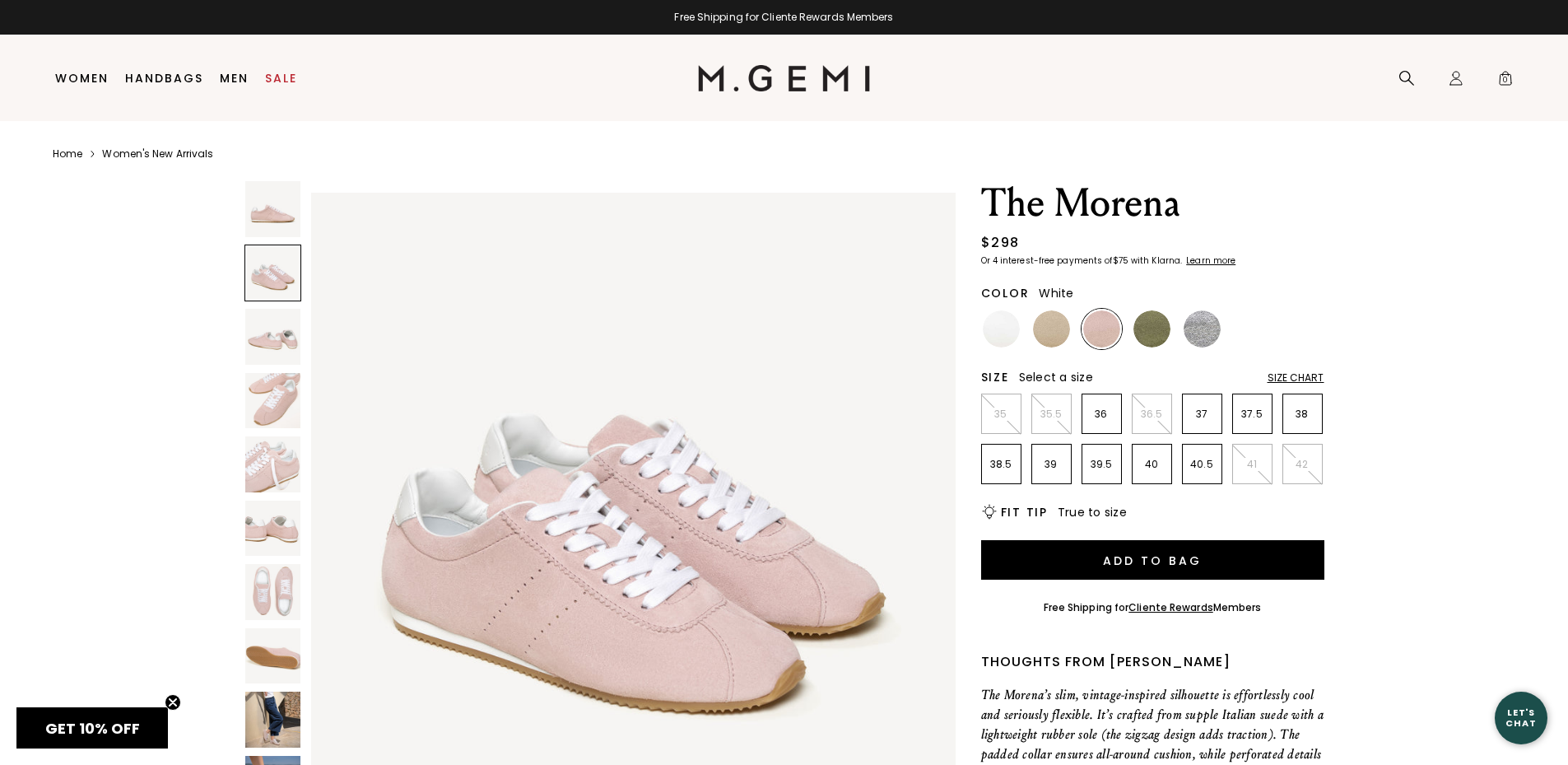 click at bounding box center (1001, 329) 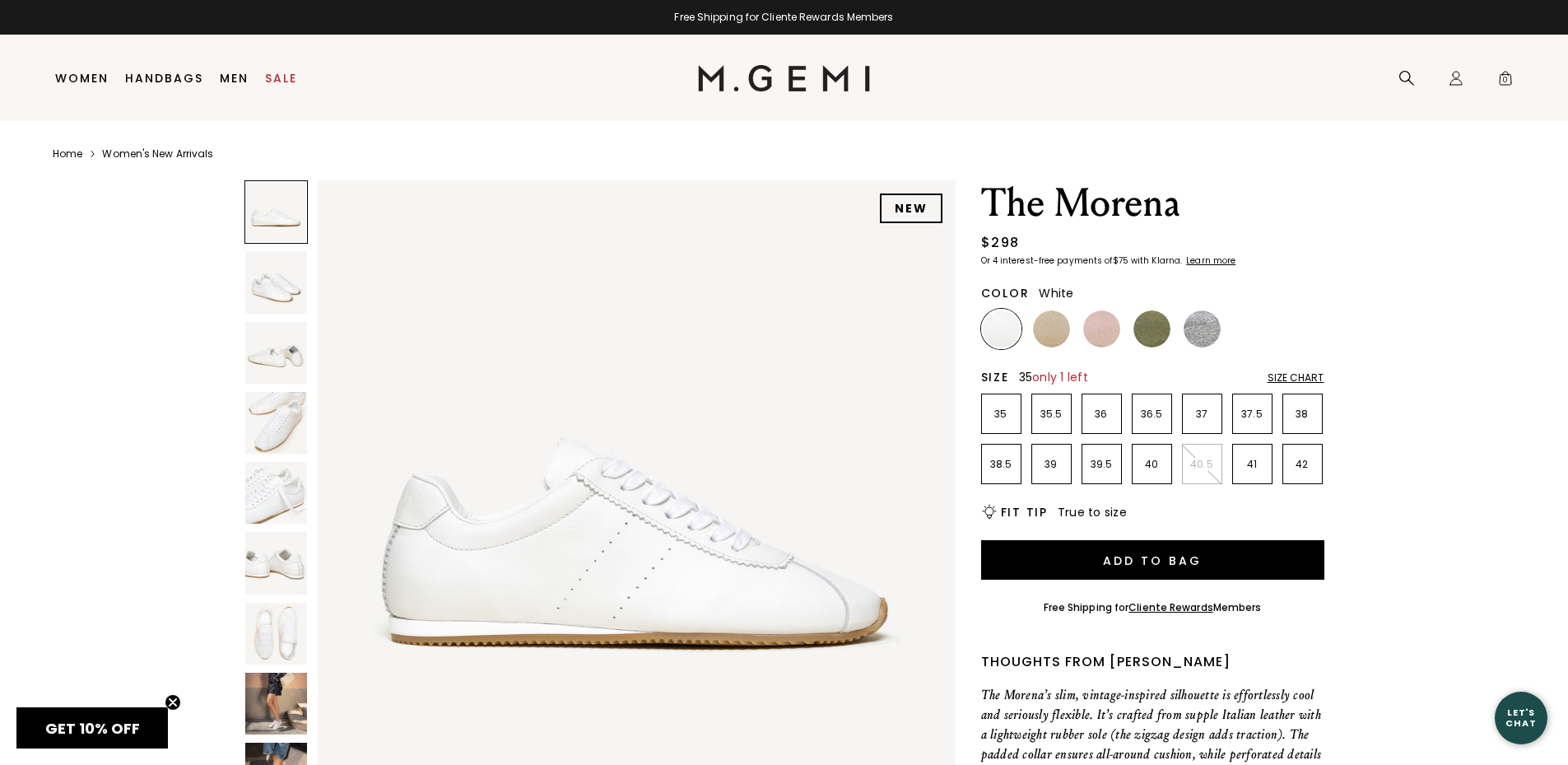 click on "35" at bounding box center (1001, 414) 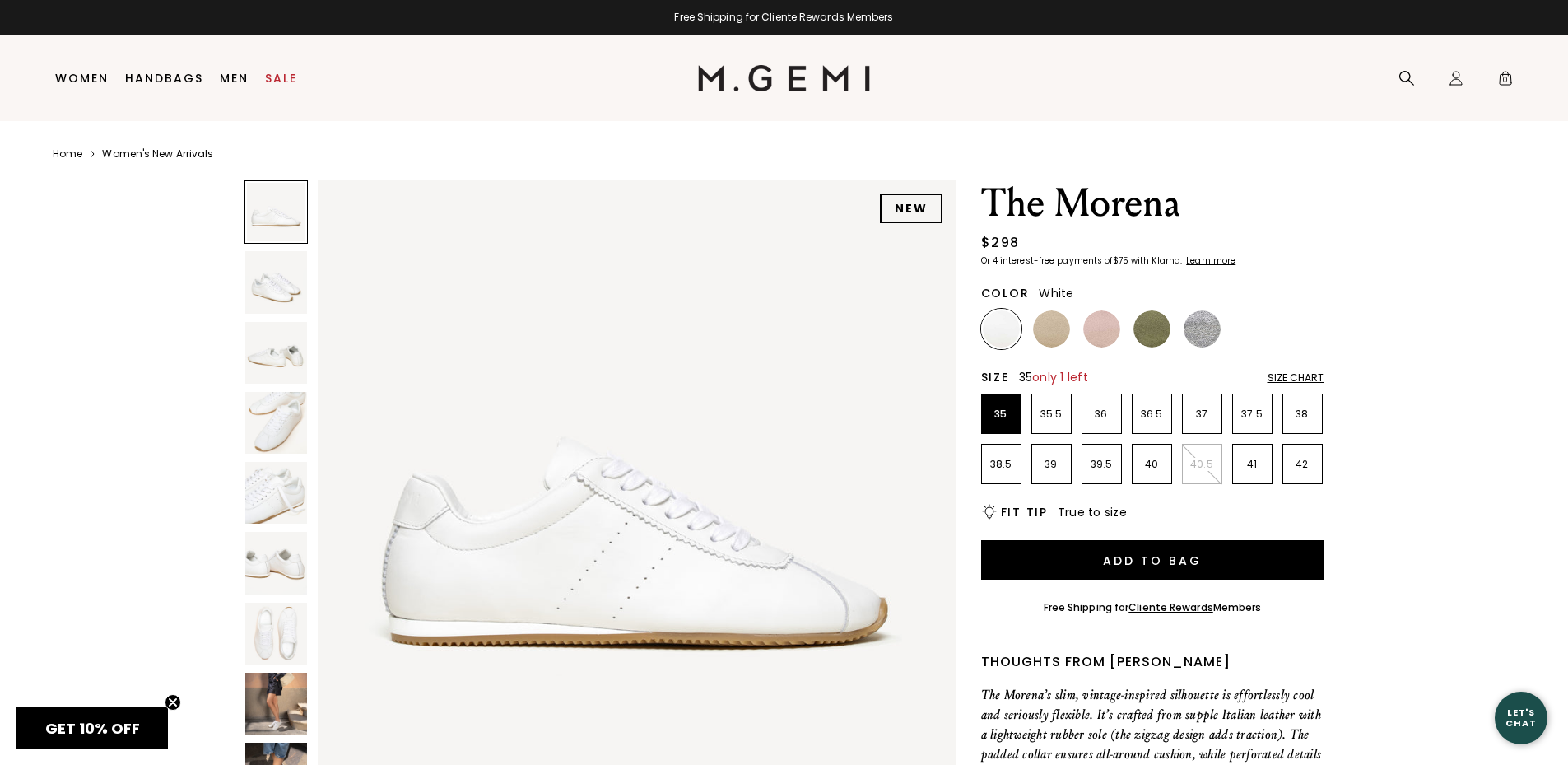 click on "35" at bounding box center (1001, 414) 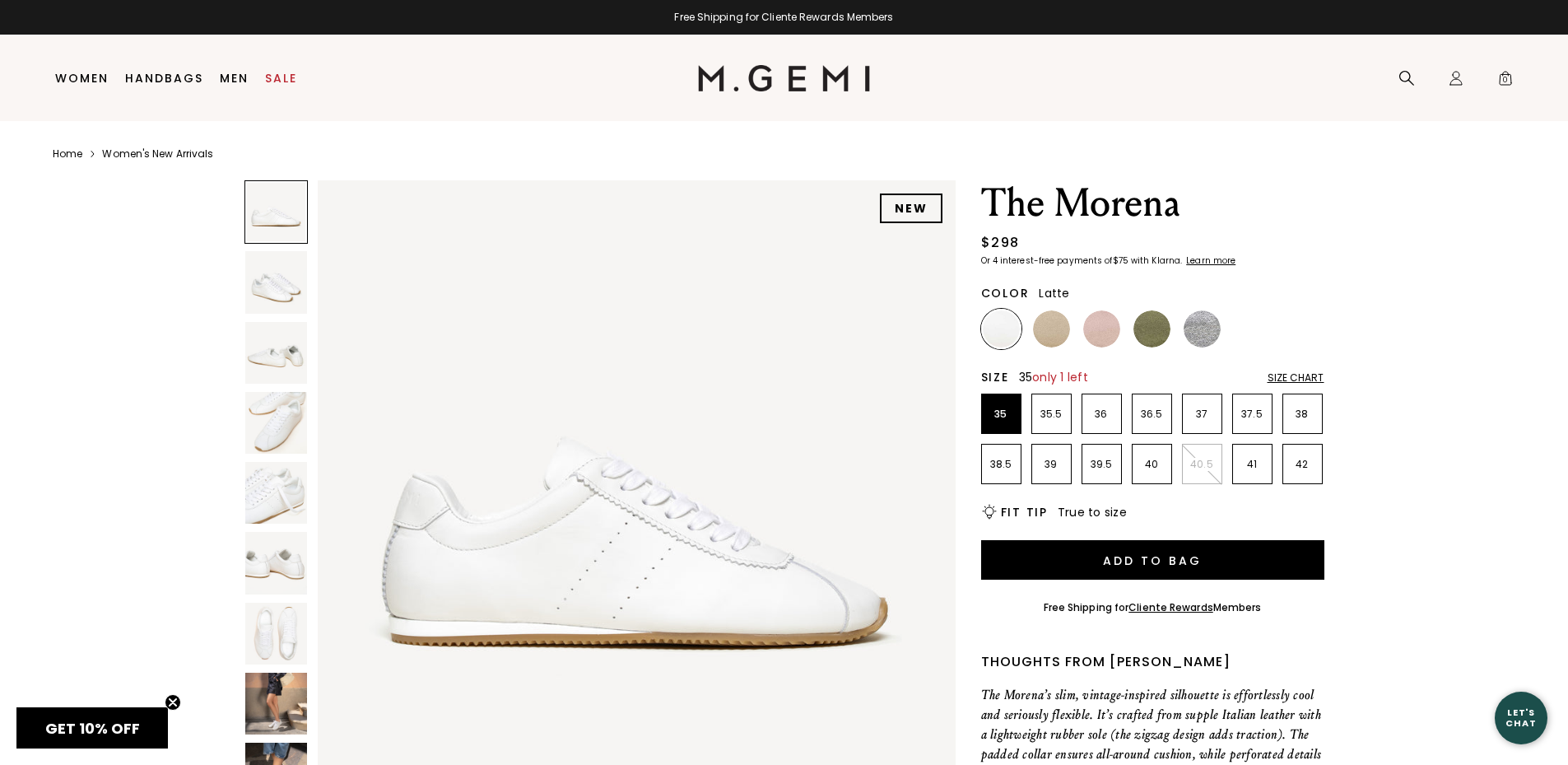 click at bounding box center [1051, 329] 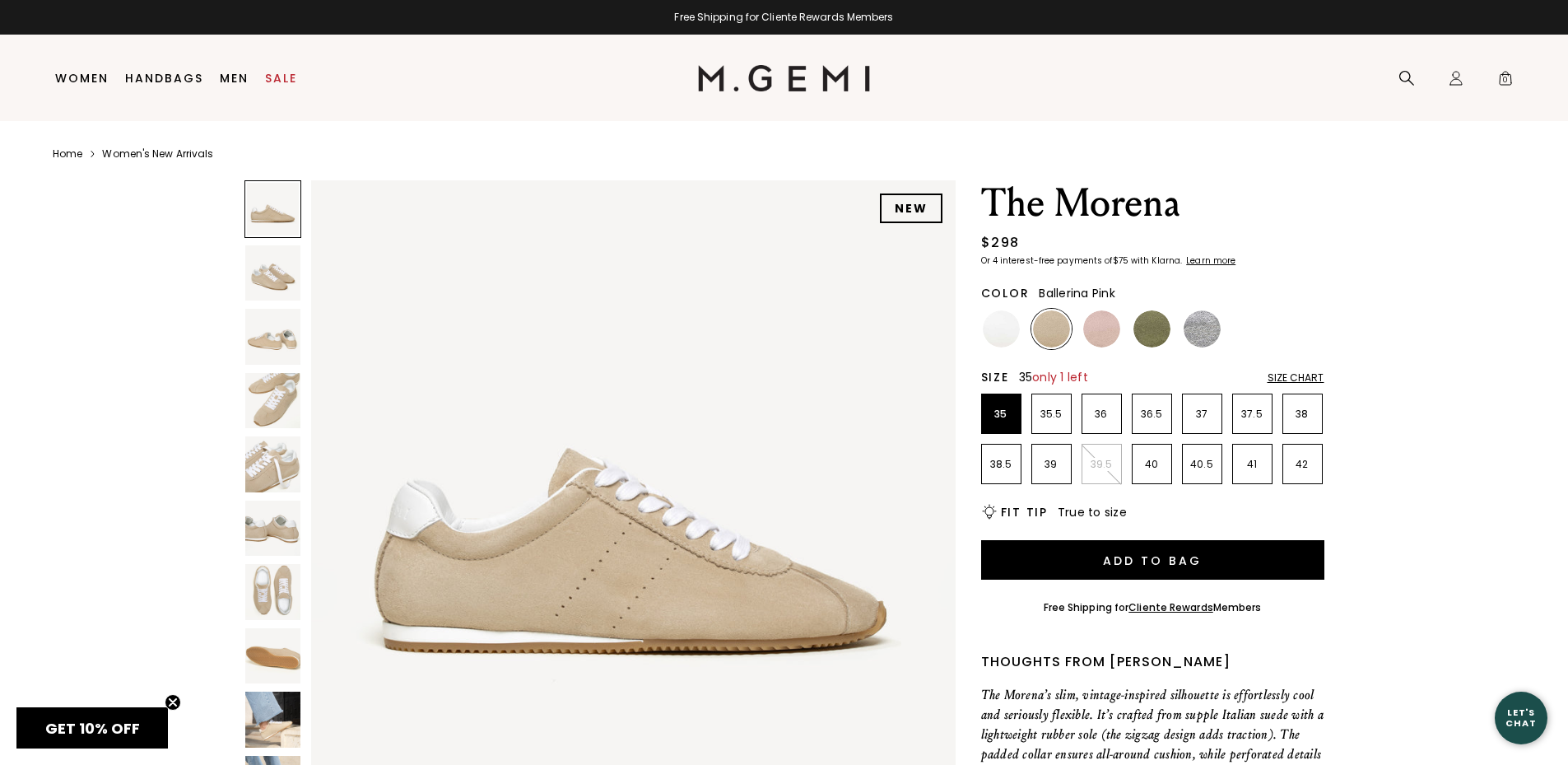 click at bounding box center [1101, 329] 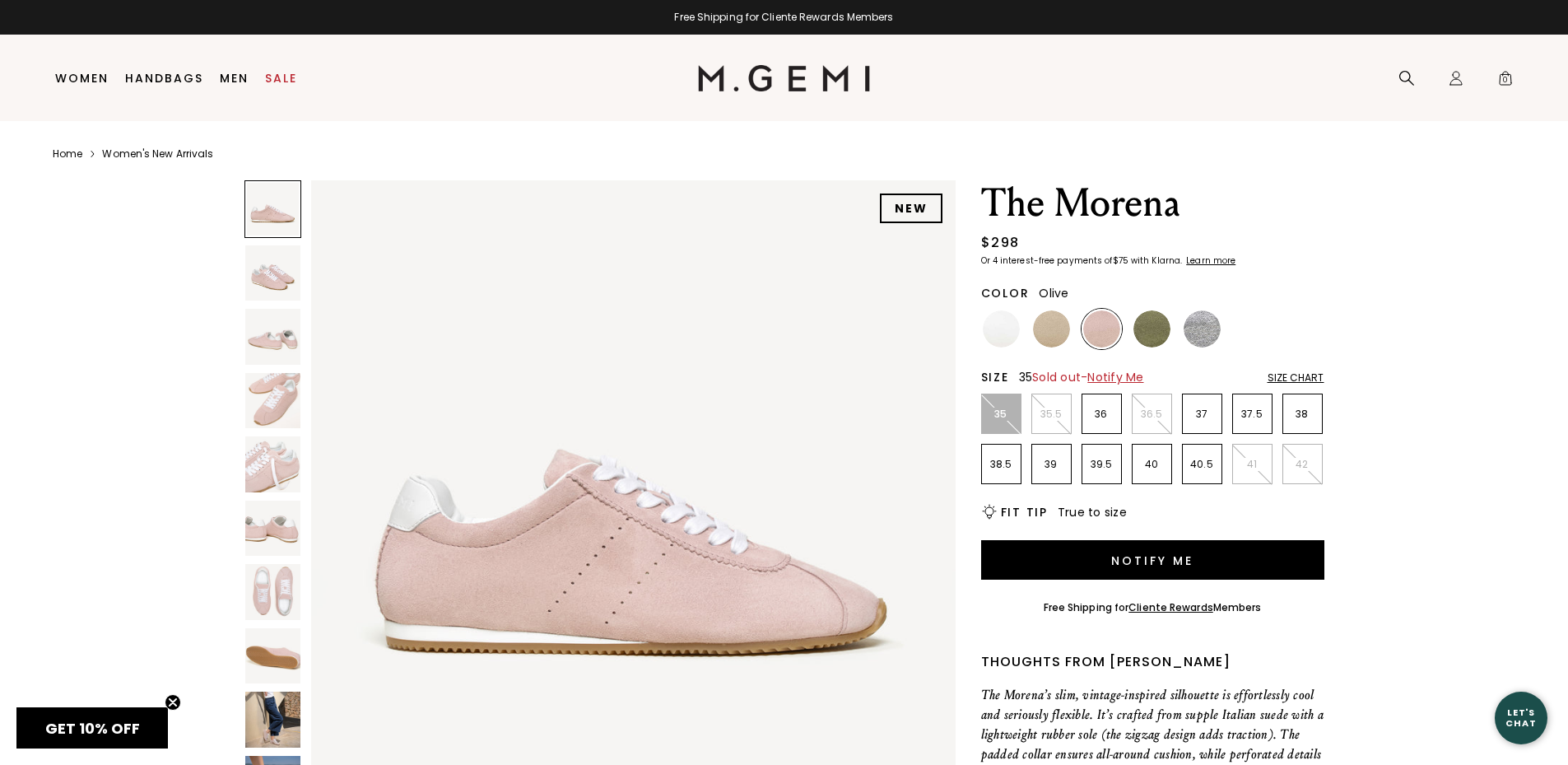 click at bounding box center [1152, 329] 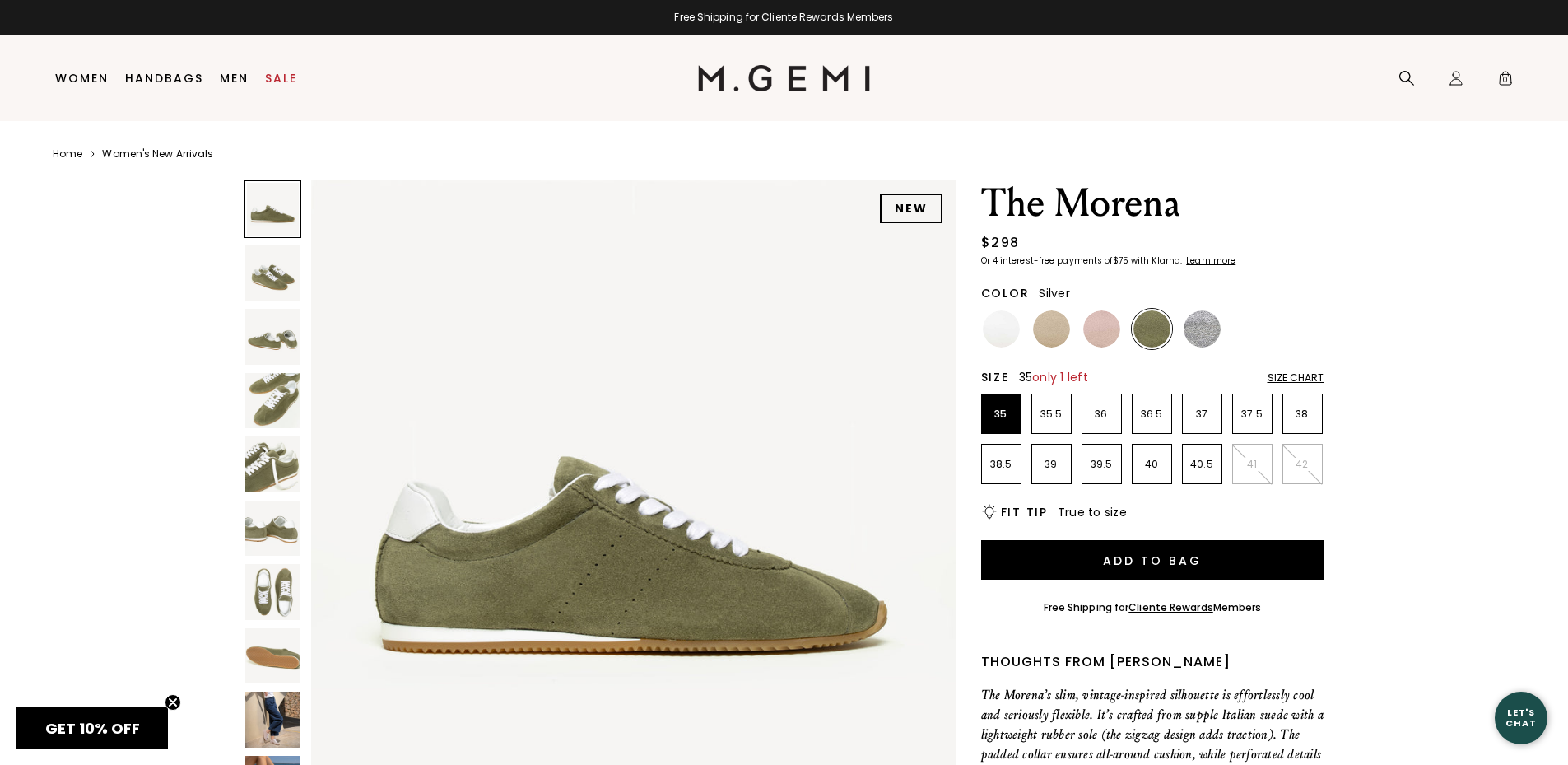 click at bounding box center [1202, 329] 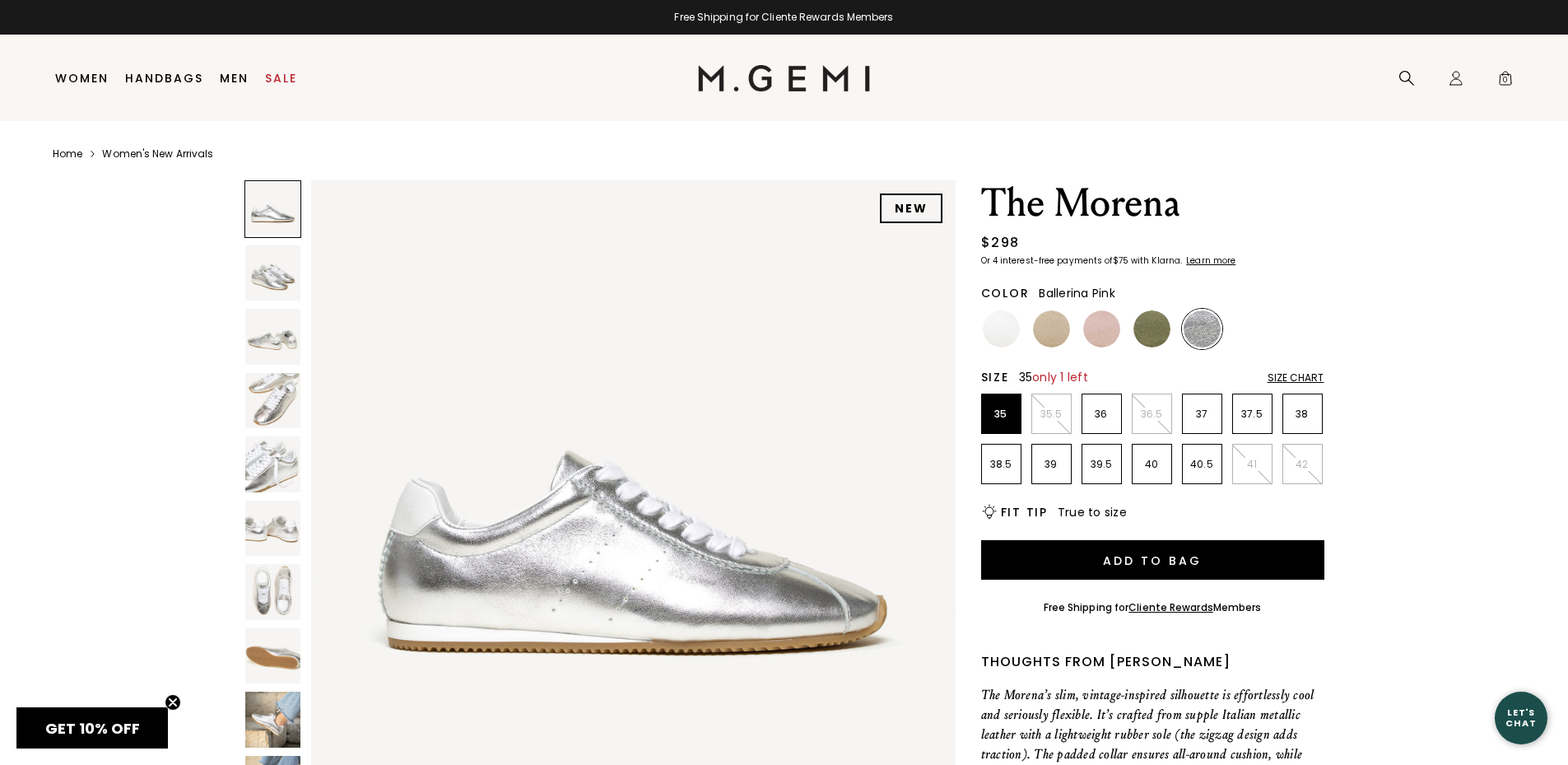 click at bounding box center (1101, 329) 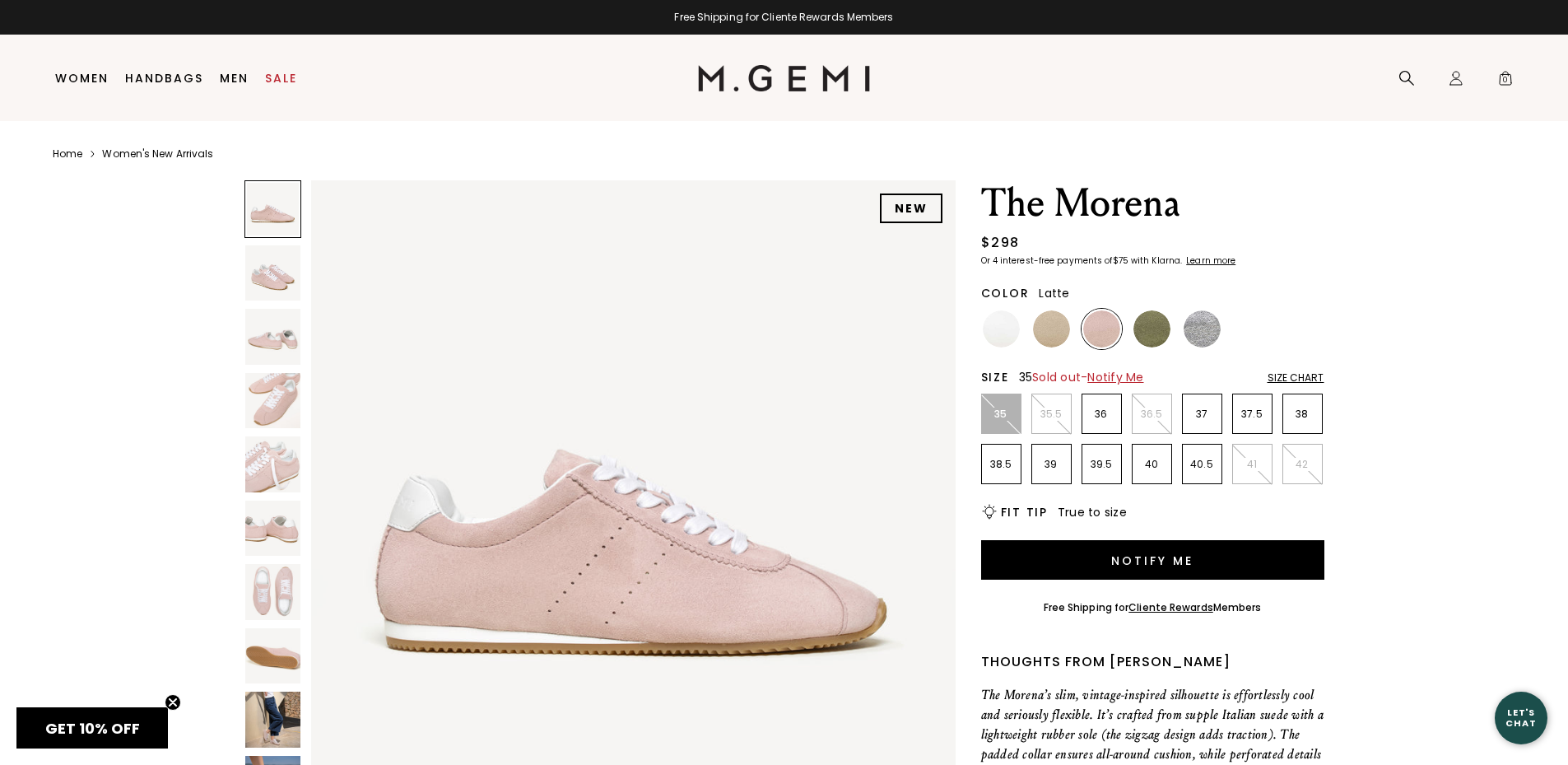 click at bounding box center [1051, 329] 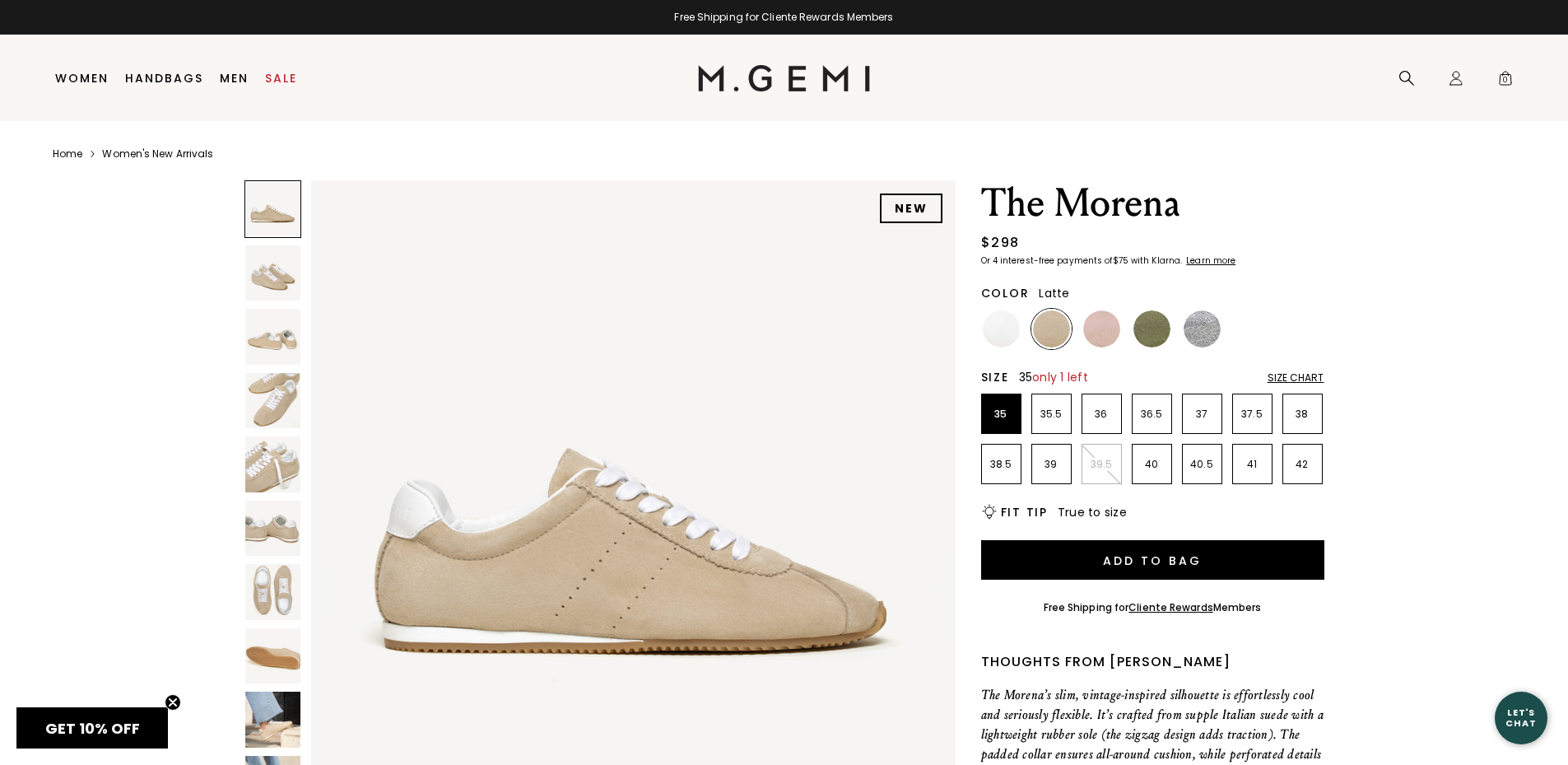 click at bounding box center [273, 273] 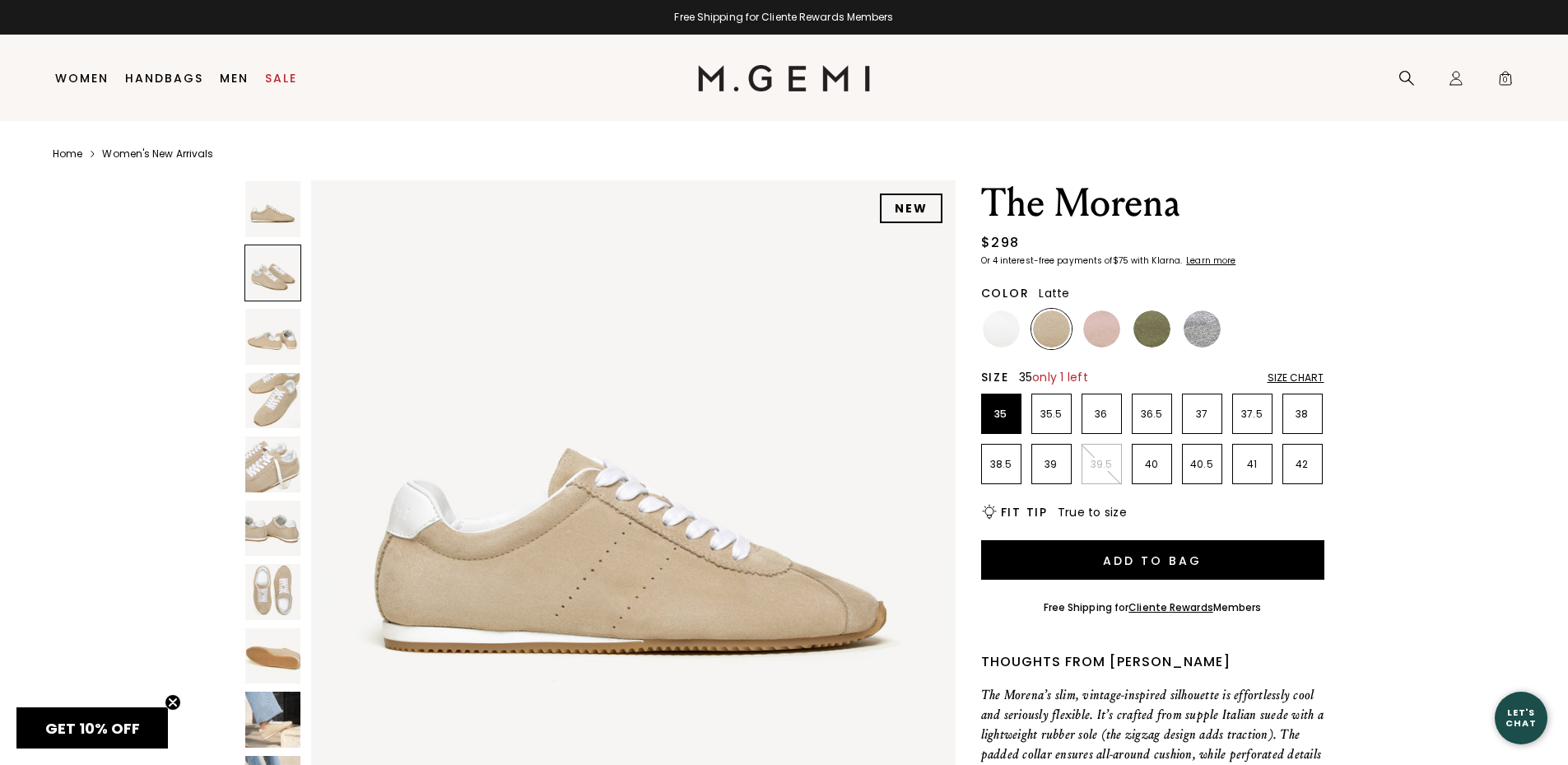 scroll, scrollTop: 648, scrollLeft: 0, axis: vertical 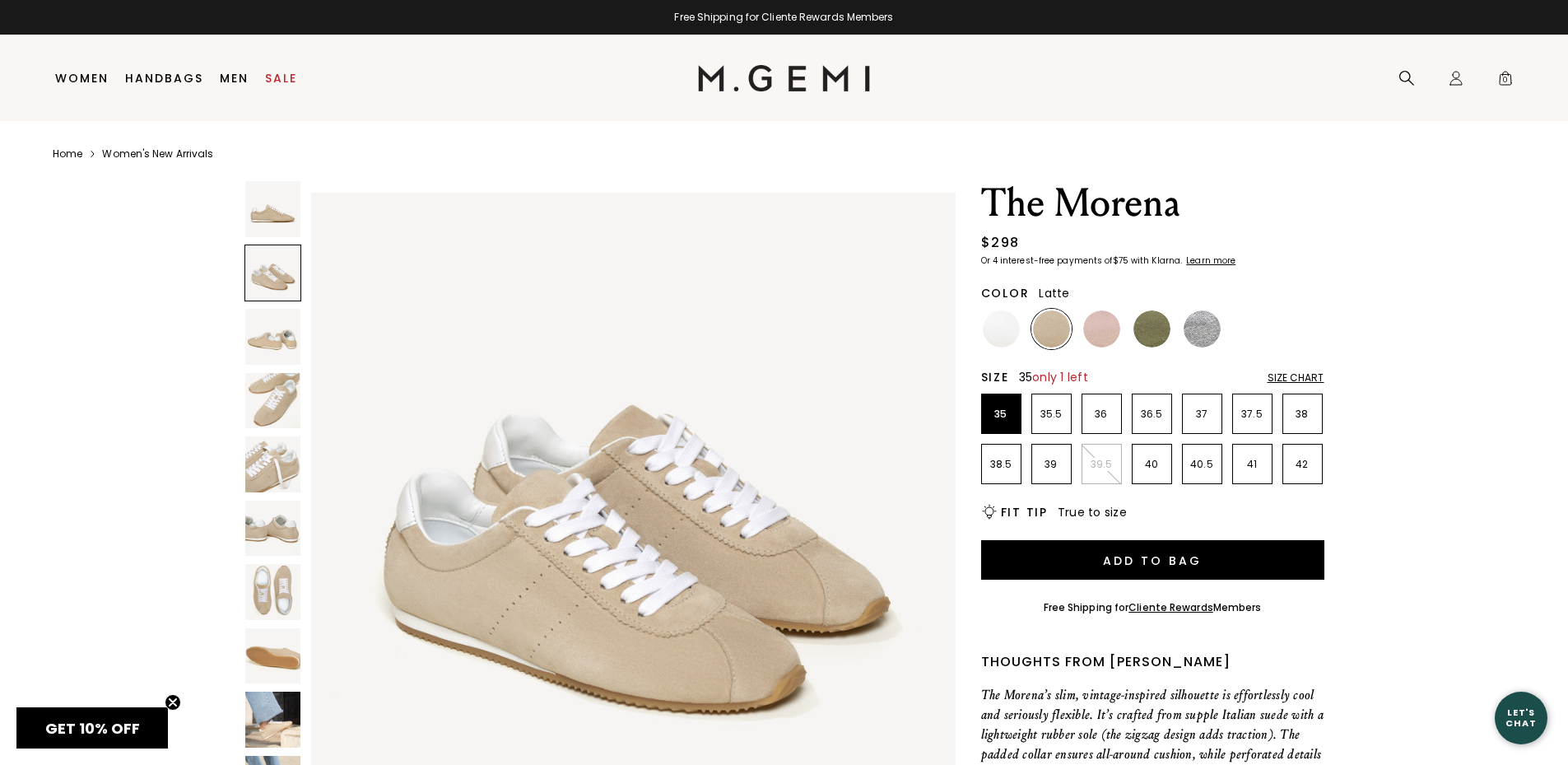 click at bounding box center [273, 337] 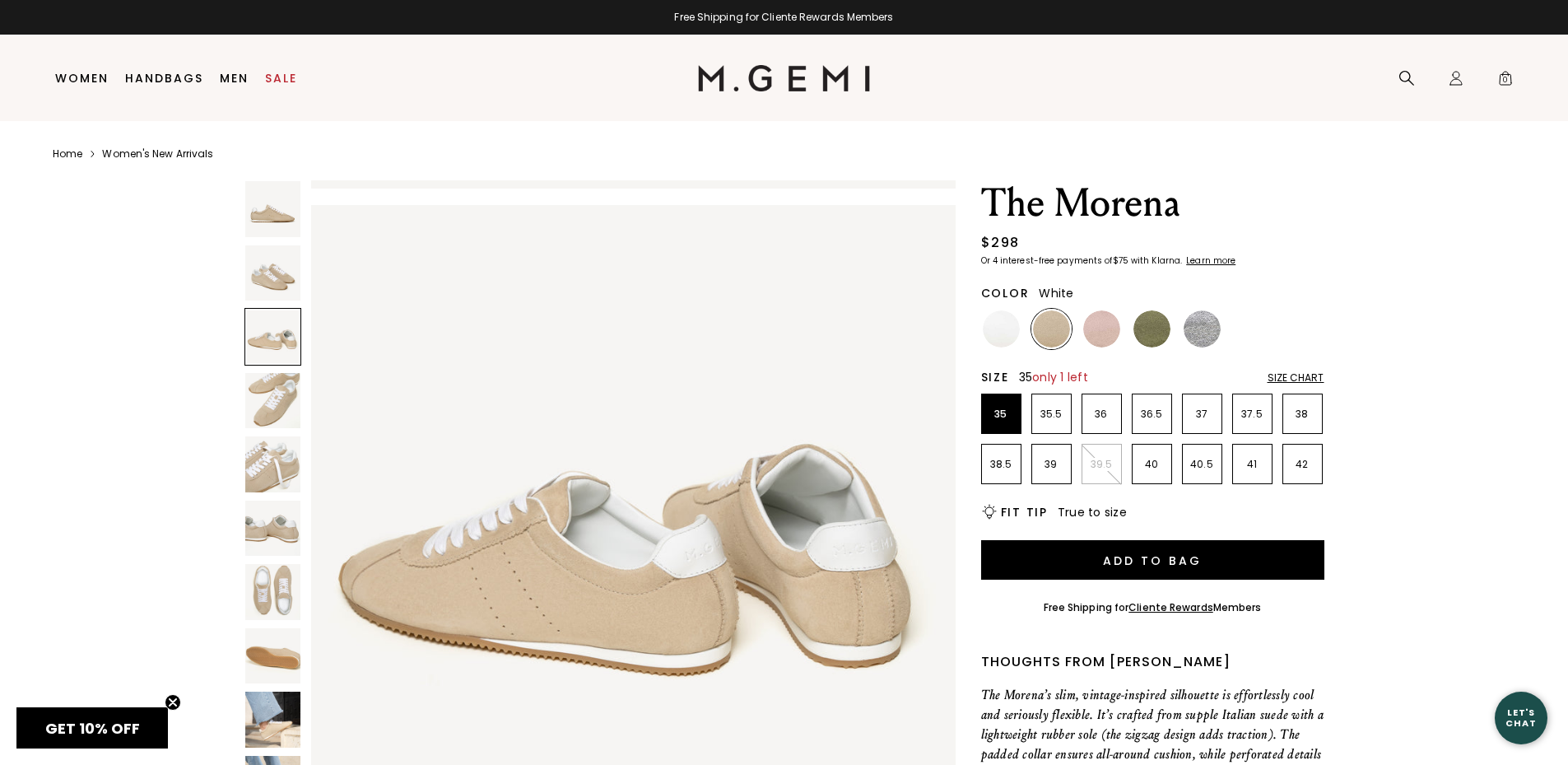 click at bounding box center [1001, 329] 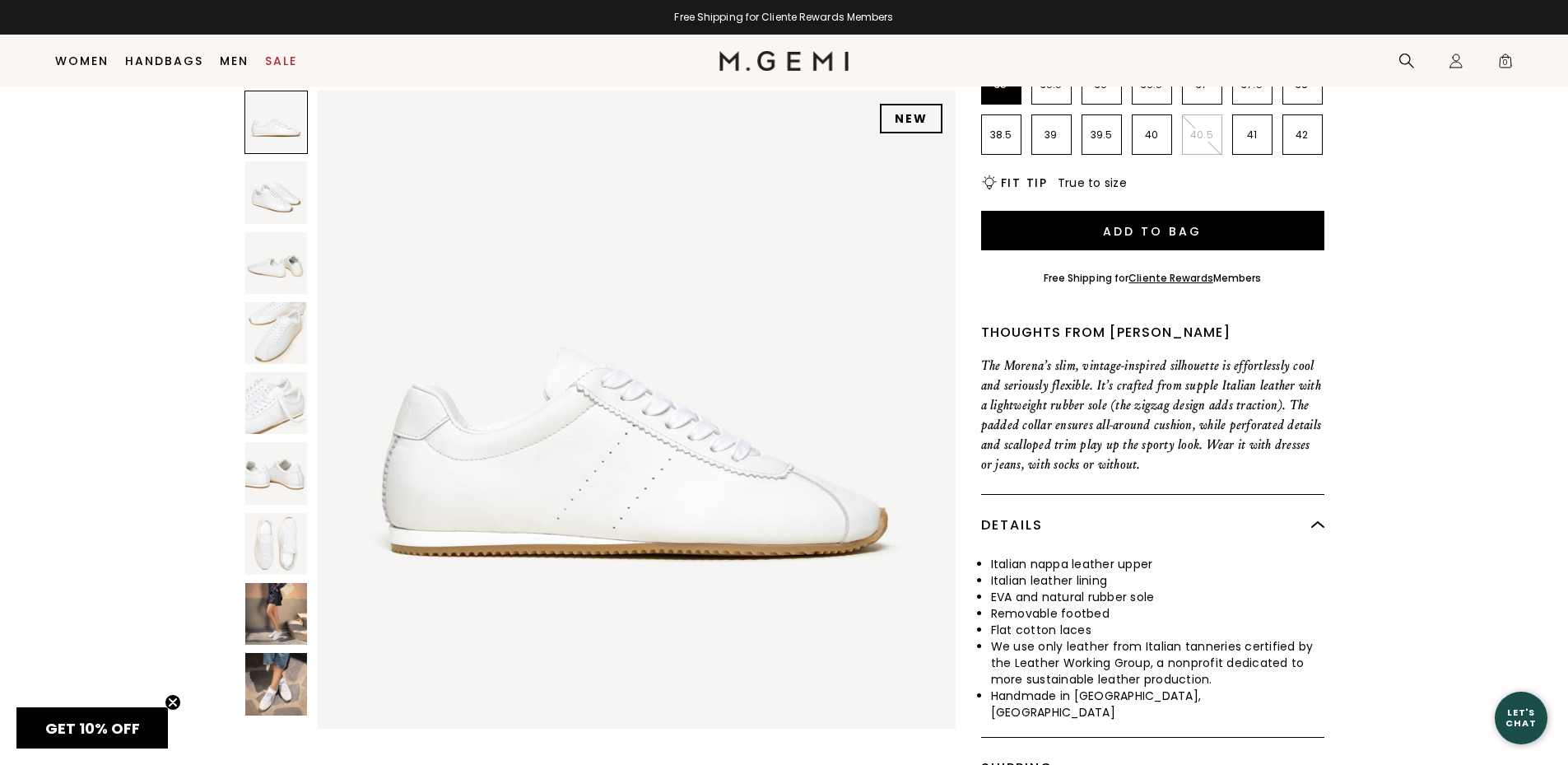 scroll, scrollTop: 377, scrollLeft: 0, axis: vertical 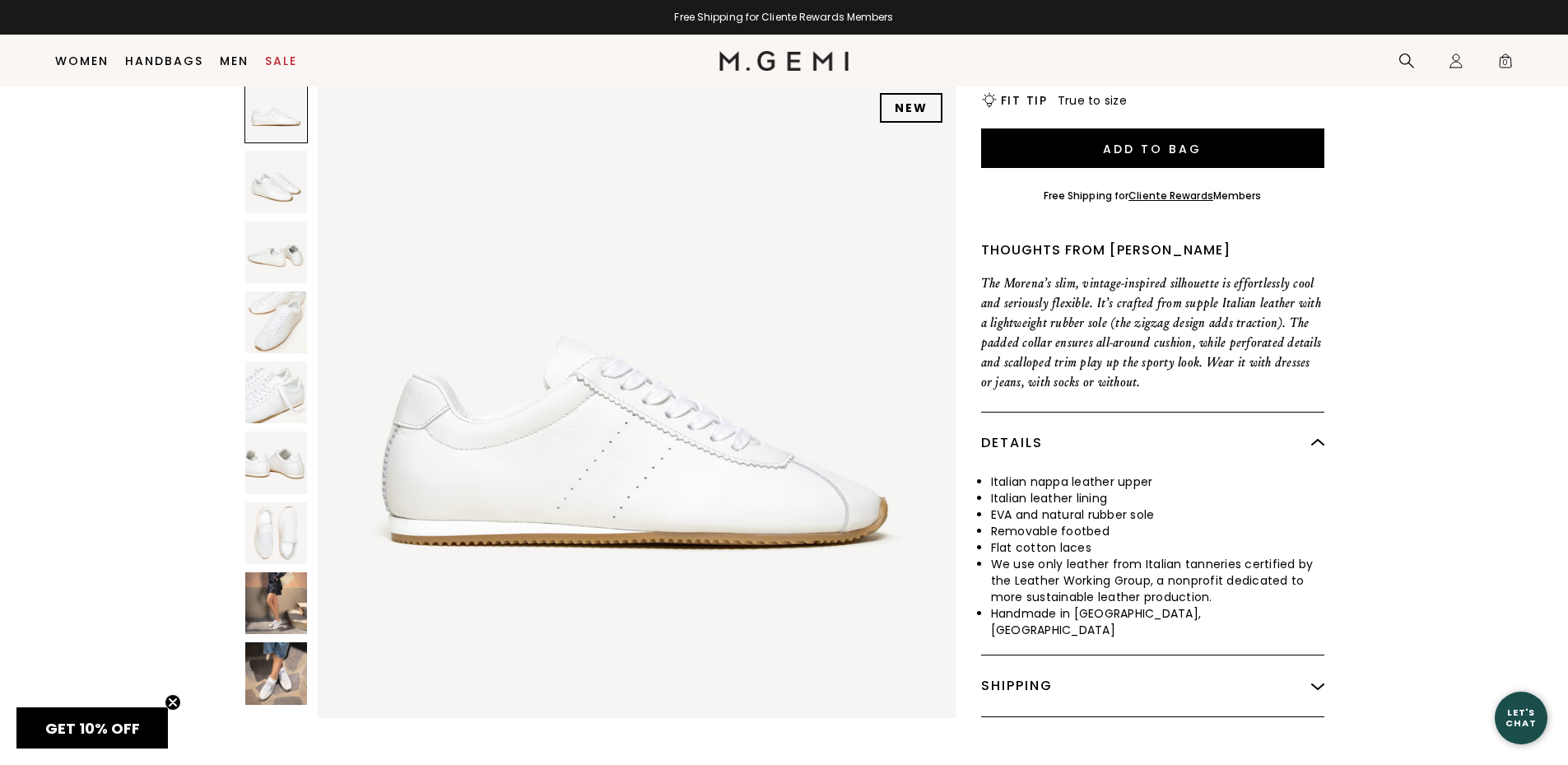 click at bounding box center [276, 181] 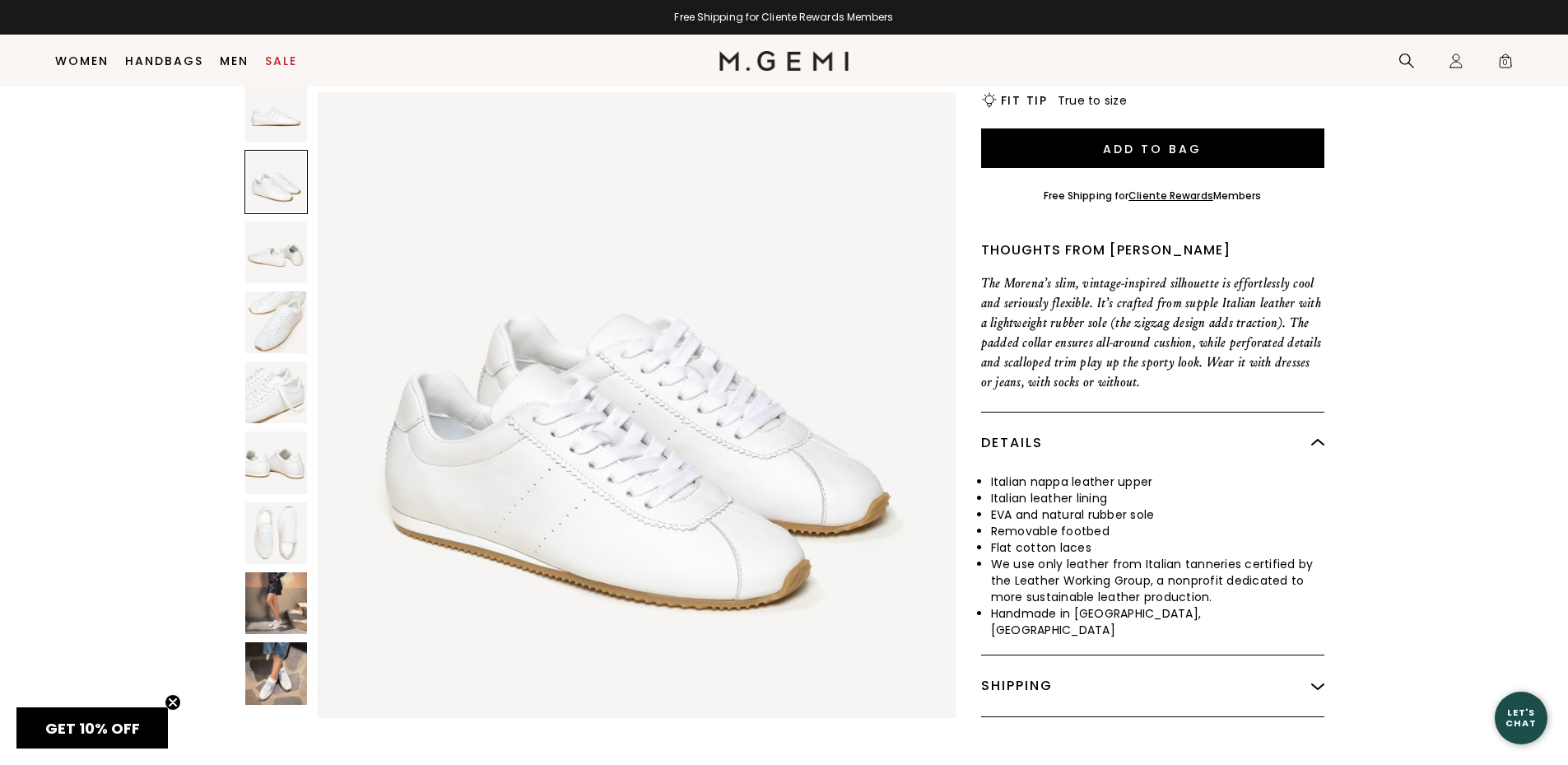 click at bounding box center (276, 251) 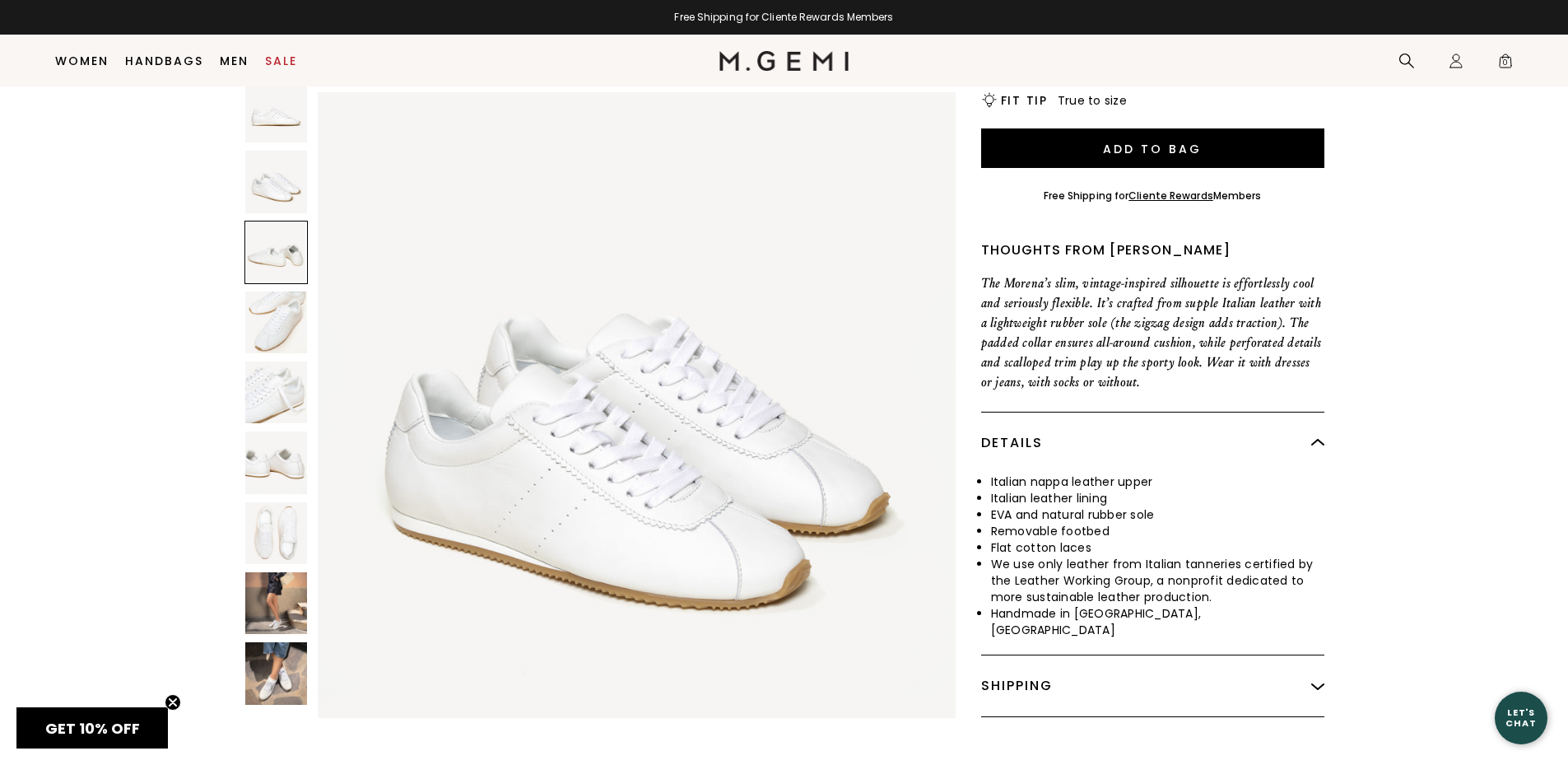 scroll, scrollTop: 1284, scrollLeft: 0, axis: vertical 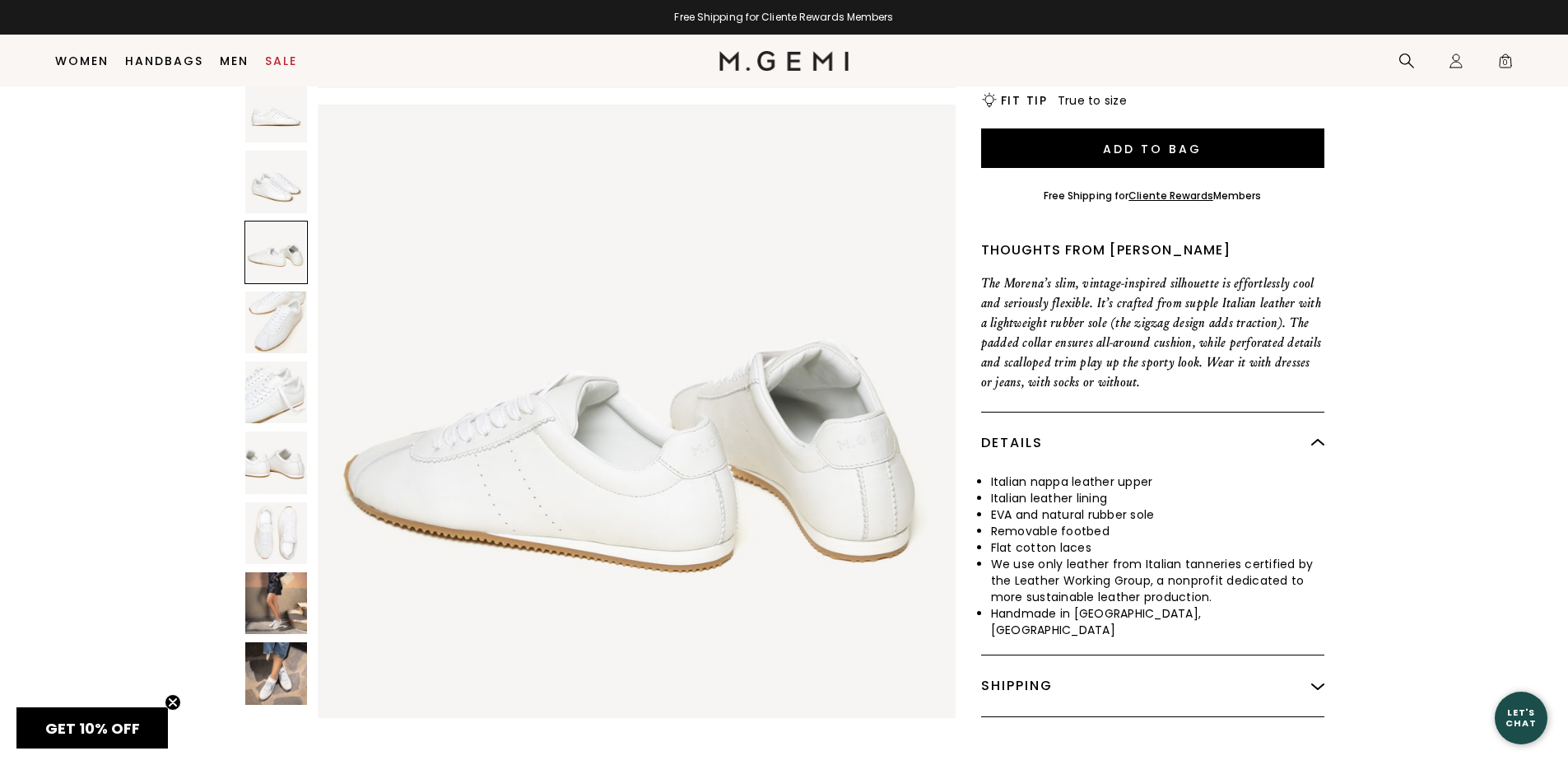 click at bounding box center (276, 322) 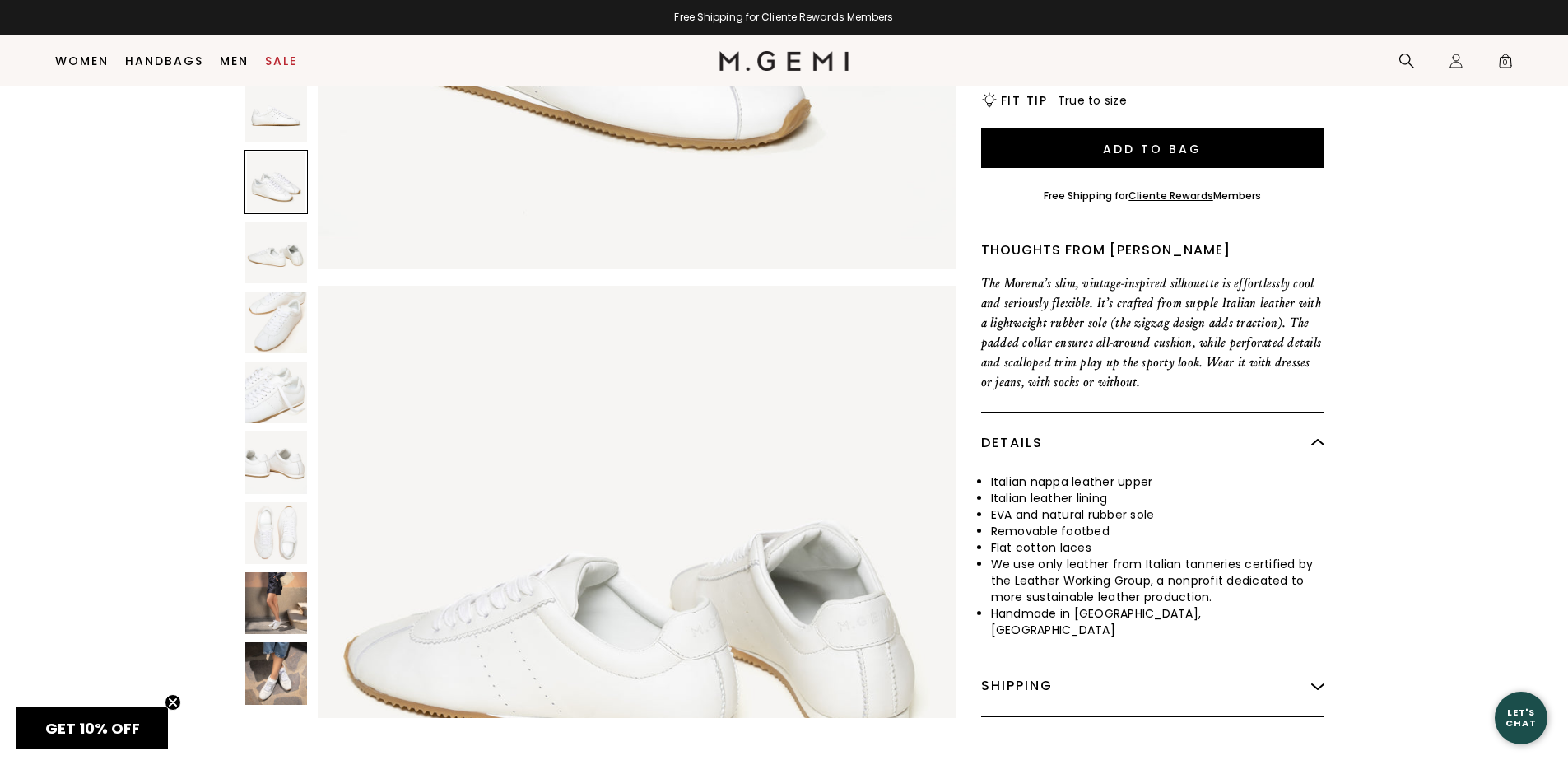 scroll, scrollTop: 609, scrollLeft: 0, axis: vertical 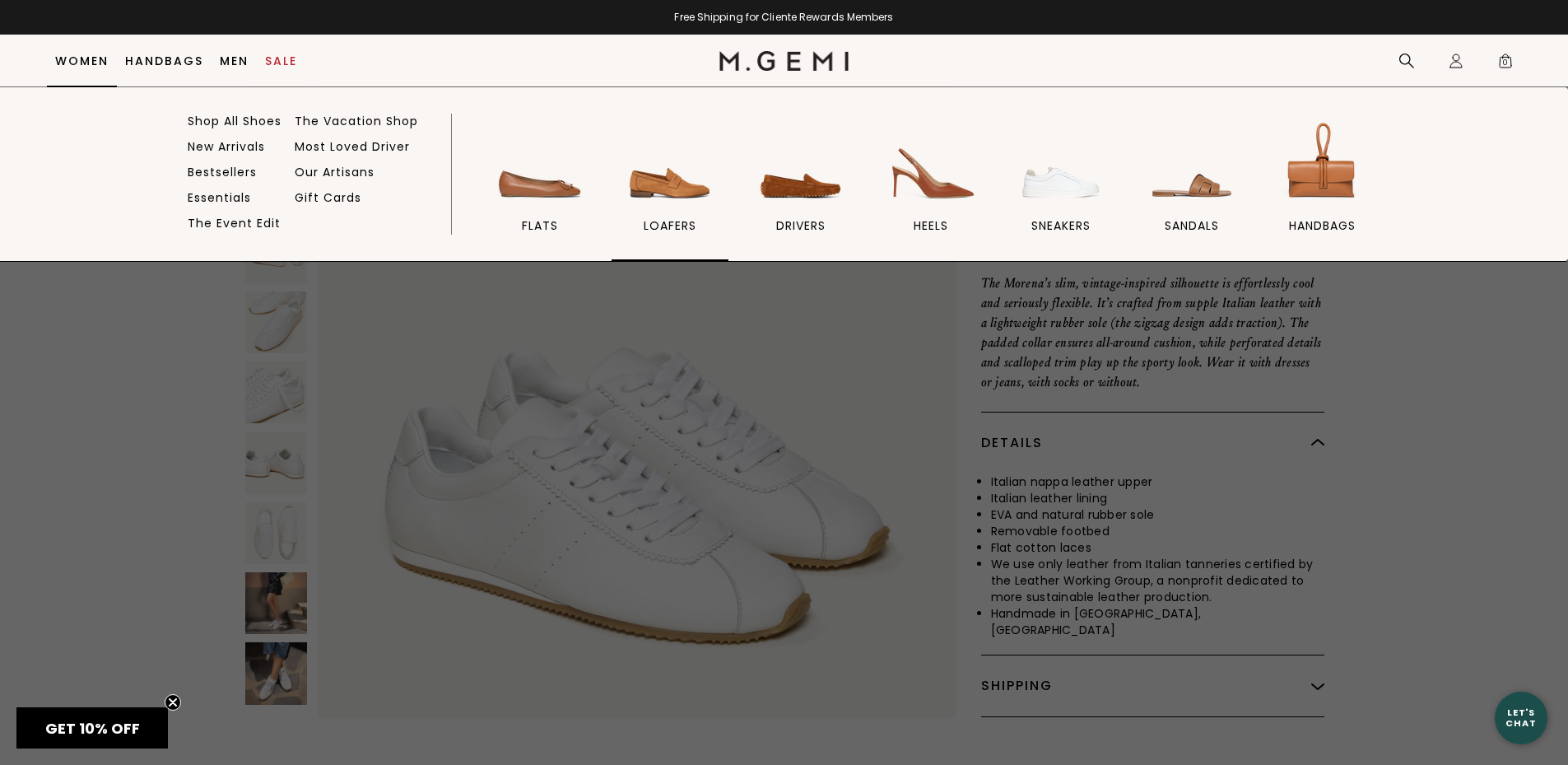 click at bounding box center [670, 164] 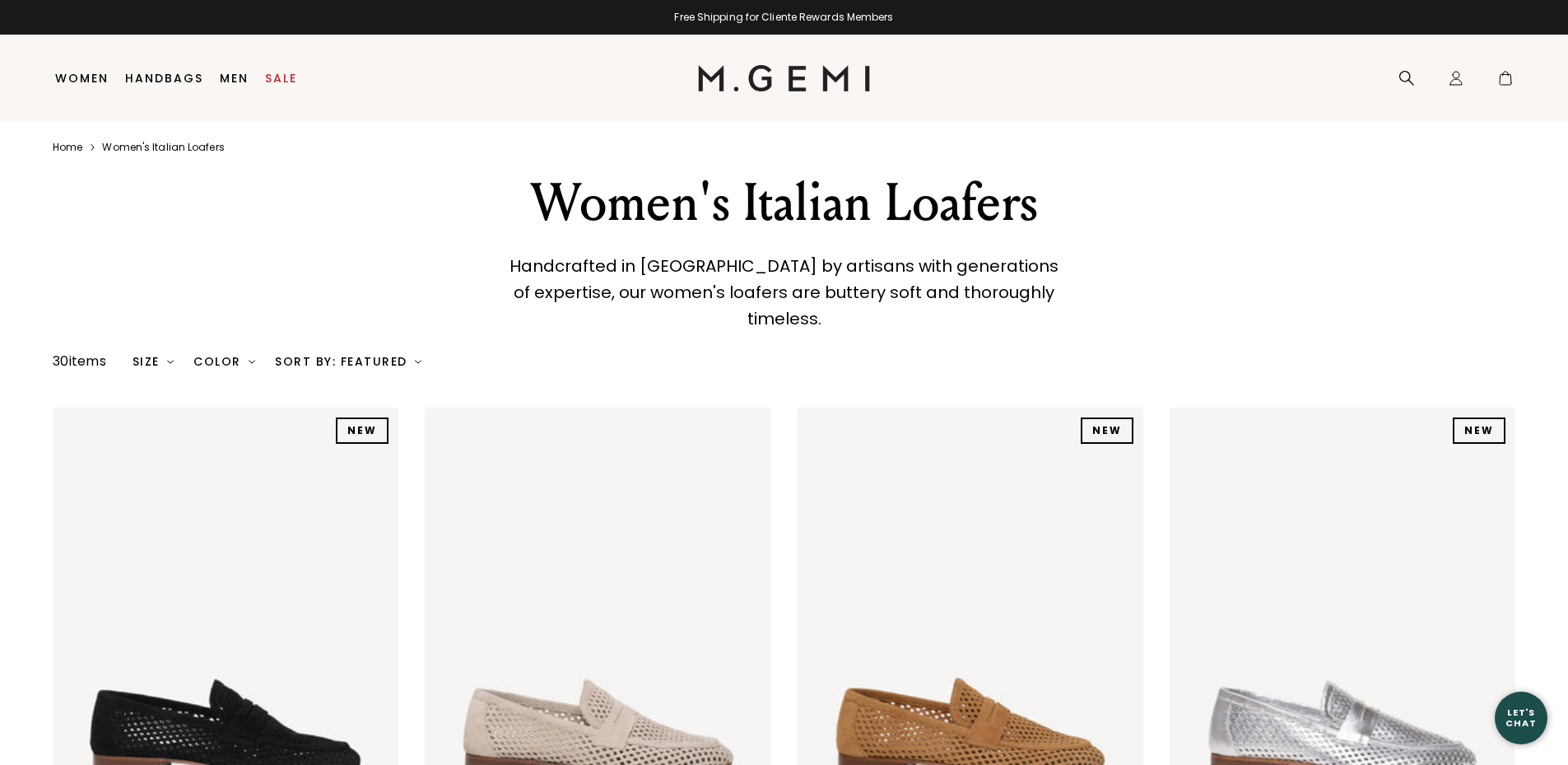 scroll, scrollTop: 0, scrollLeft: 0, axis: both 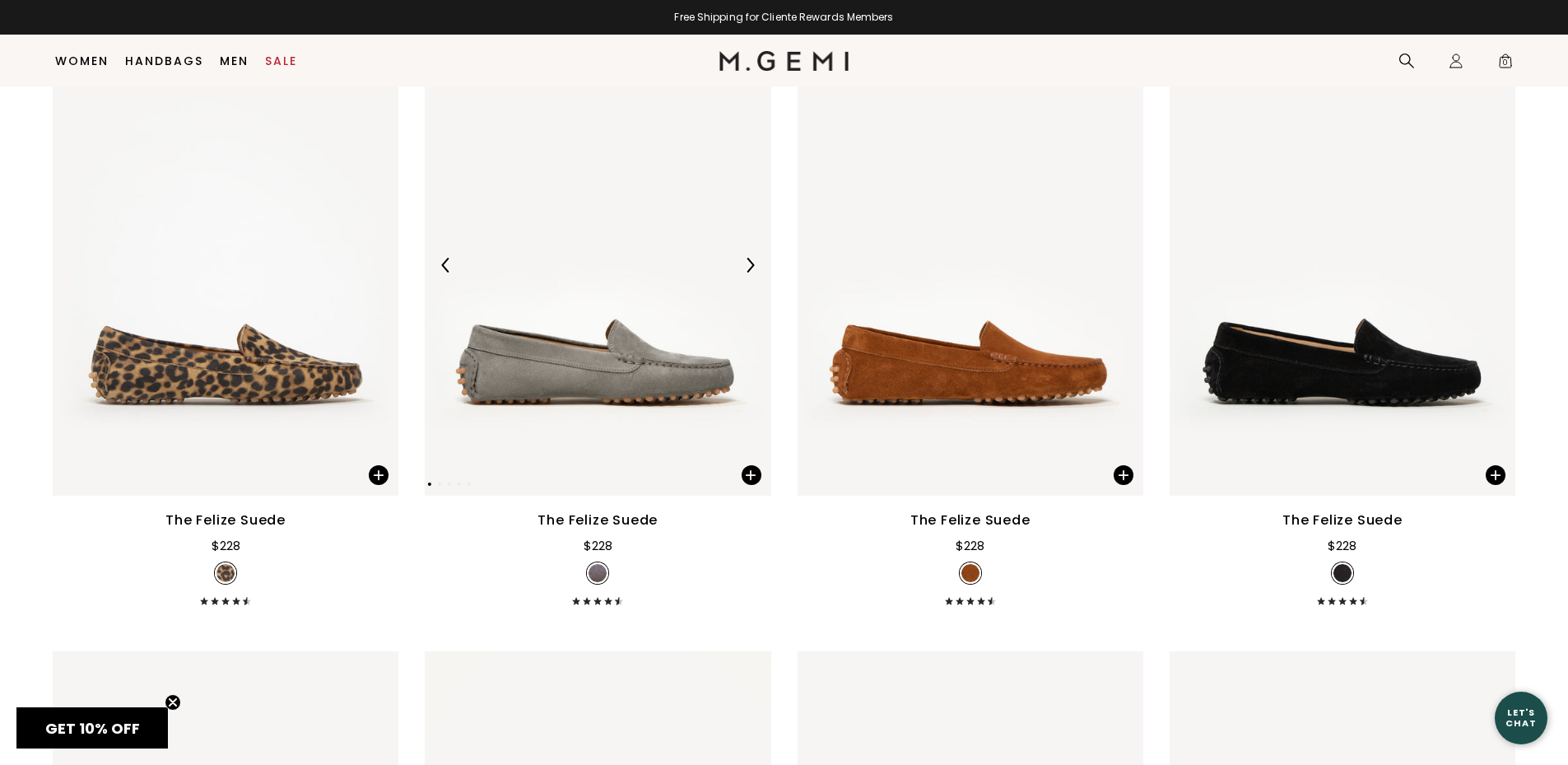 click at bounding box center (750, 265) 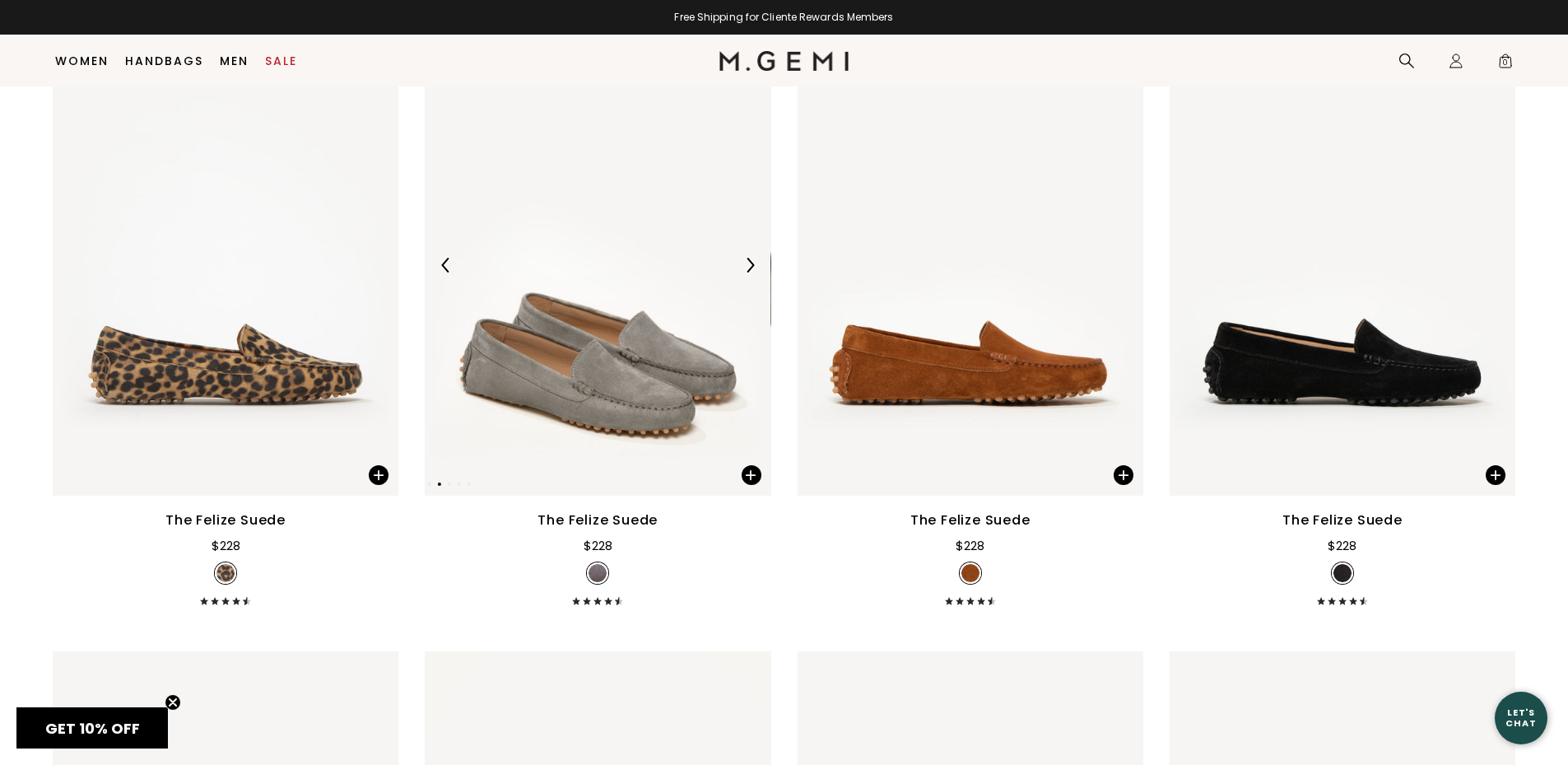 click at bounding box center (750, 265) 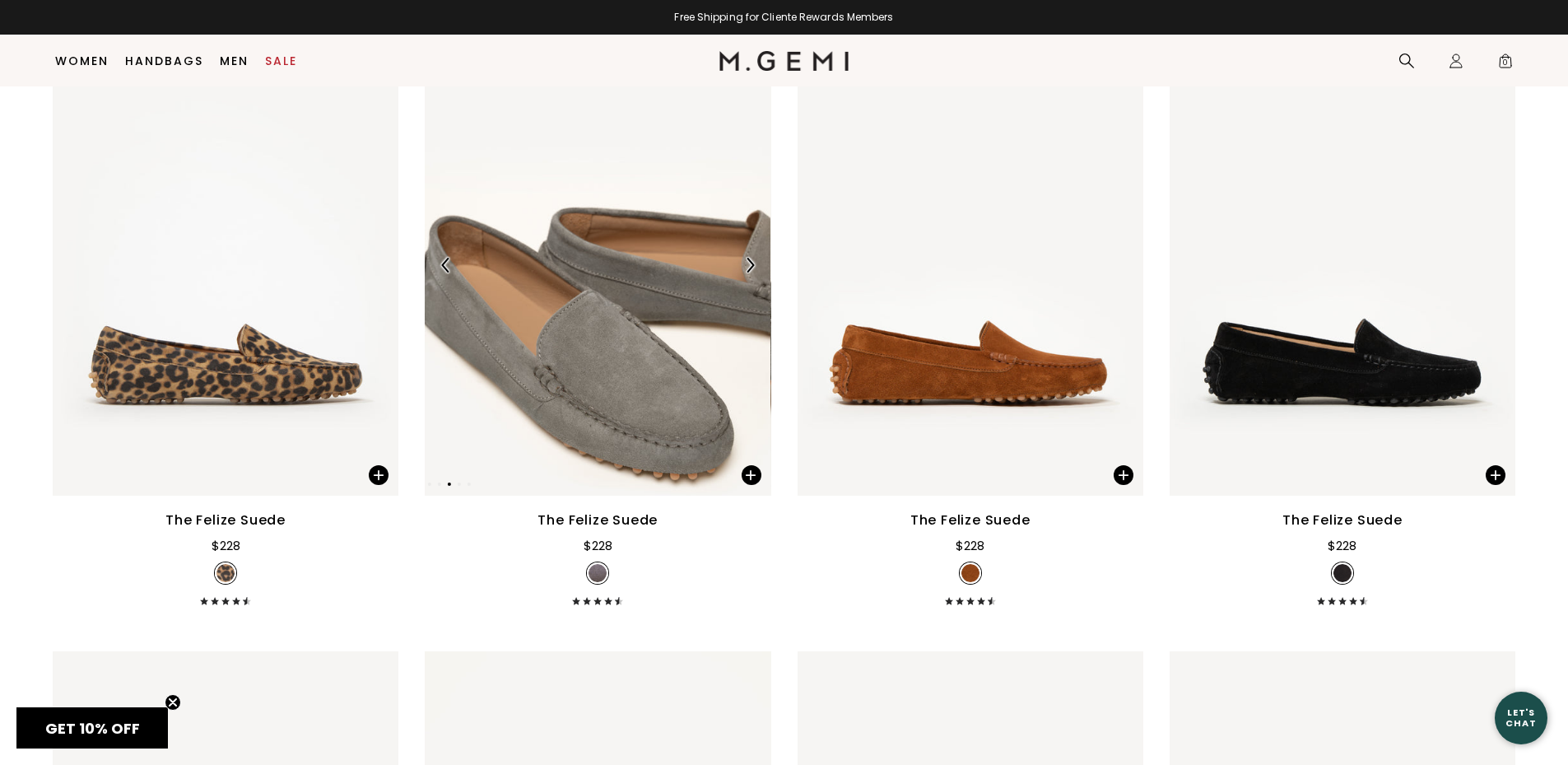 scroll, scrollTop: 0, scrollLeft: 0, axis: both 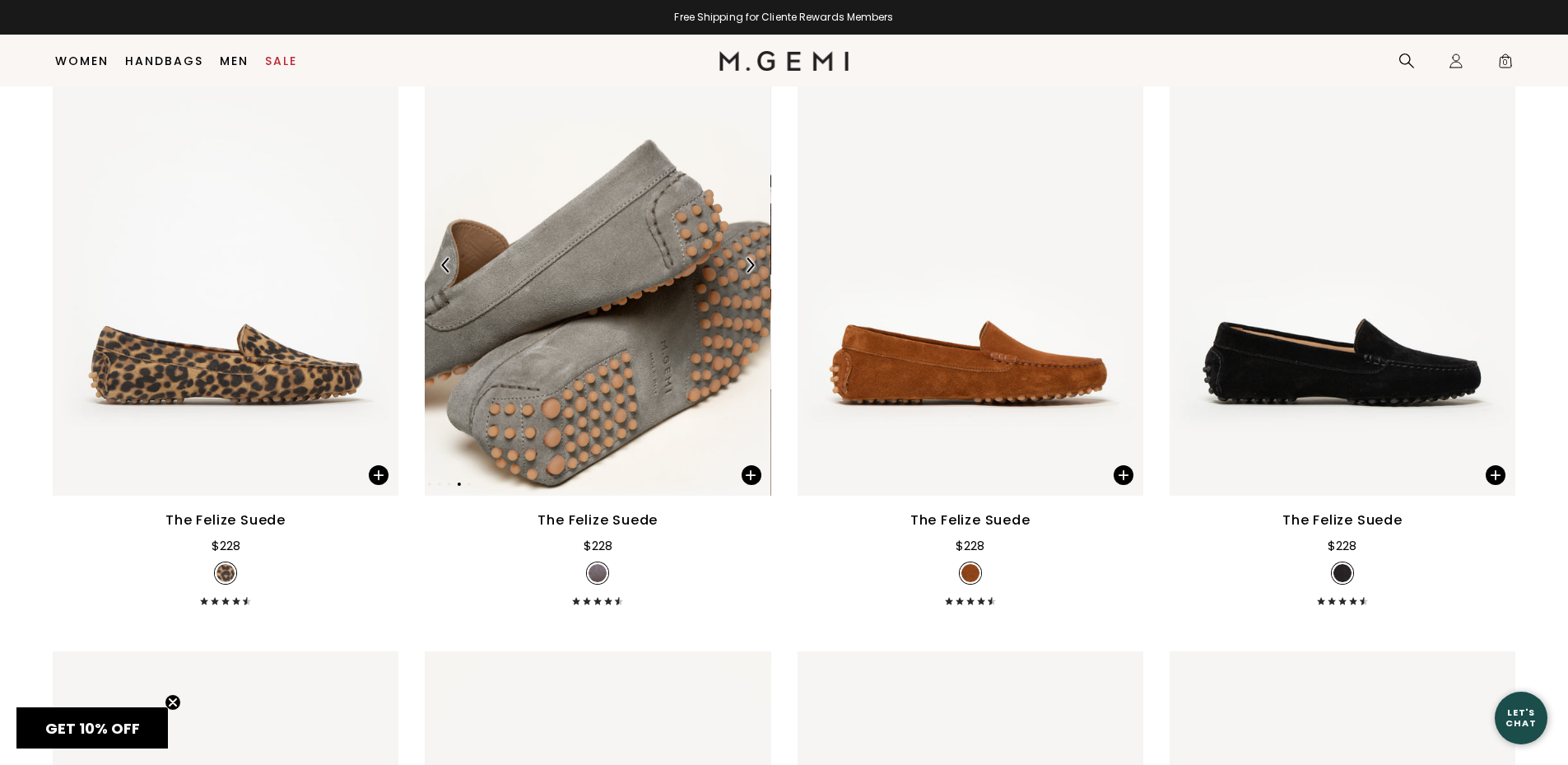 click at bounding box center [750, 265] 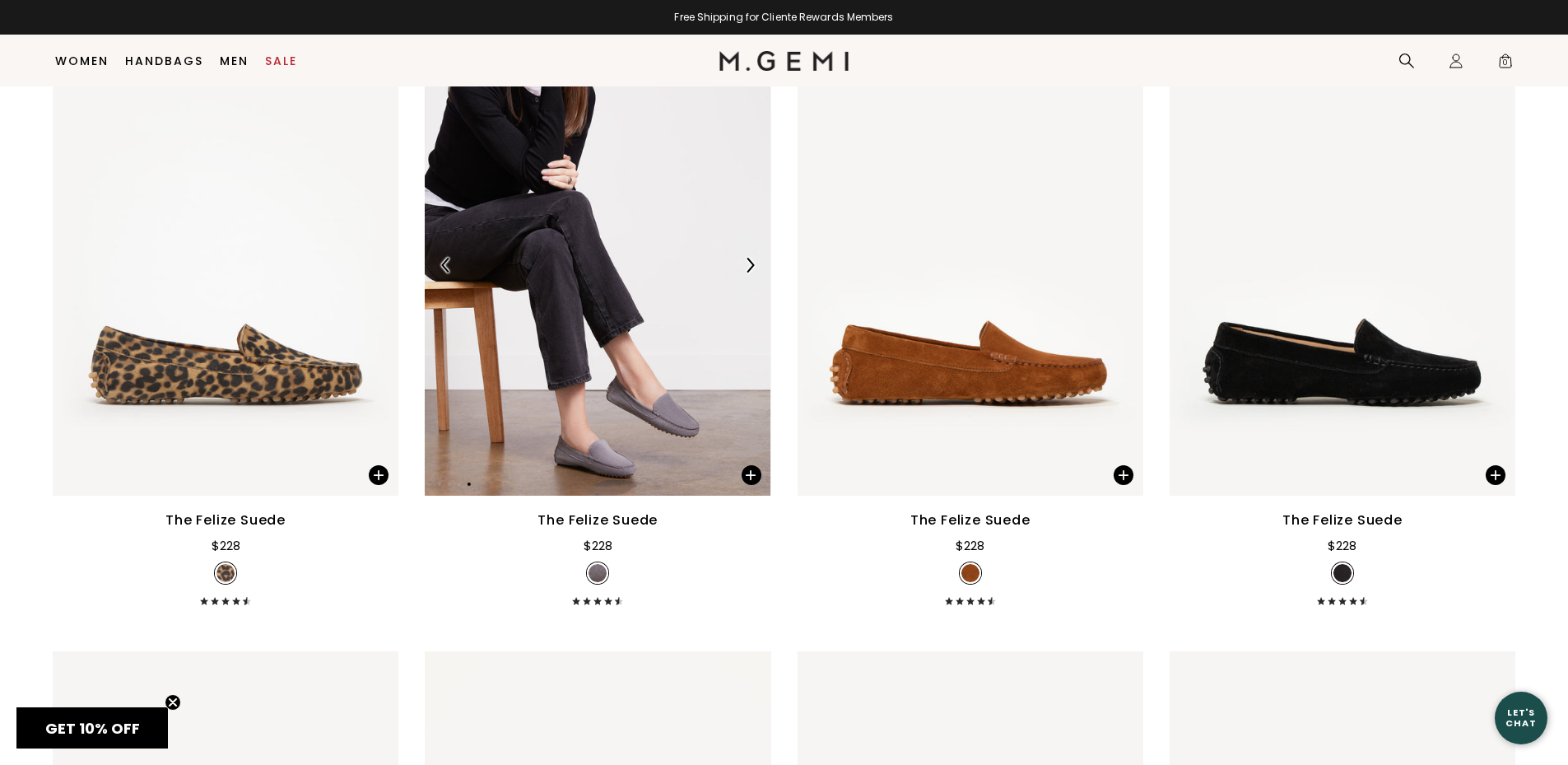 click at bounding box center (750, 265) 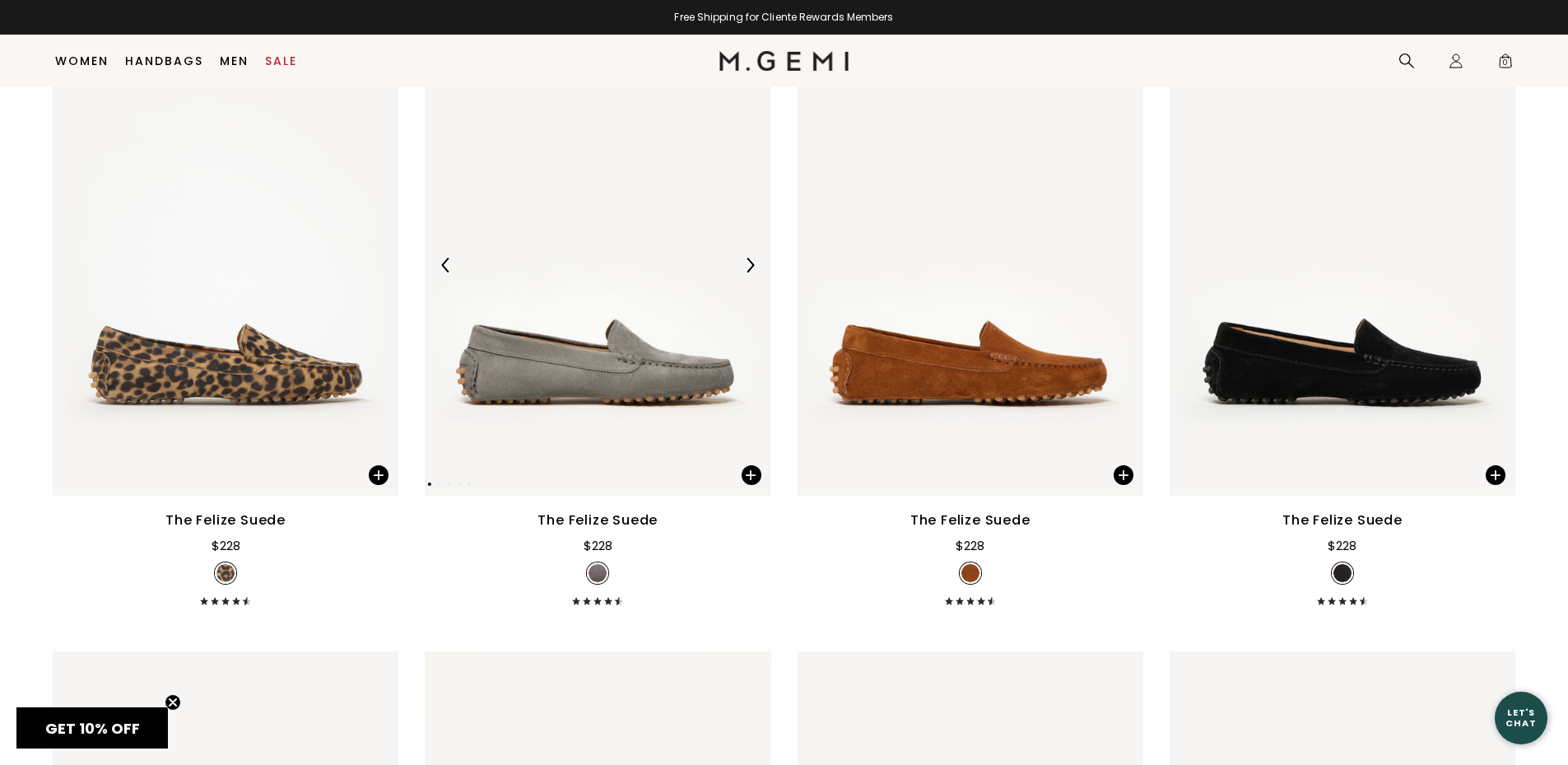 click at bounding box center (750, 265) 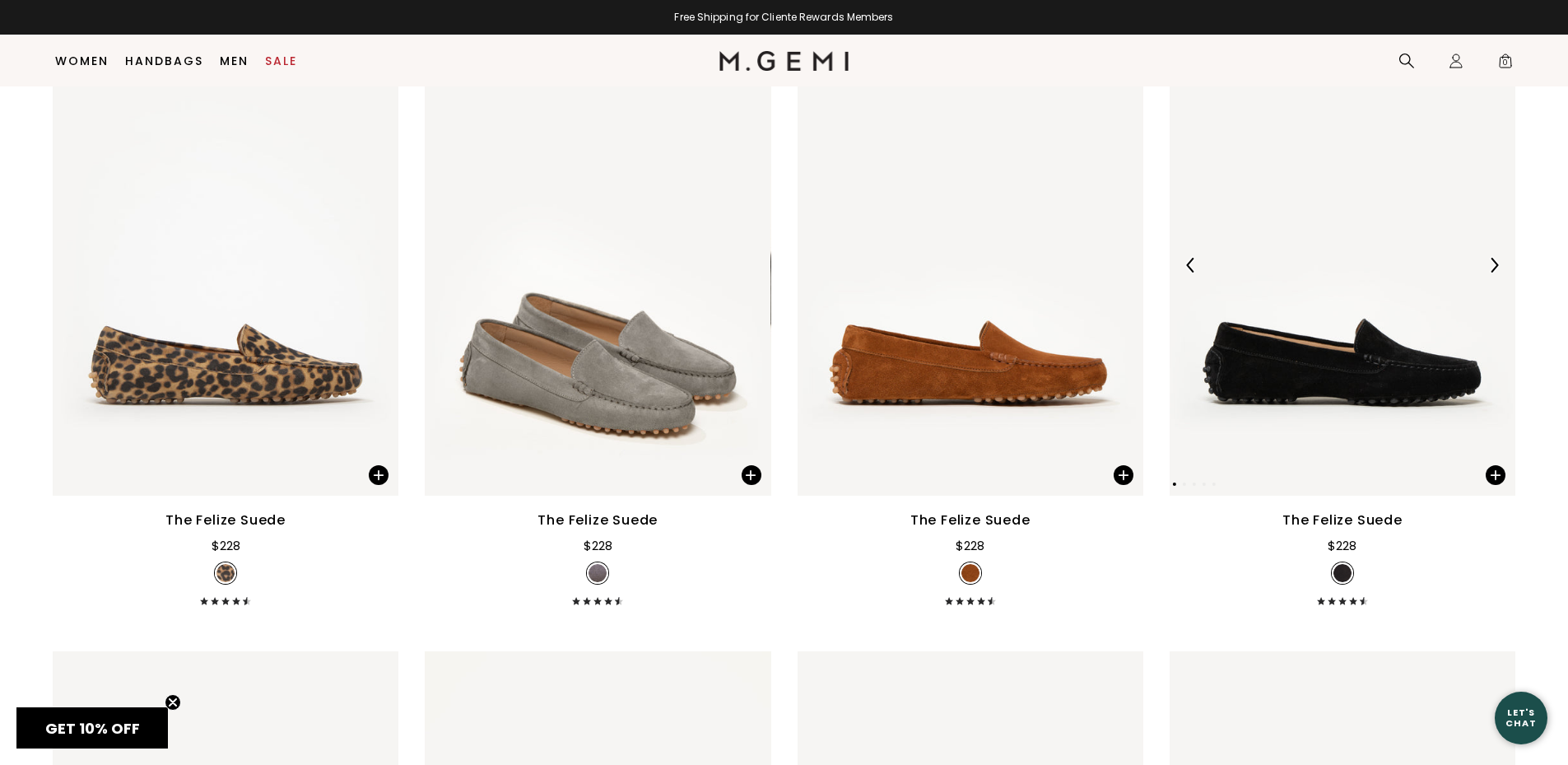 click at bounding box center (1494, 265) 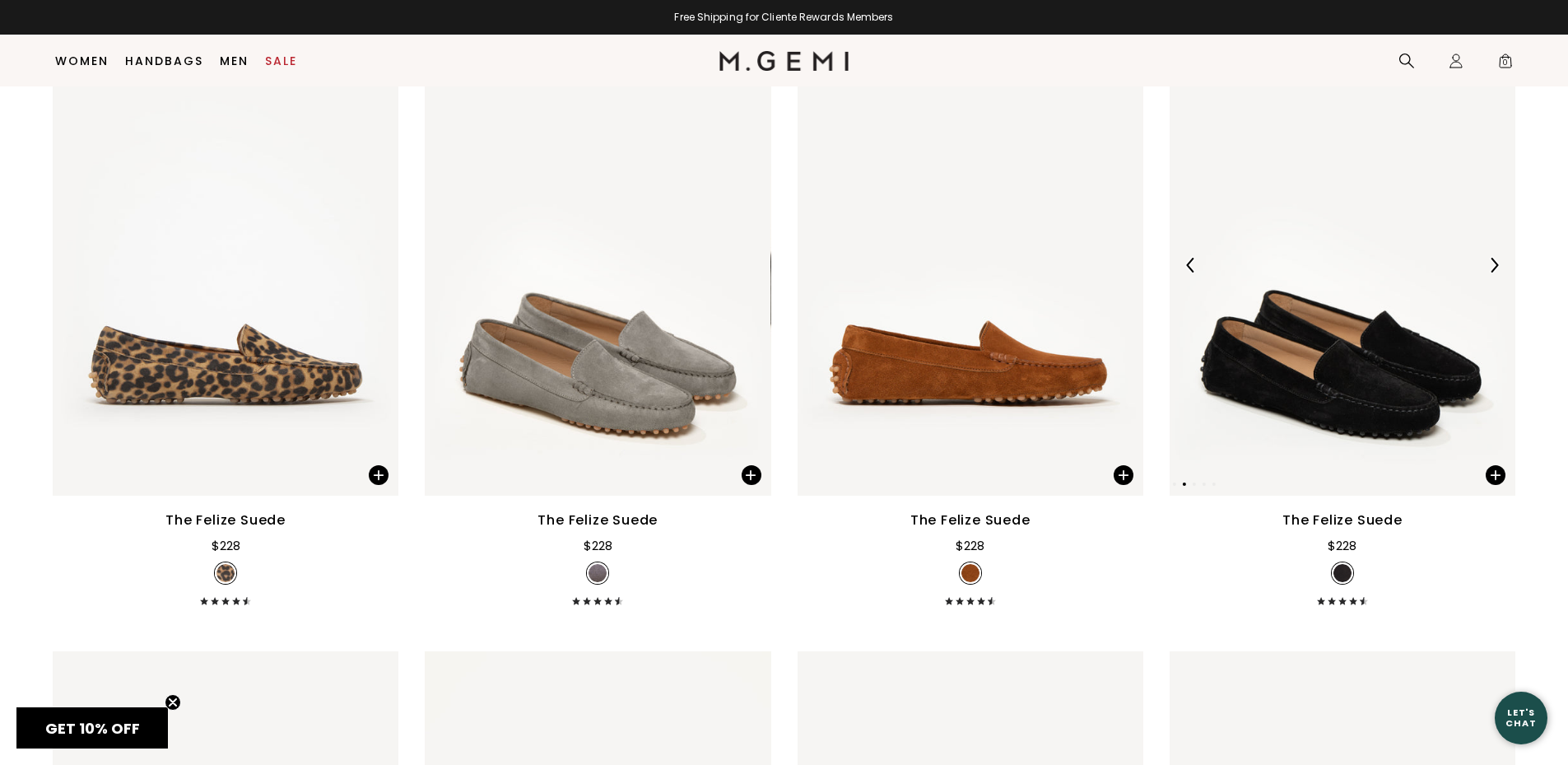 click at bounding box center [1494, 265] 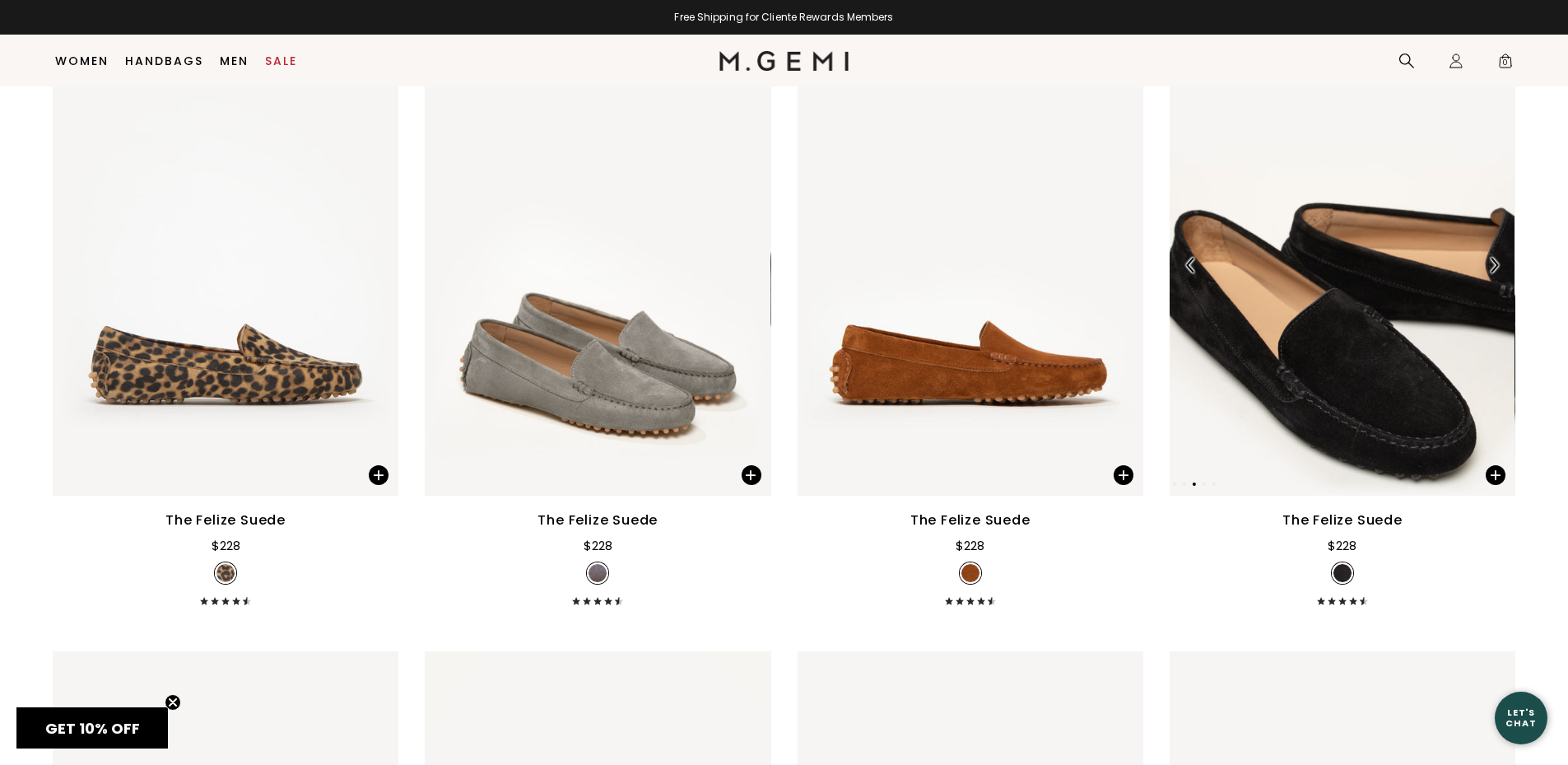 click at bounding box center [1342, 265] 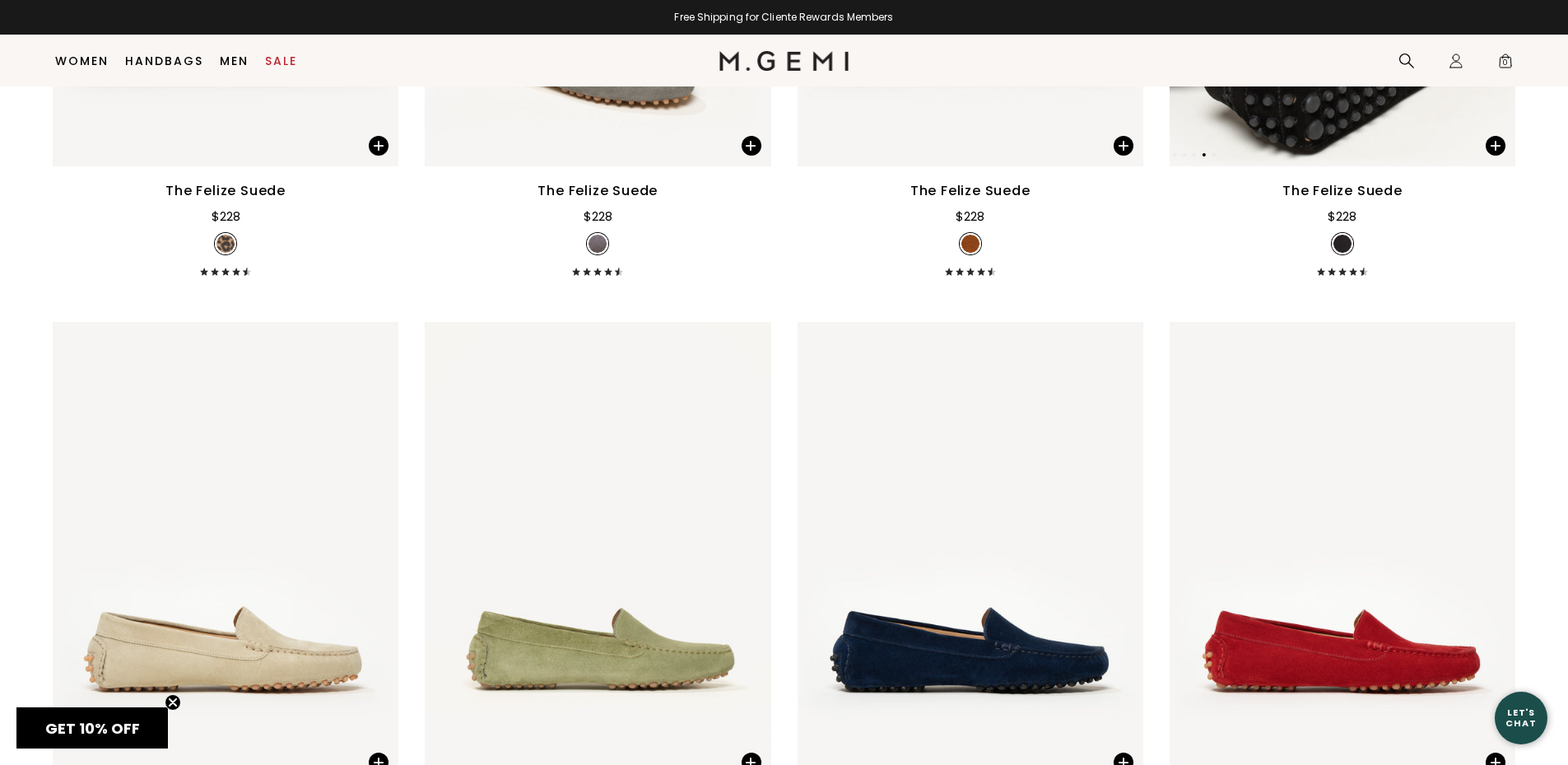 scroll, scrollTop: 2765, scrollLeft: 0, axis: vertical 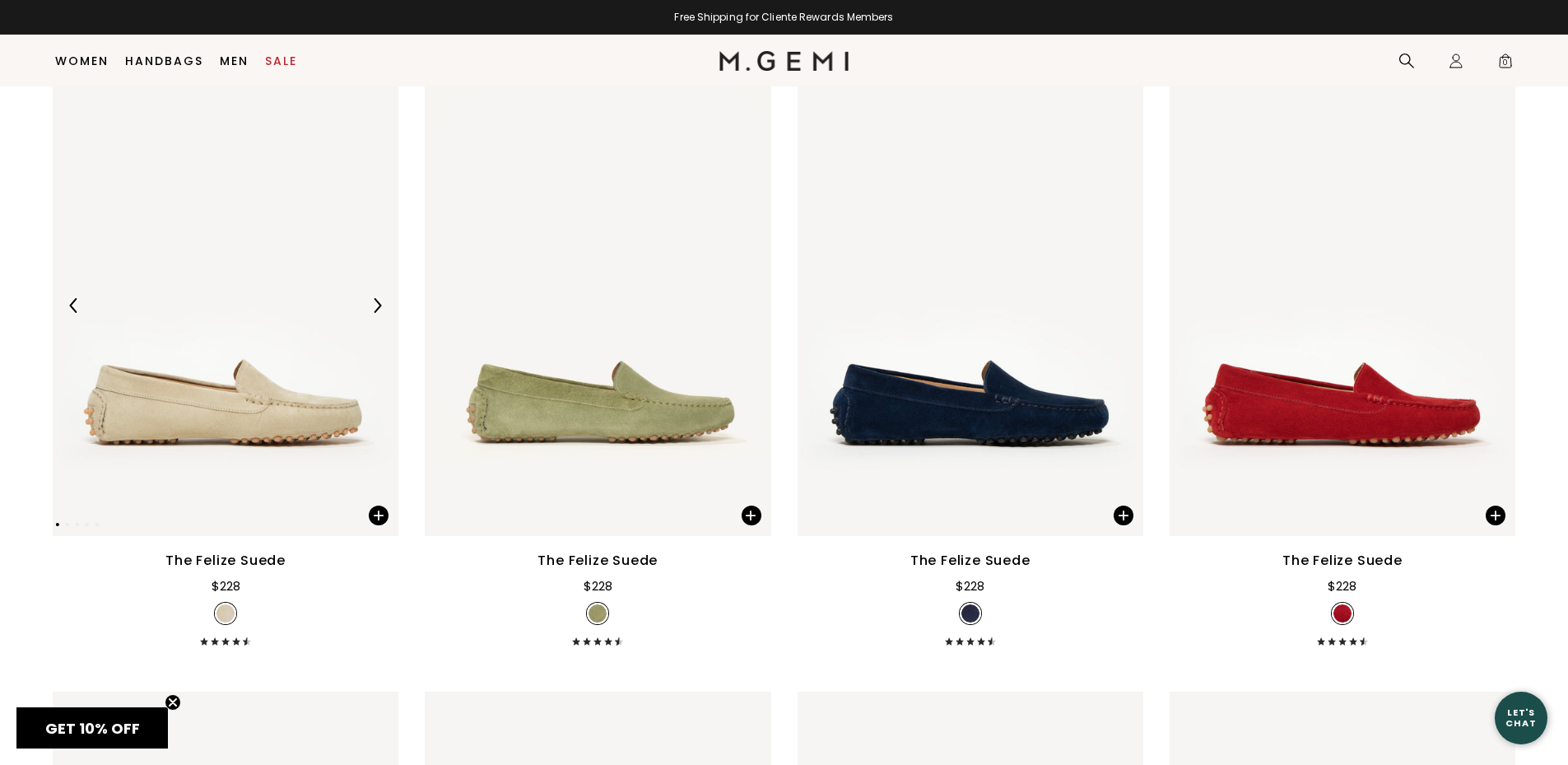 click at bounding box center [377, 306] 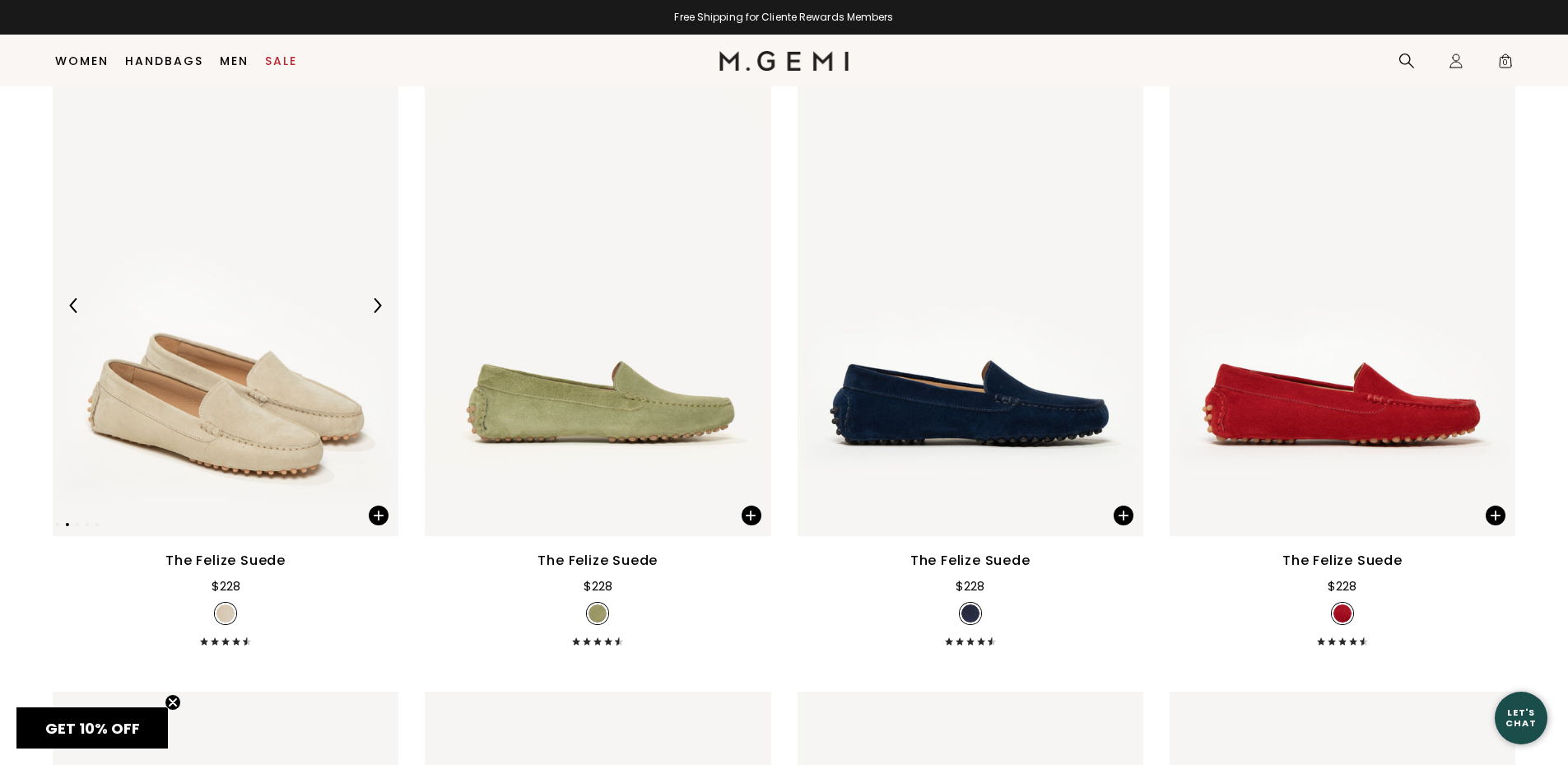 click at bounding box center (377, 306) 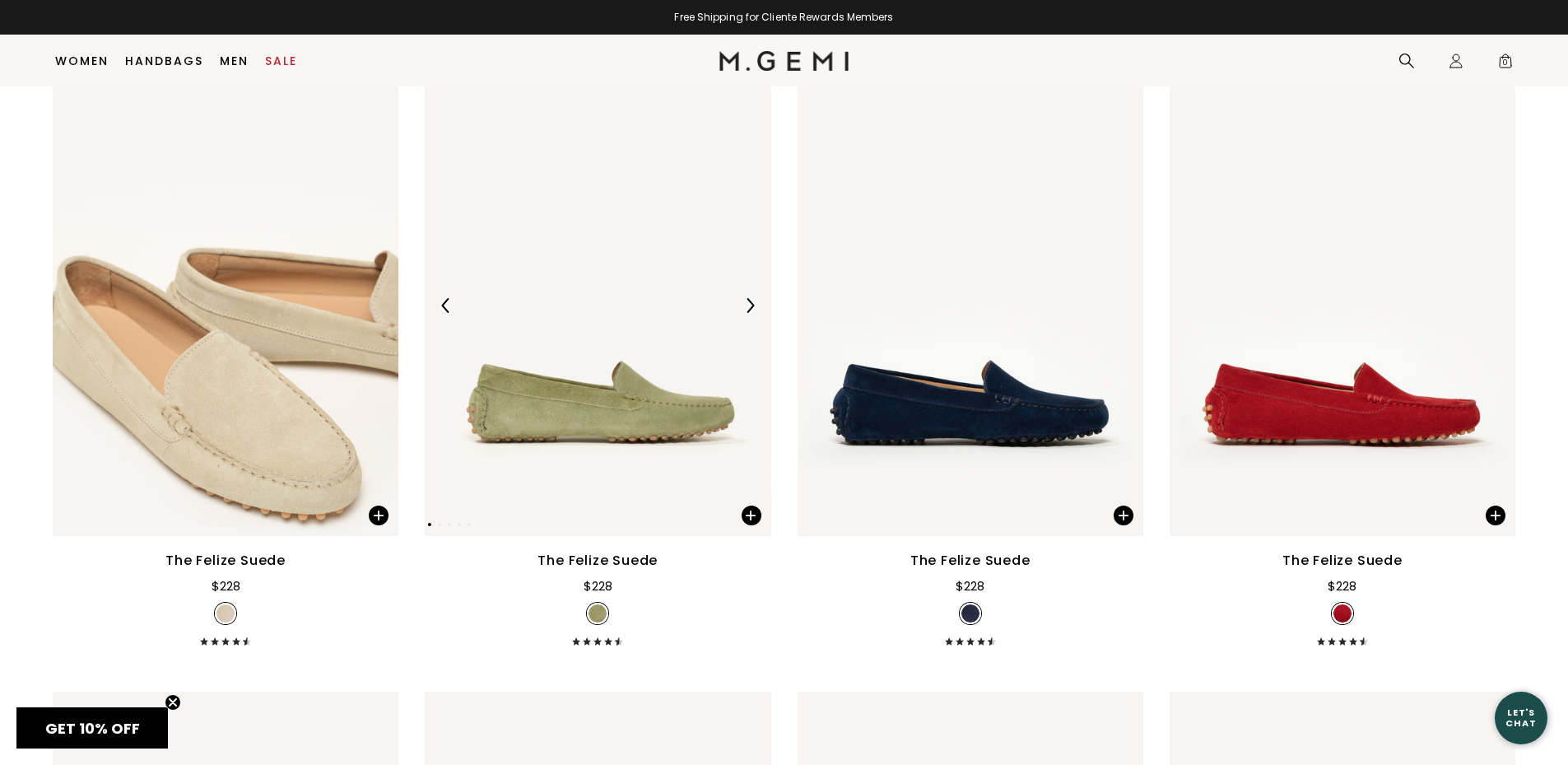 click at bounding box center (750, 306) 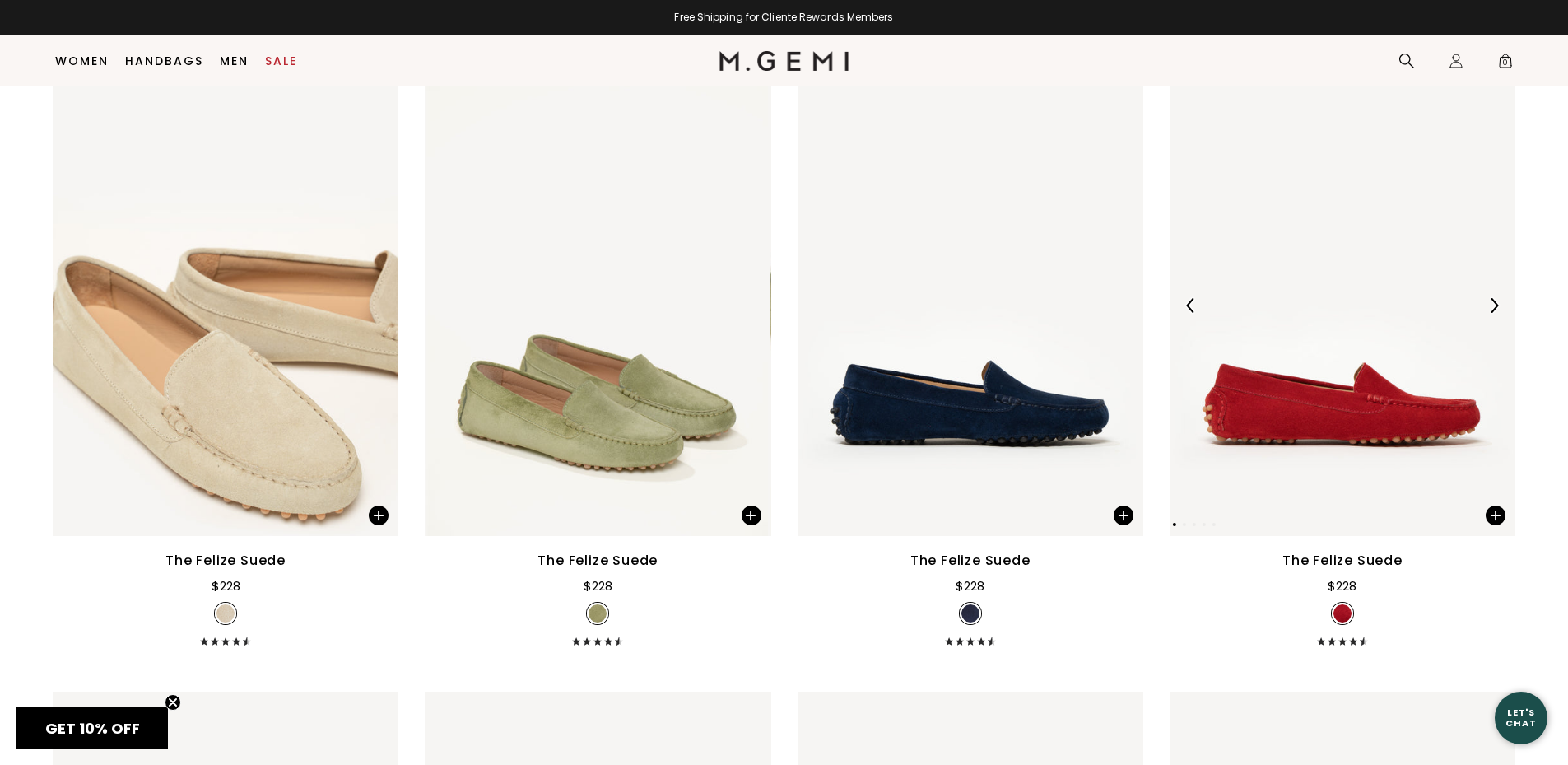 click at bounding box center [1494, 306] 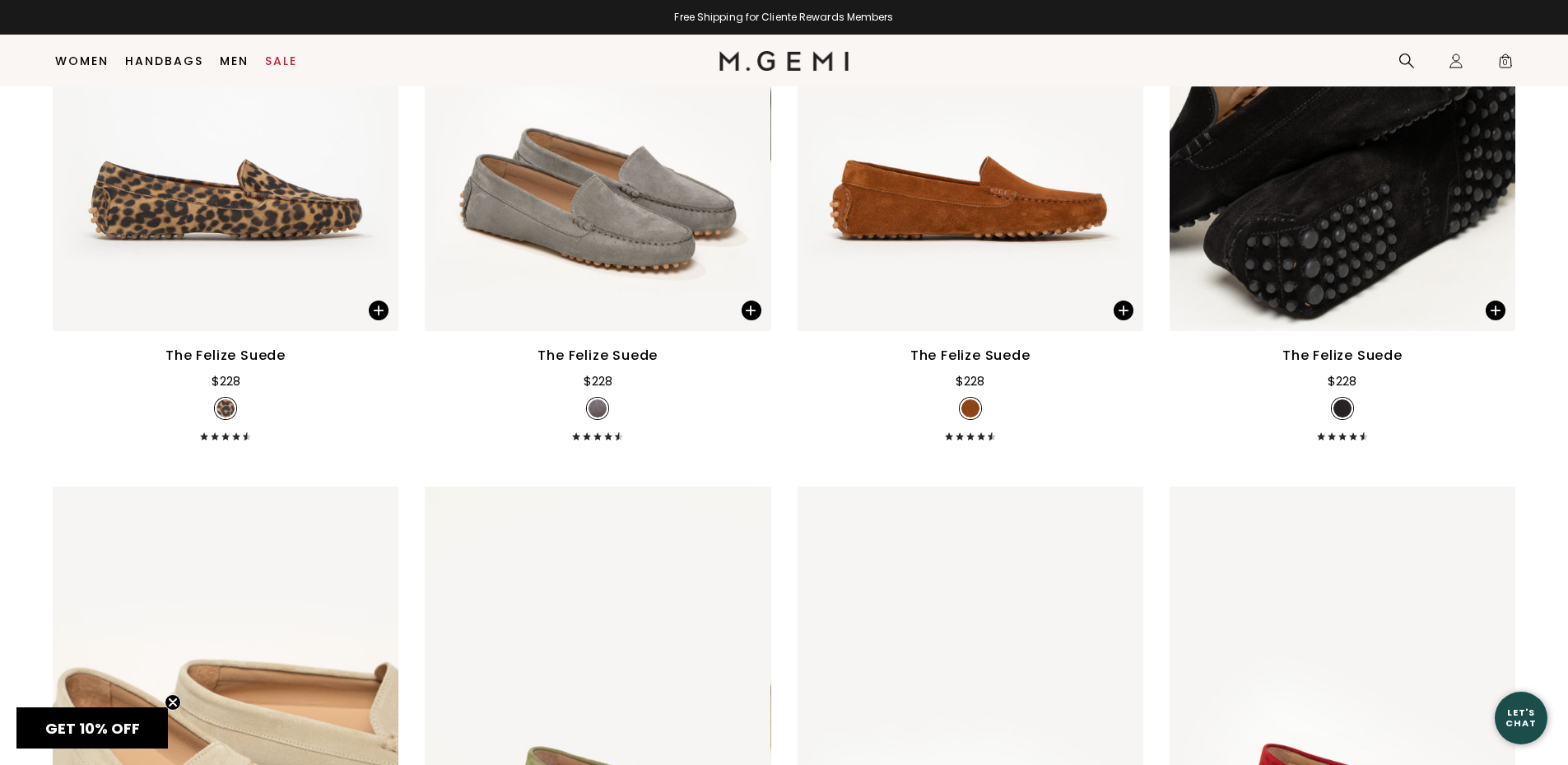 scroll, scrollTop: 1859, scrollLeft: 0, axis: vertical 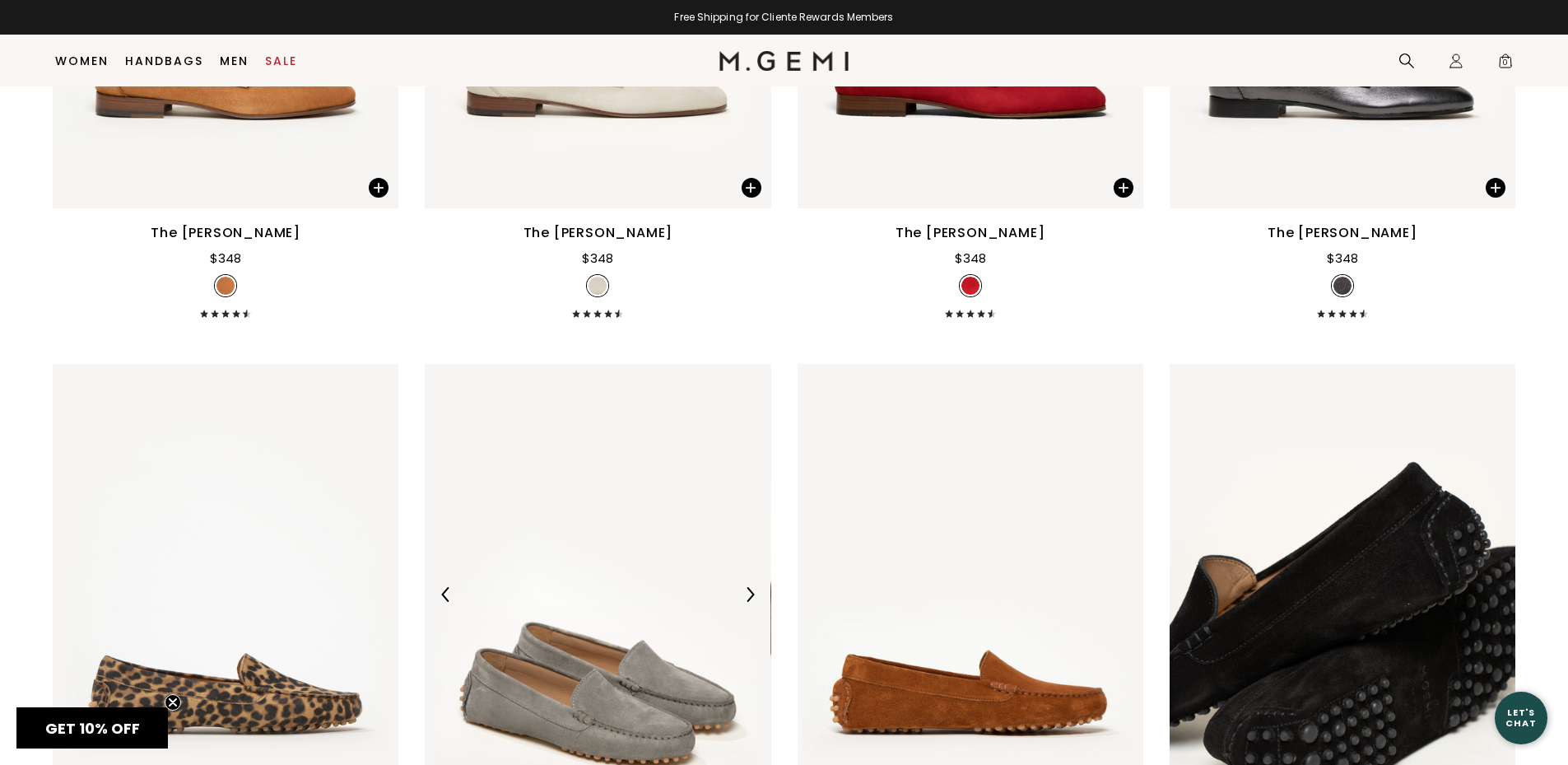 click at bounding box center (598, 595) 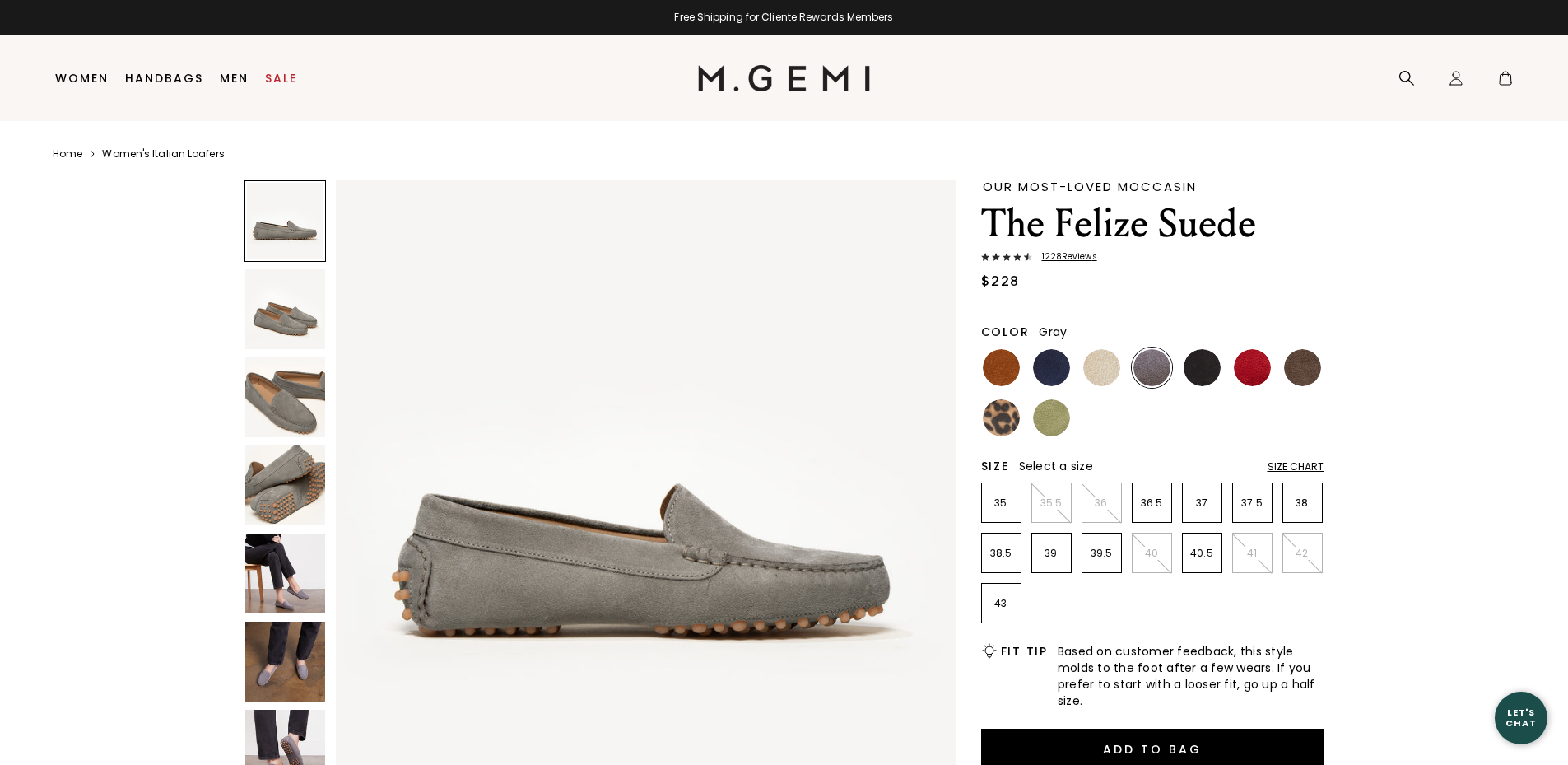 scroll, scrollTop: 0, scrollLeft: 0, axis: both 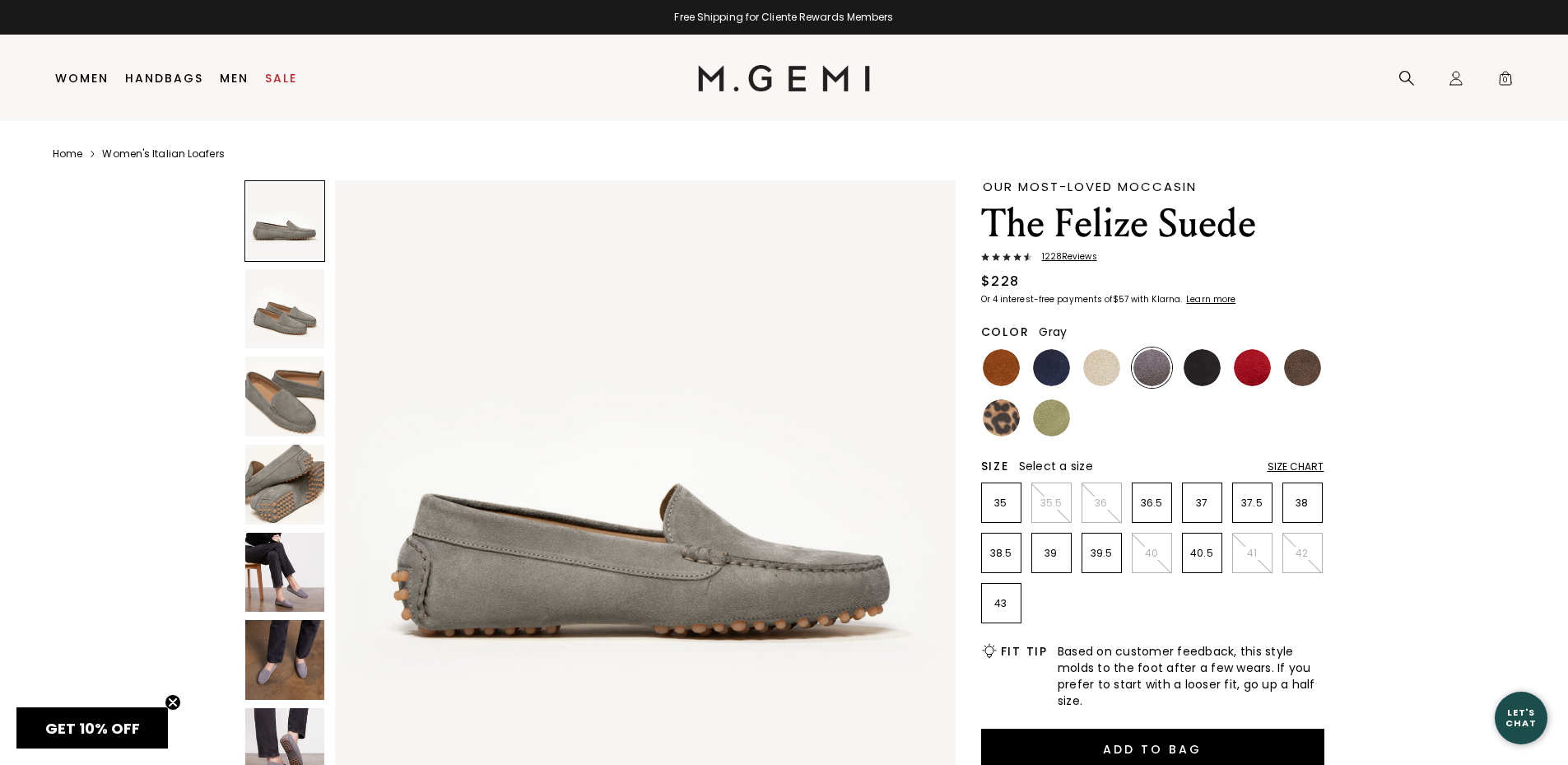 click at bounding box center [285, 309] 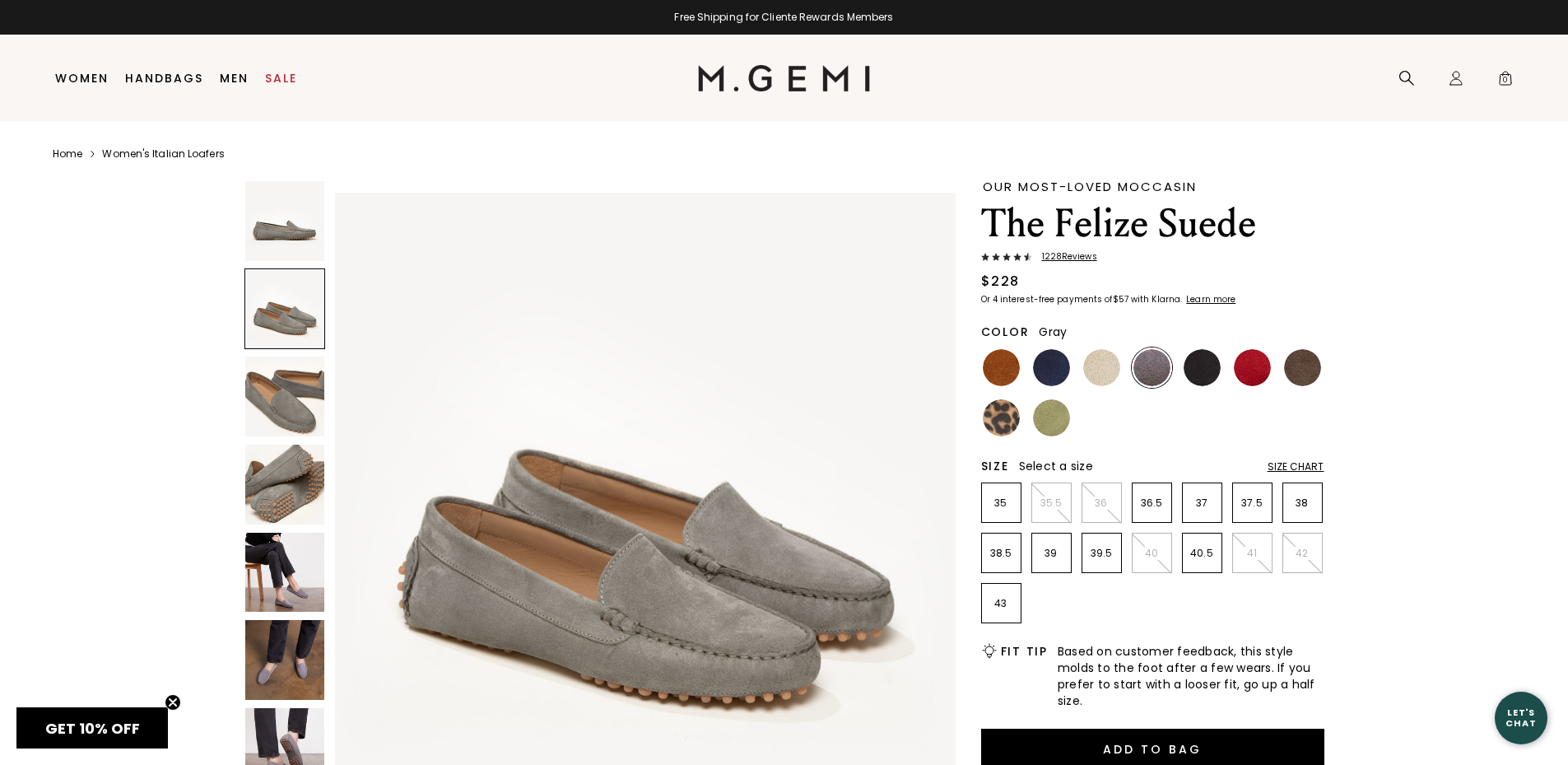 scroll, scrollTop: 0, scrollLeft: 0, axis: both 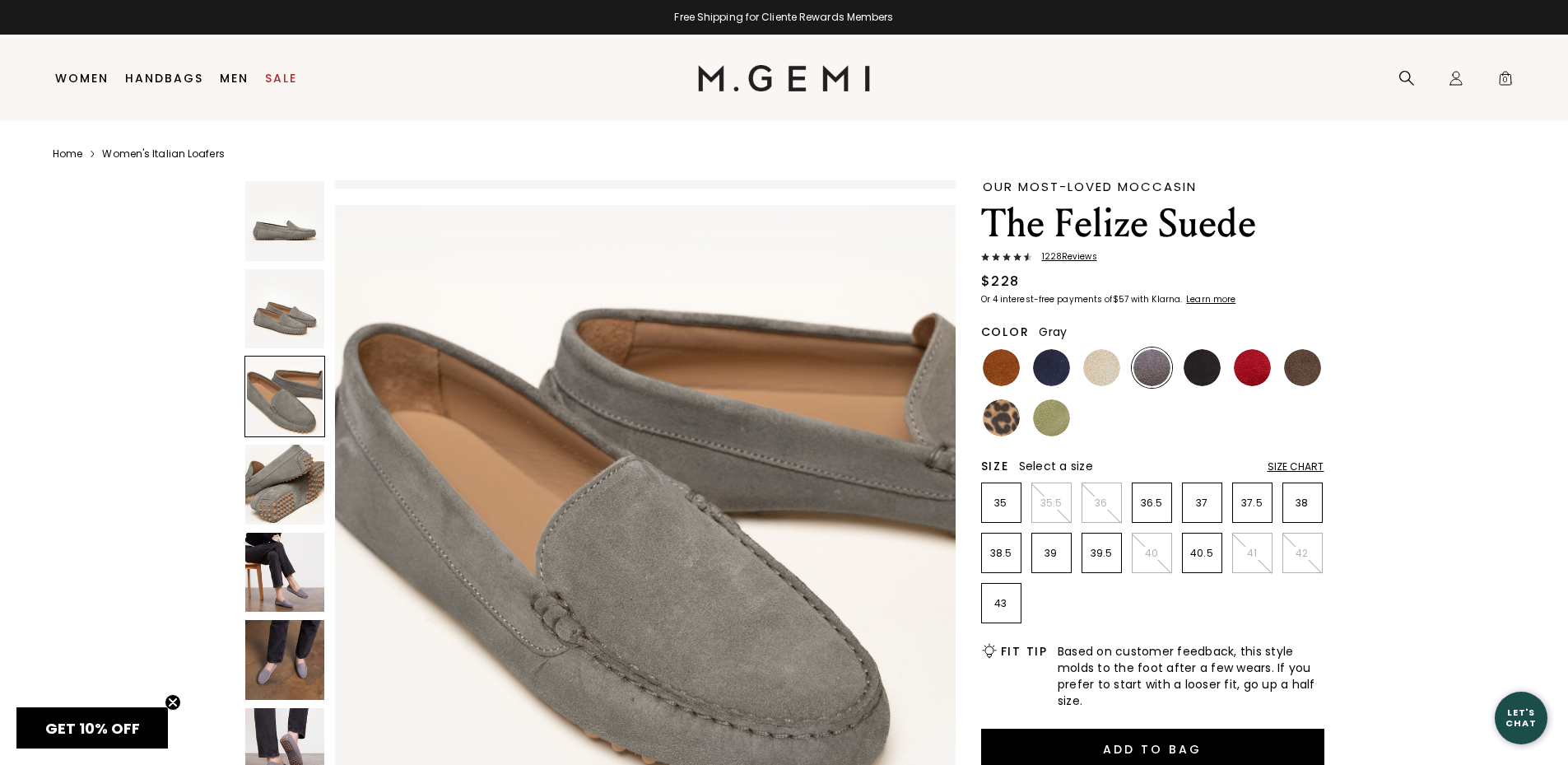 click at bounding box center [285, 396] 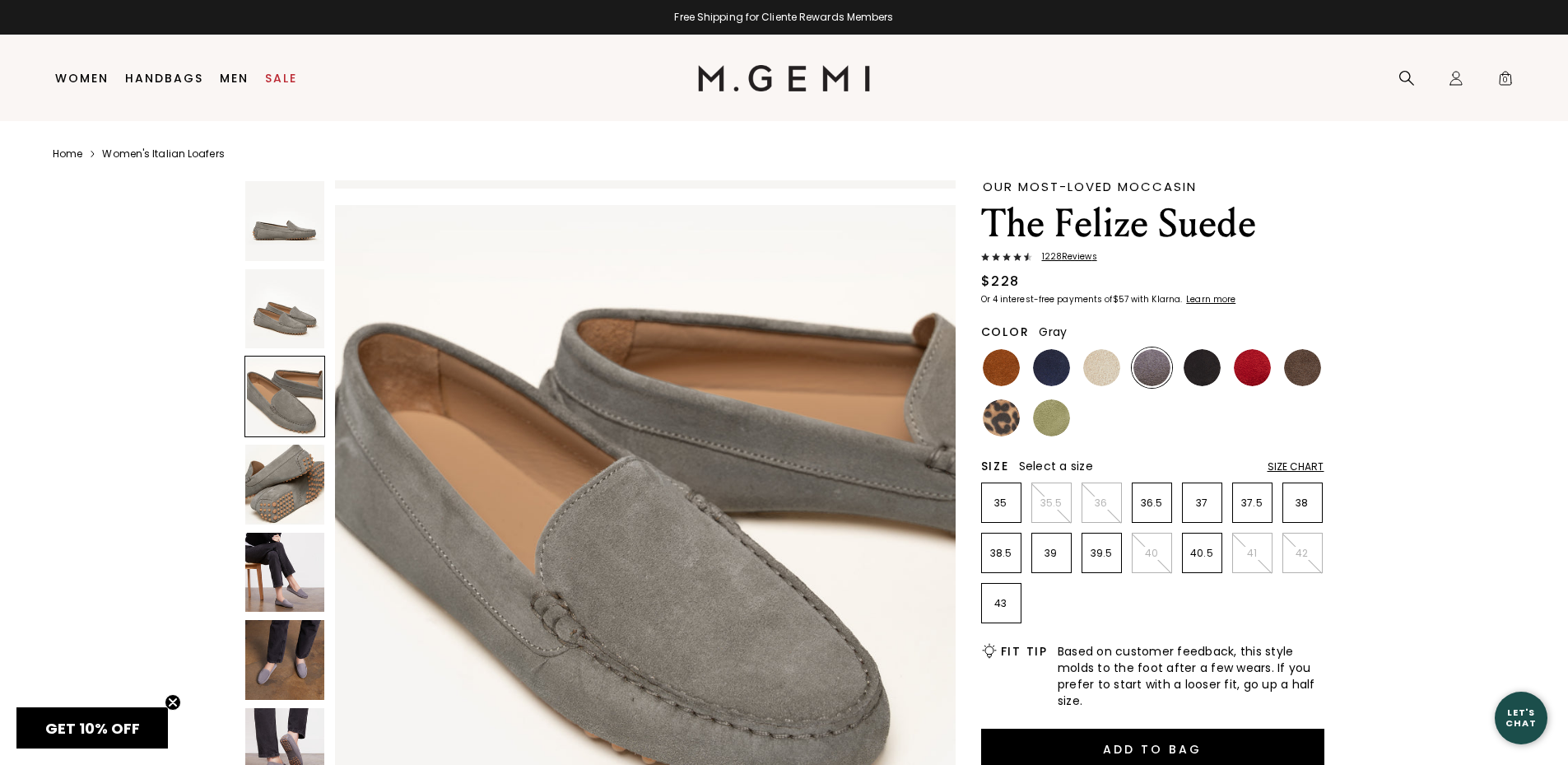 click at bounding box center [285, 660] 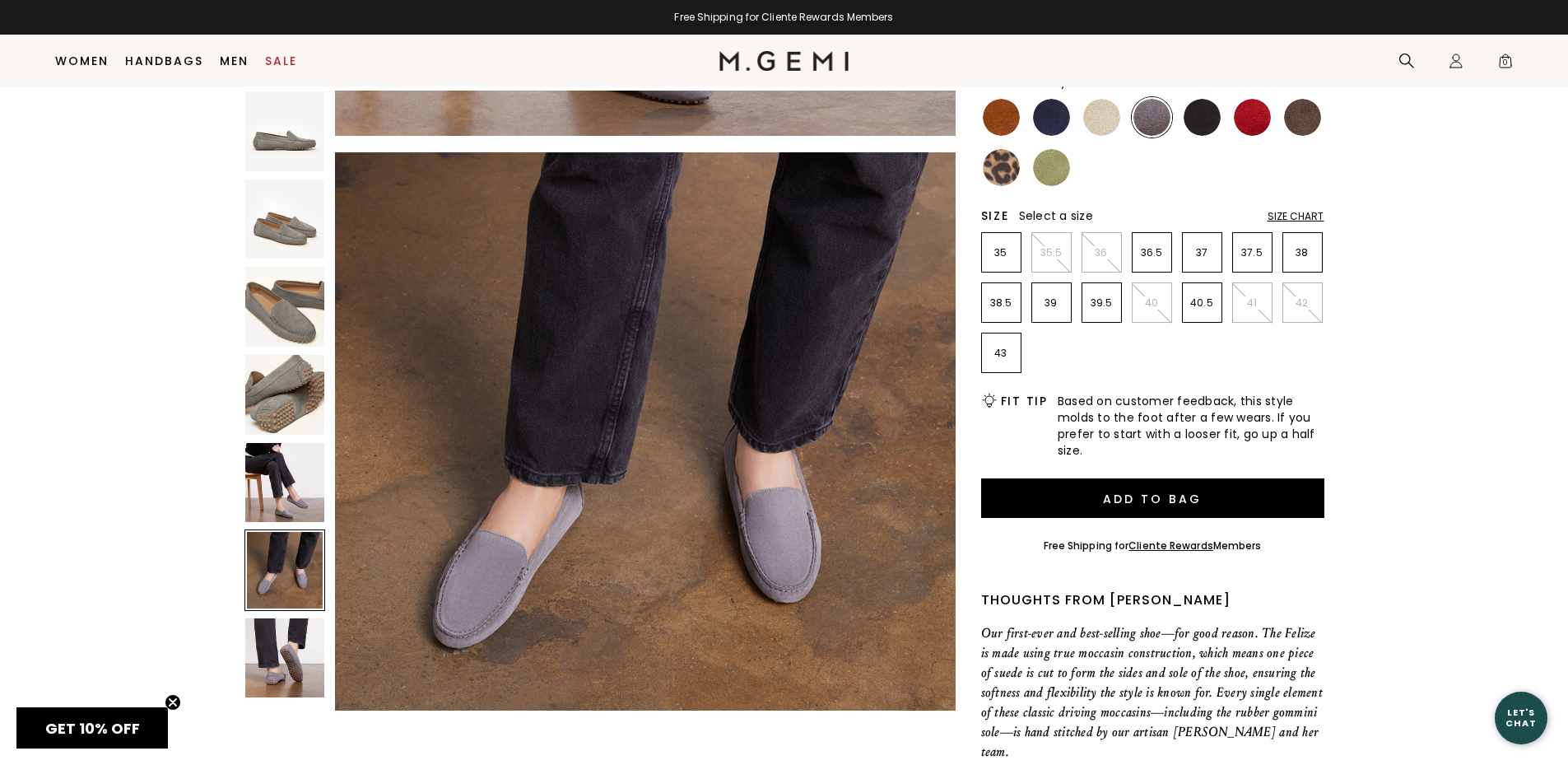 scroll, scrollTop: 212, scrollLeft: 0, axis: vertical 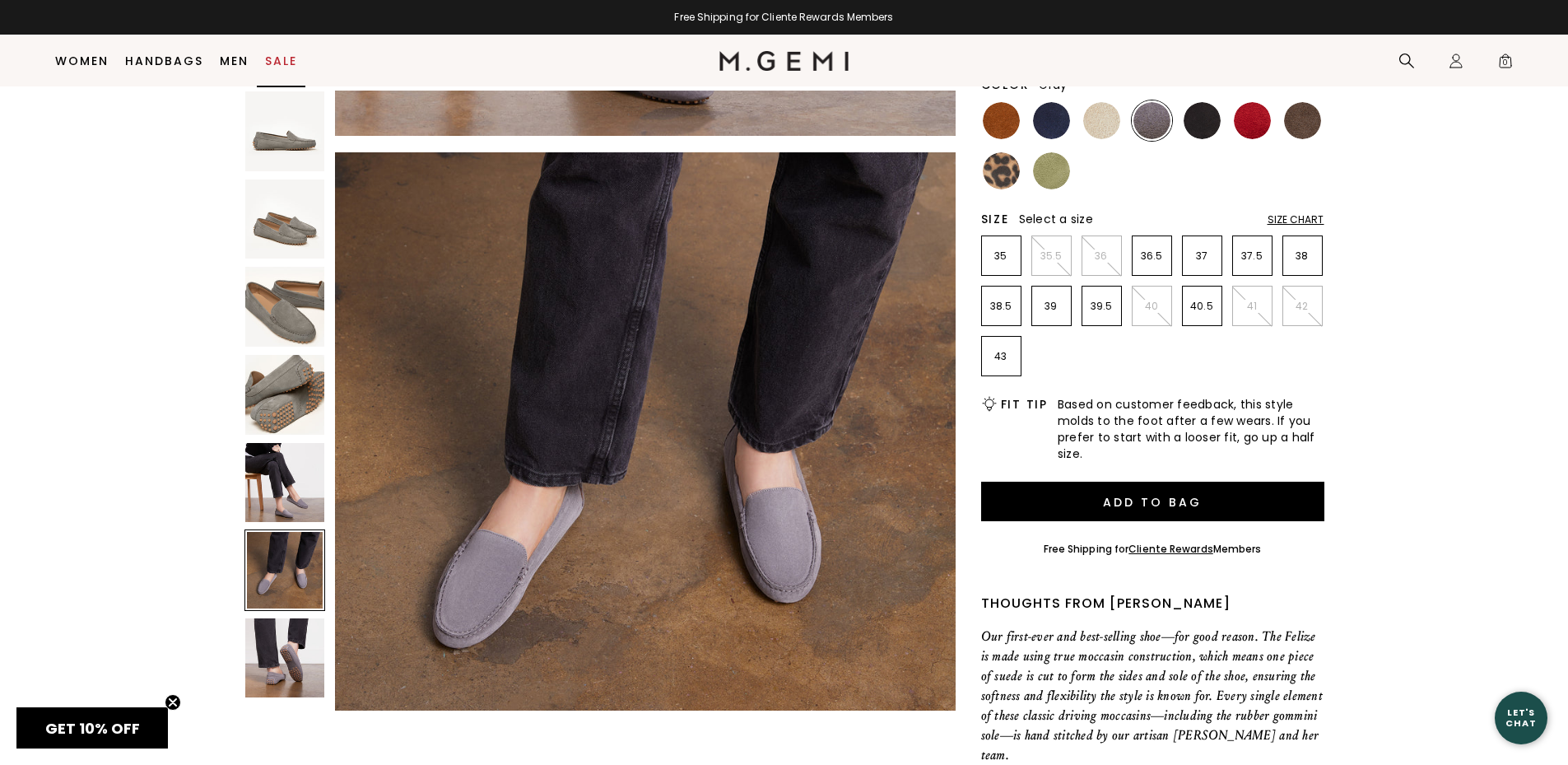 click on "Sale" at bounding box center (281, 61) 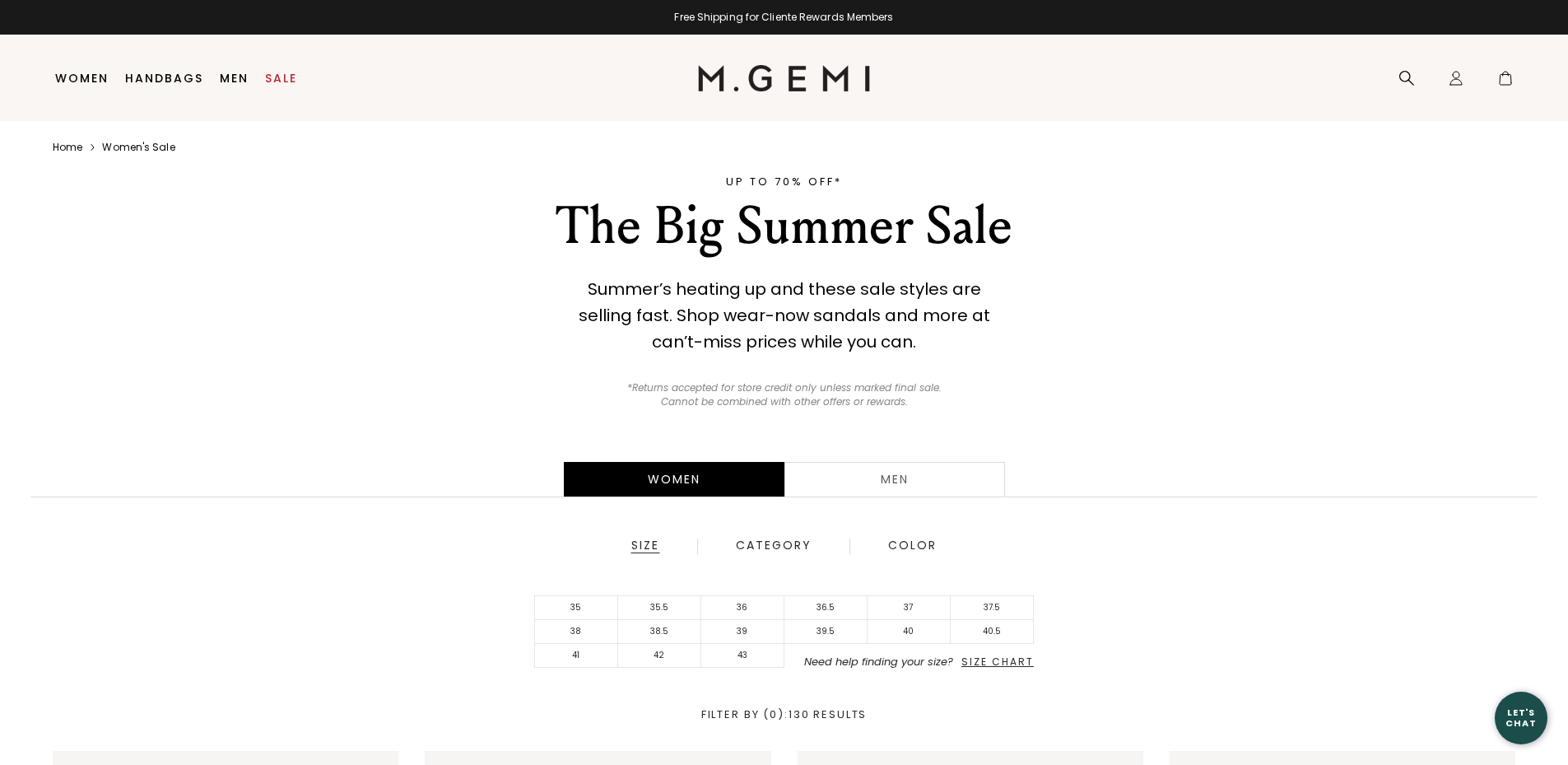 scroll, scrollTop: 0, scrollLeft: 0, axis: both 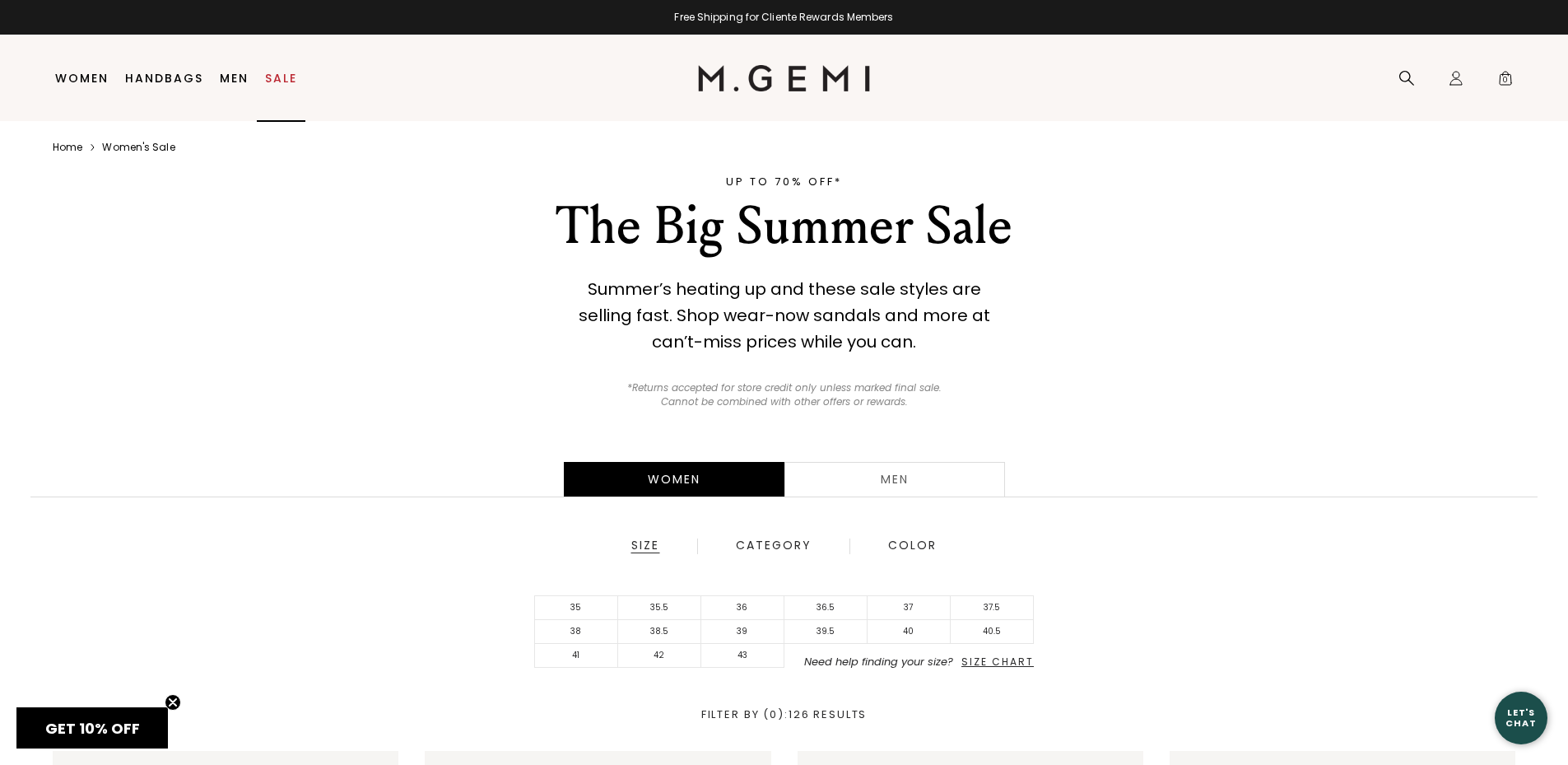 click on "Sale" at bounding box center (281, 78) 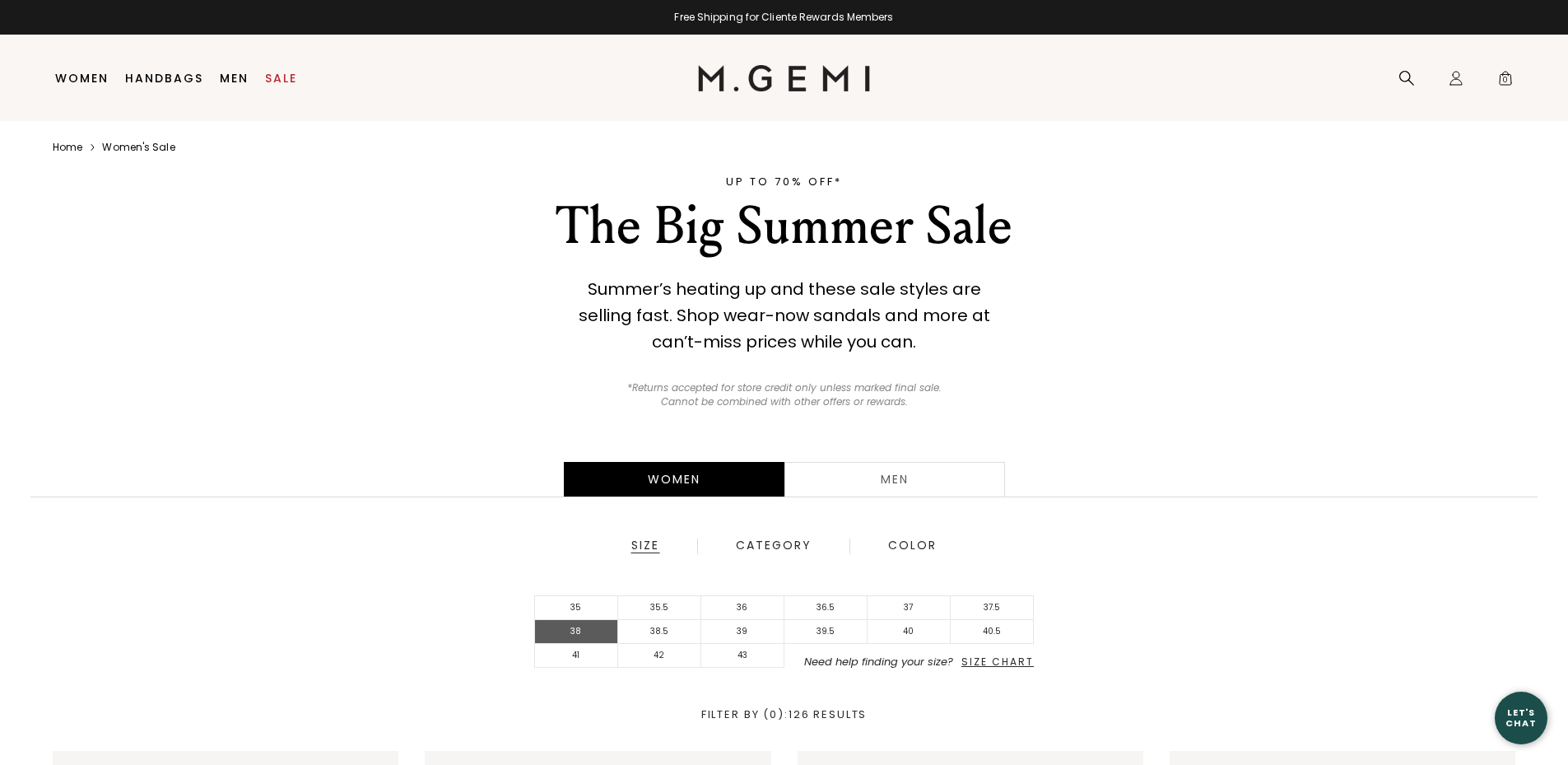 scroll, scrollTop: 0, scrollLeft: 0, axis: both 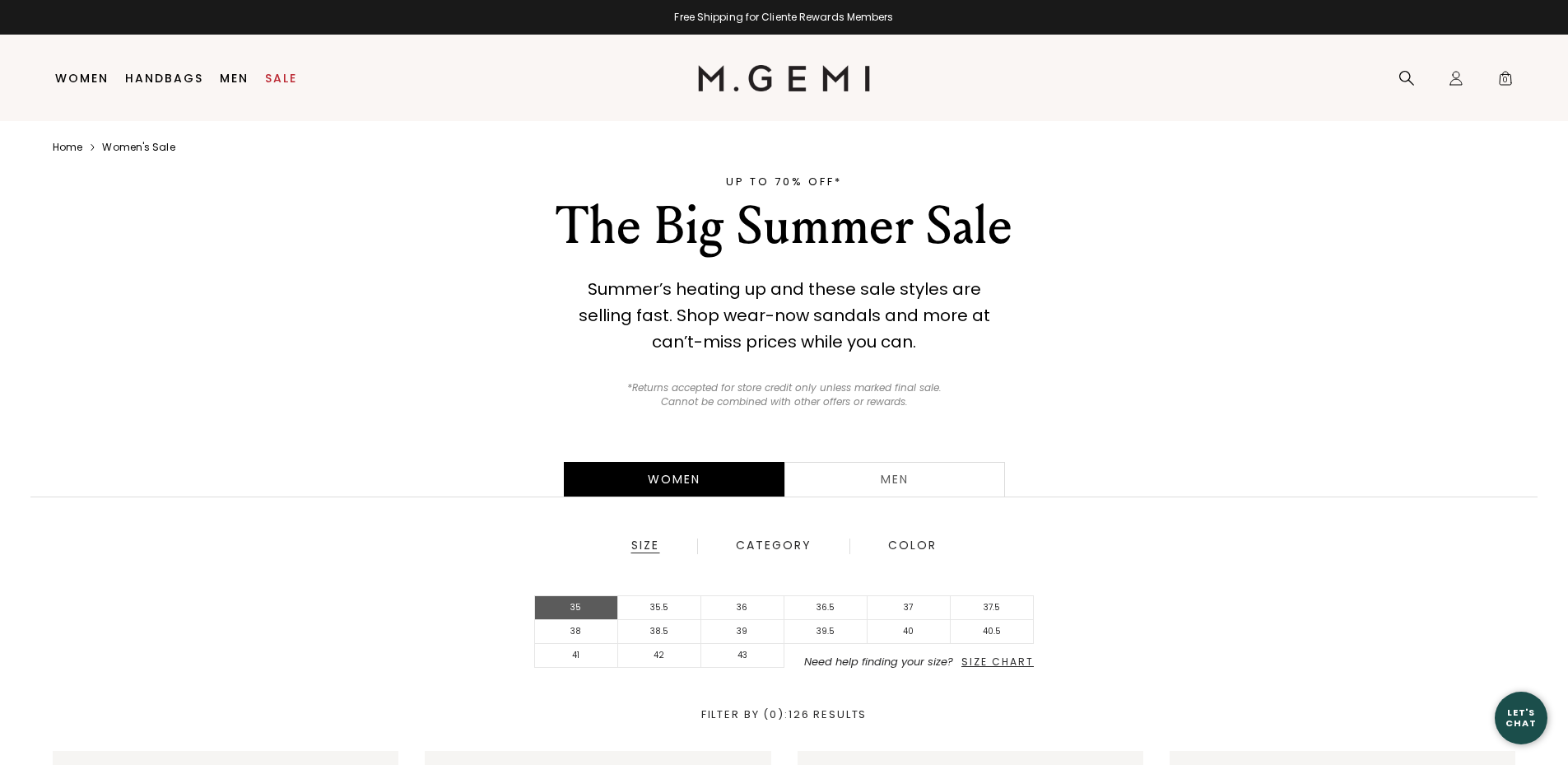 click on "35" at bounding box center [576, 608] 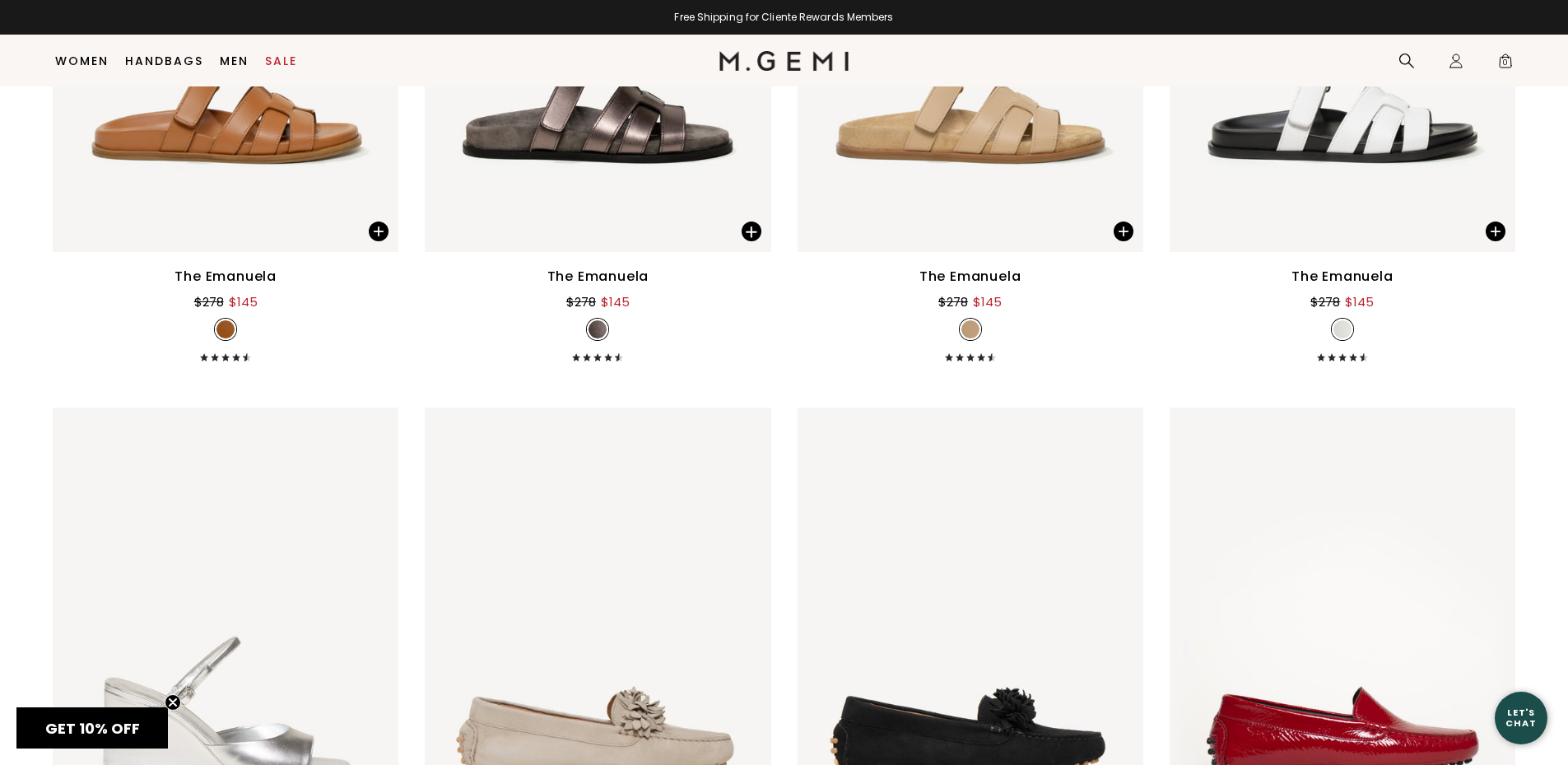 scroll, scrollTop: 7541, scrollLeft: 0, axis: vertical 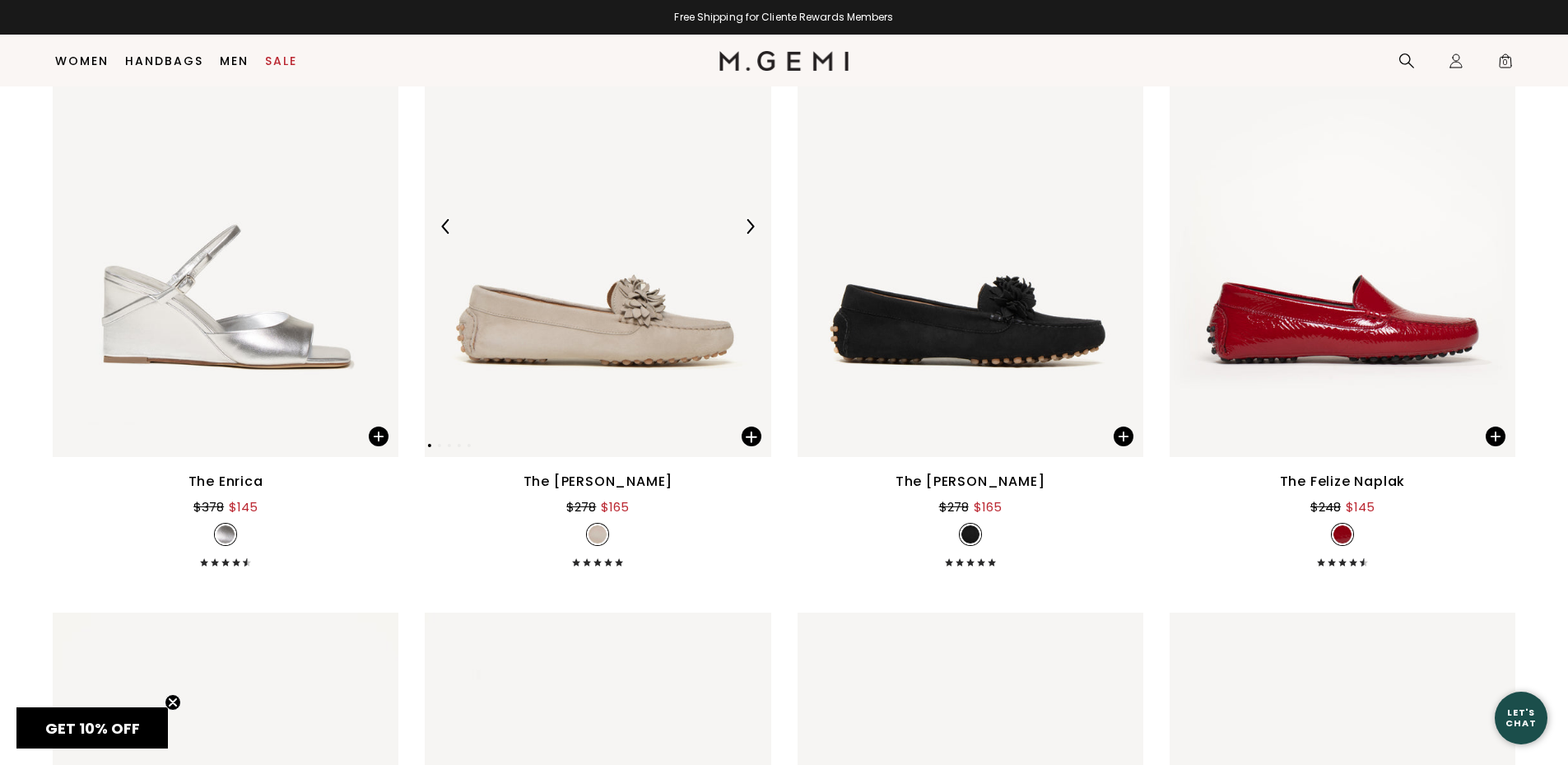 click at bounding box center (598, 226) 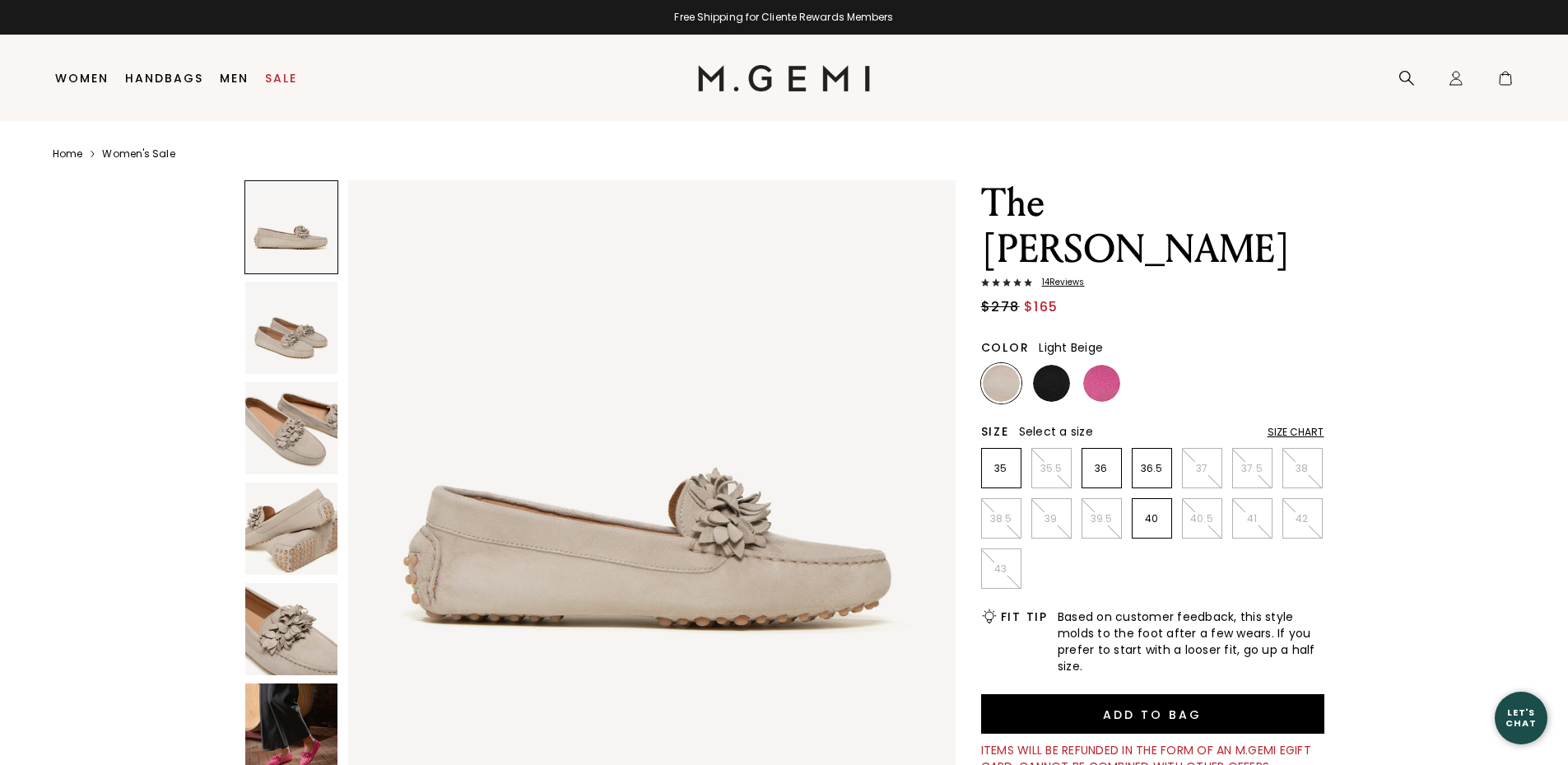scroll, scrollTop: 0, scrollLeft: 0, axis: both 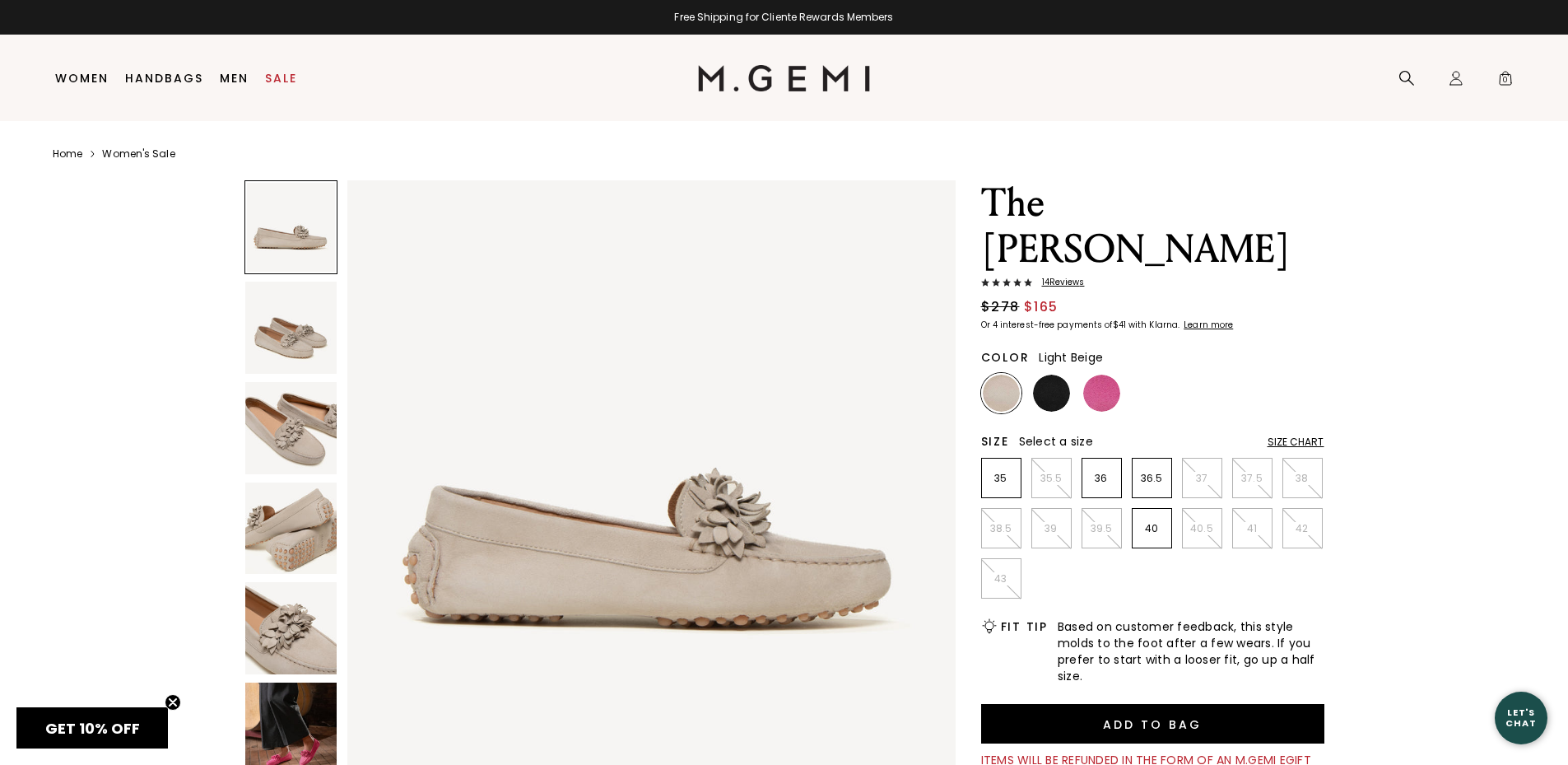 click on "14  Review s" at bounding box center [1059, 282] 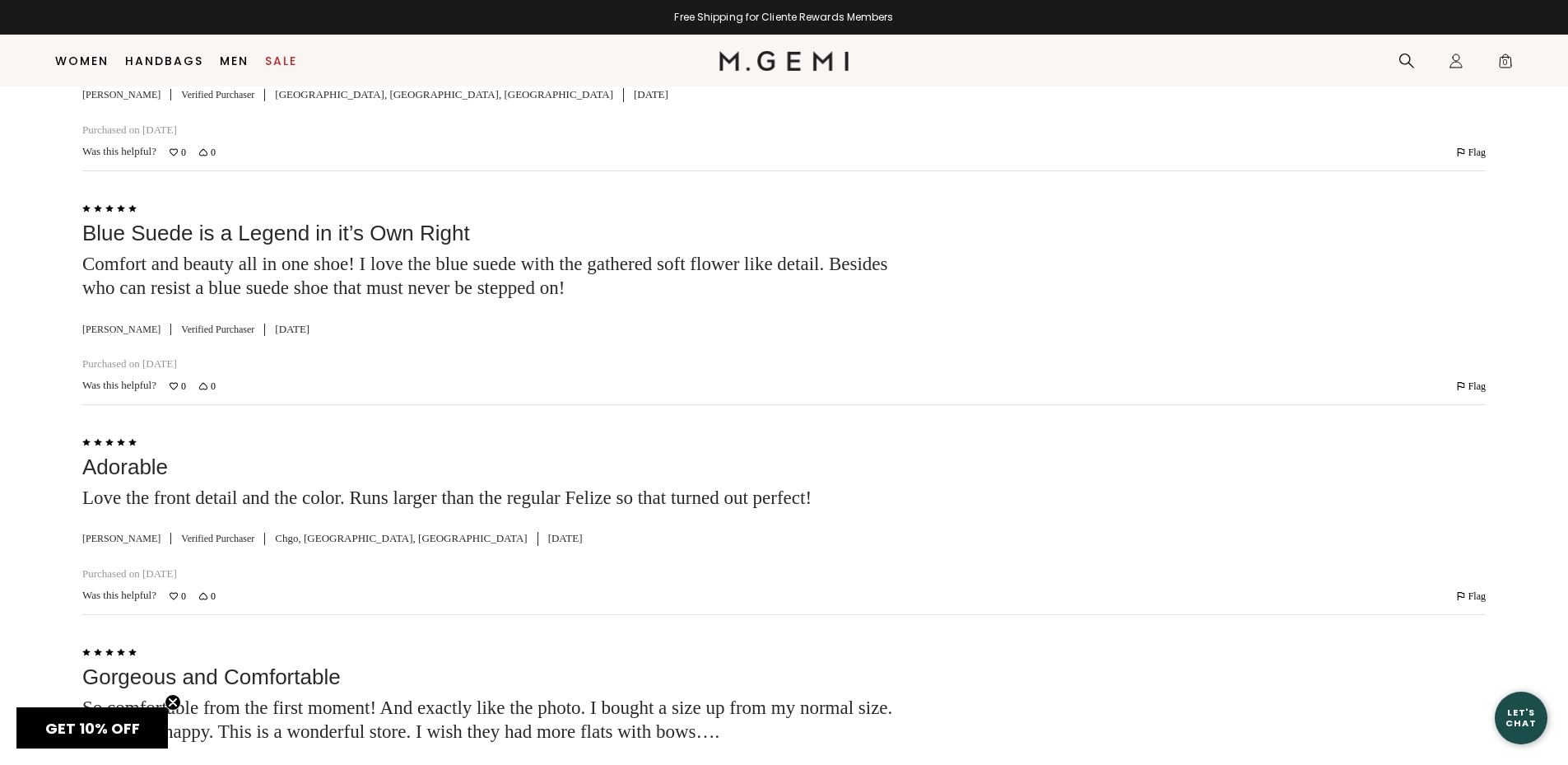 scroll, scrollTop: 4728, scrollLeft: 0, axis: vertical 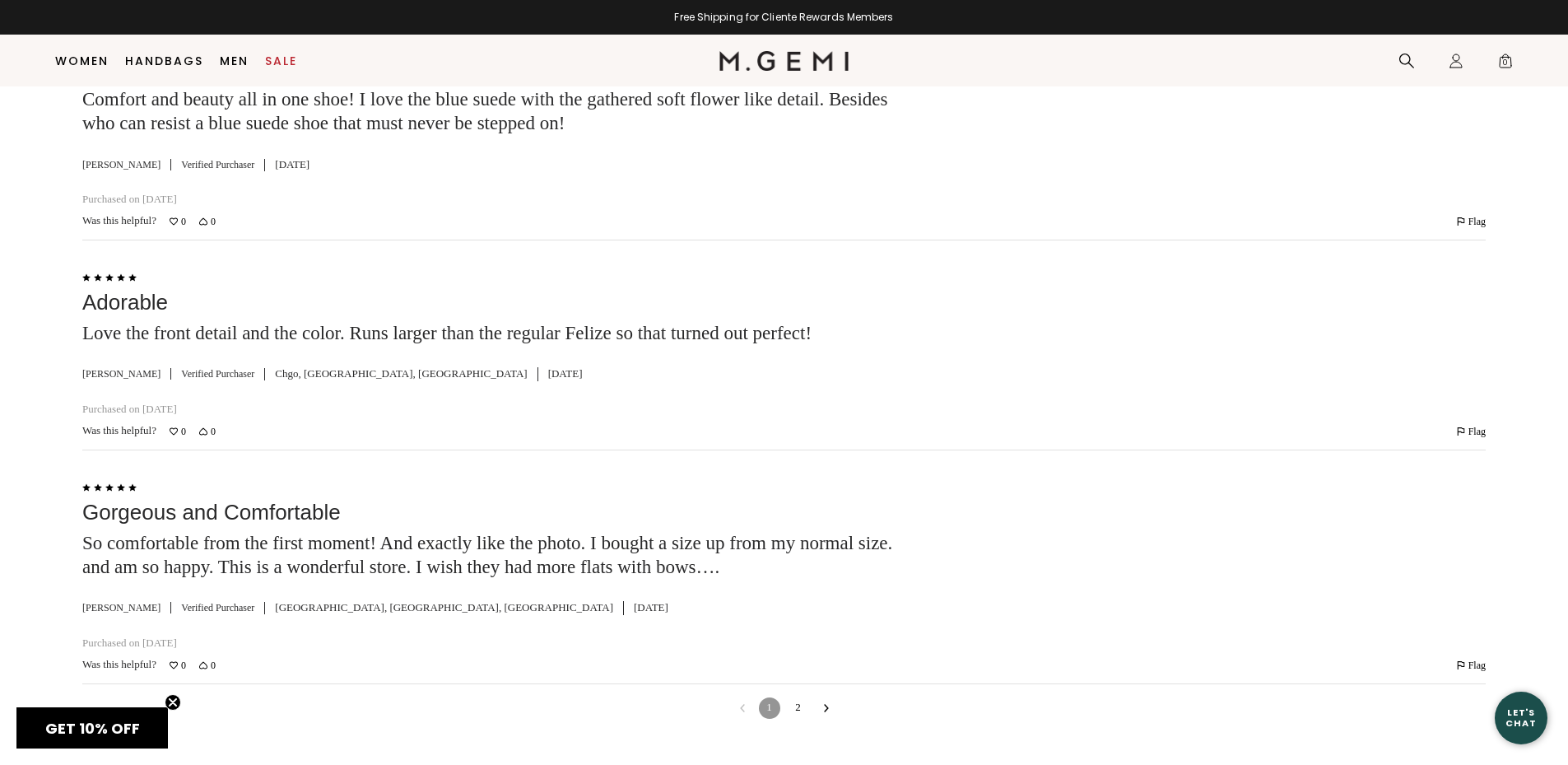 click 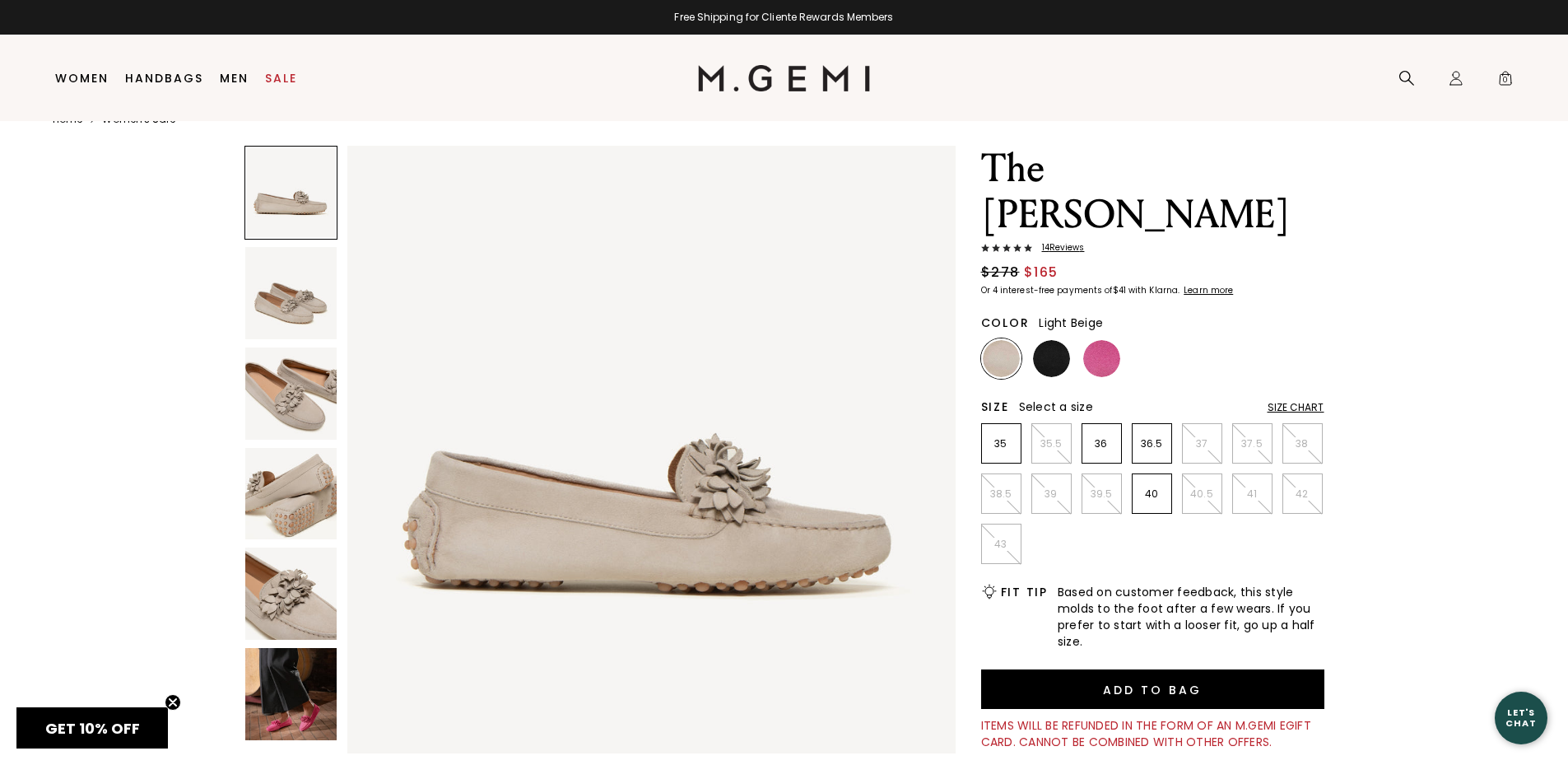 scroll, scrollTop: 0, scrollLeft: 0, axis: both 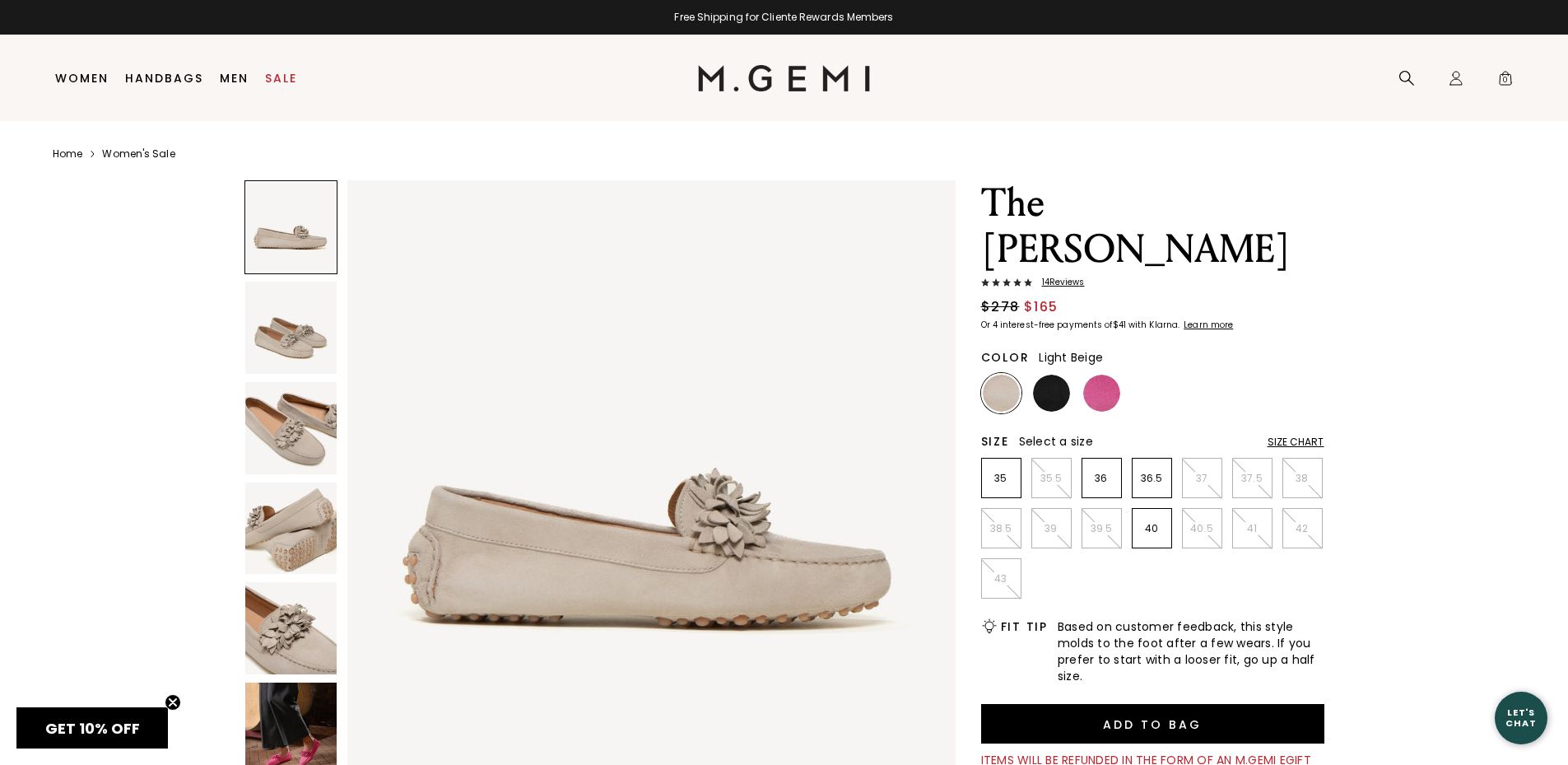 click at bounding box center (291, 227) 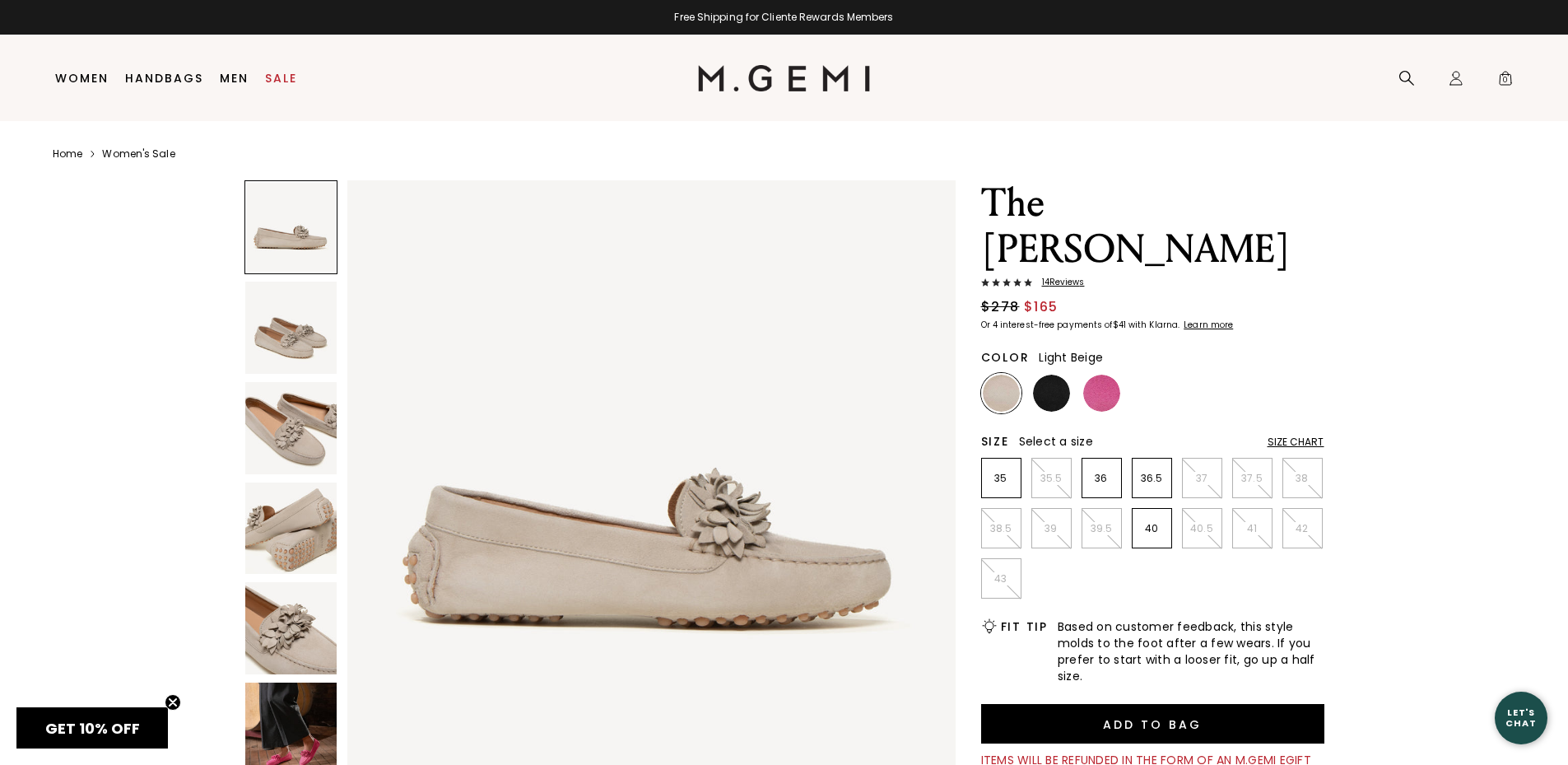 click at bounding box center (291, 328) 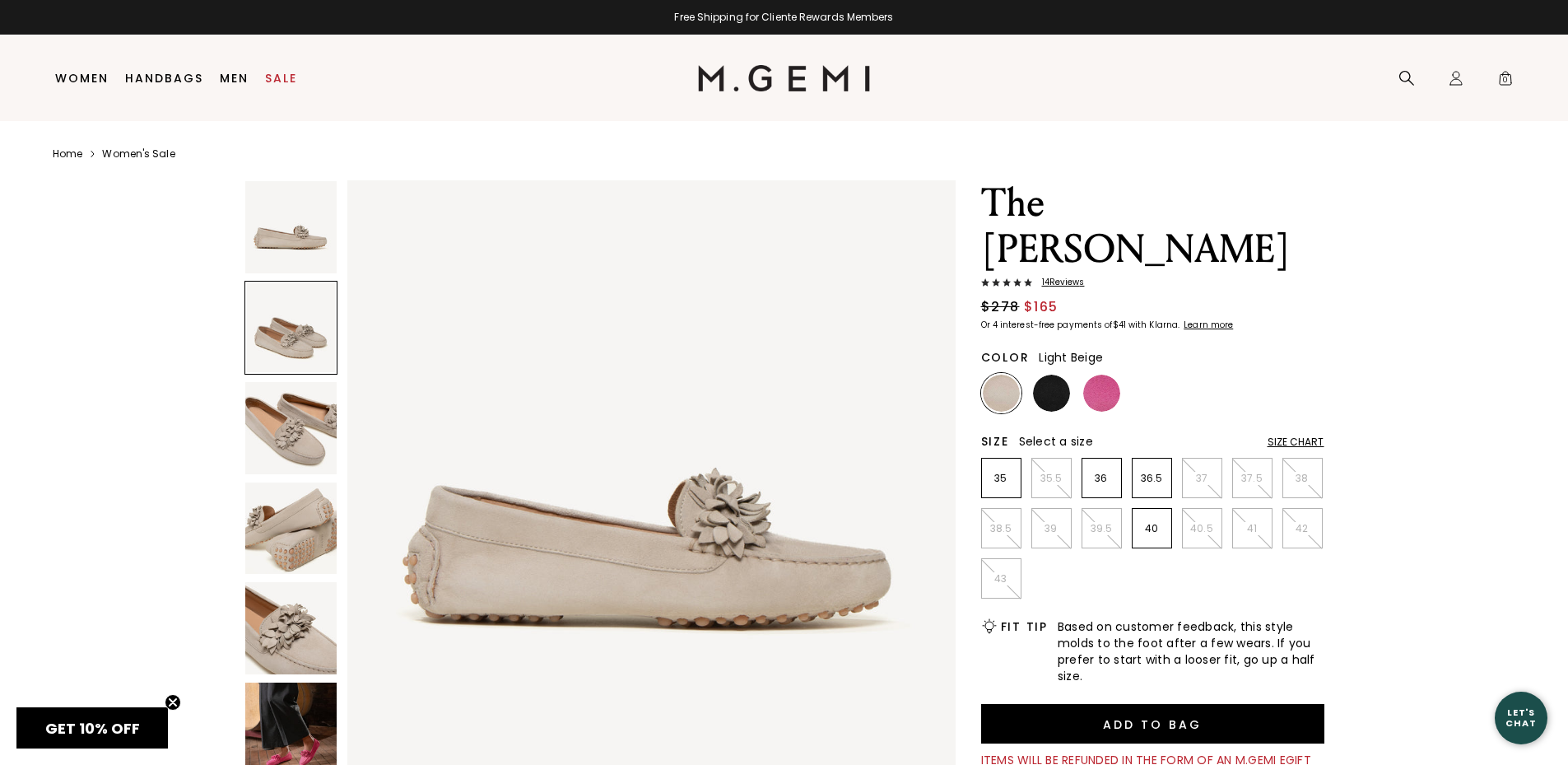 scroll, scrollTop: 612, scrollLeft: 0, axis: vertical 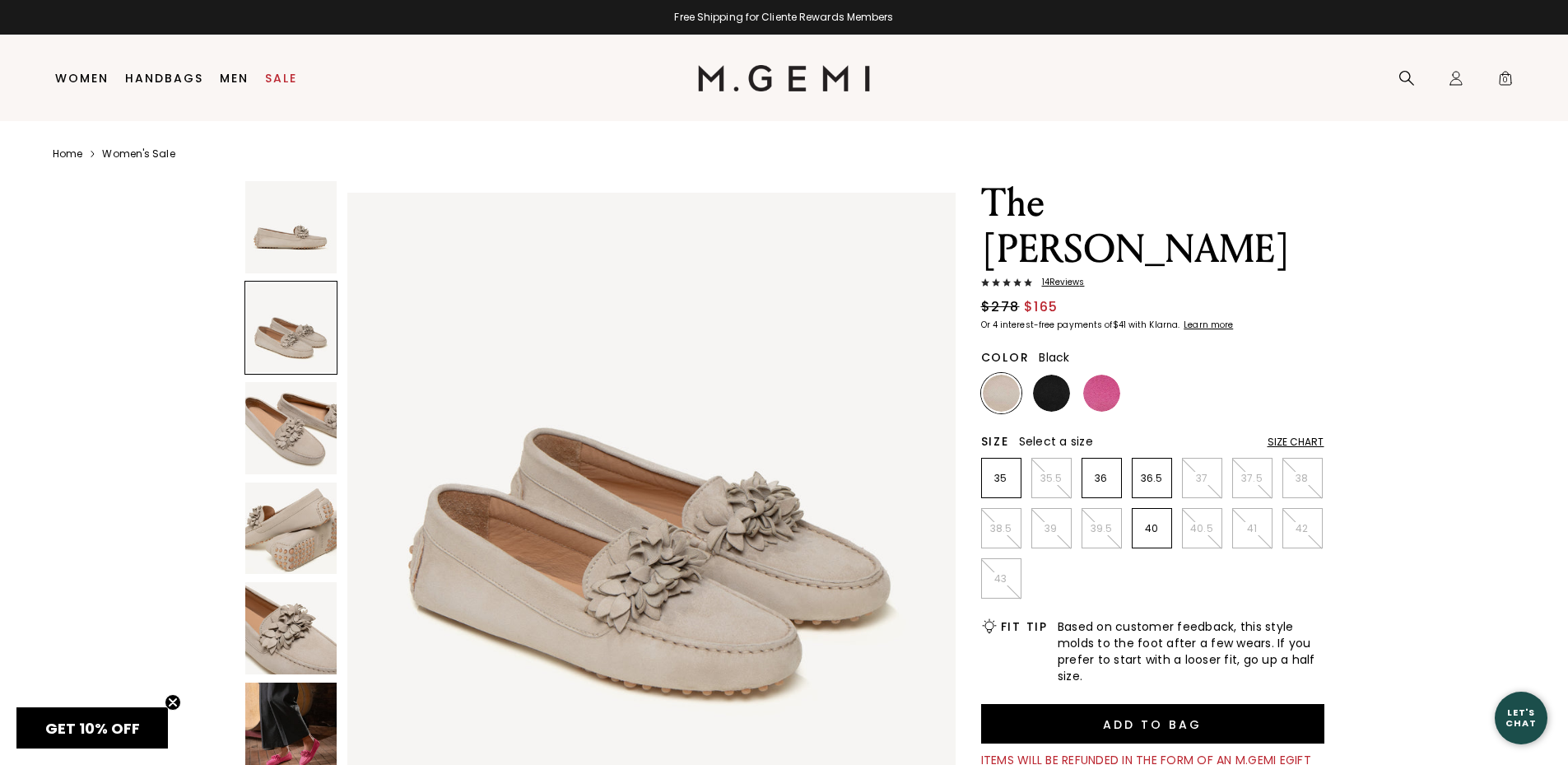 click at bounding box center (1051, 393) 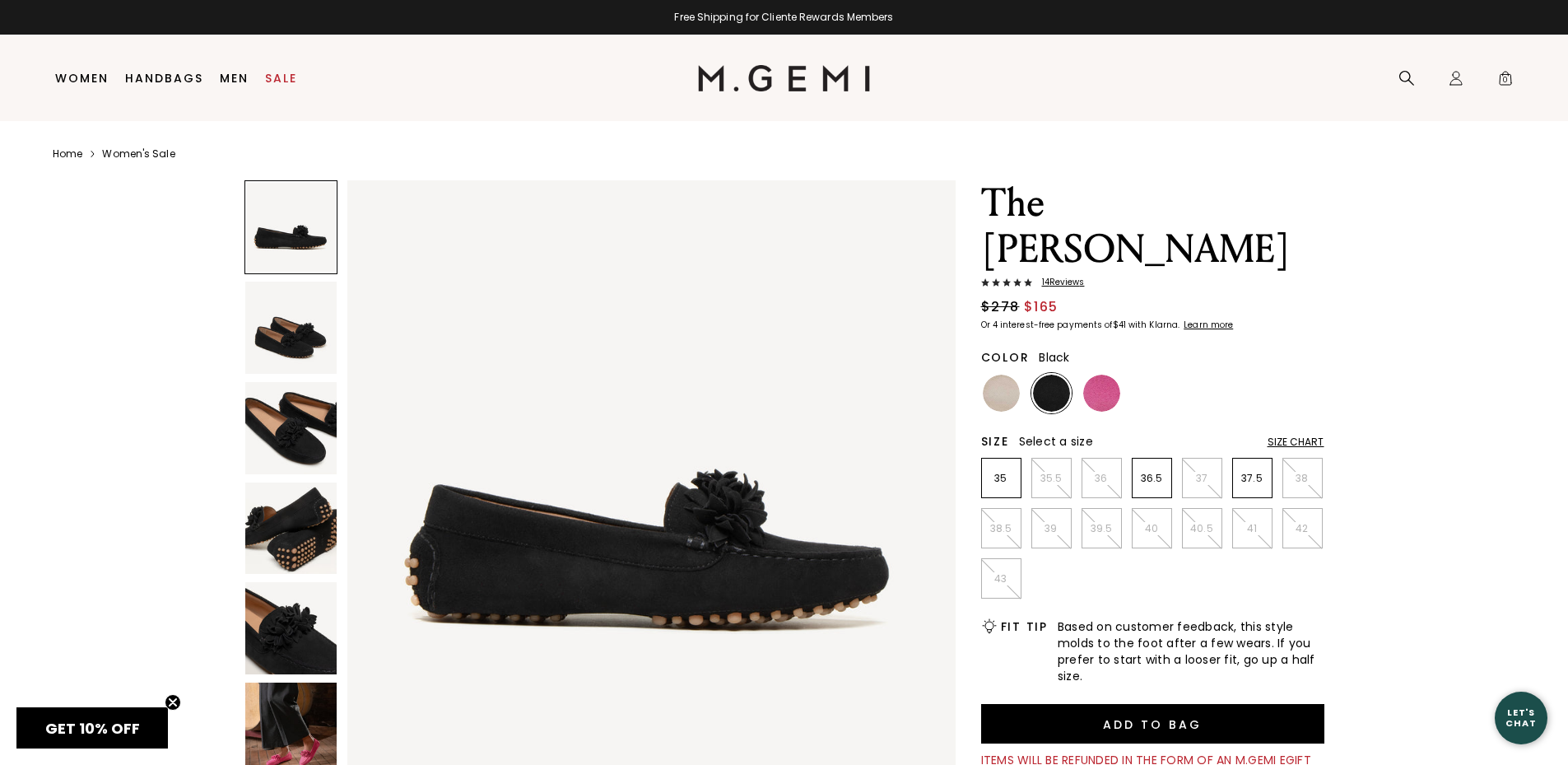 click at bounding box center (291, 227) 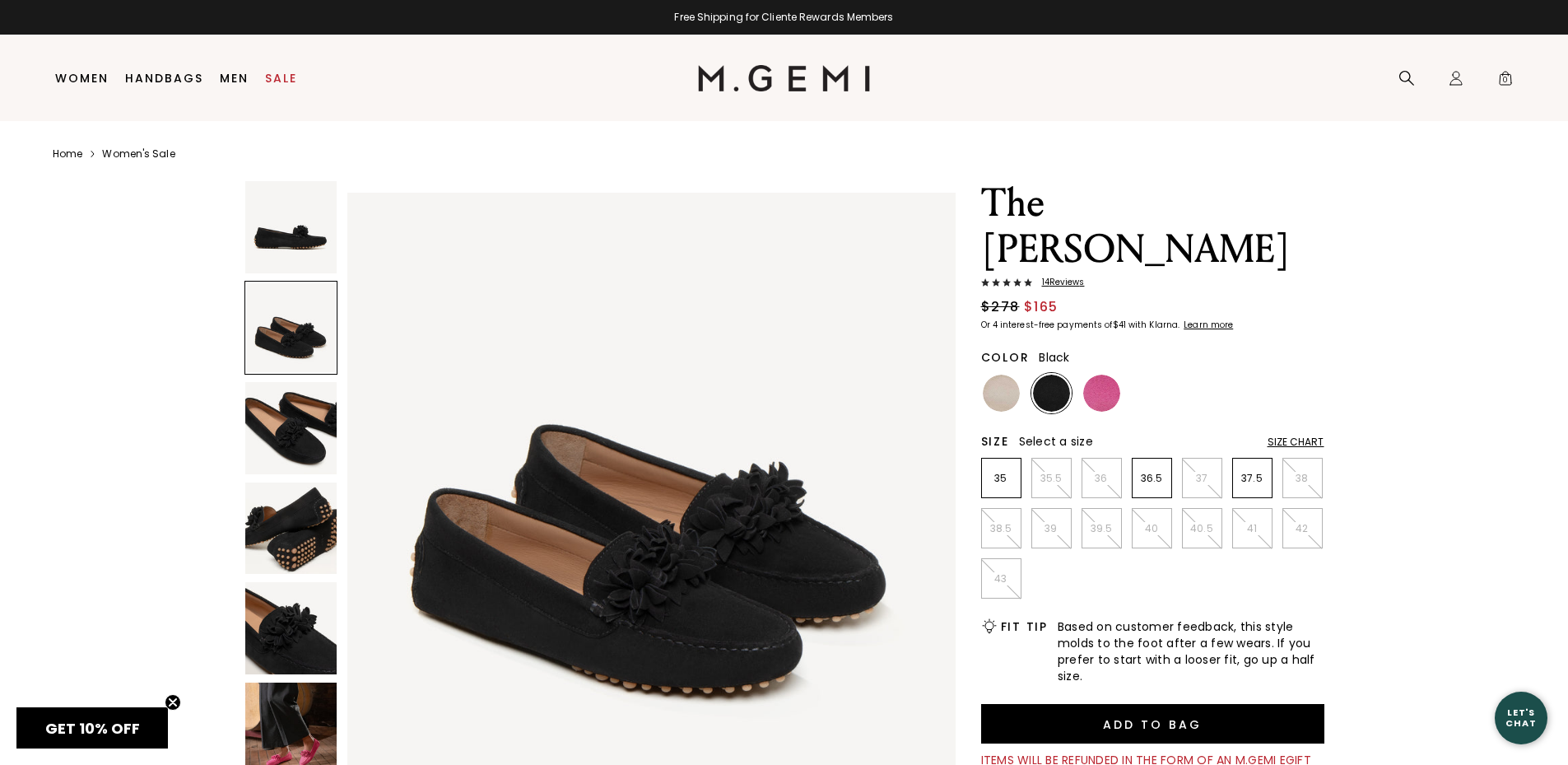 click at bounding box center [291, 428] 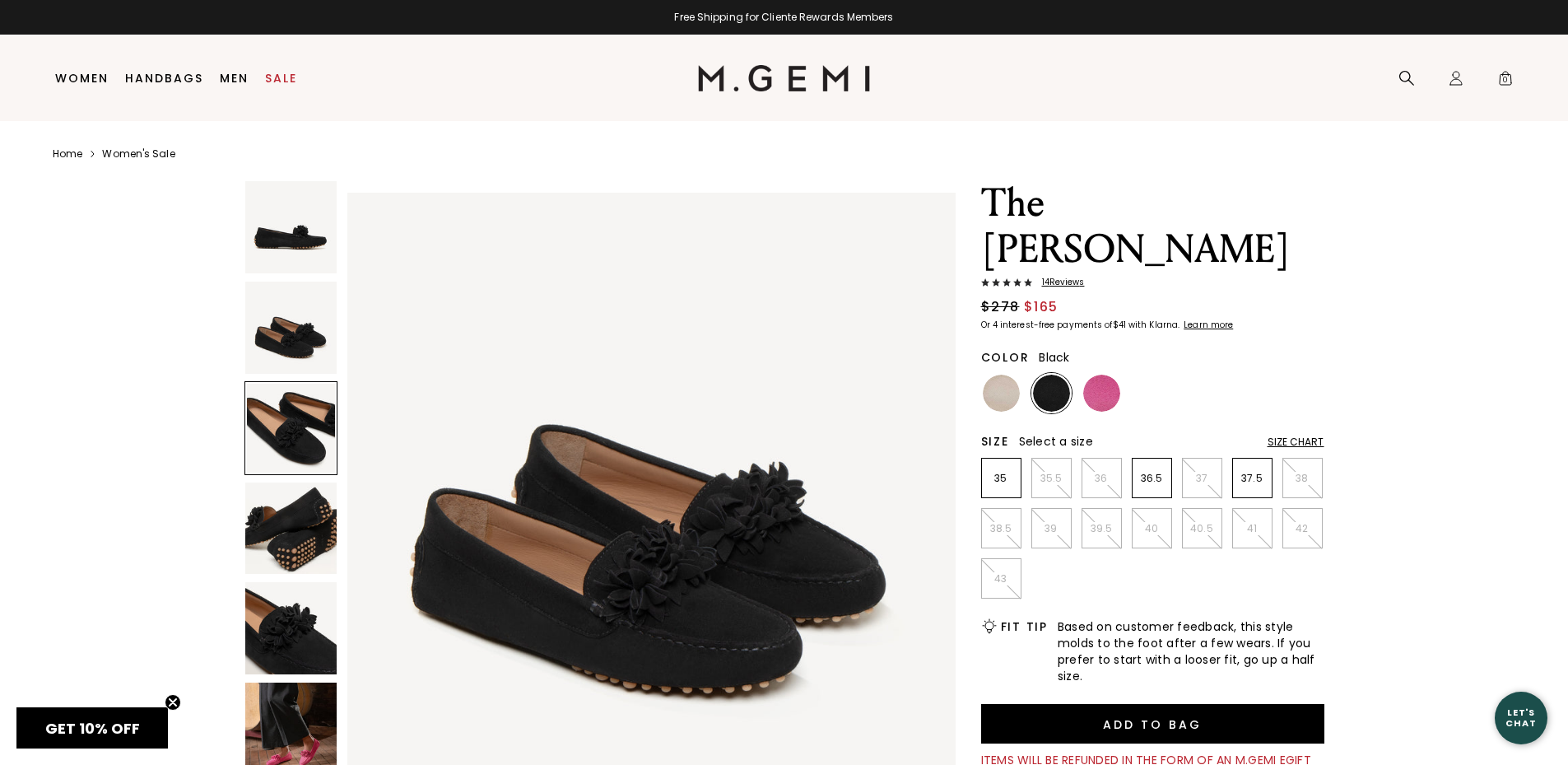 scroll, scrollTop: 1224, scrollLeft: 0, axis: vertical 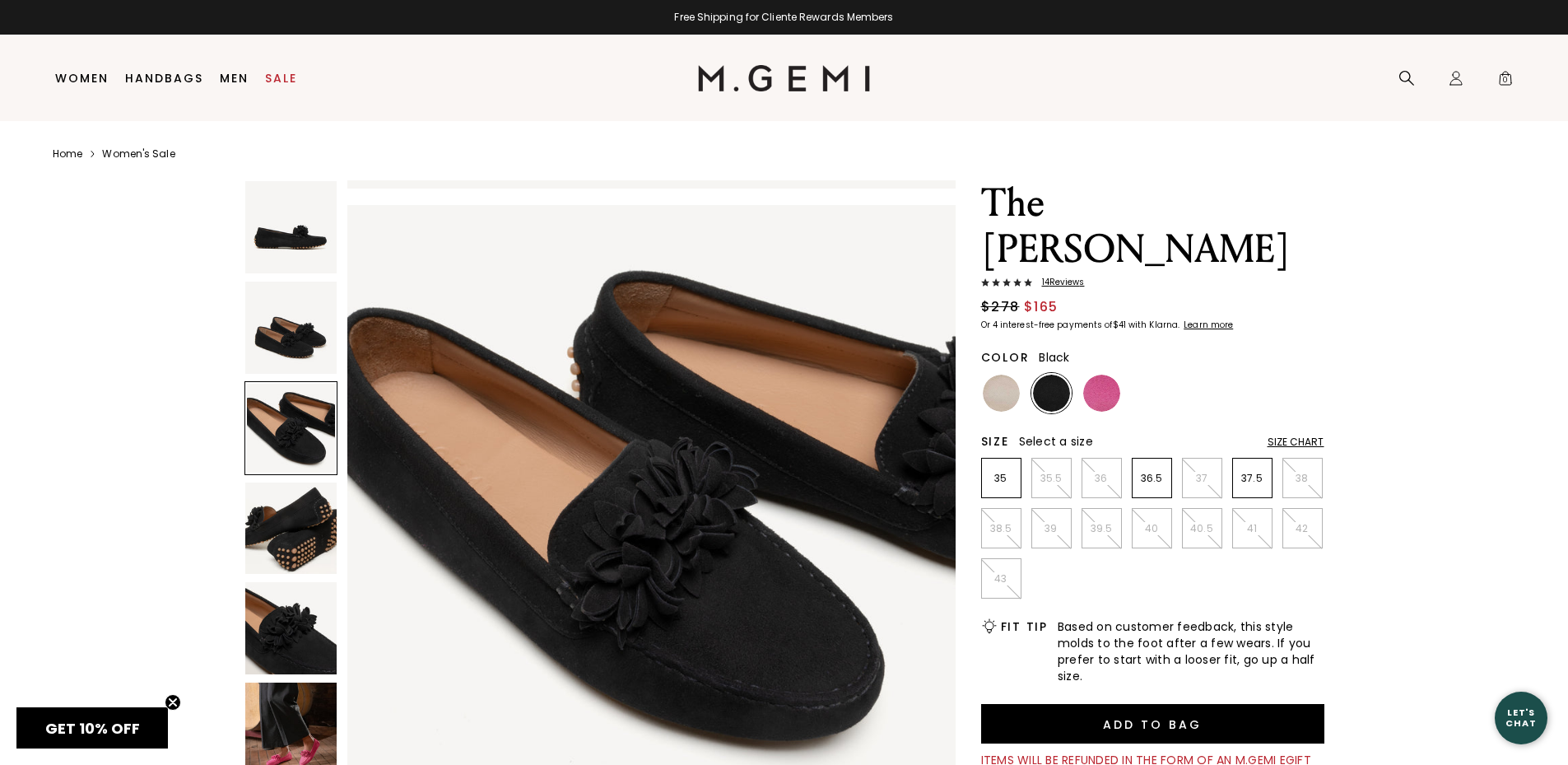 click at bounding box center (291, 529) 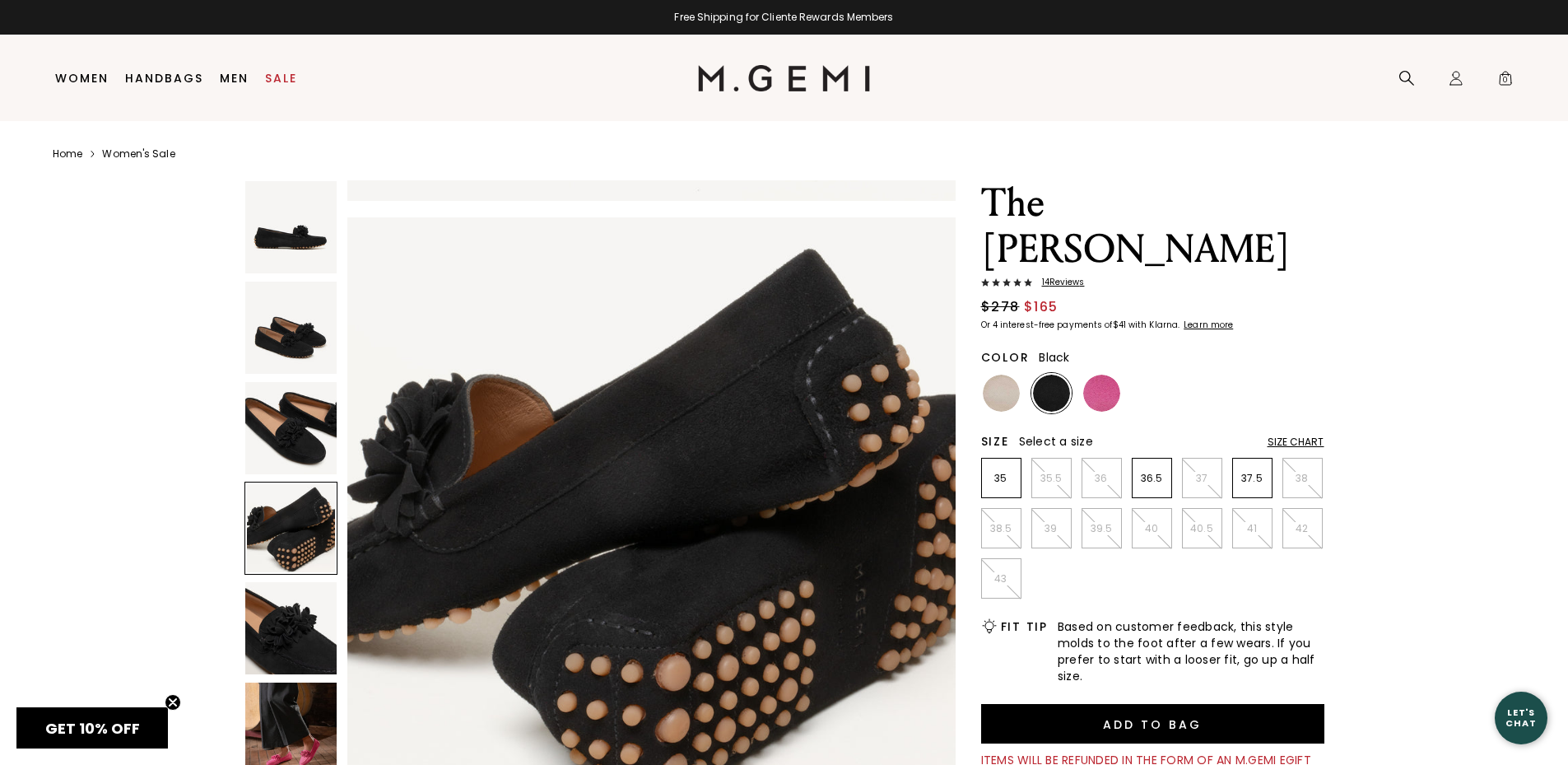 click at bounding box center (291, 628) 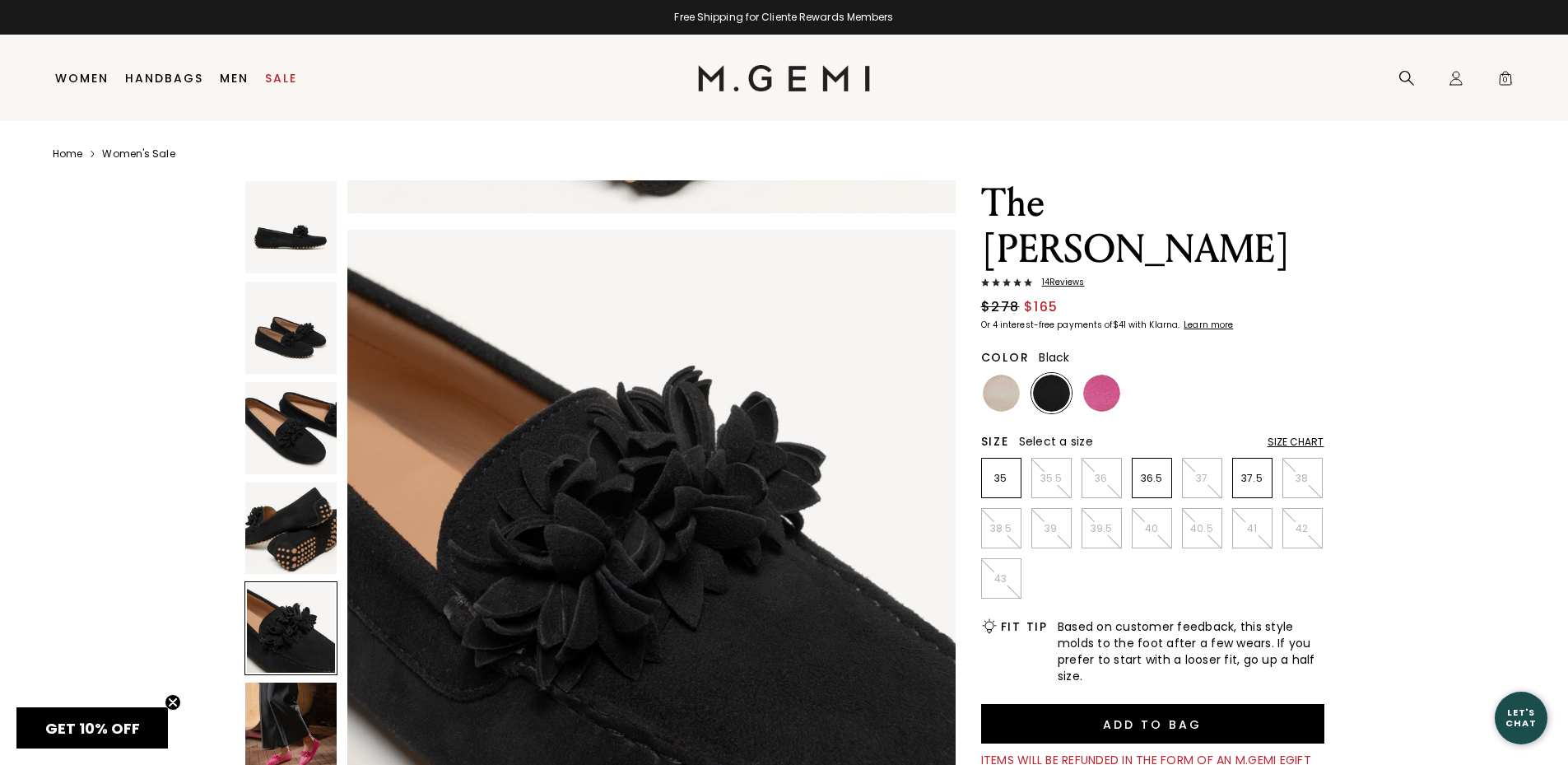 click at bounding box center [291, 729] 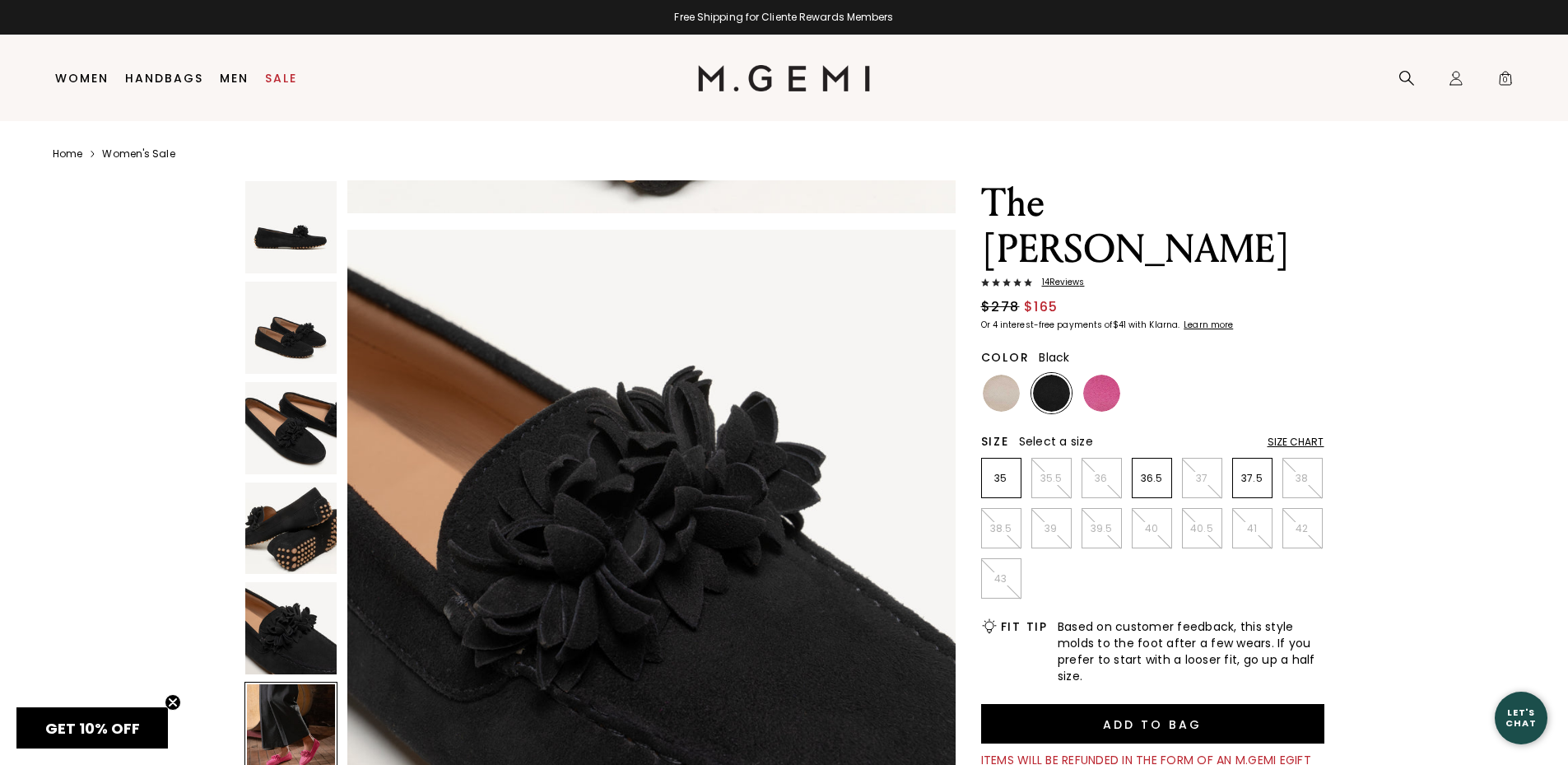 scroll, scrollTop: 3060, scrollLeft: 0, axis: vertical 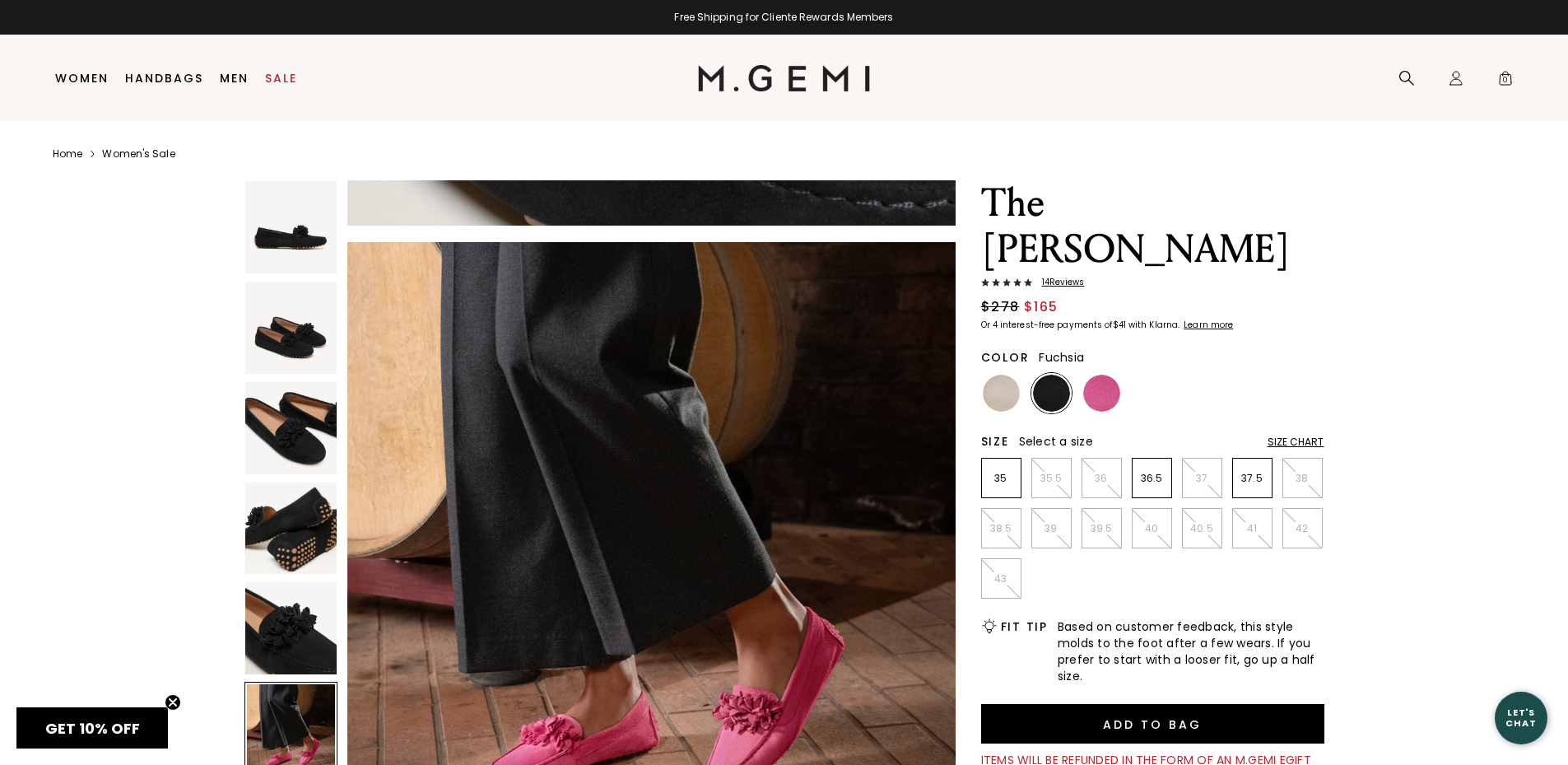 click at bounding box center [1101, 393] 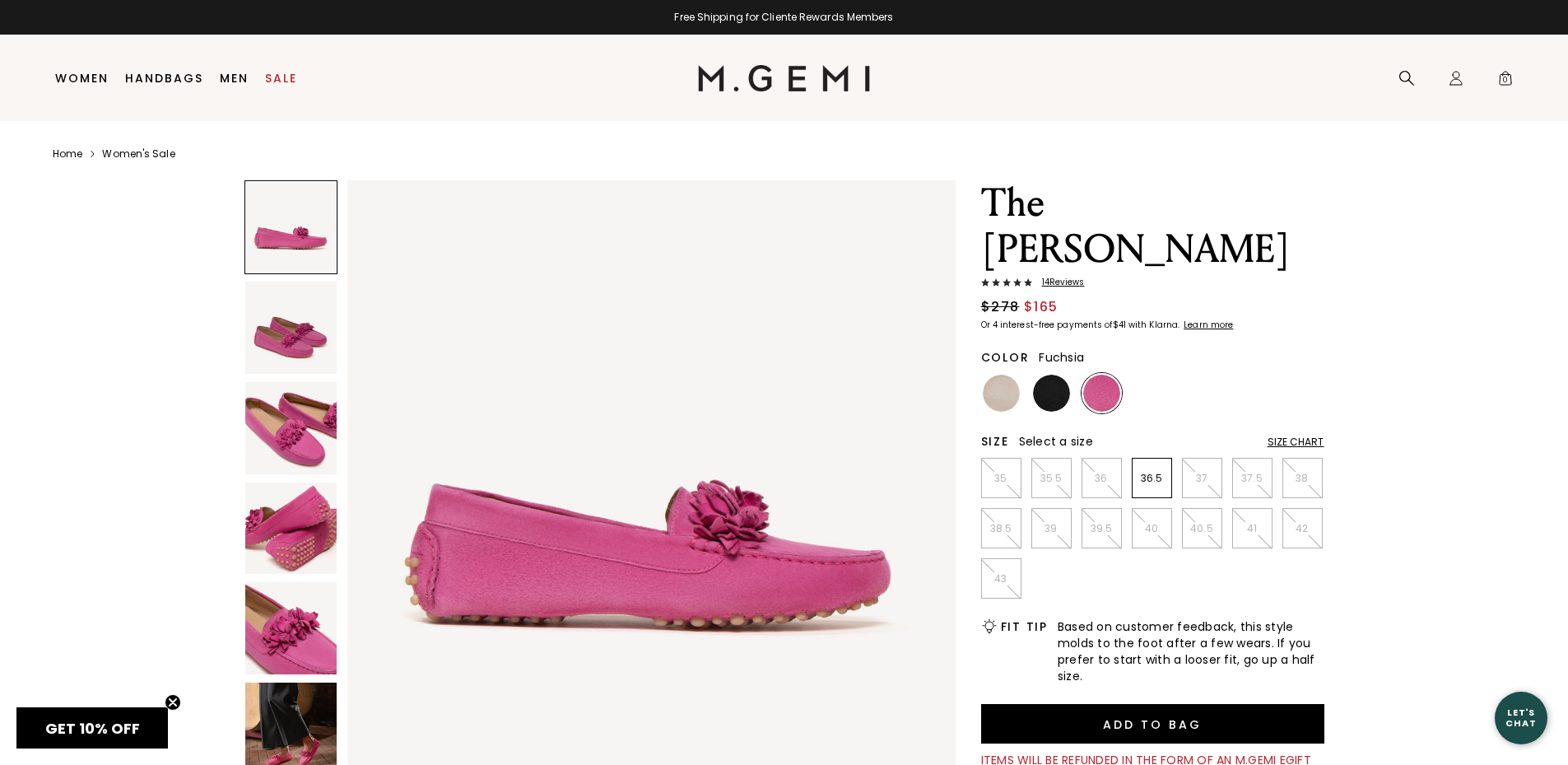 click at bounding box center [291, 227] 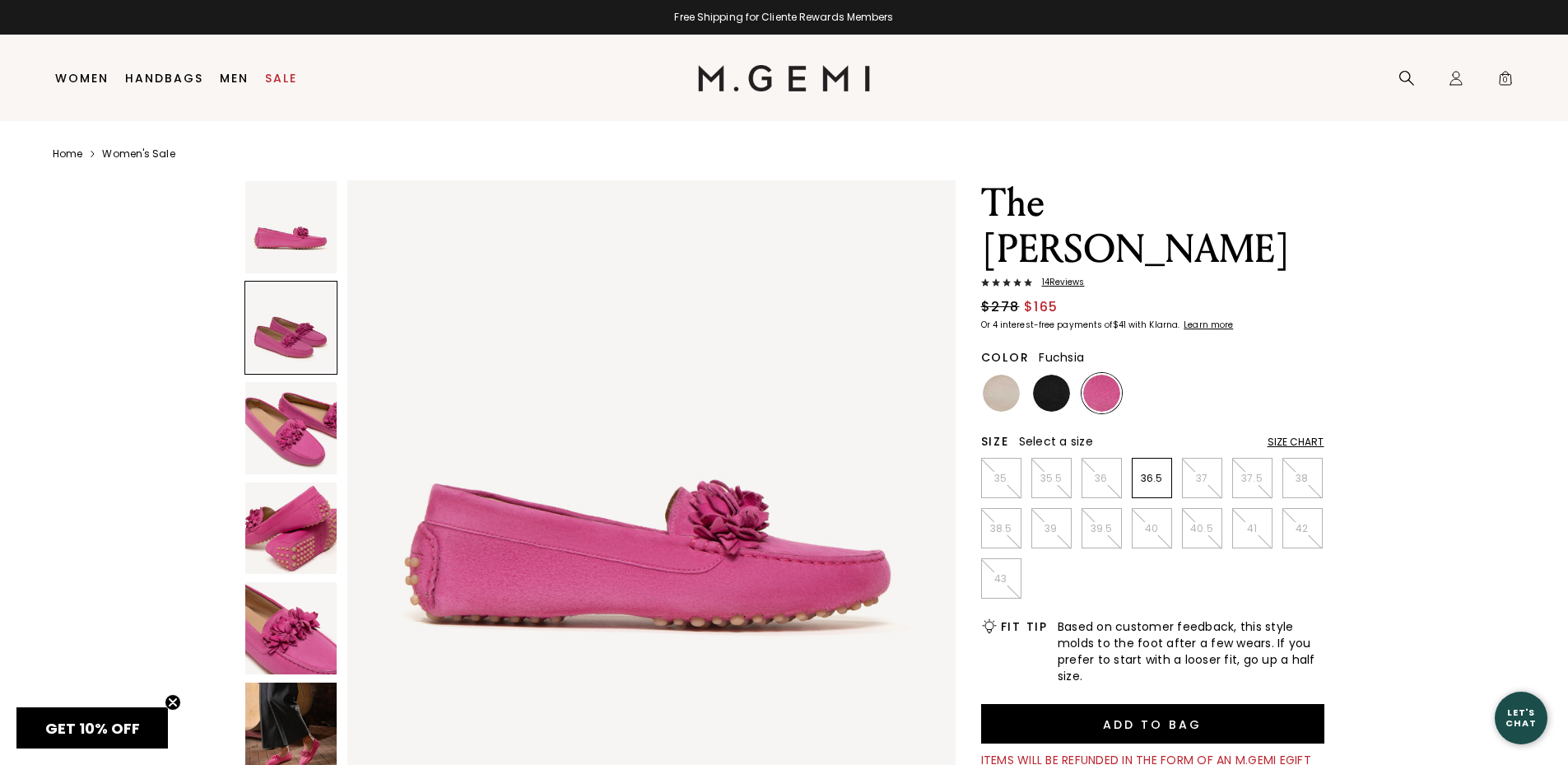 scroll, scrollTop: 612, scrollLeft: 0, axis: vertical 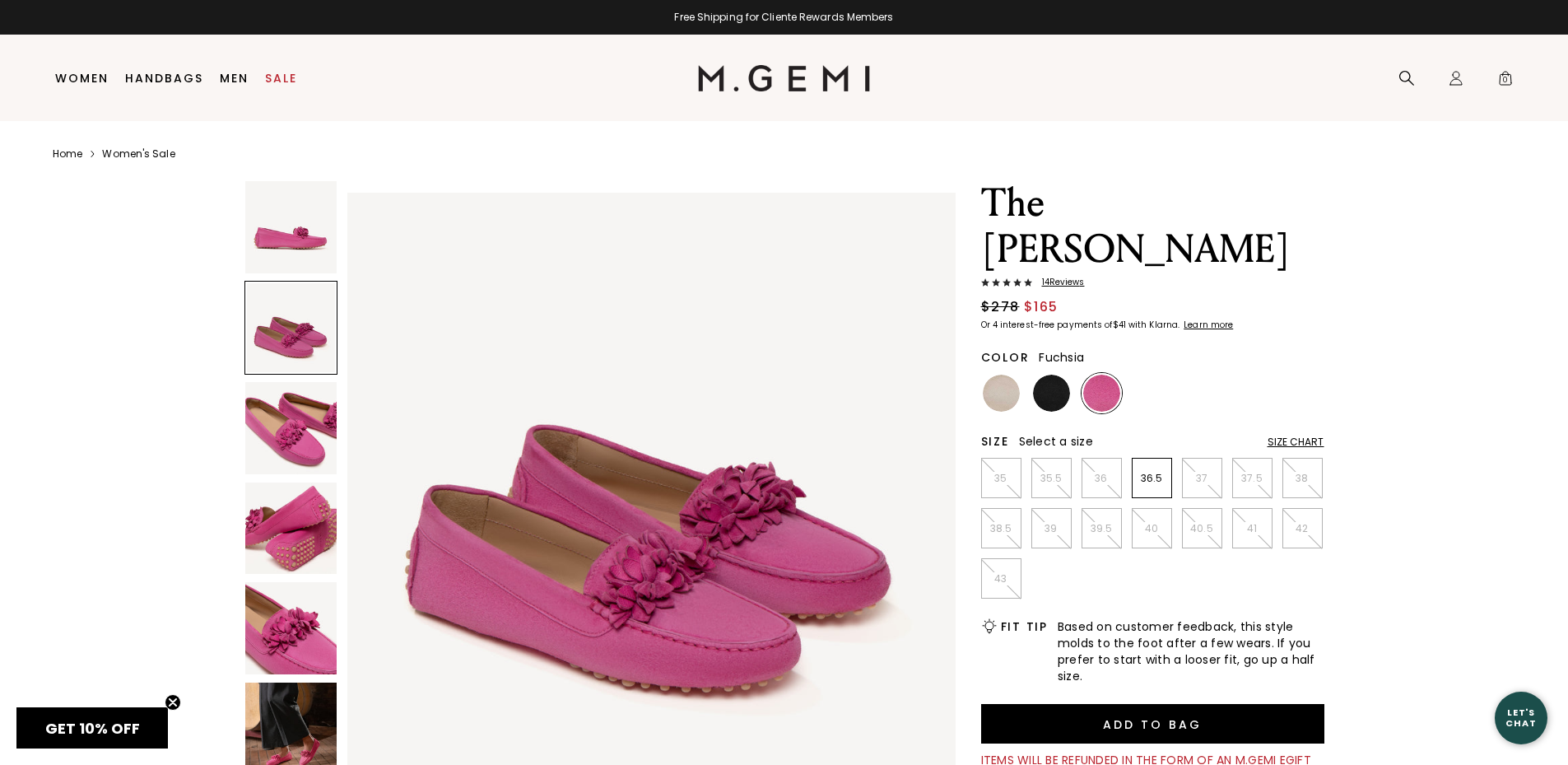 click at bounding box center [291, 428] 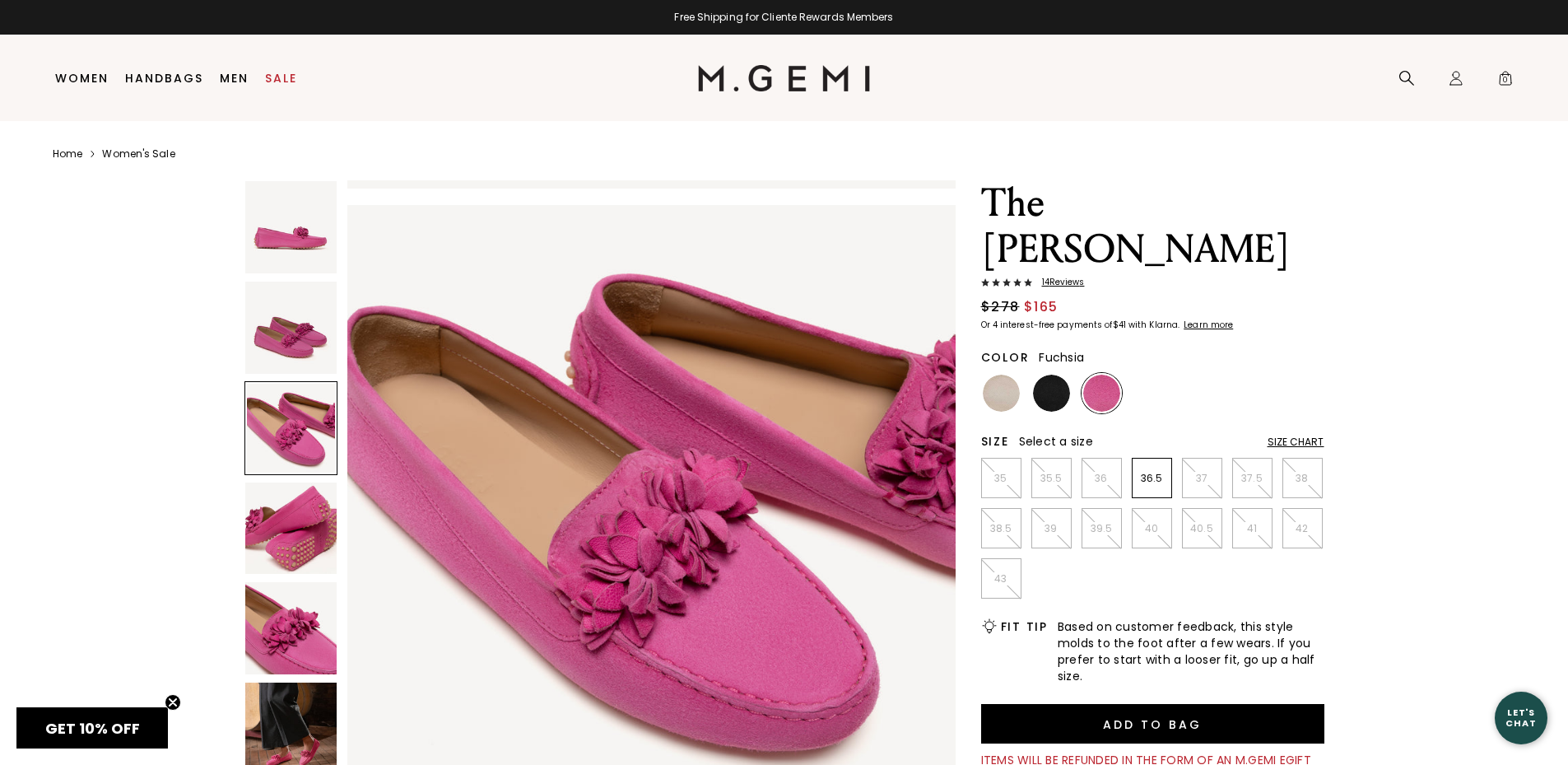 click at bounding box center [651, 509] 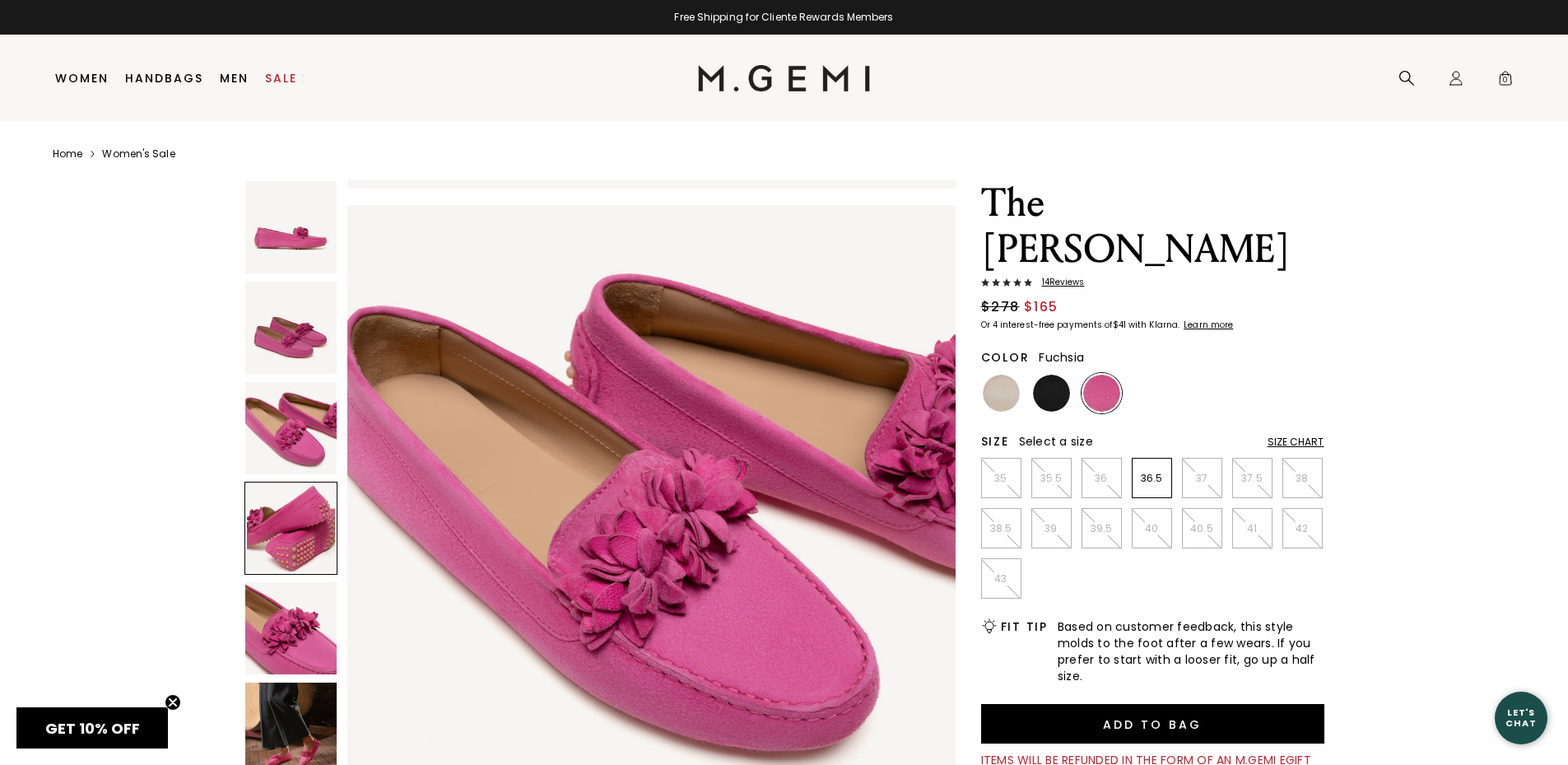 scroll, scrollTop: 1836, scrollLeft: 0, axis: vertical 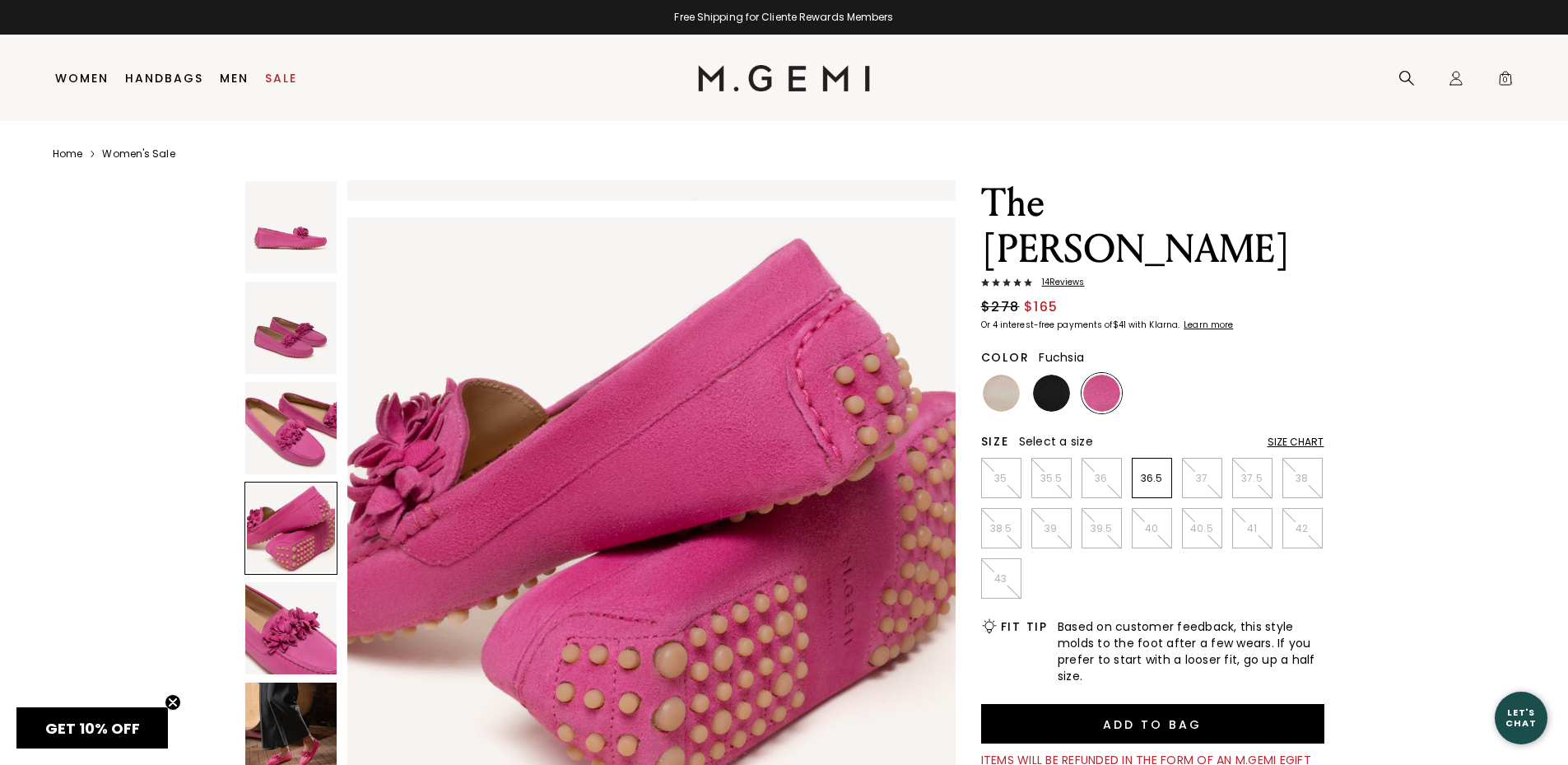 click at bounding box center (291, 628) 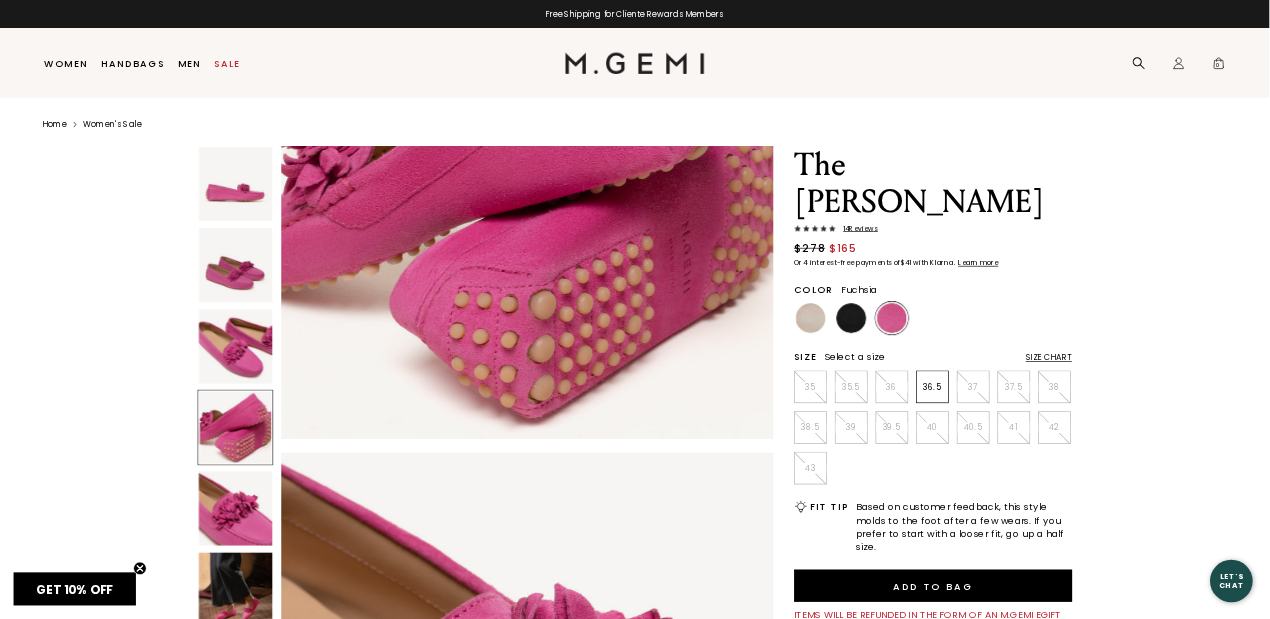scroll, scrollTop: 2873, scrollLeft: 0, axis: vertical 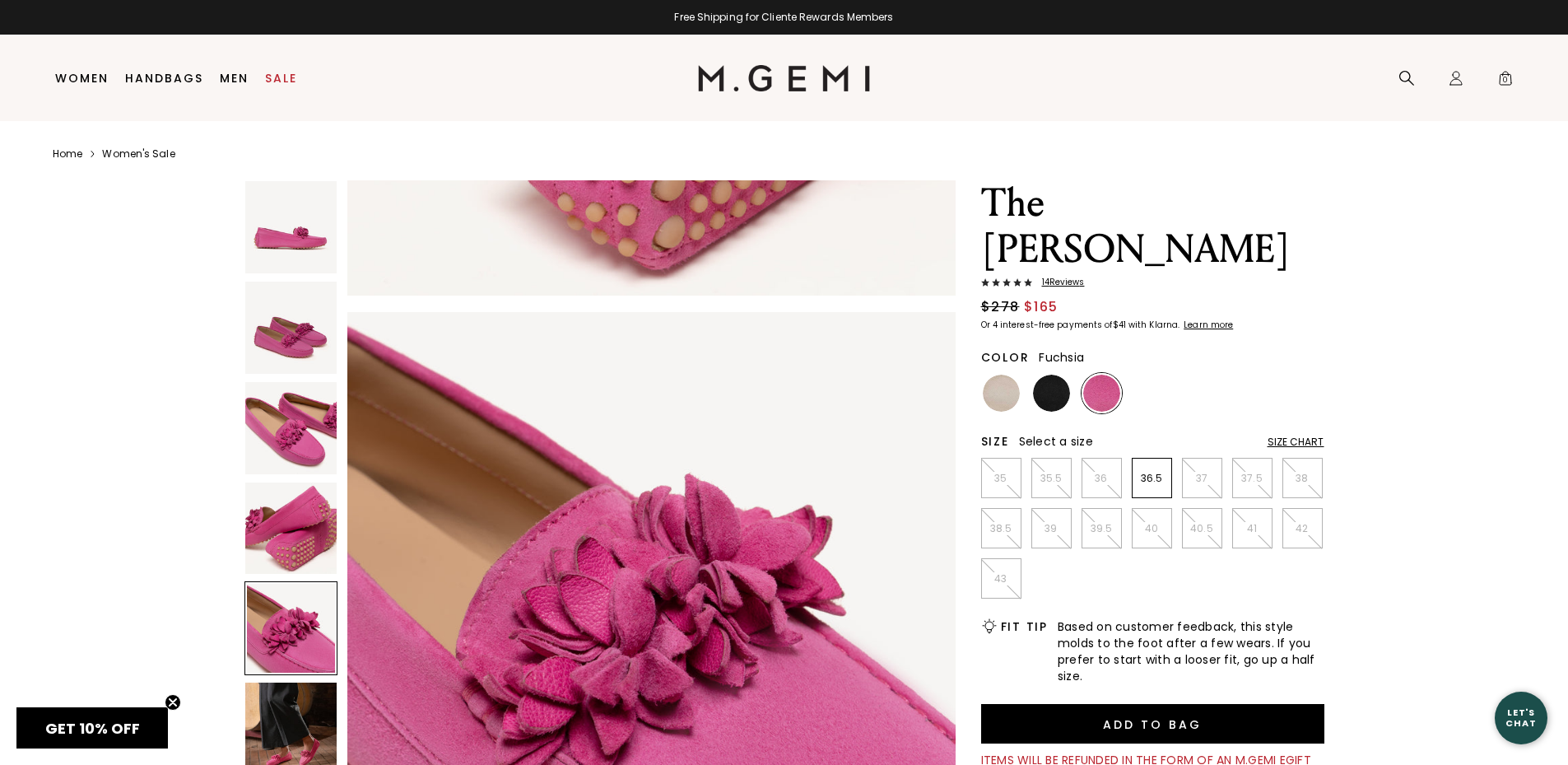 click at bounding box center [651, 616] 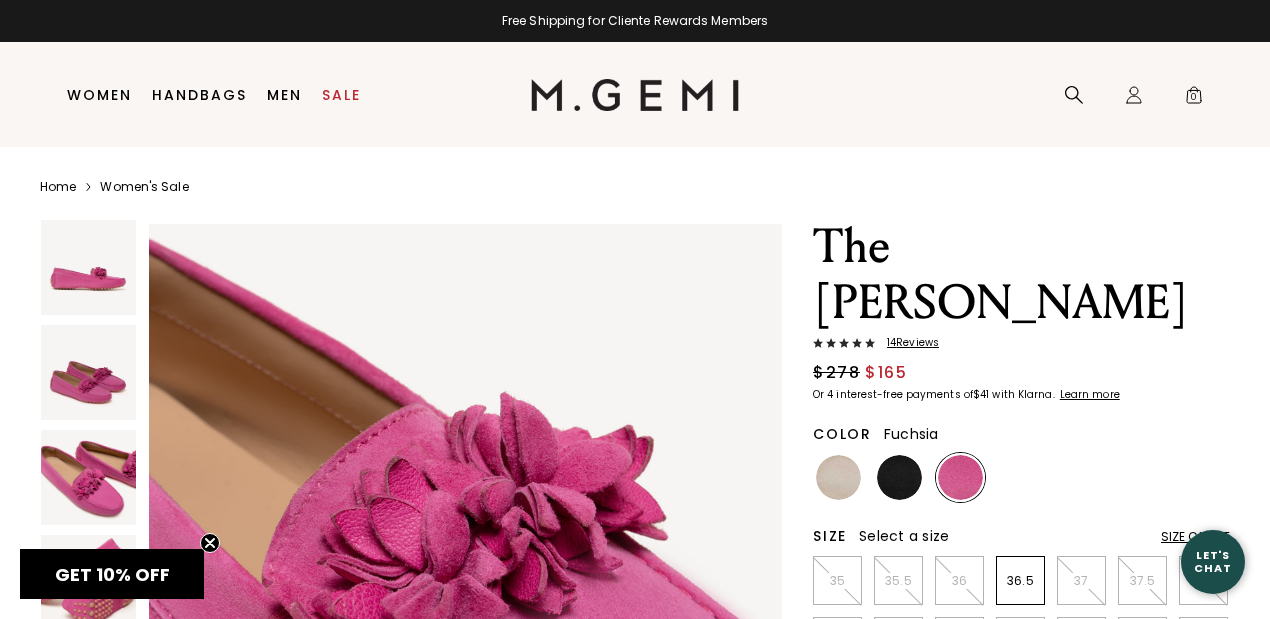 scroll, scrollTop: 2672, scrollLeft: 0, axis: vertical 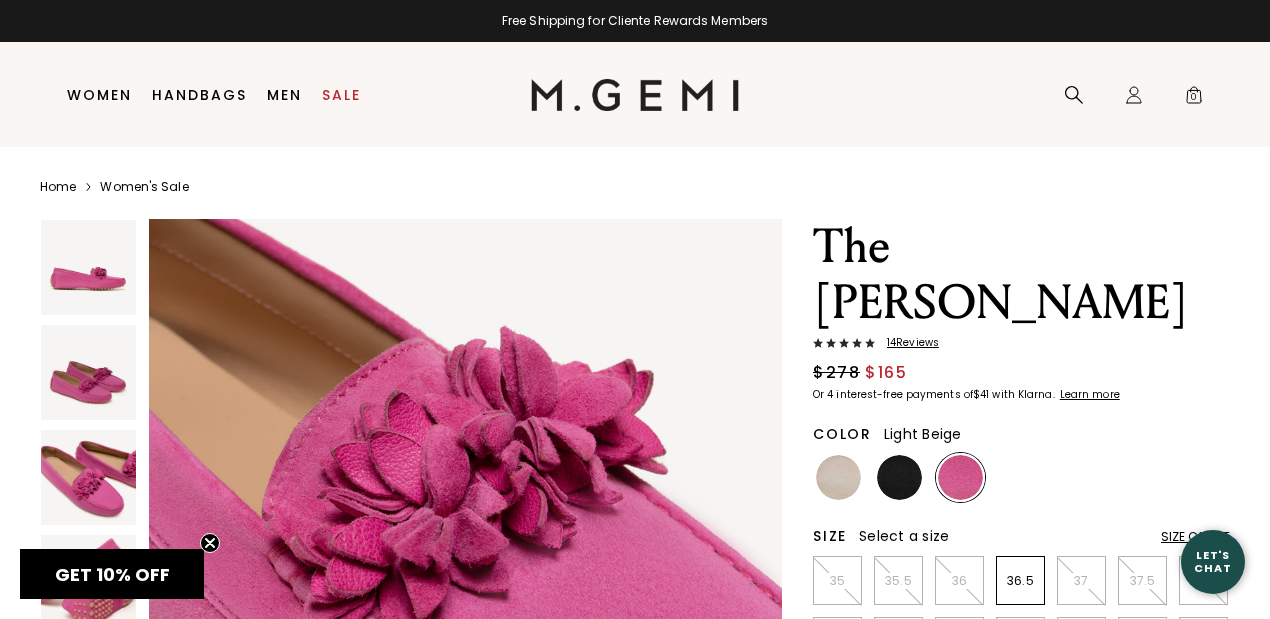 click at bounding box center [838, 477] 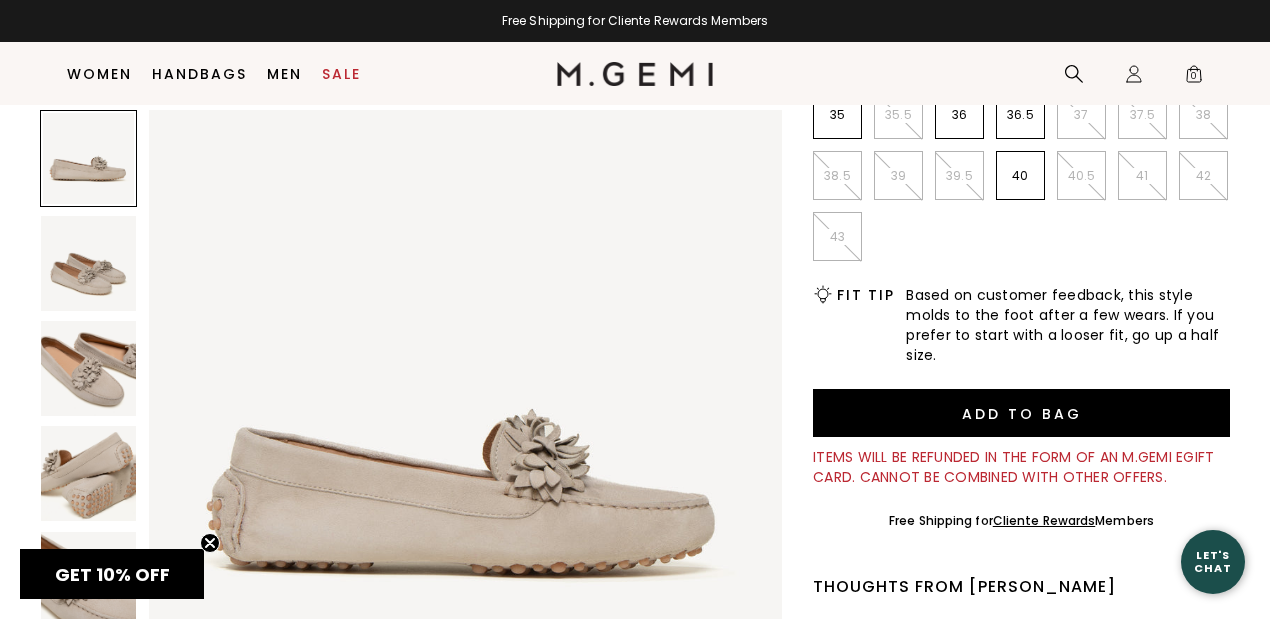 scroll, scrollTop: 491, scrollLeft: 0, axis: vertical 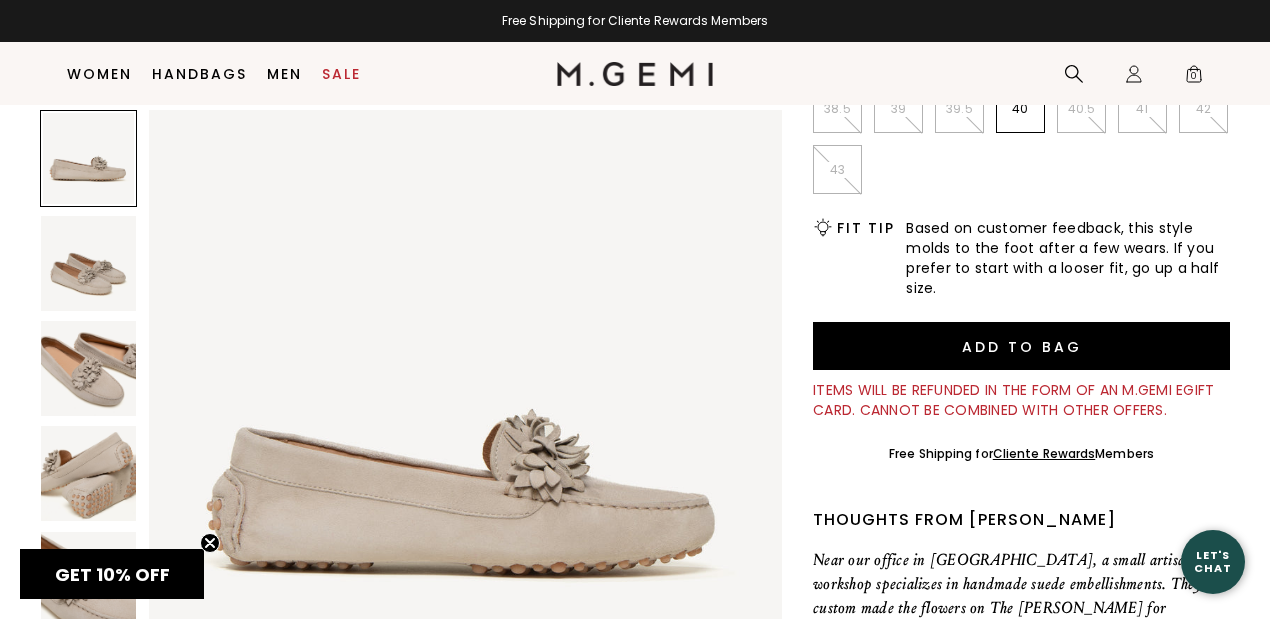 click at bounding box center (88, 426) 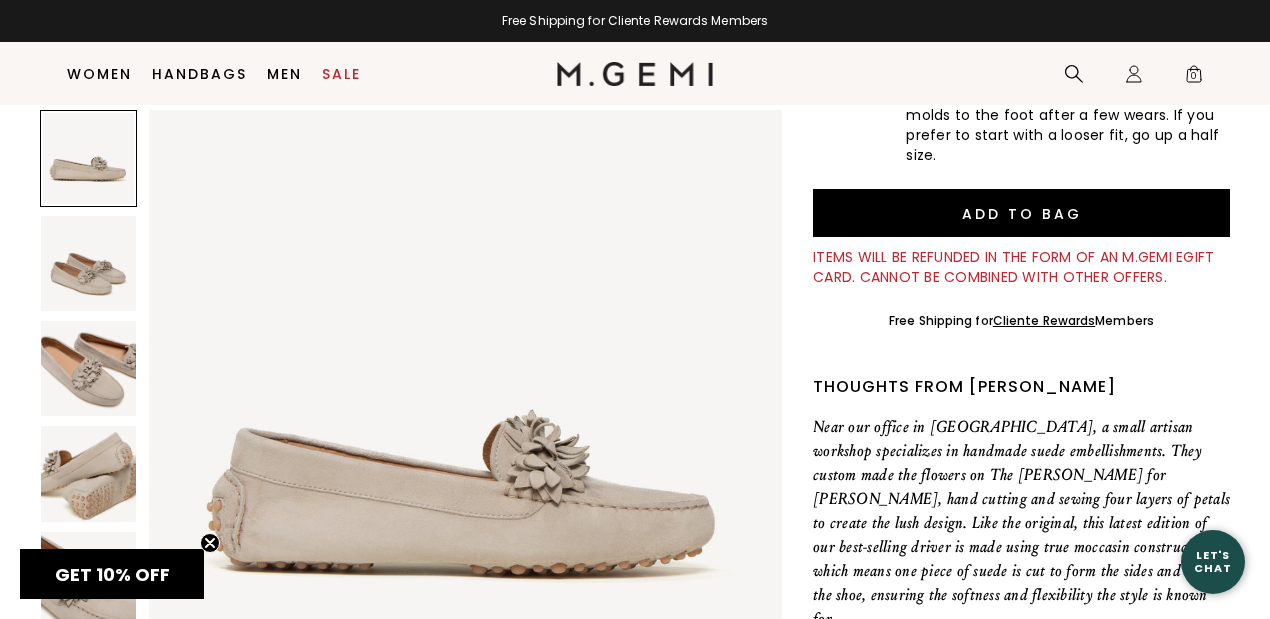 scroll, scrollTop: 691, scrollLeft: 0, axis: vertical 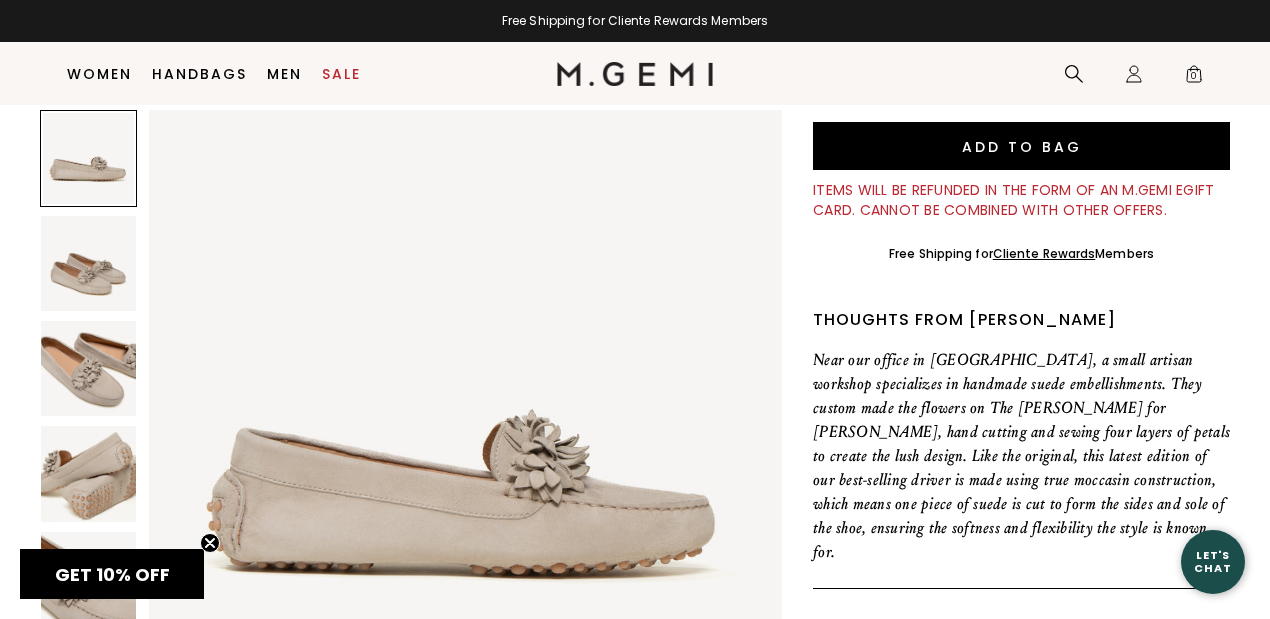 click at bounding box center (88, 368) 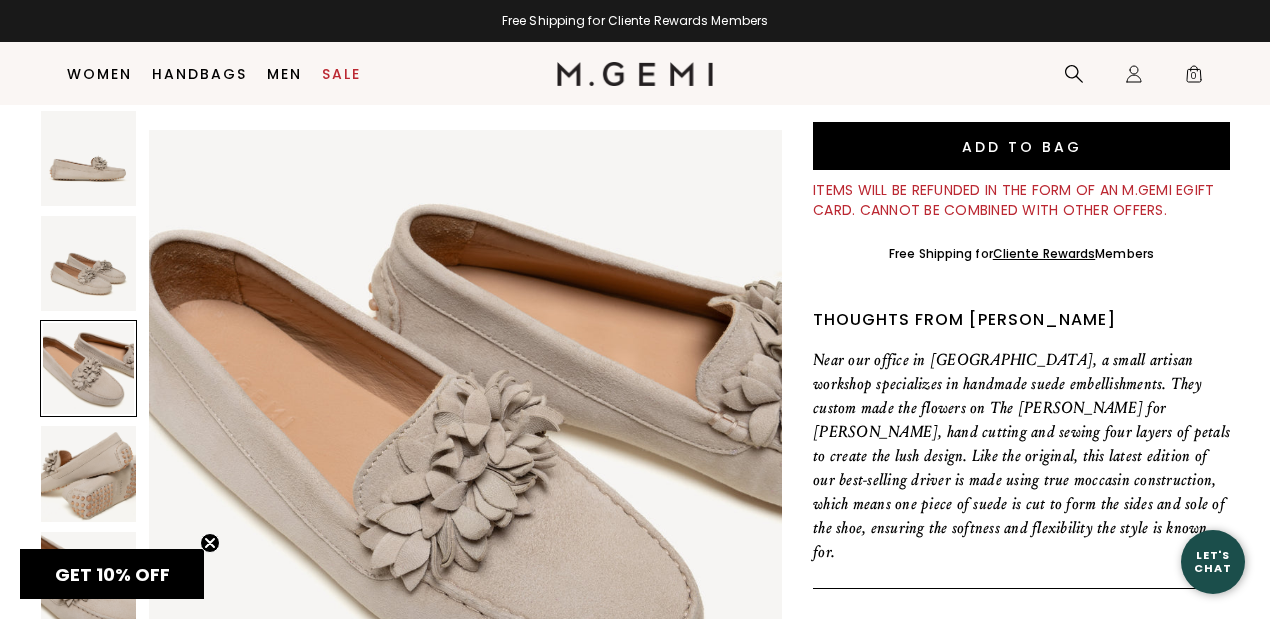 click at bounding box center [88, 158] 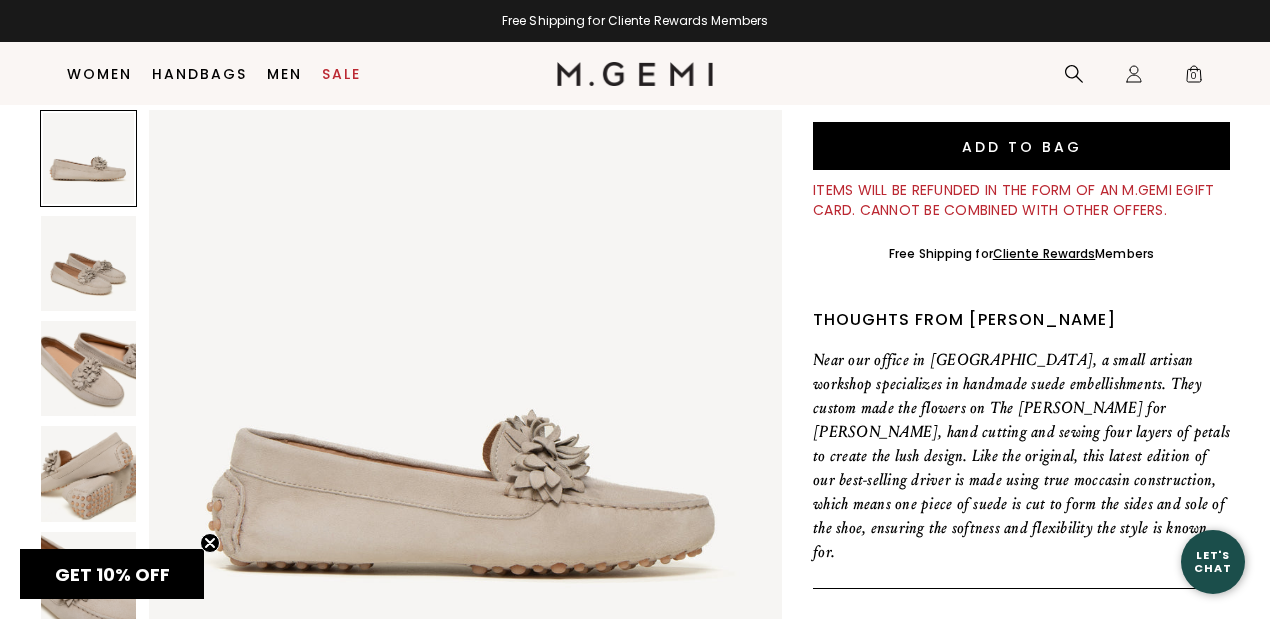 click at bounding box center [88, 263] 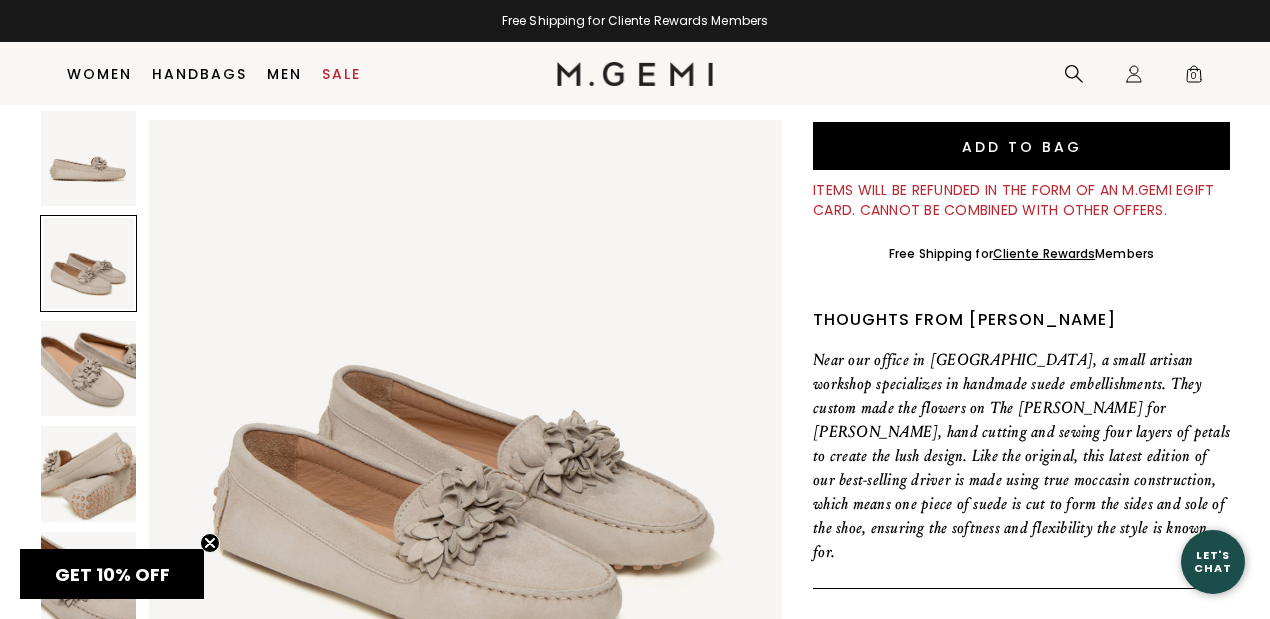 click at bounding box center [88, 368] 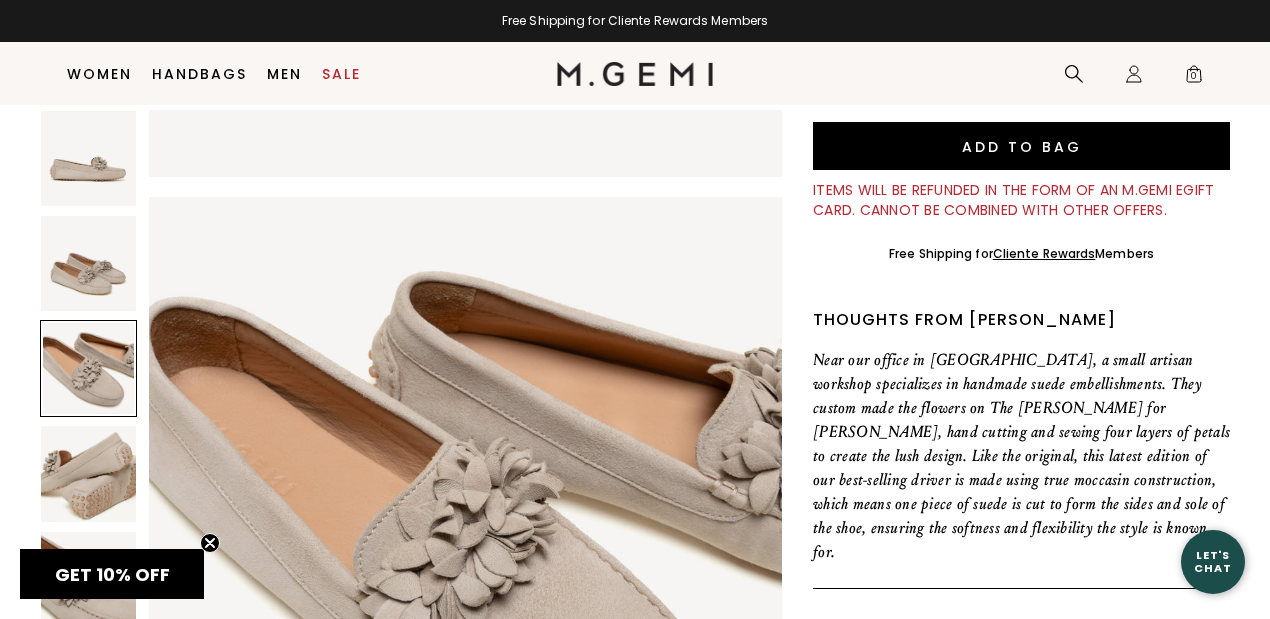 scroll, scrollTop: 1352, scrollLeft: 0, axis: vertical 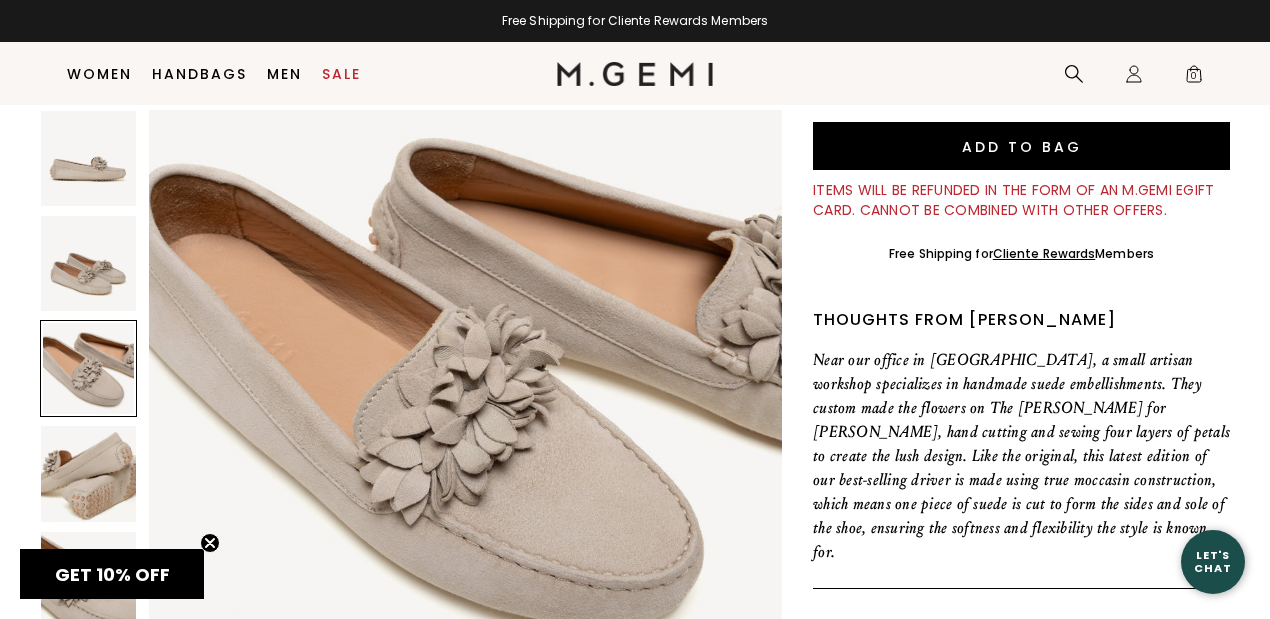 click at bounding box center (88, 473) 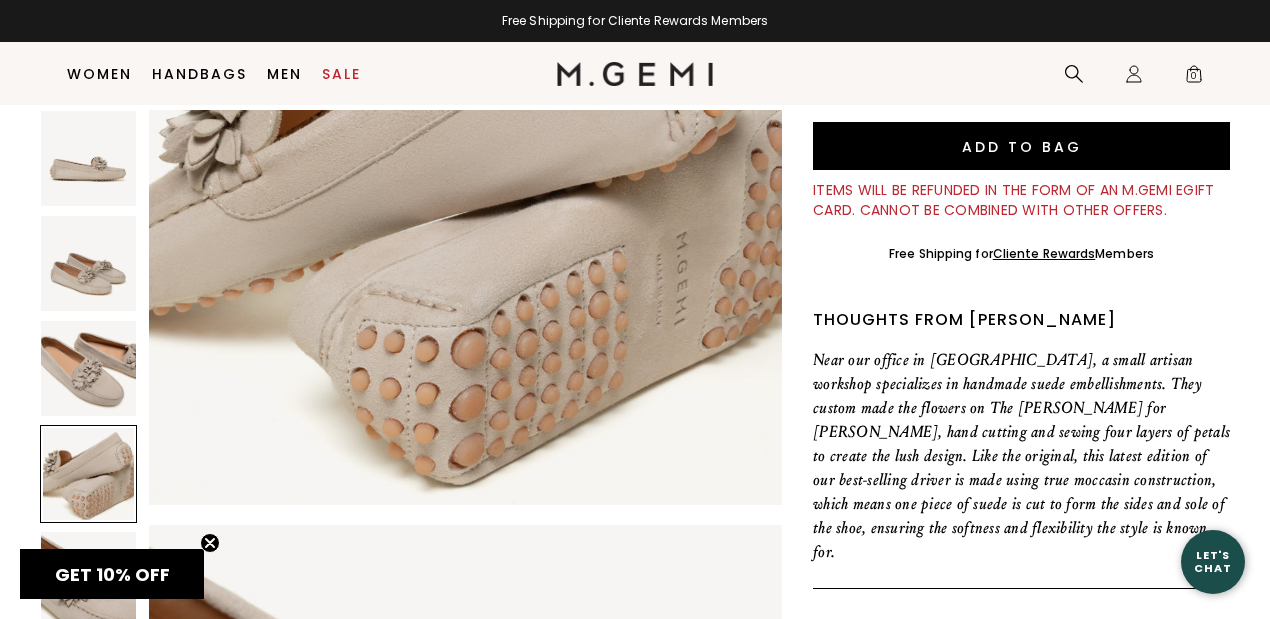 click at bounding box center (88, 473) 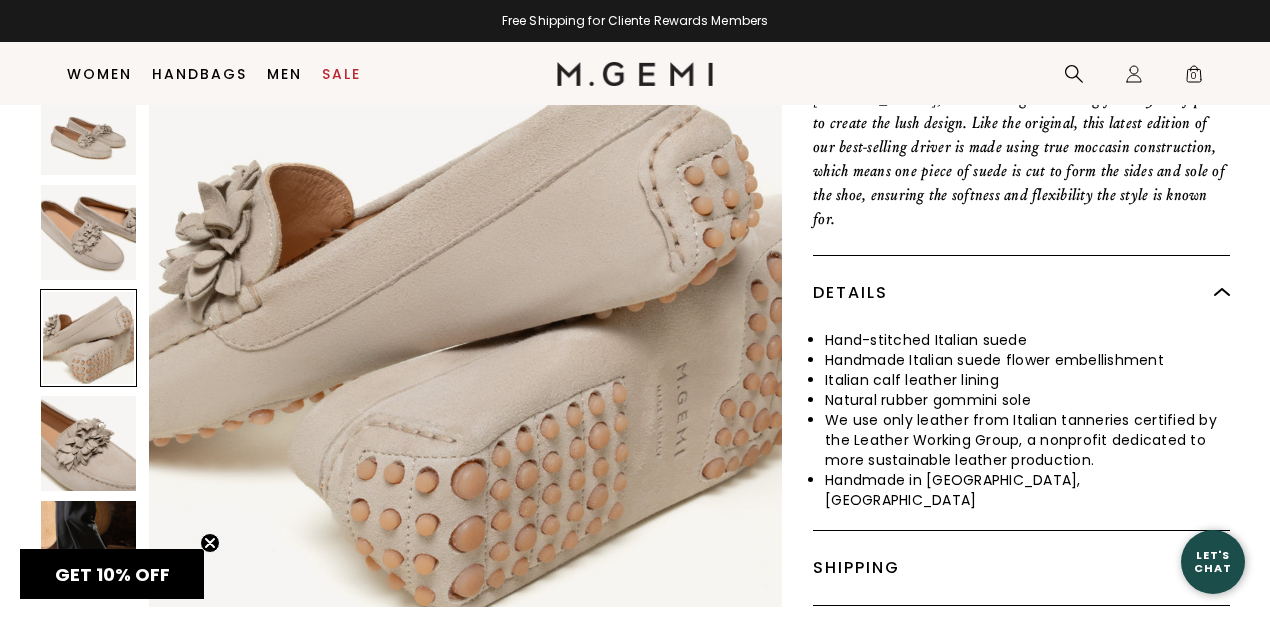 scroll, scrollTop: 1091, scrollLeft: 0, axis: vertical 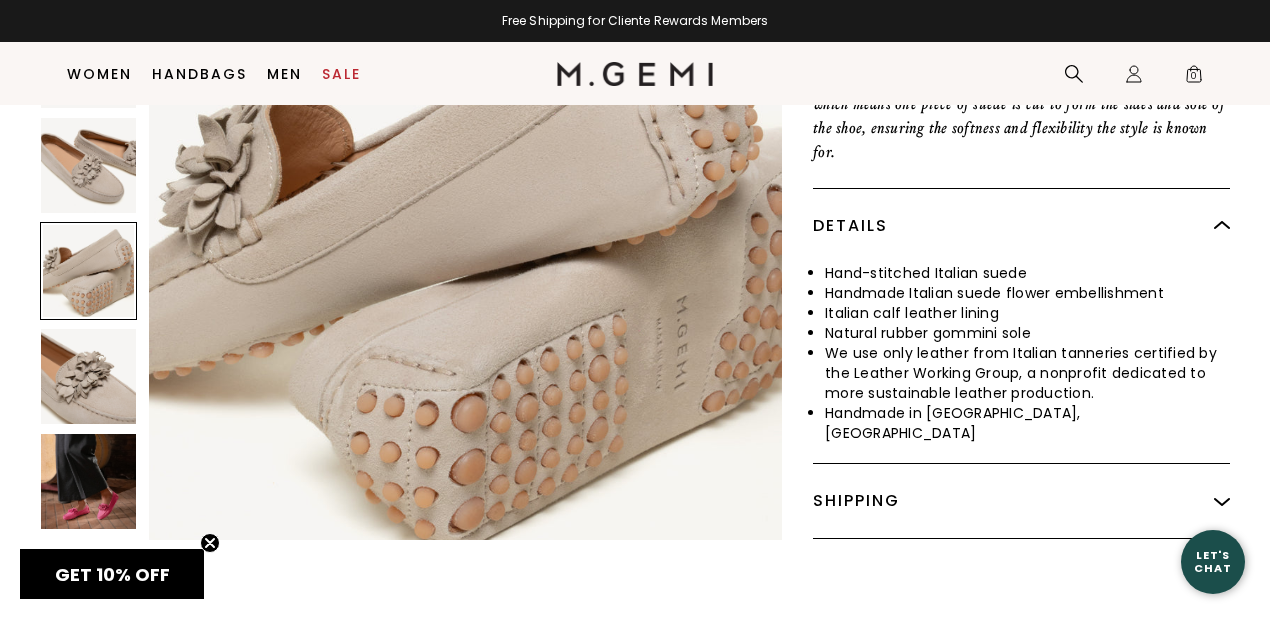 click at bounding box center (88, 480) 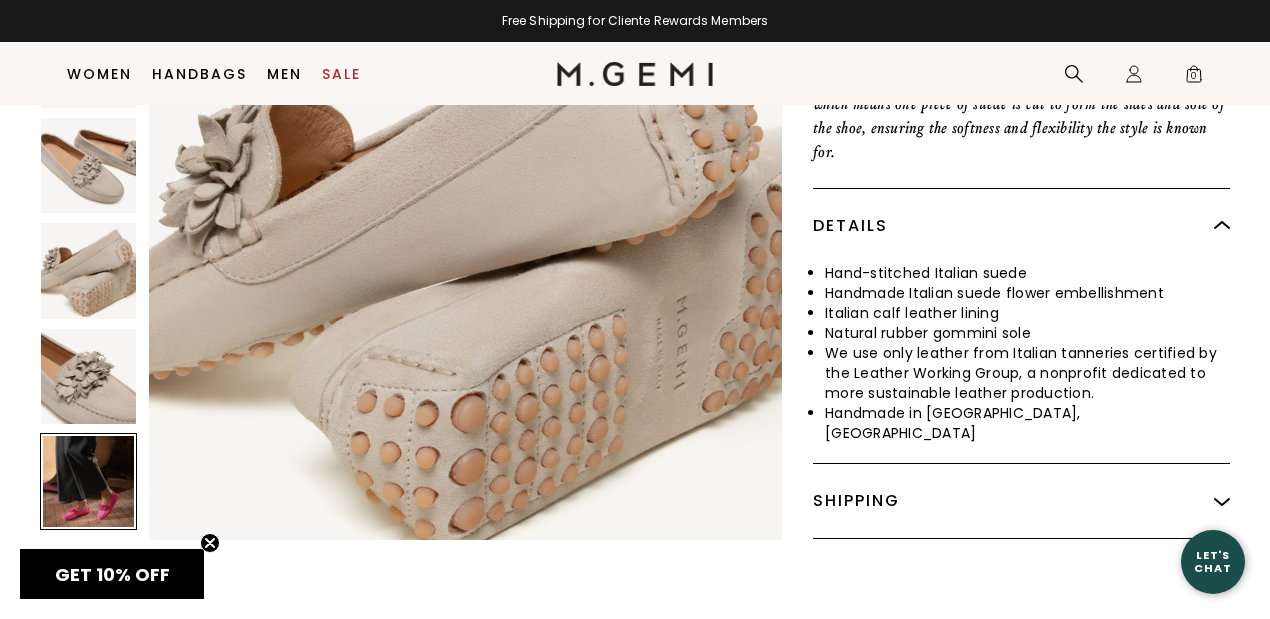 scroll, scrollTop: 3214, scrollLeft: 0, axis: vertical 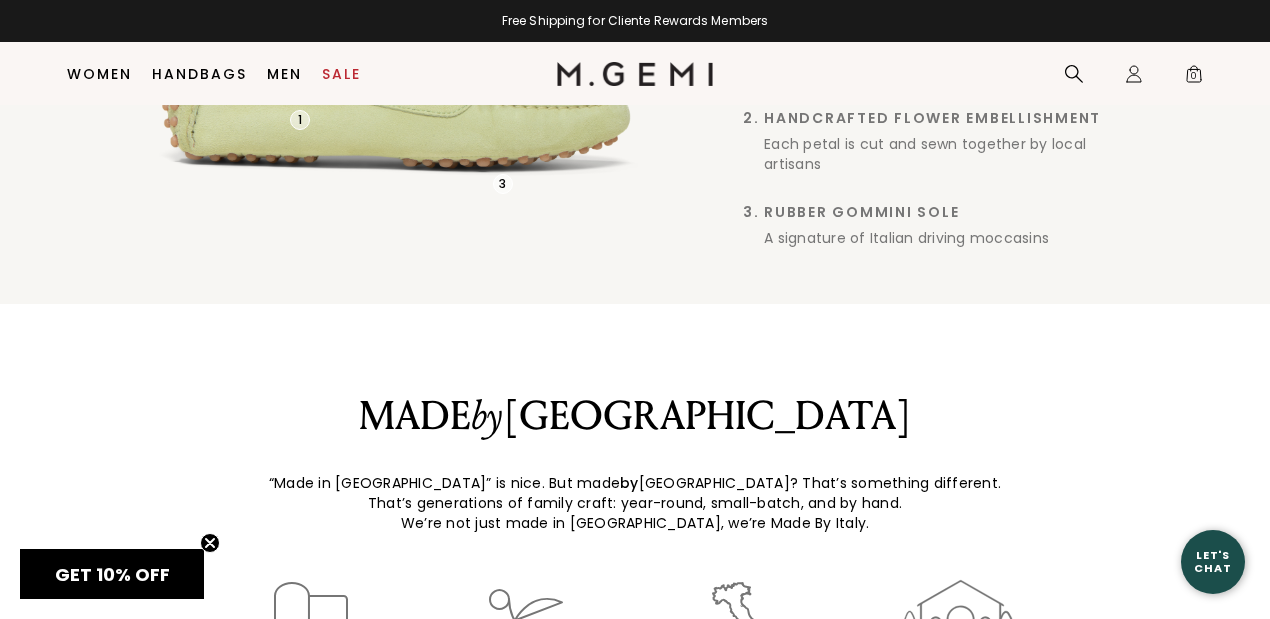 click 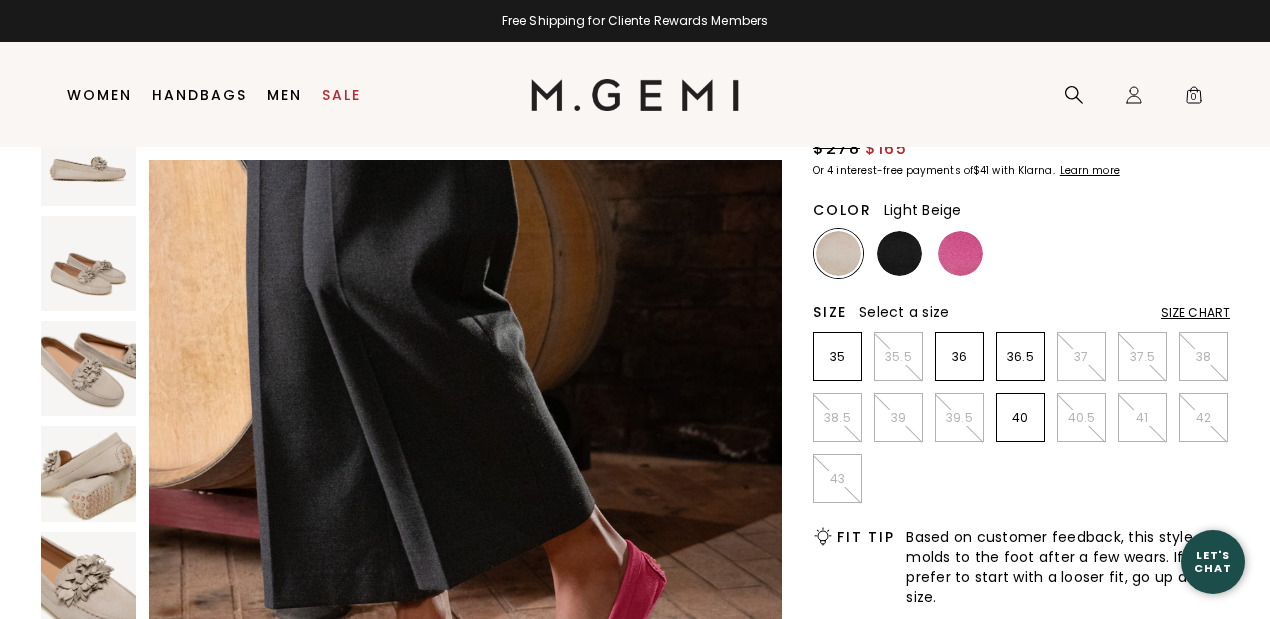 scroll, scrollTop: 0, scrollLeft: 0, axis: both 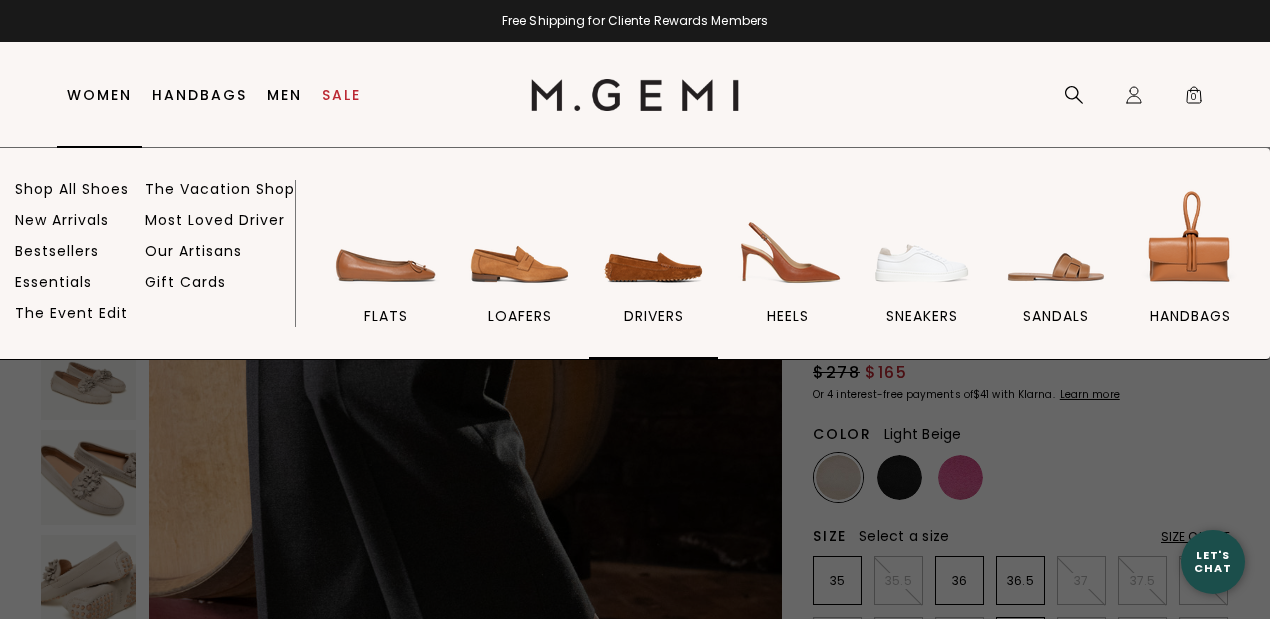 click at bounding box center (654, 241) 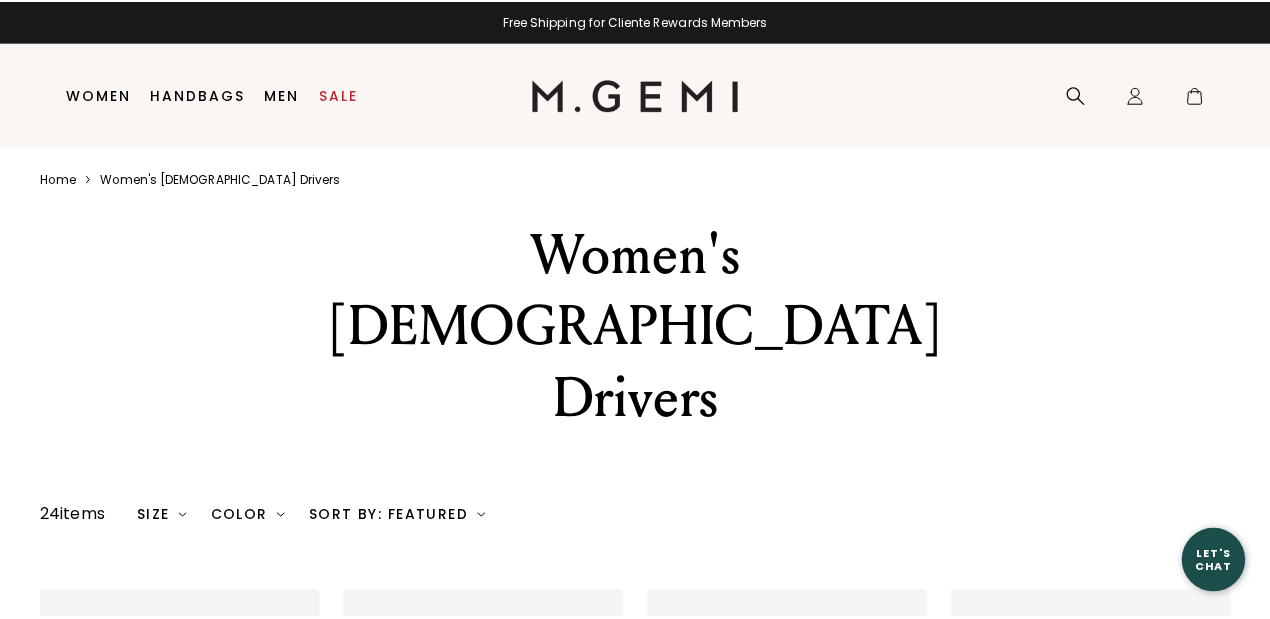 scroll, scrollTop: 0, scrollLeft: 0, axis: both 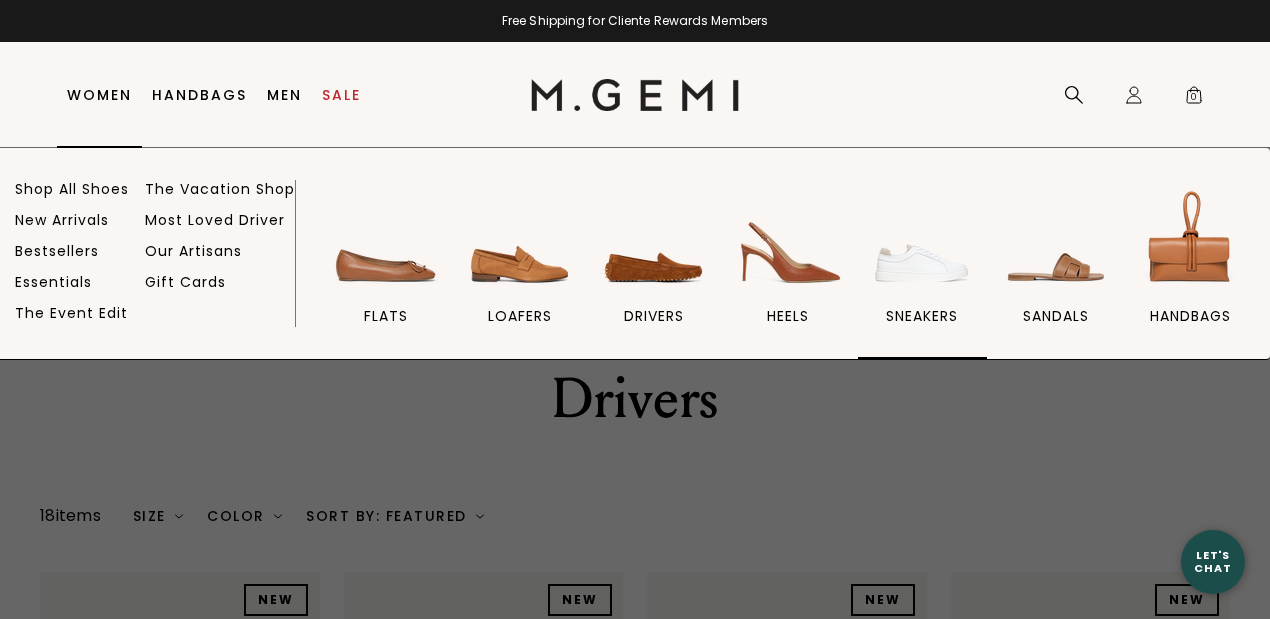 click at bounding box center [922, 241] 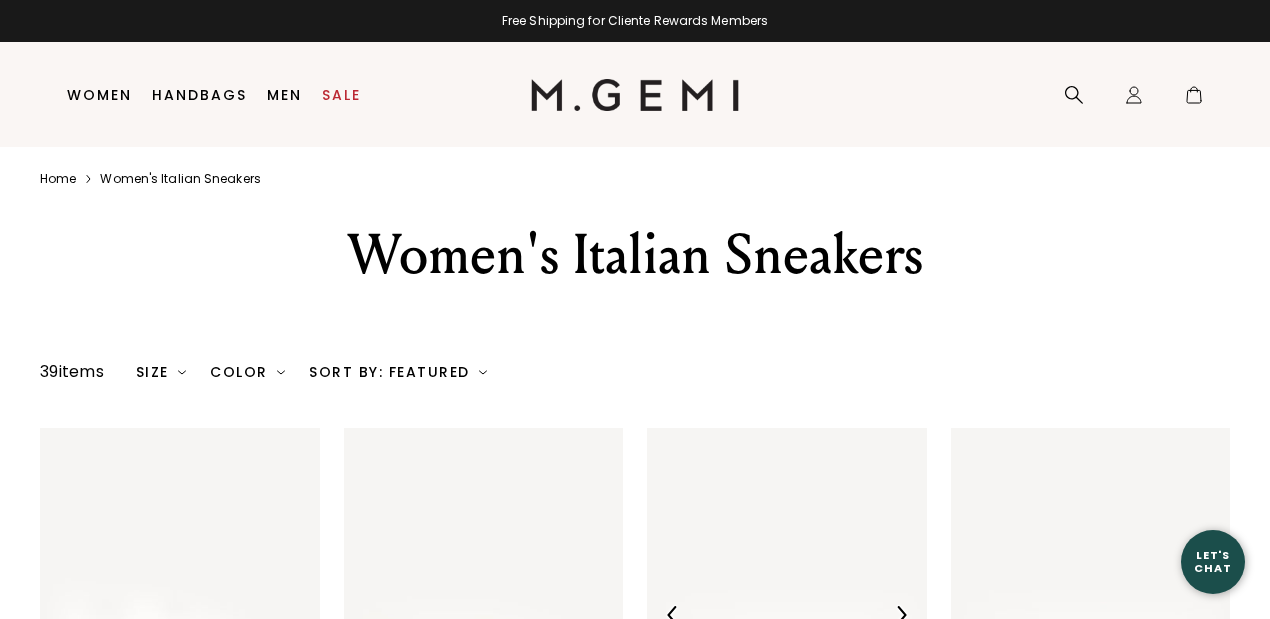 scroll, scrollTop: 0, scrollLeft: 0, axis: both 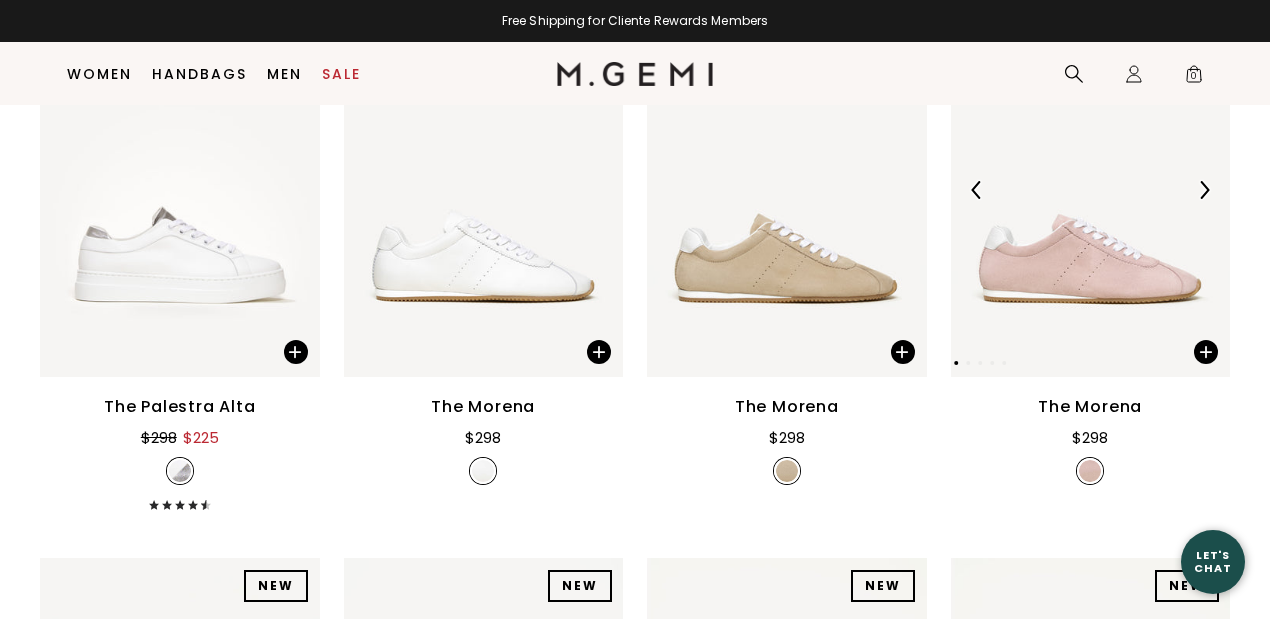 click at bounding box center [1091, 190] 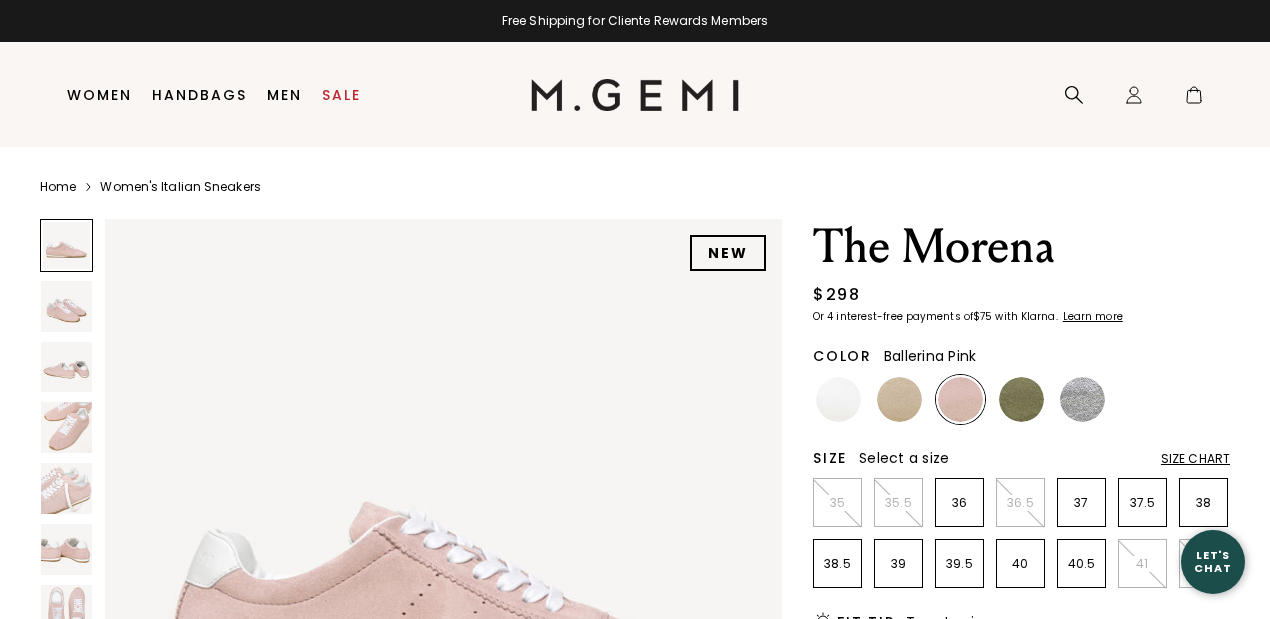 scroll, scrollTop: 0, scrollLeft: 0, axis: both 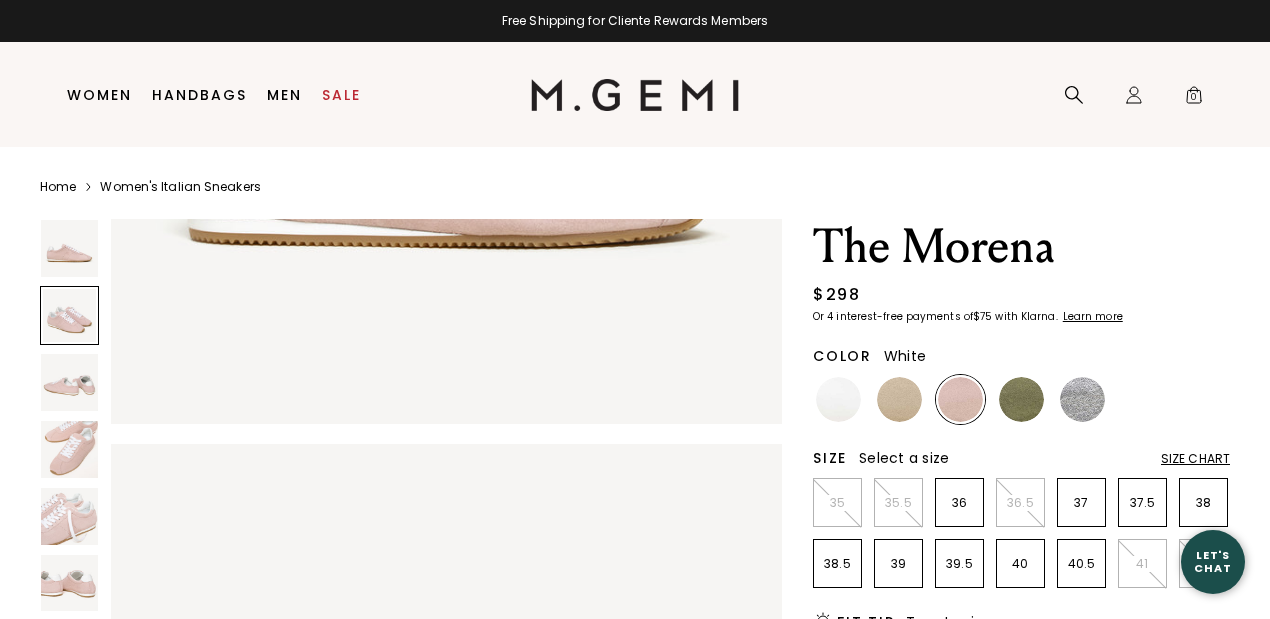 click at bounding box center (838, 399) 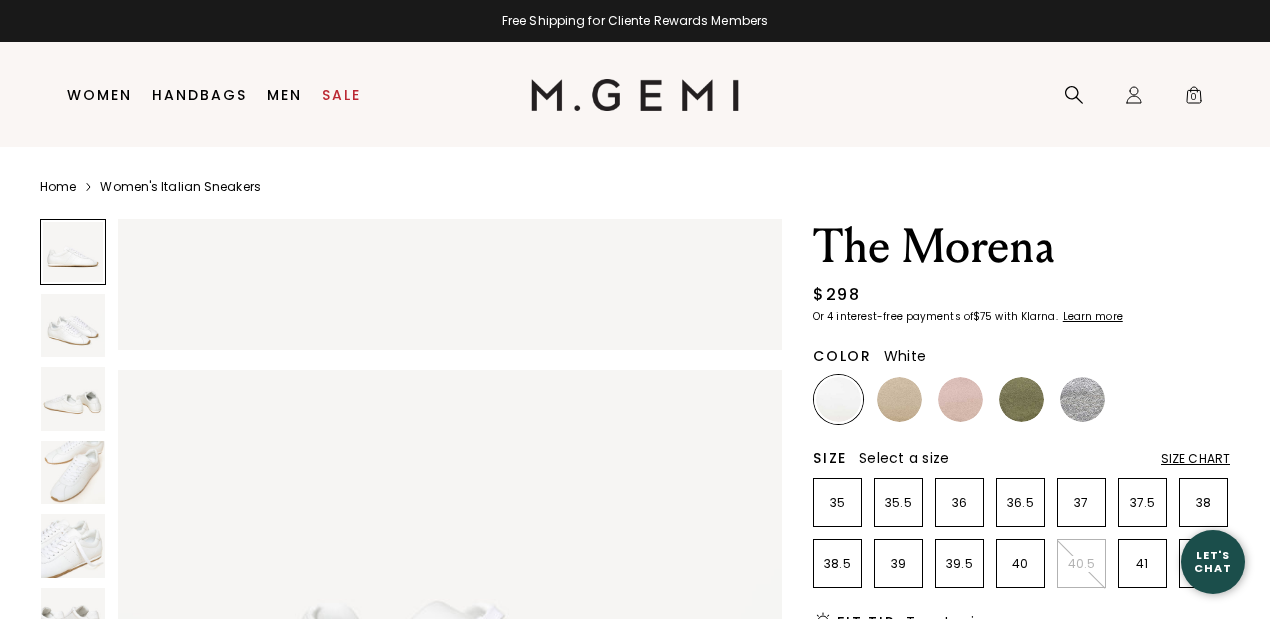 scroll, scrollTop: 600, scrollLeft: 0, axis: vertical 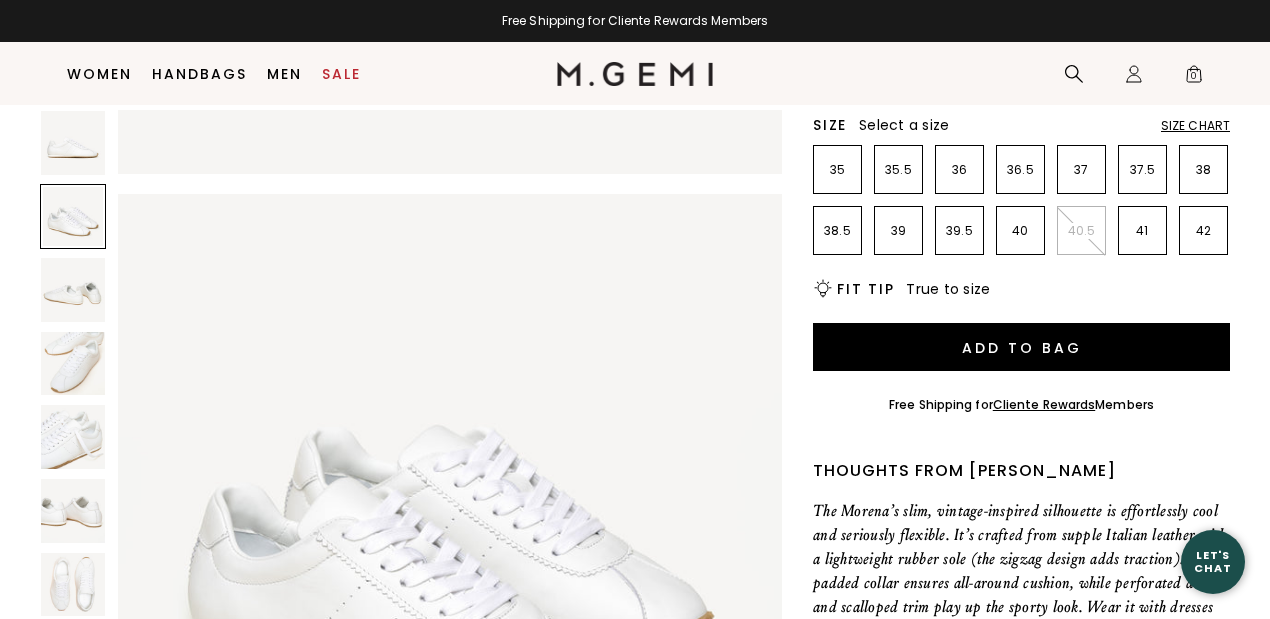 click at bounding box center (73, 143) 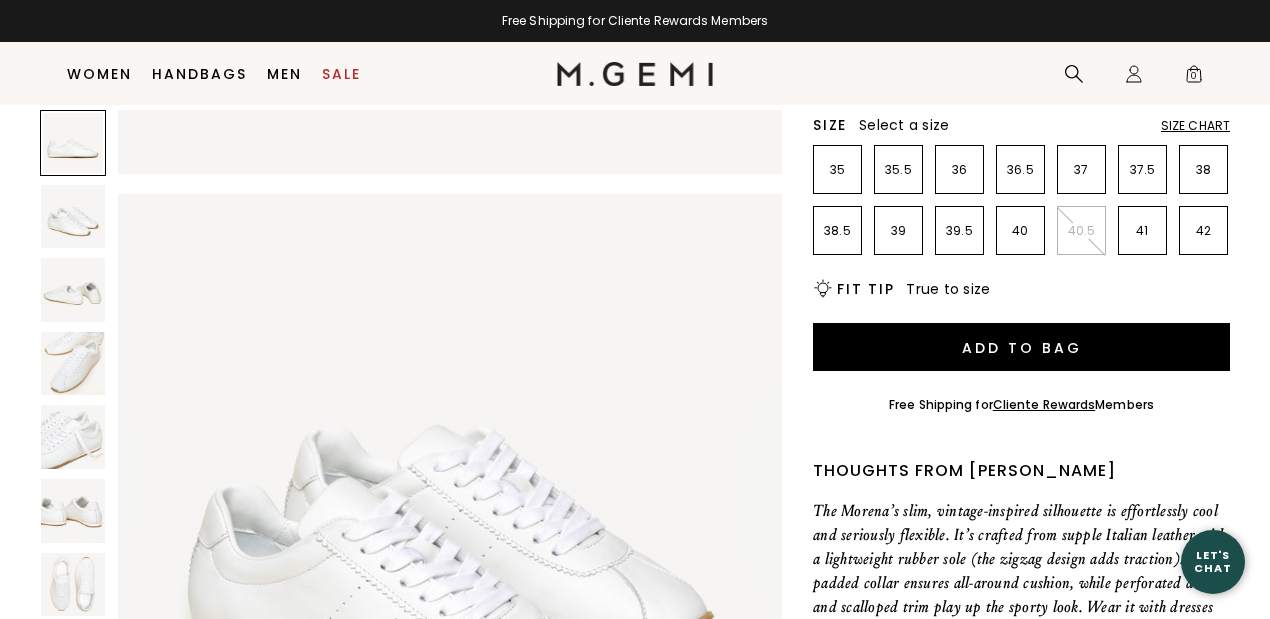 scroll, scrollTop: 0, scrollLeft: 0, axis: both 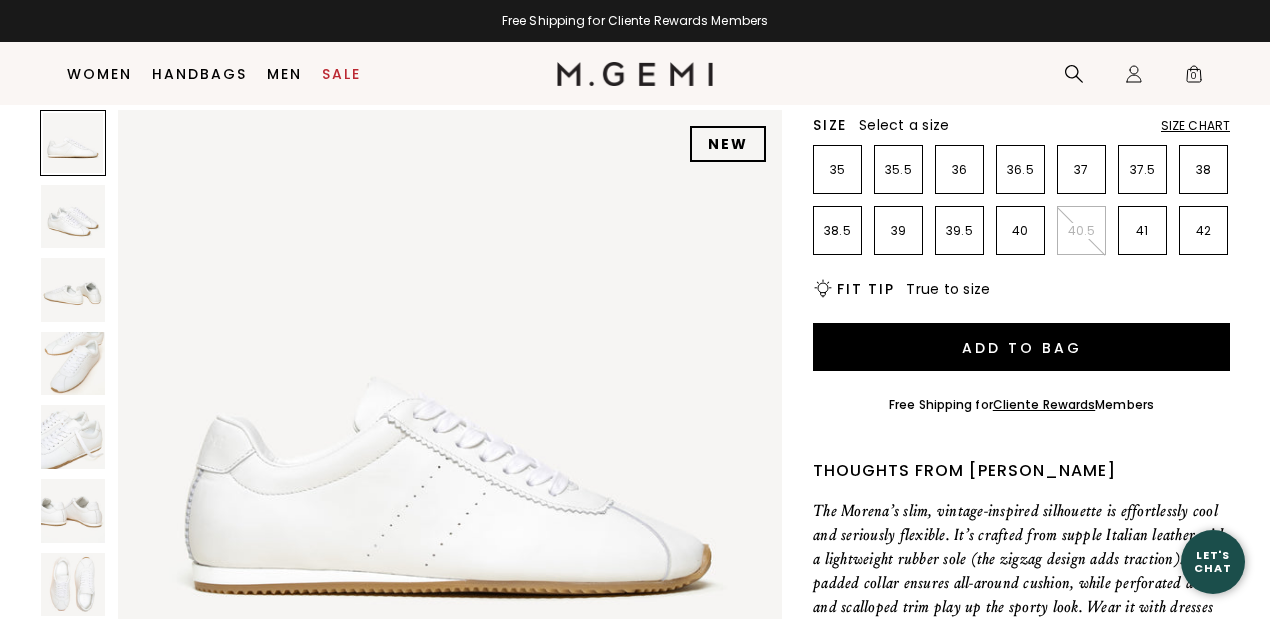 click at bounding box center (73, 217) 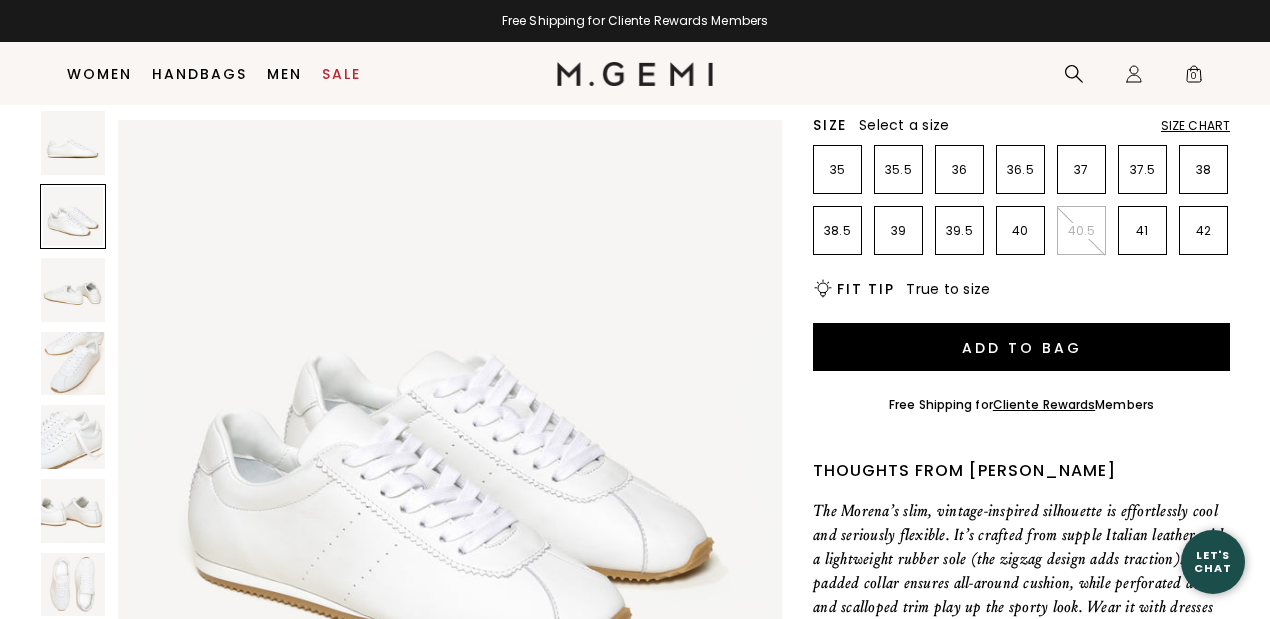click at bounding box center (73, 290) 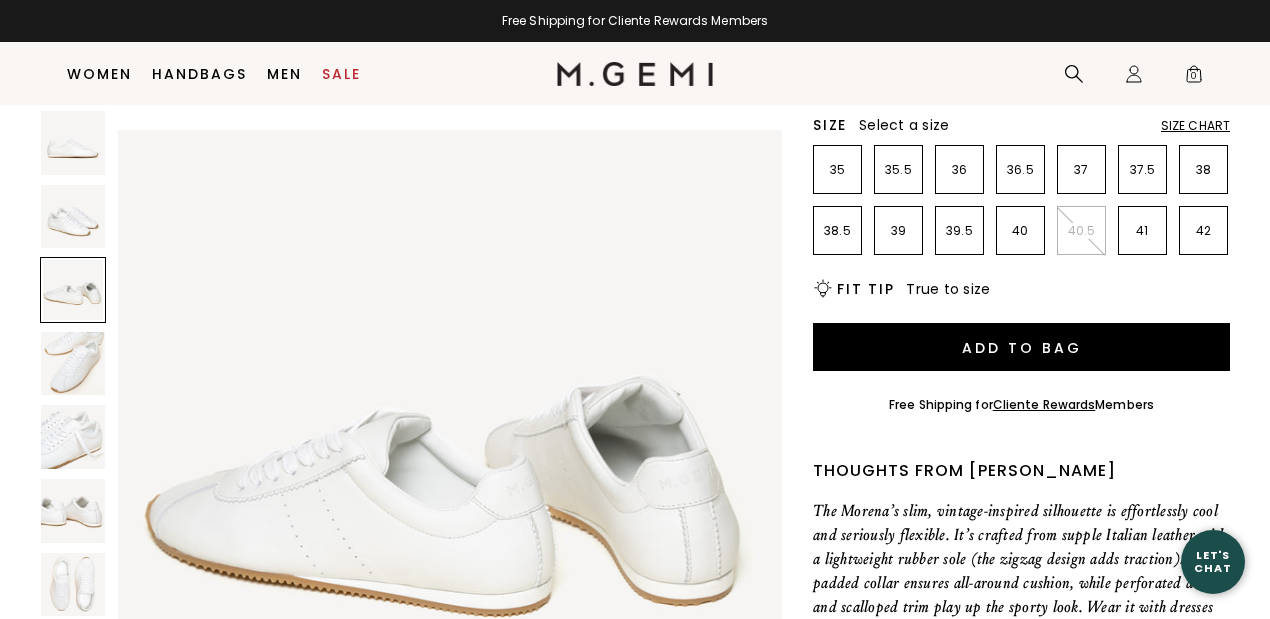 click at bounding box center [73, 364] 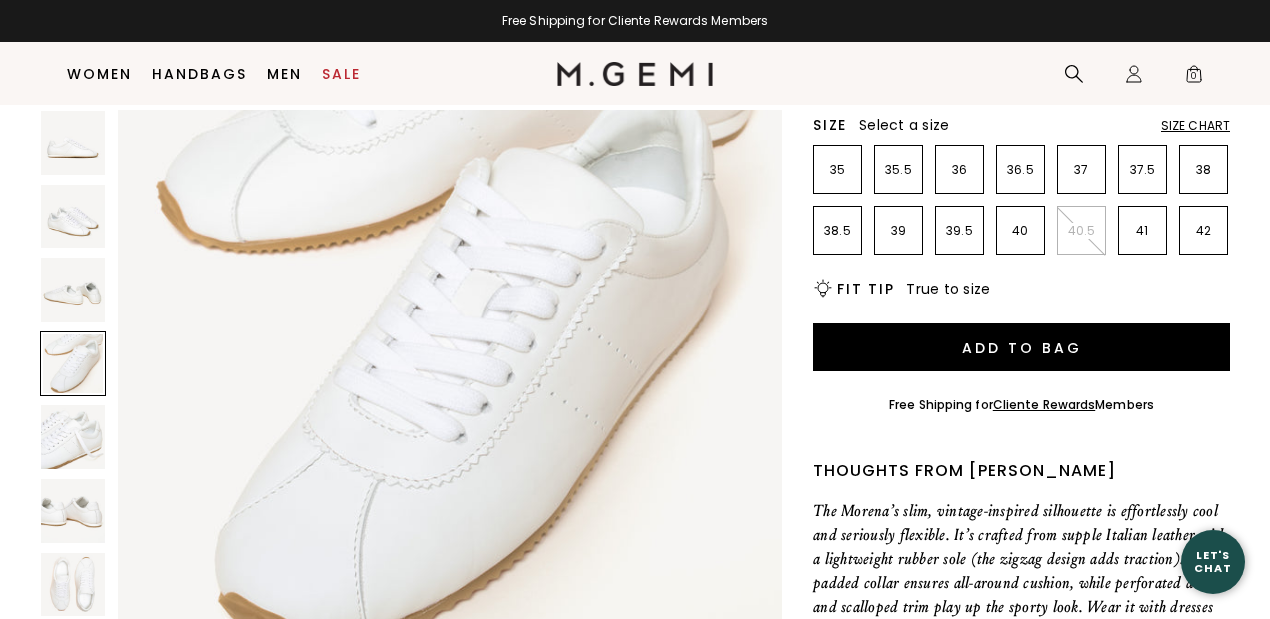 scroll, scrollTop: 2223, scrollLeft: 0, axis: vertical 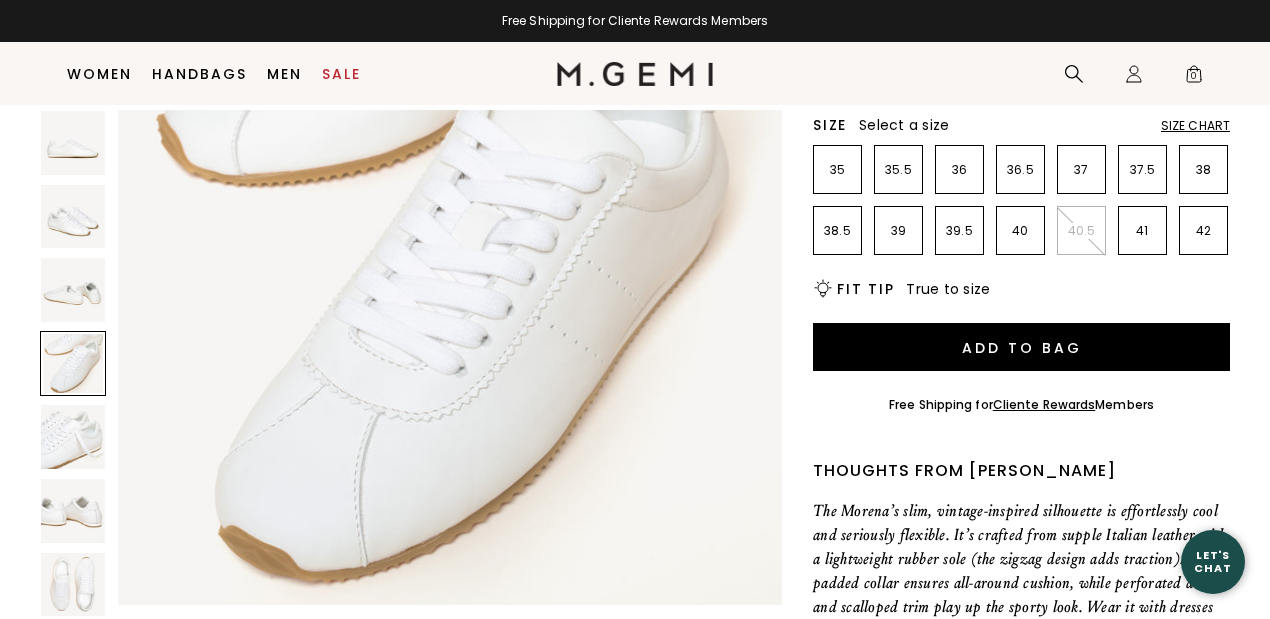 click at bounding box center [73, 437] 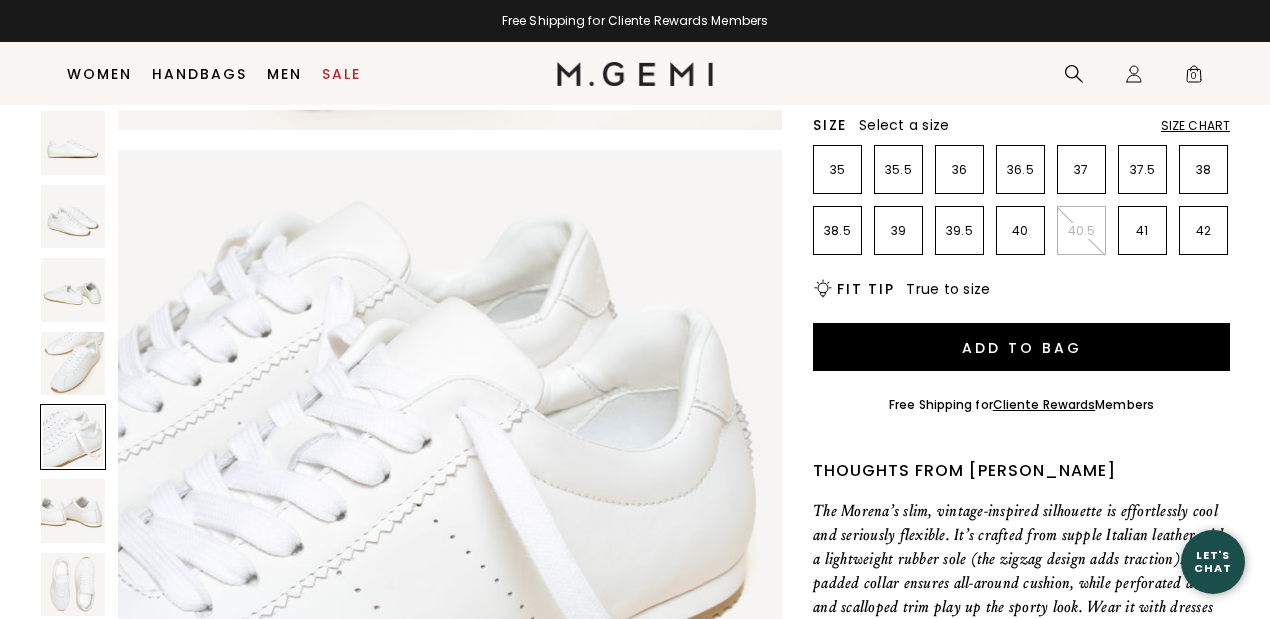 click at bounding box center [73, 511] 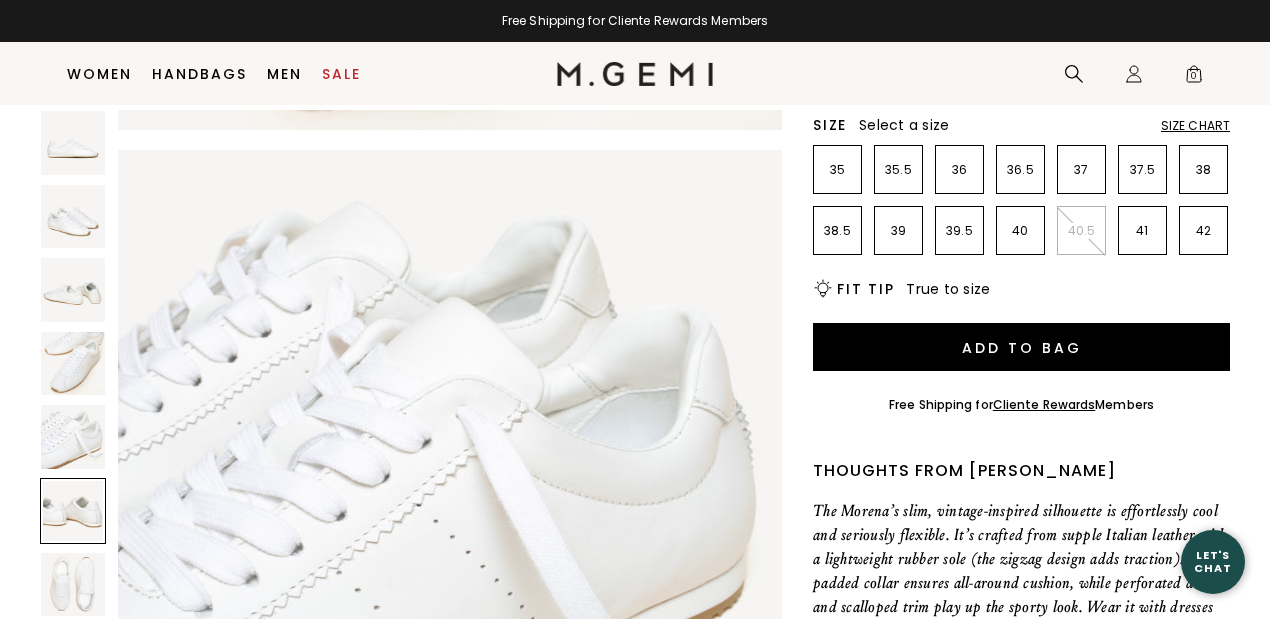scroll, scrollTop: 3372, scrollLeft: 0, axis: vertical 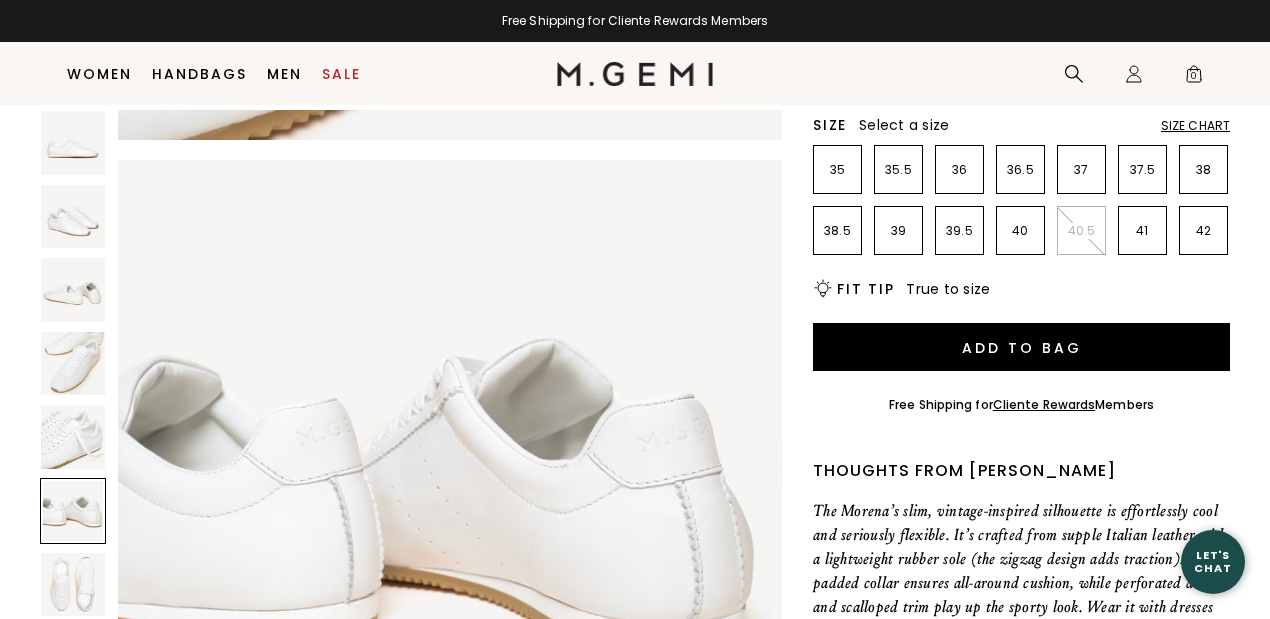 click at bounding box center (73, 585) 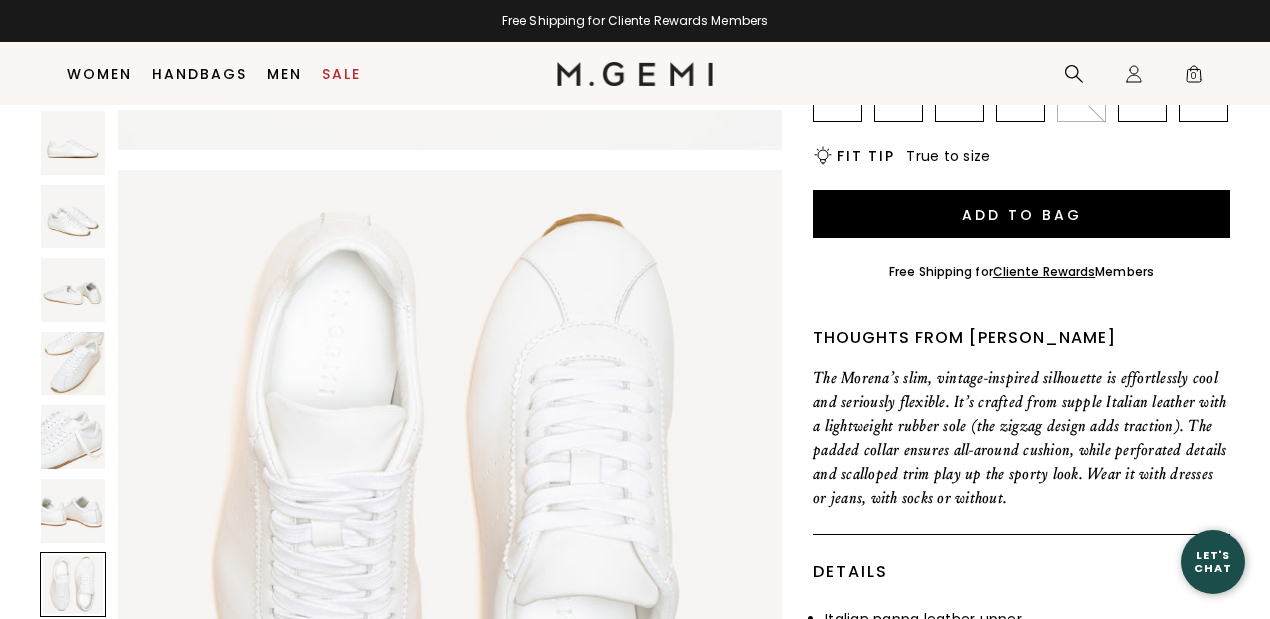 scroll, scrollTop: 491, scrollLeft: 0, axis: vertical 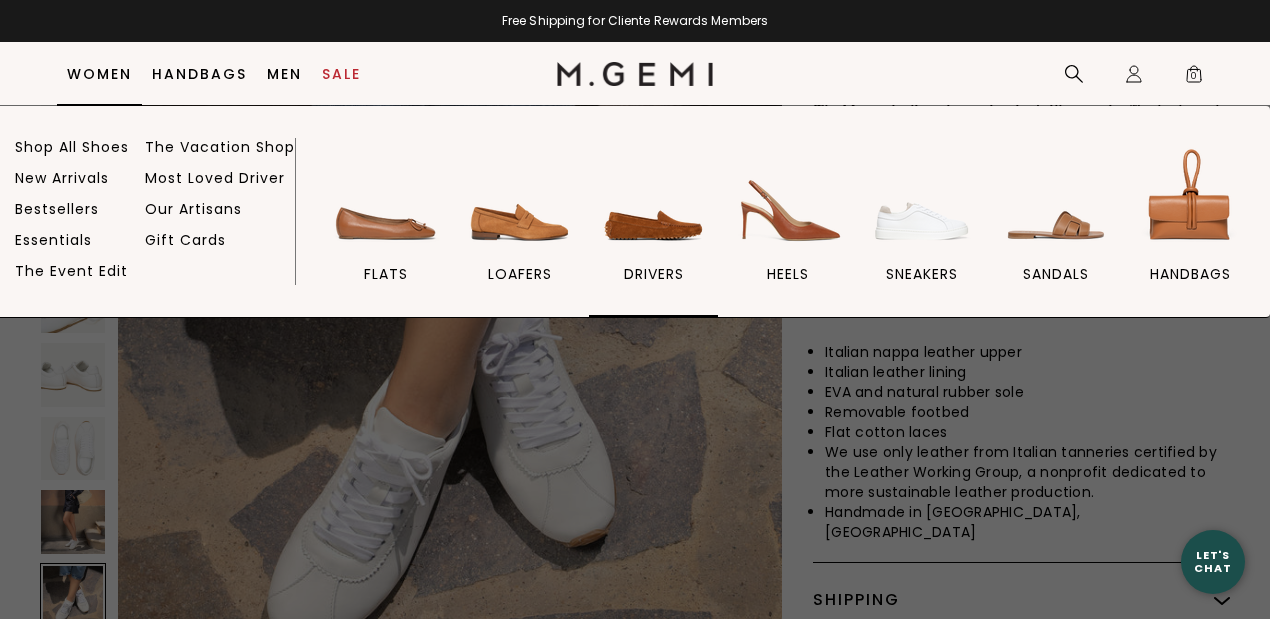 click at bounding box center (654, 199) 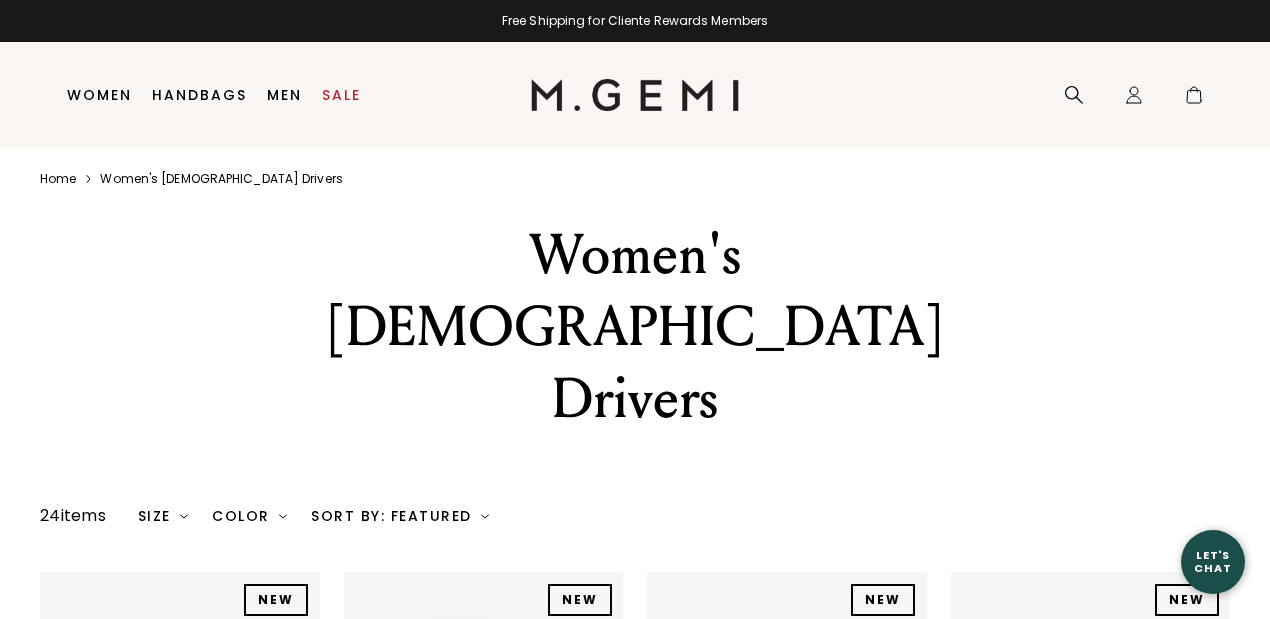 scroll, scrollTop: 0, scrollLeft: 0, axis: both 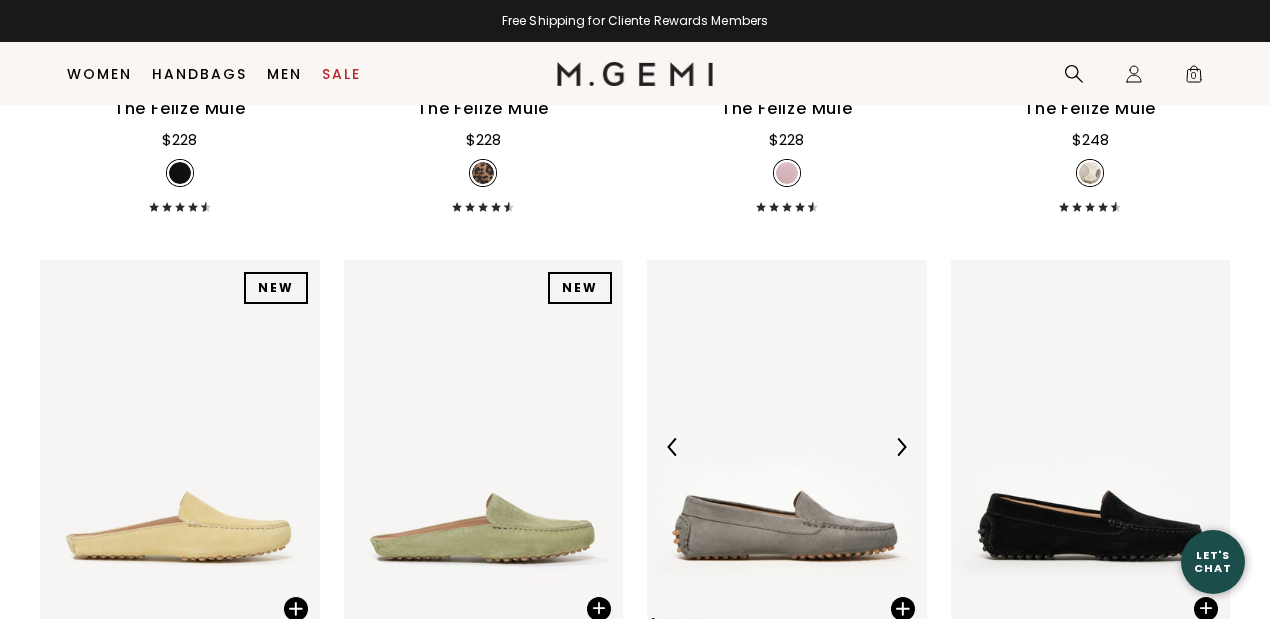 click at bounding box center [901, 447] 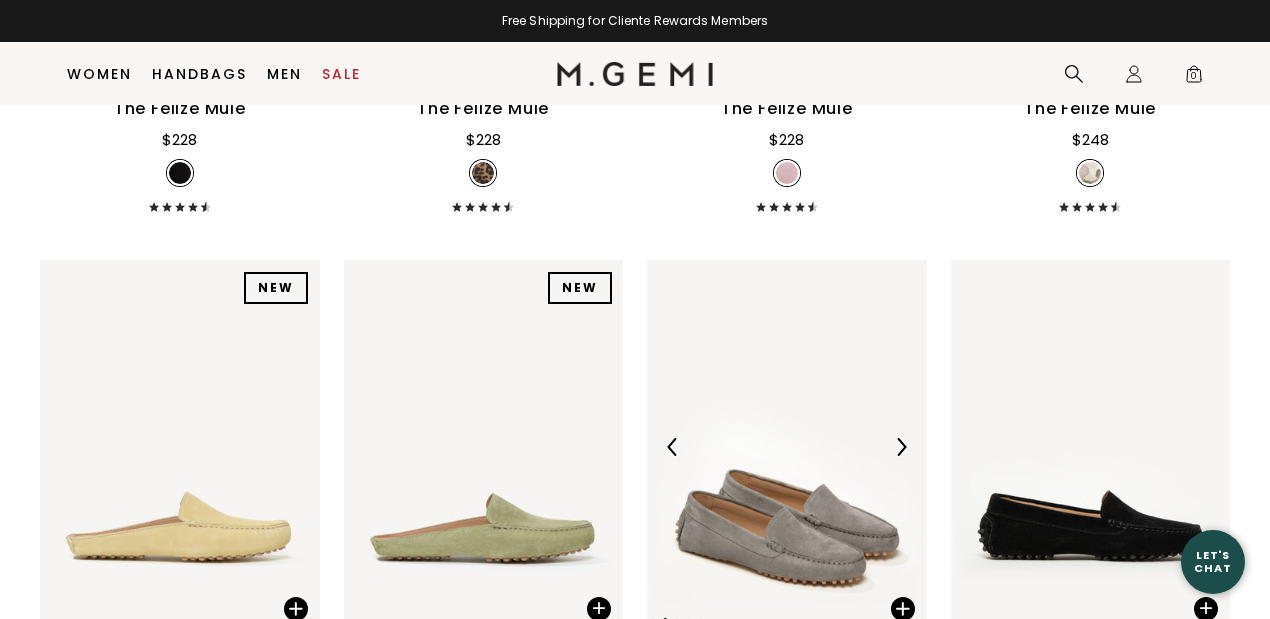 click at bounding box center [901, 447] 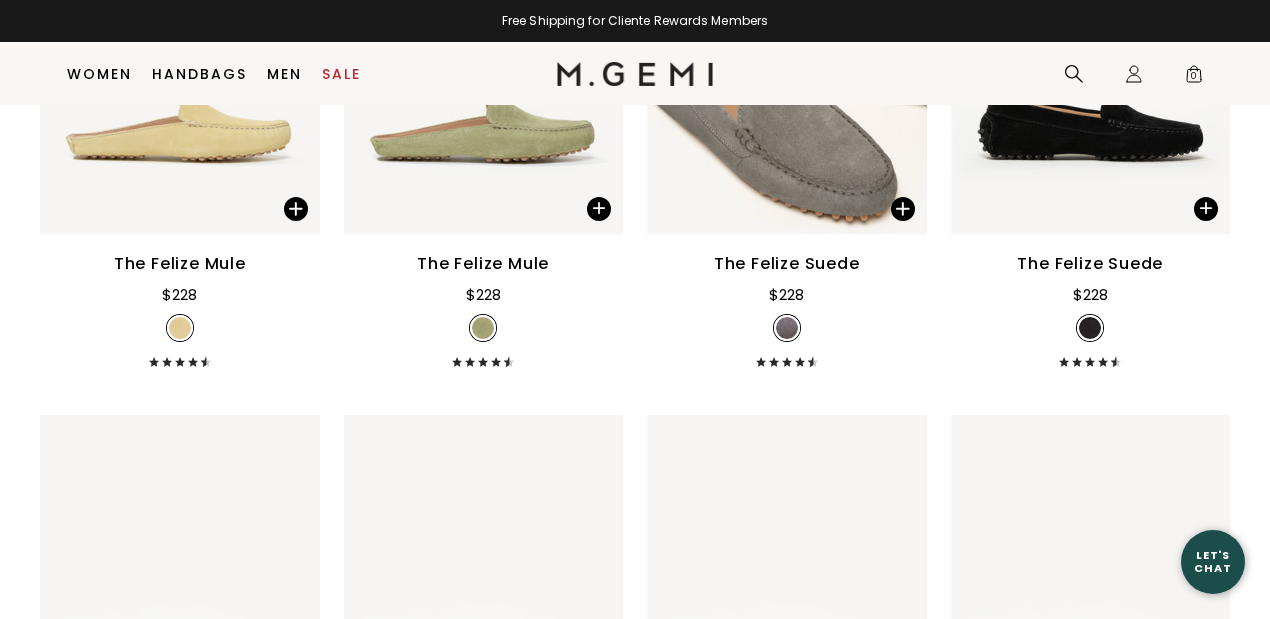 scroll, scrollTop: 1358, scrollLeft: 0, axis: vertical 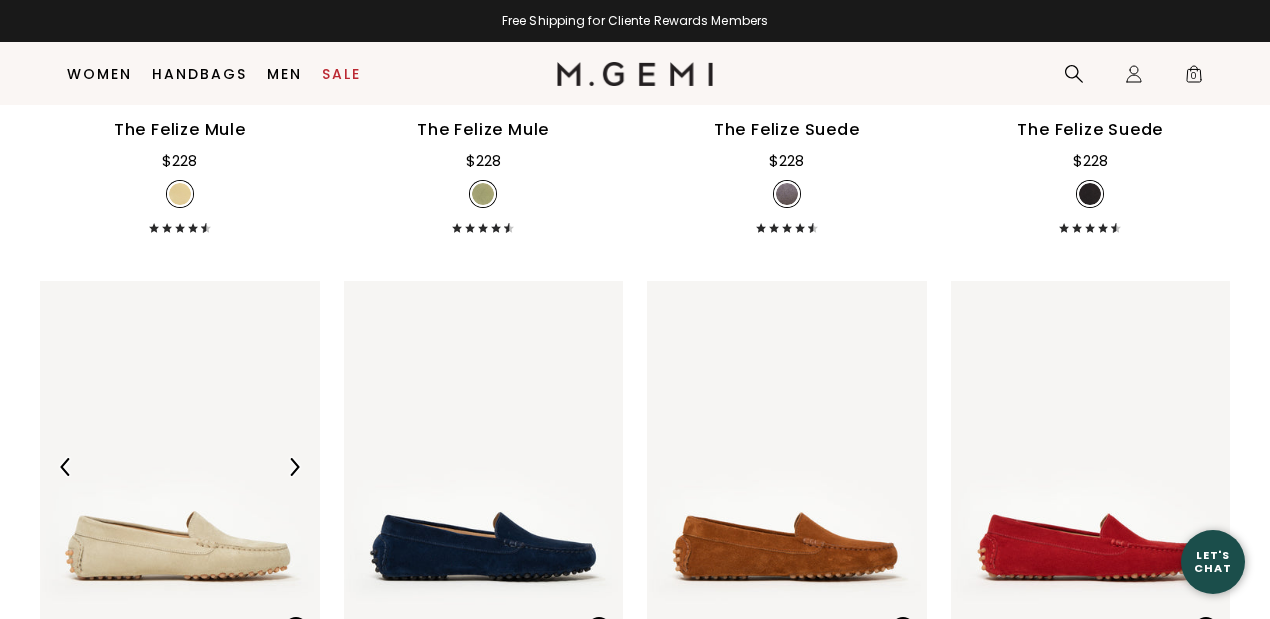 click at bounding box center (180, 467) 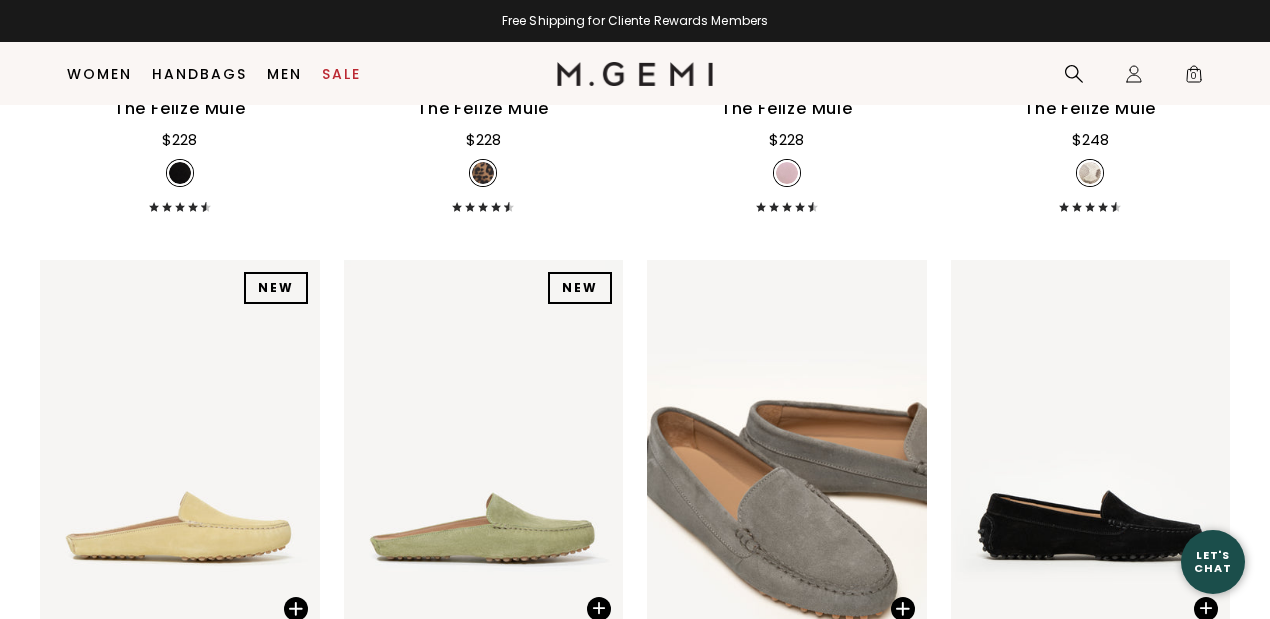 scroll, scrollTop: 891, scrollLeft: 0, axis: vertical 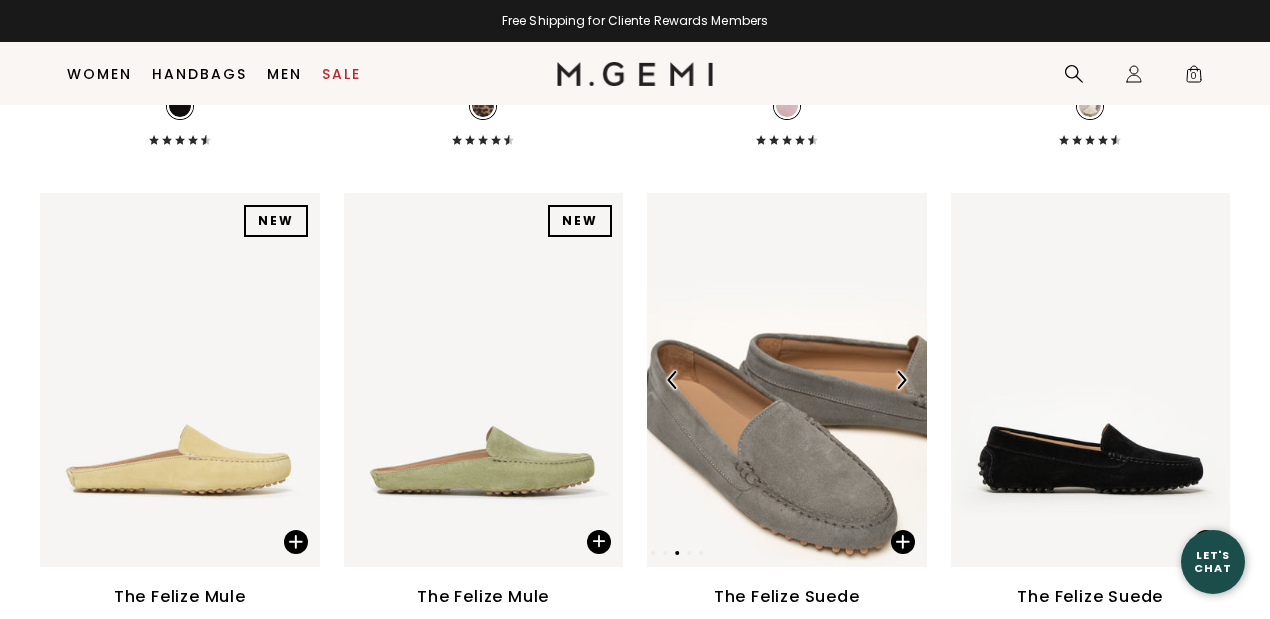 click at bounding box center (787, 379) 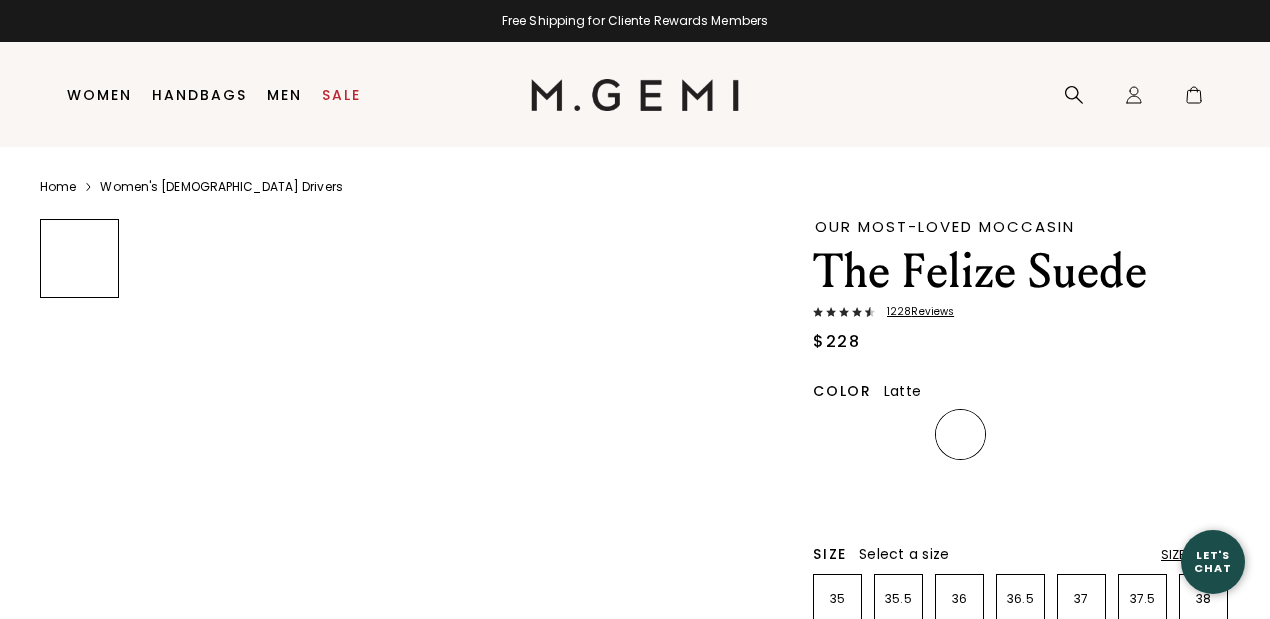 click on "Home Women's [DEMOGRAPHIC_DATA] Drivers
Our Most-Loved Moccasin The Felize Suede 1228  Review s $228 Color  Latte Size Select a size Size Chart 35 35.5 36 36.5 37 37.5 38 38.5 39 39.5 40 40.5 41 42 43 Icons/20x20/bulb@2x Fit Tip Based on customer feedback, this style molds to the foot after a few wears. If you prefer to start with a looser fit, go up a half size. Add to Bag Free Shipping for  Cliente Rewards  Members Thoughts from [PERSON_NAME] Our first-ever and best-selling shoe—for good reason. The Felize is made using true moccasin construction, which means one piece of suede is cut to form the sides and sole of the shoe, ensuring the softness and flexibility the style is known for. Every single element of these classic driving moccasins—including the rubber gommini sole—is hand stitched by our artisan [PERSON_NAME] and her team. Details Hand-stitched Italian suede
Italian calf leather lining
Natural rubber gommini sole
Shipping" at bounding box center (635, 1714) 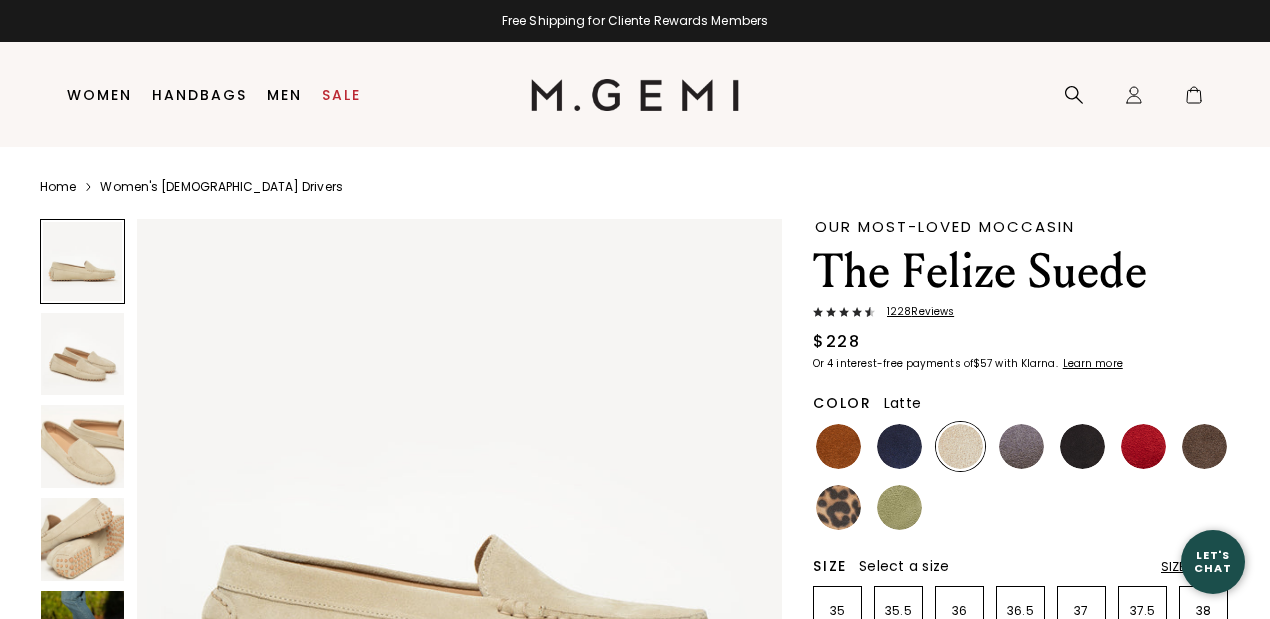 scroll, scrollTop: 0, scrollLeft: 0, axis: both 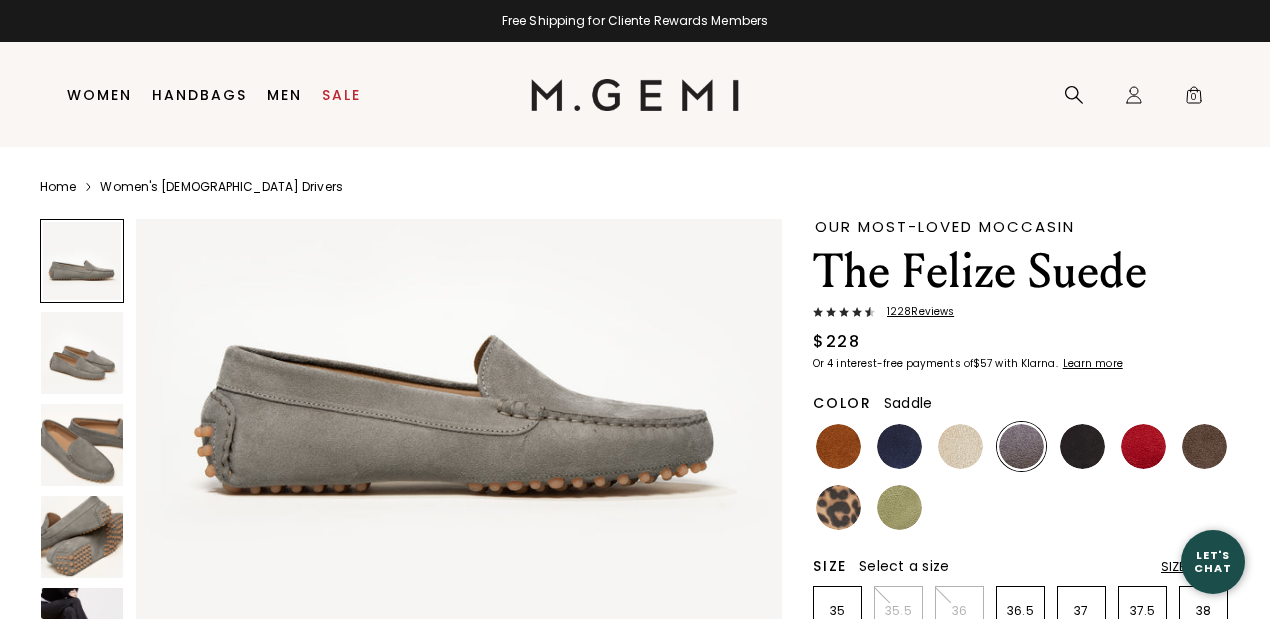 click at bounding box center (838, 446) 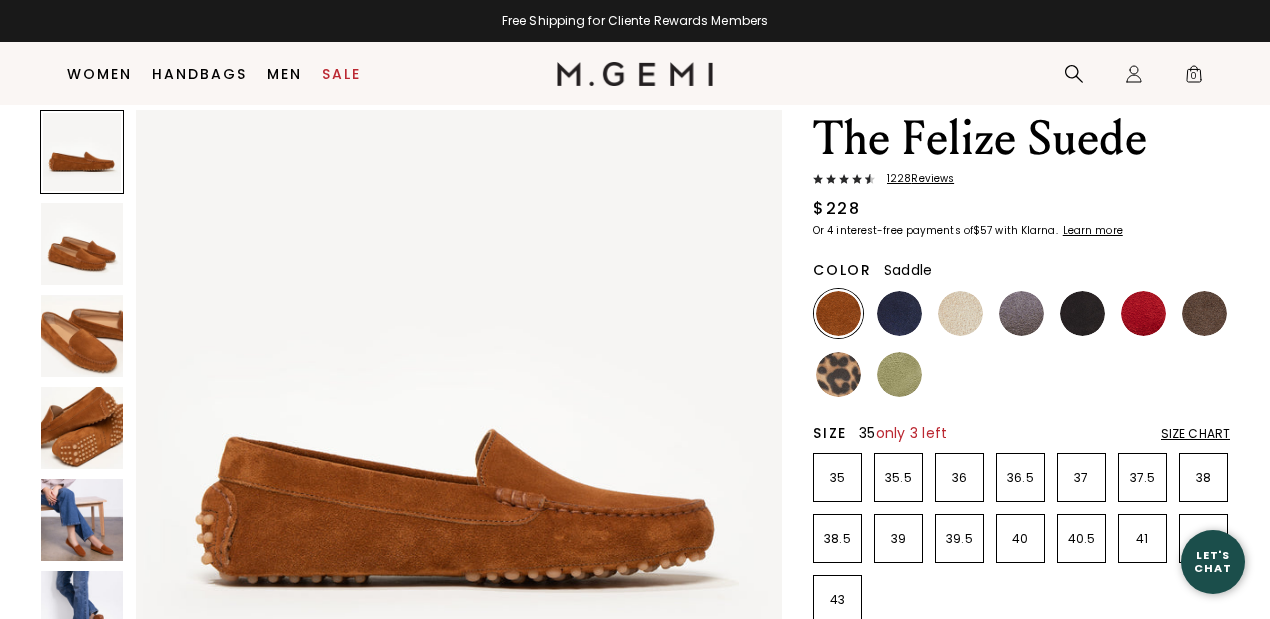scroll, scrollTop: 158, scrollLeft: 0, axis: vertical 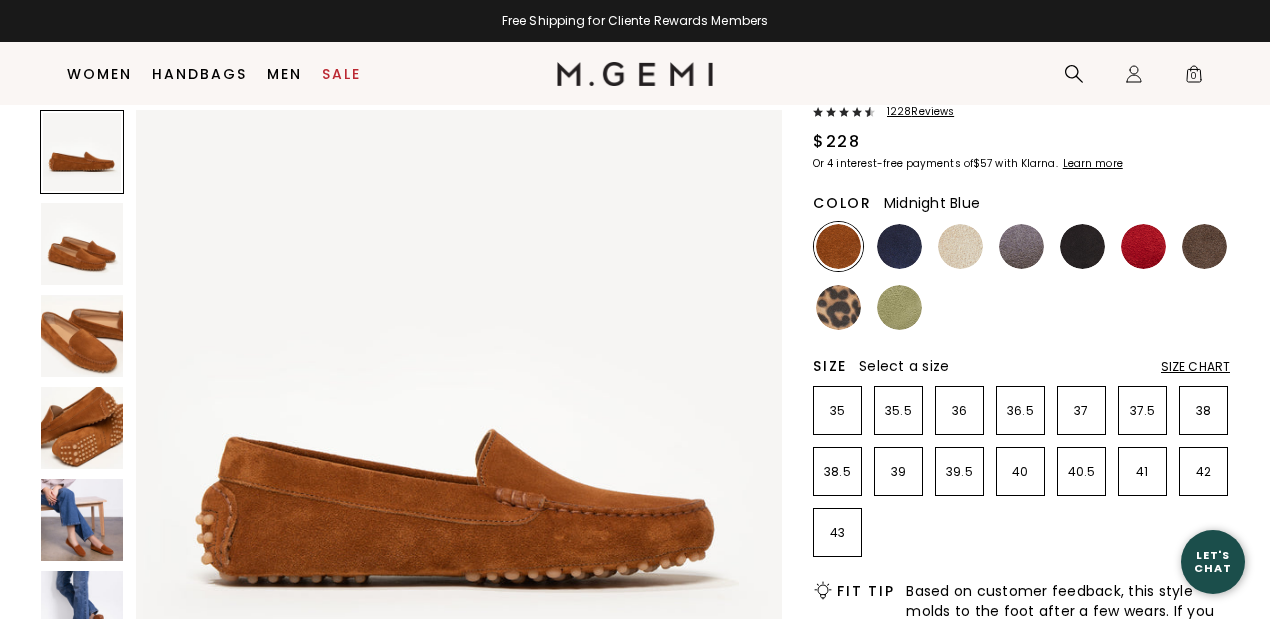 click at bounding box center (899, 246) 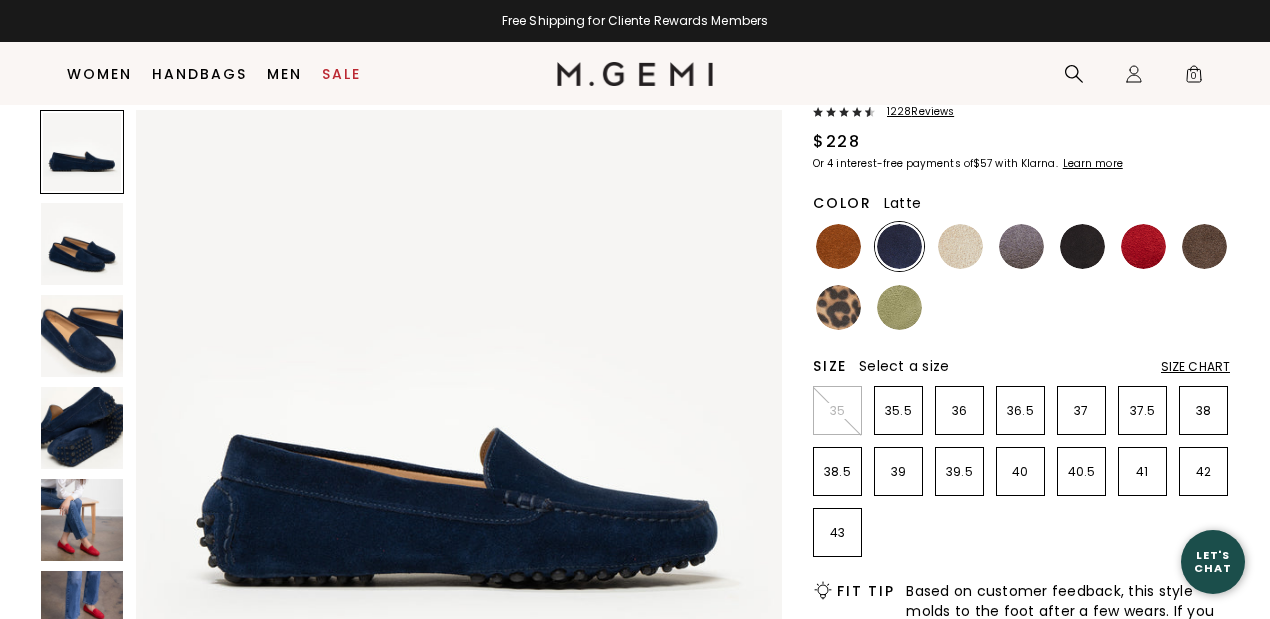 click at bounding box center [960, 246] 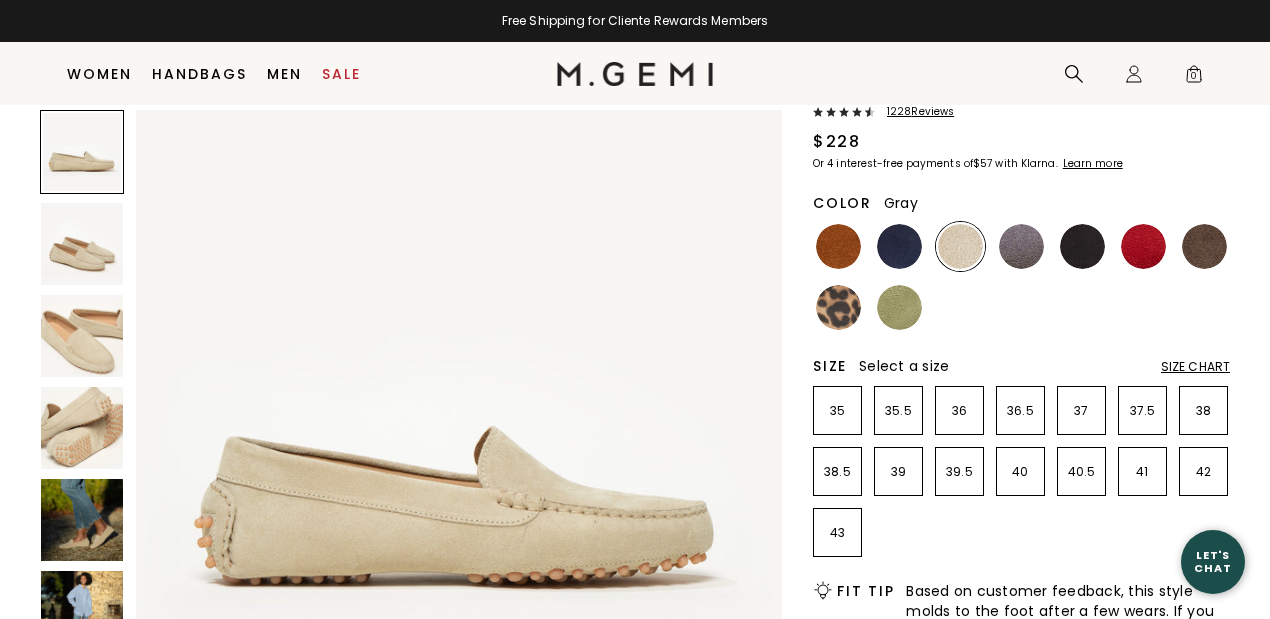click at bounding box center (1021, 246) 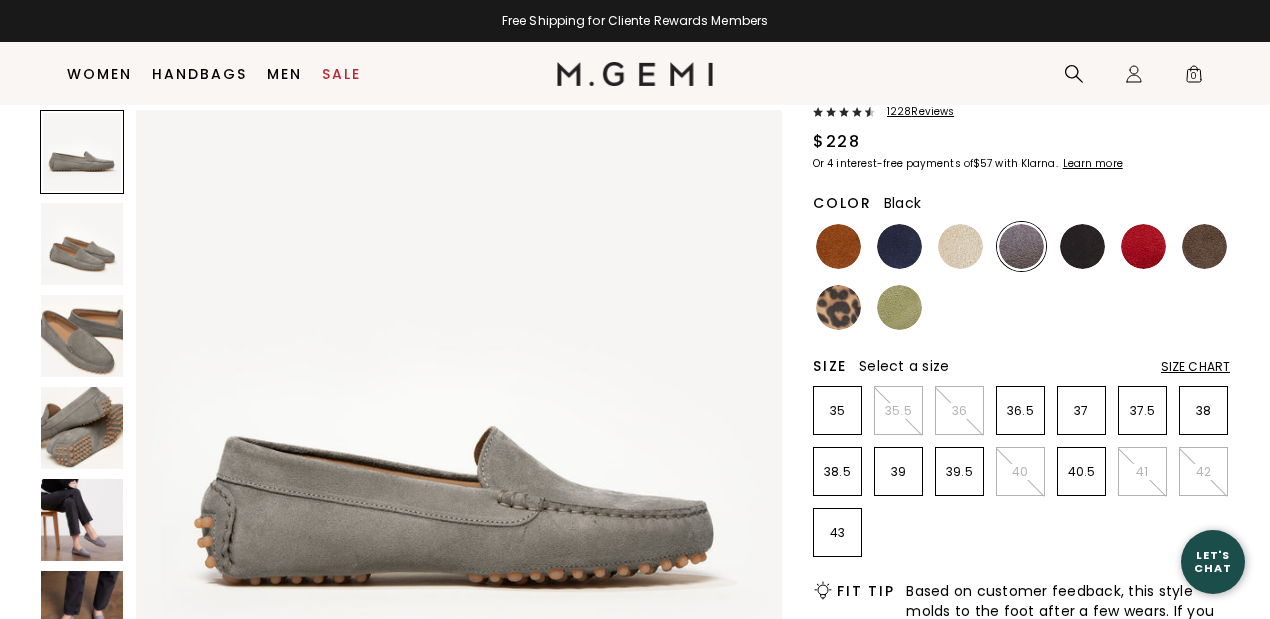 click at bounding box center (1082, 246) 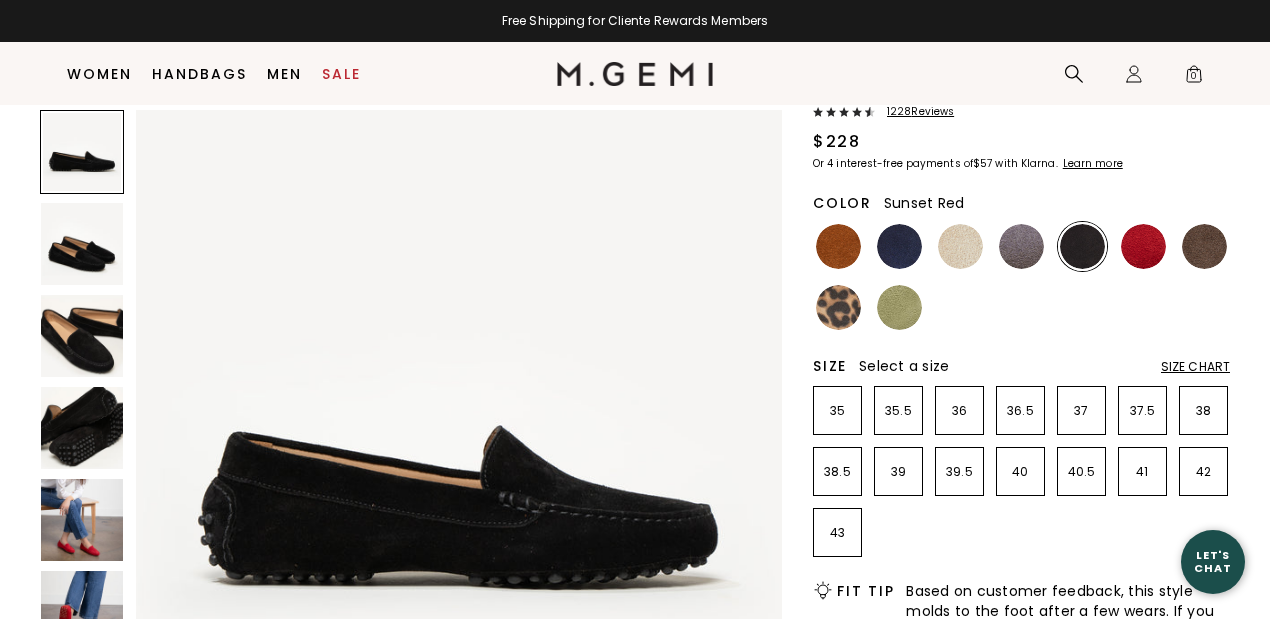 click at bounding box center [1143, 246] 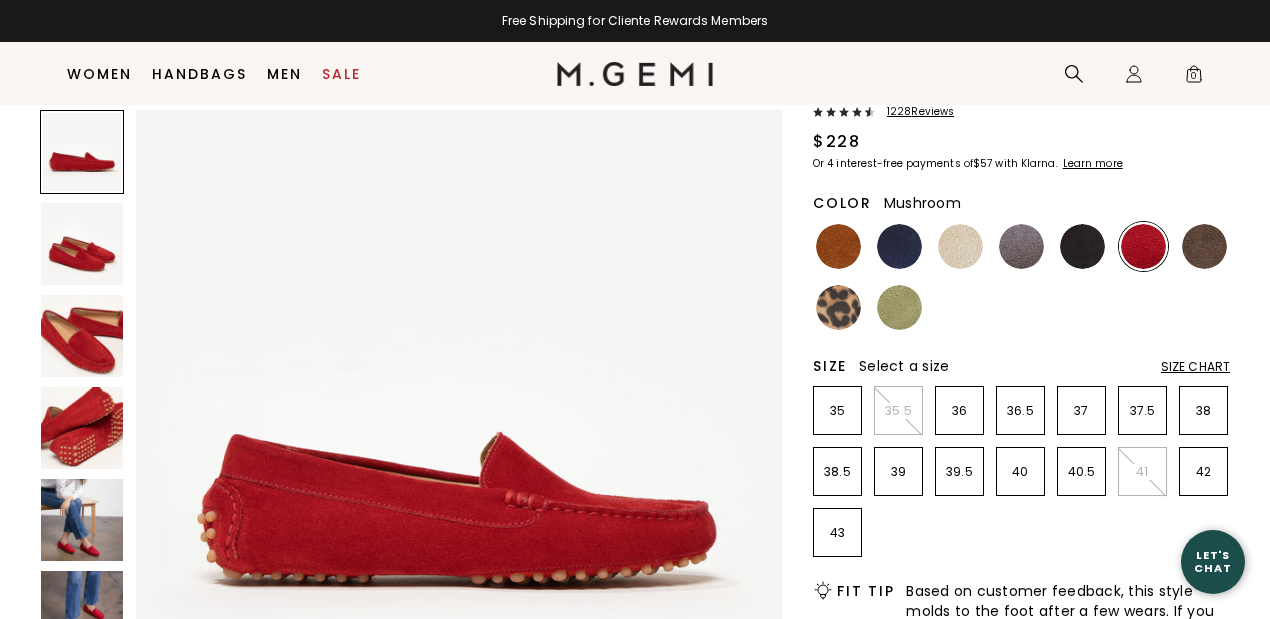 scroll, scrollTop: 0, scrollLeft: 0, axis: both 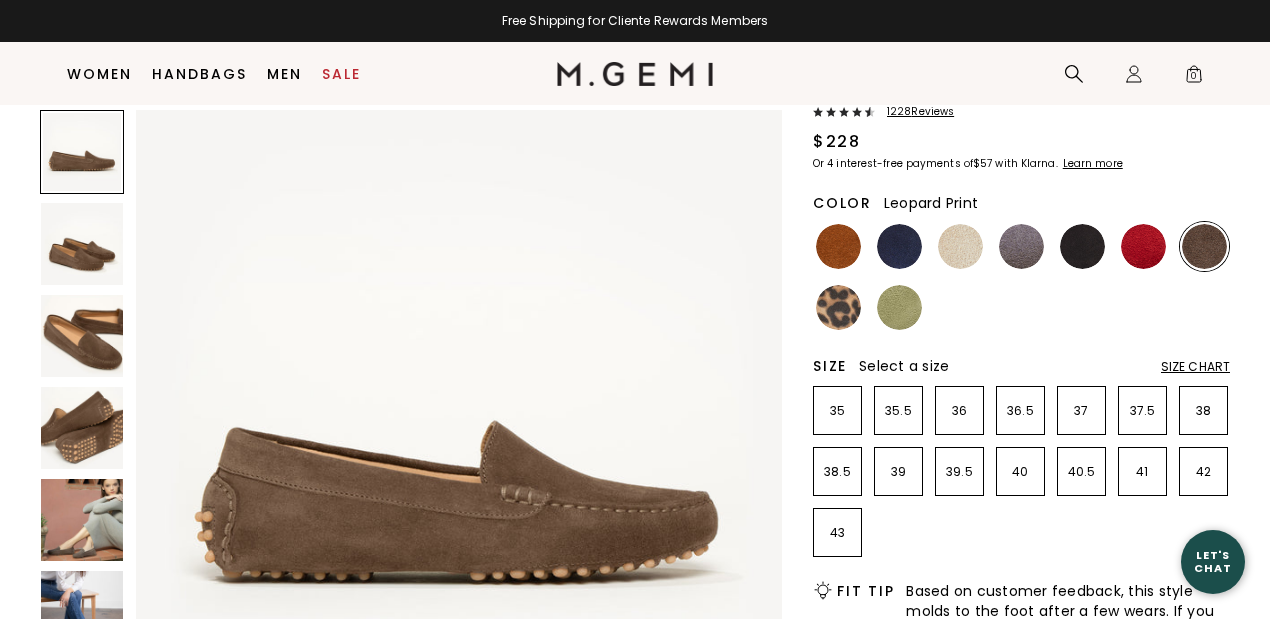 click at bounding box center (838, 307) 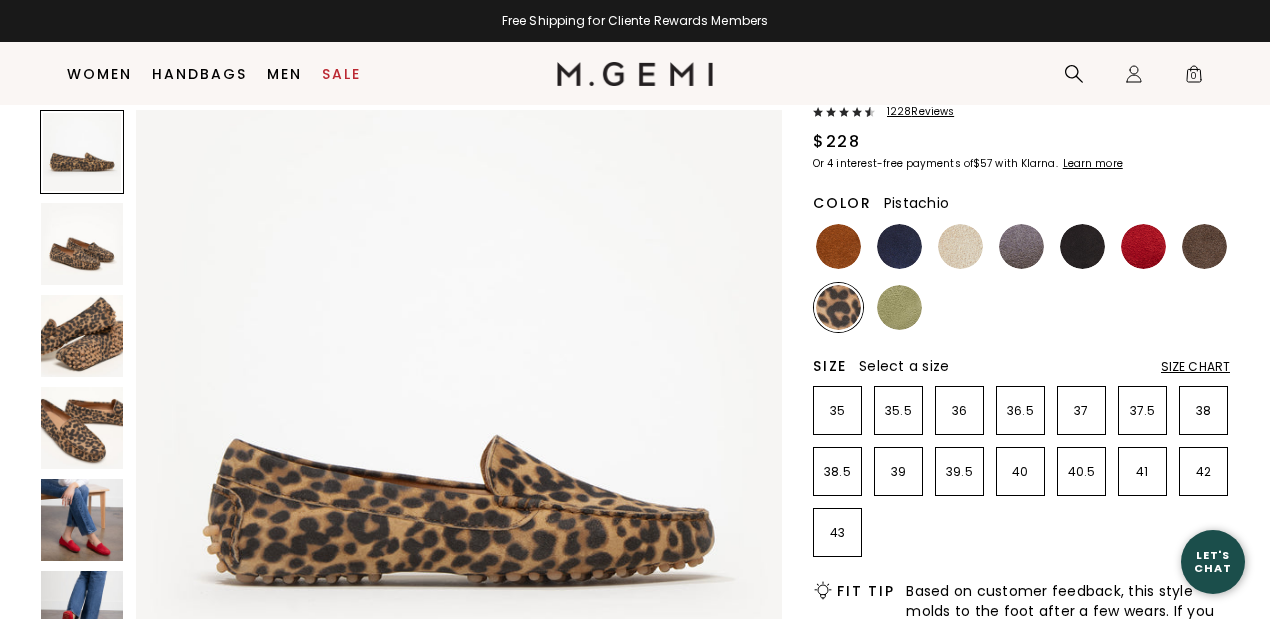 click at bounding box center (899, 307) 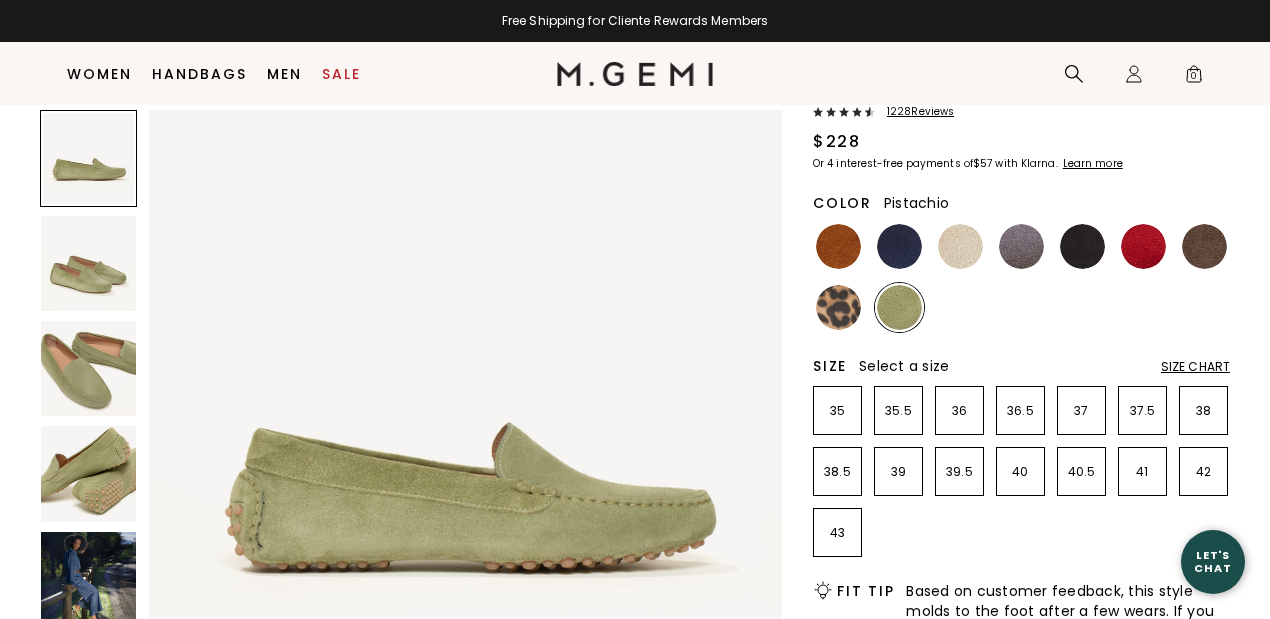 click at bounding box center (88, 263) 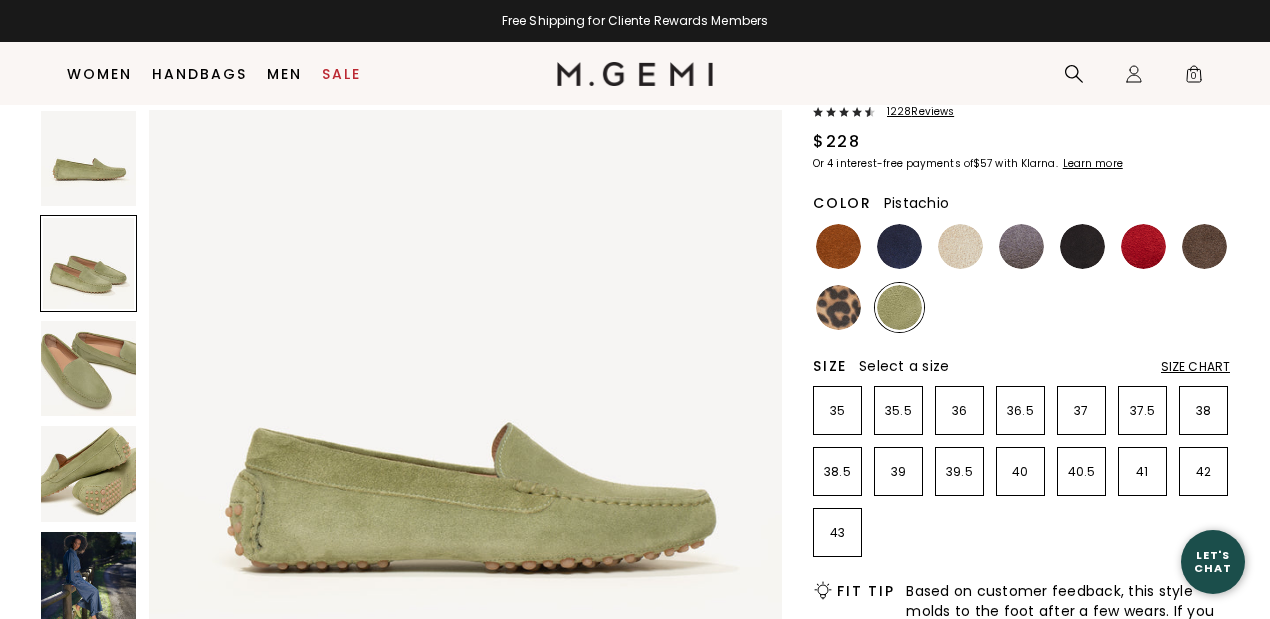 scroll, scrollTop: 643, scrollLeft: 0, axis: vertical 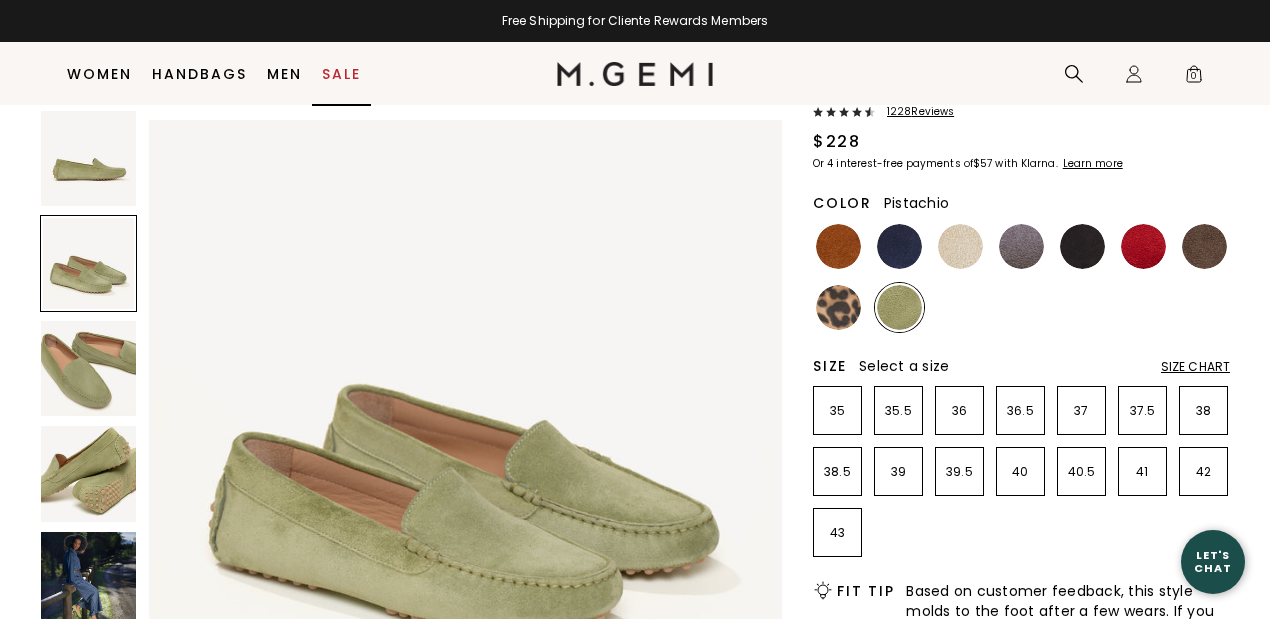 click on "Sale" at bounding box center (341, 74) 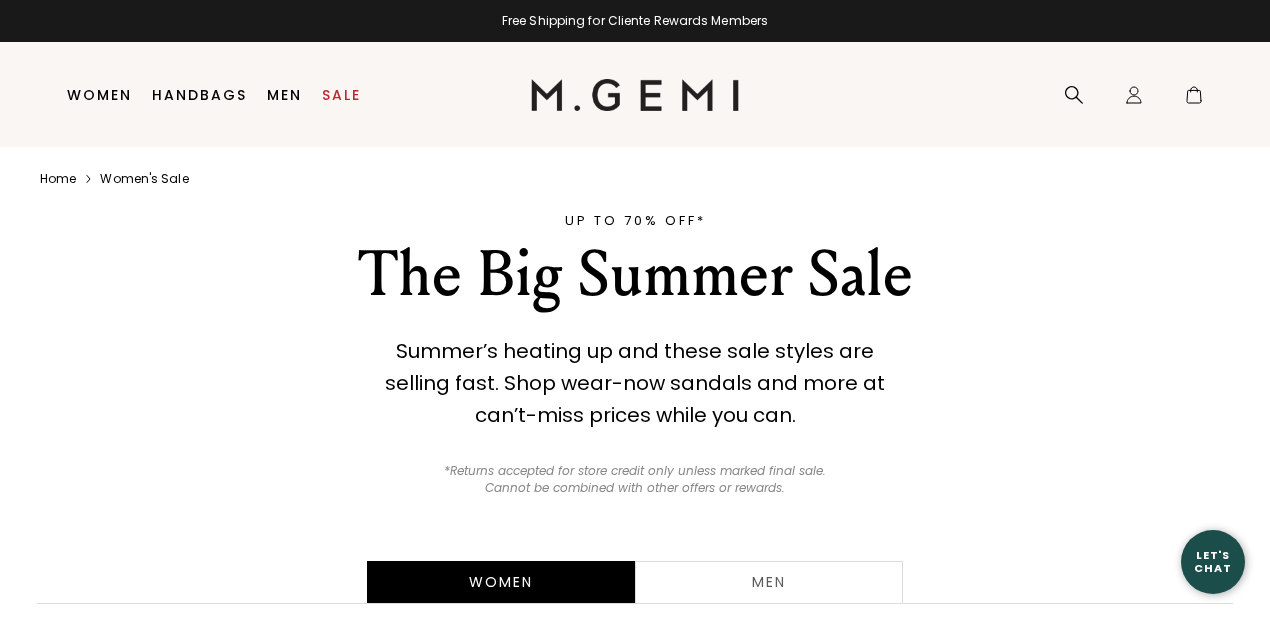 scroll, scrollTop: 0, scrollLeft: 0, axis: both 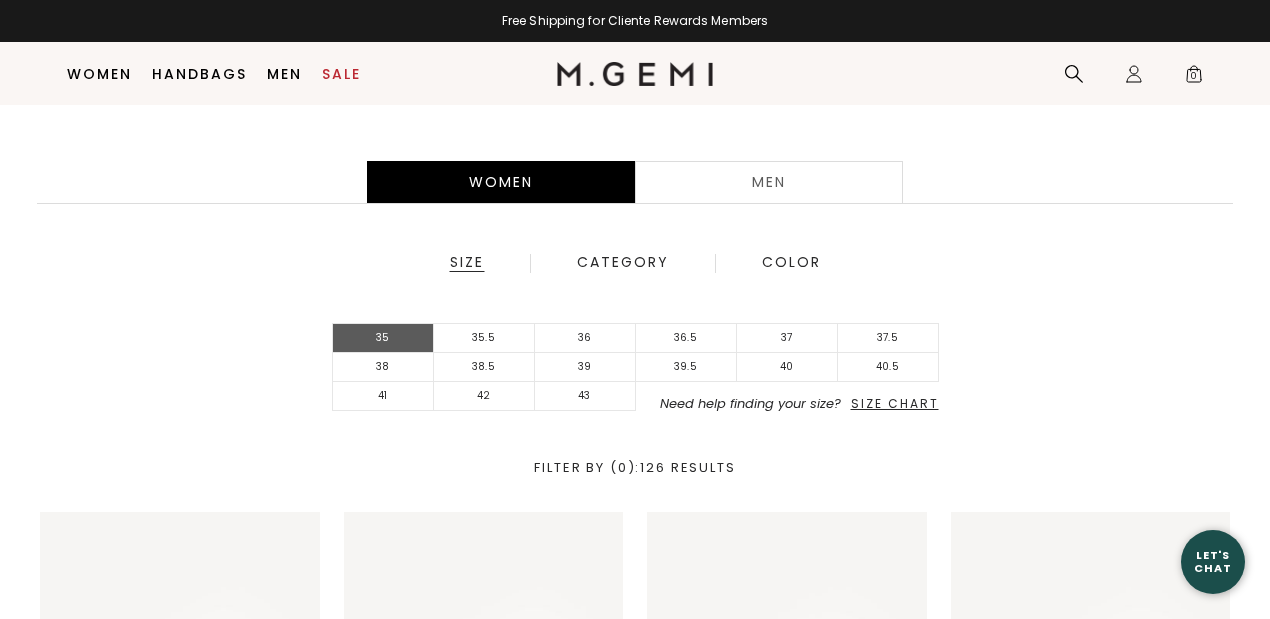 click on "35" at bounding box center [383, 338] 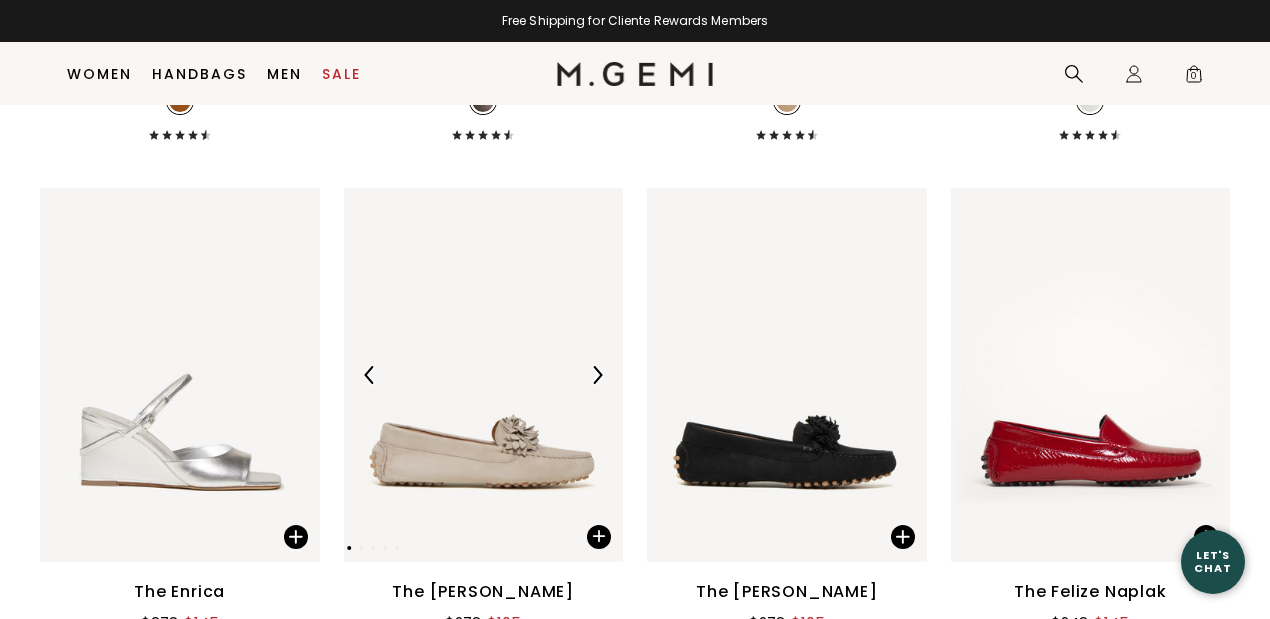scroll, scrollTop: 6891, scrollLeft: 0, axis: vertical 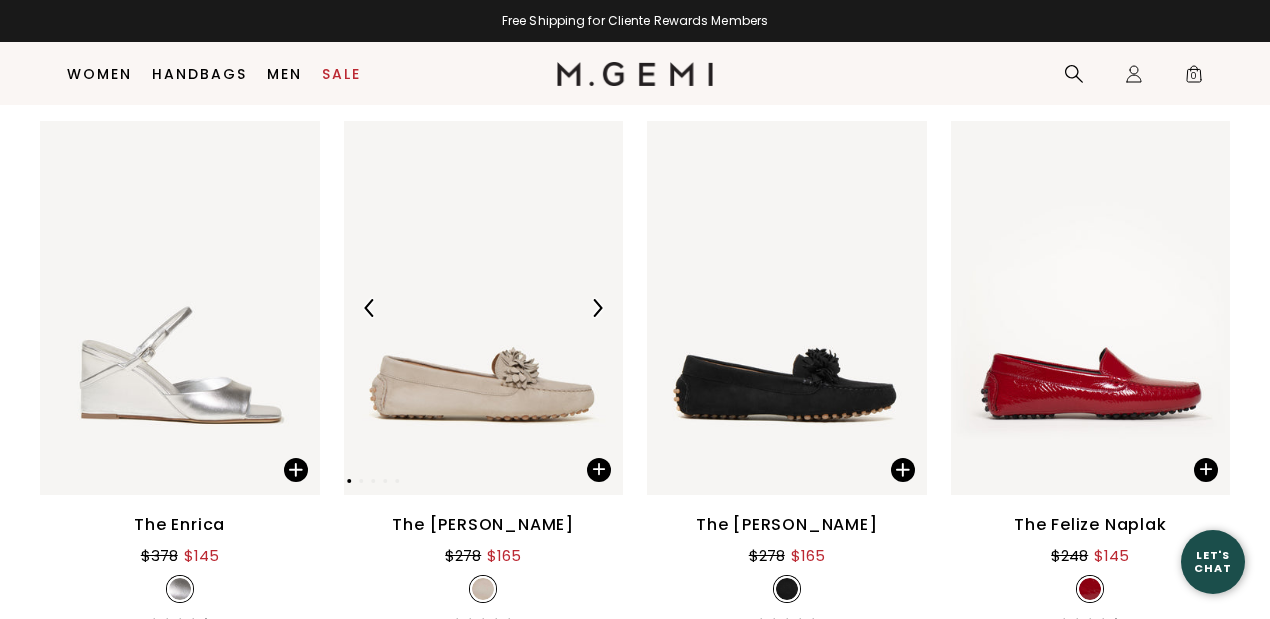 click at bounding box center [484, 307] 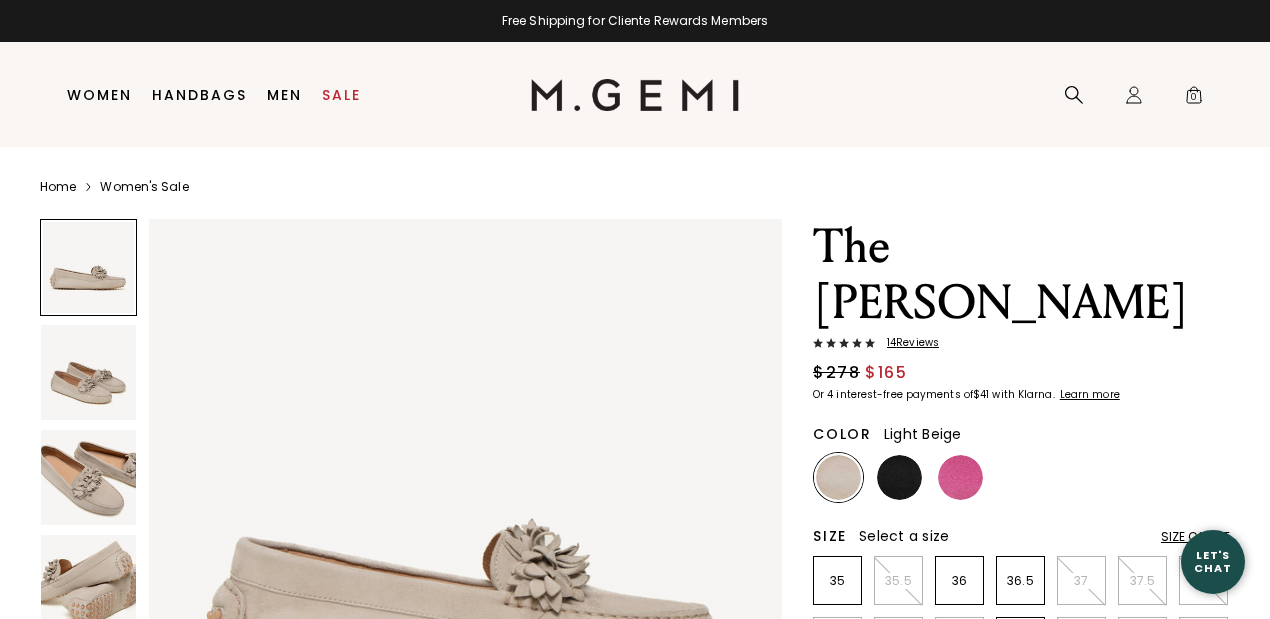 scroll, scrollTop: 0, scrollLeft: 0, axis: both 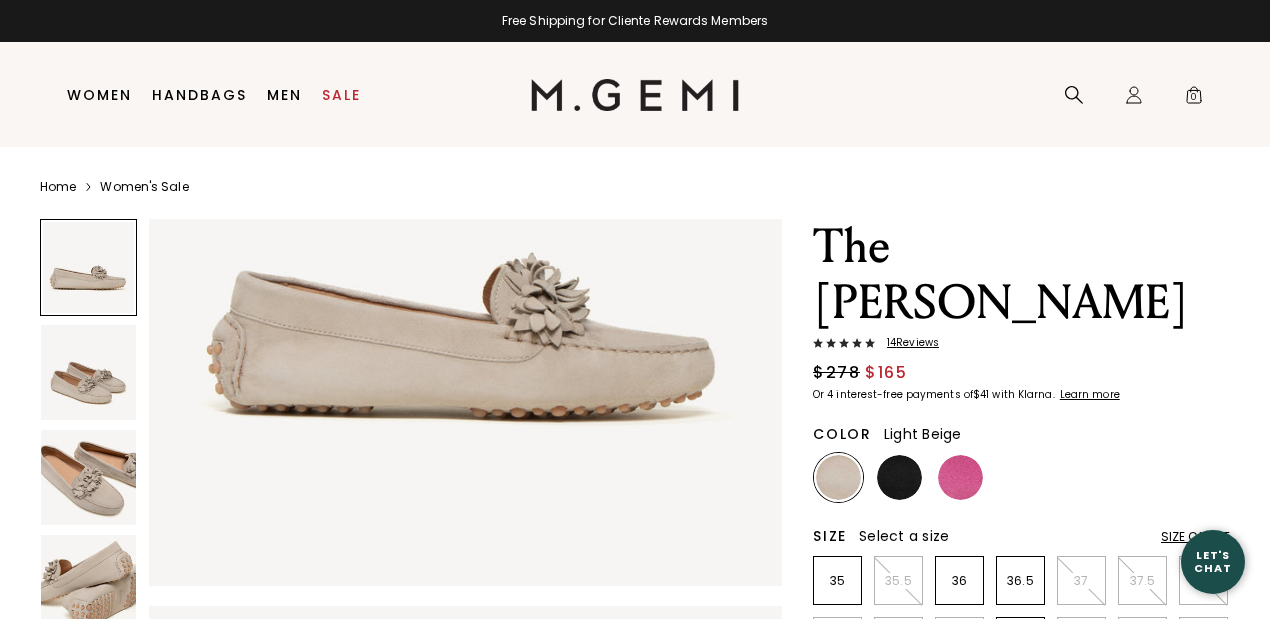 click at bounding box center [88, 267] 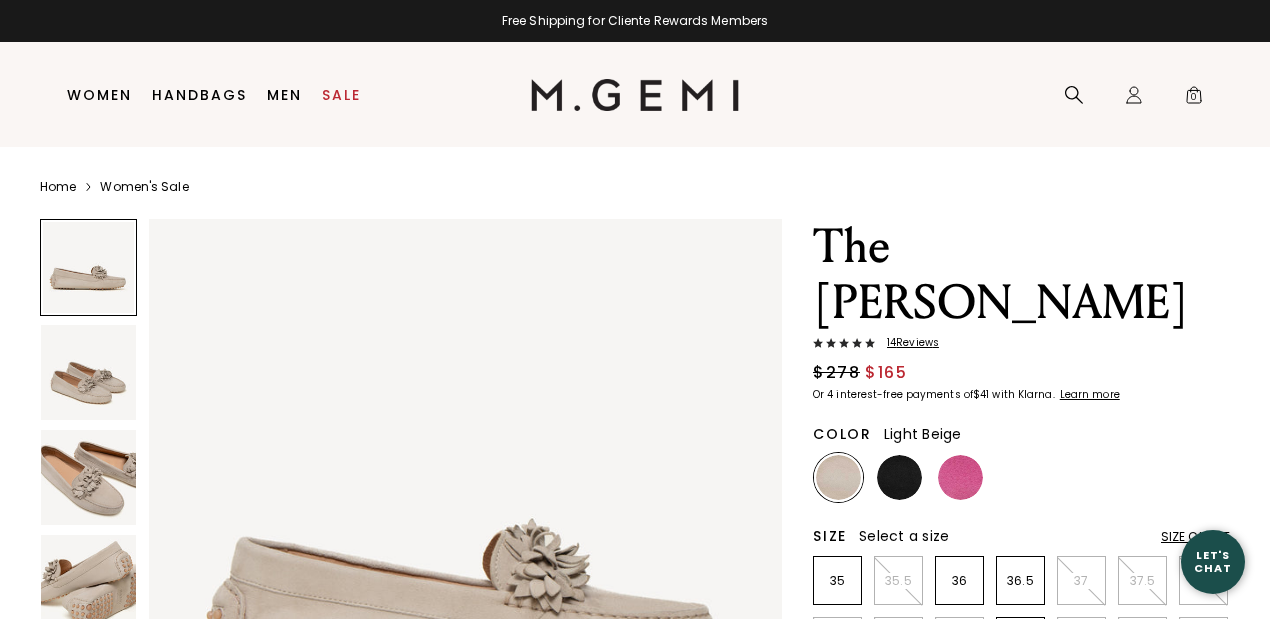 click at bounding box center (88, 372) 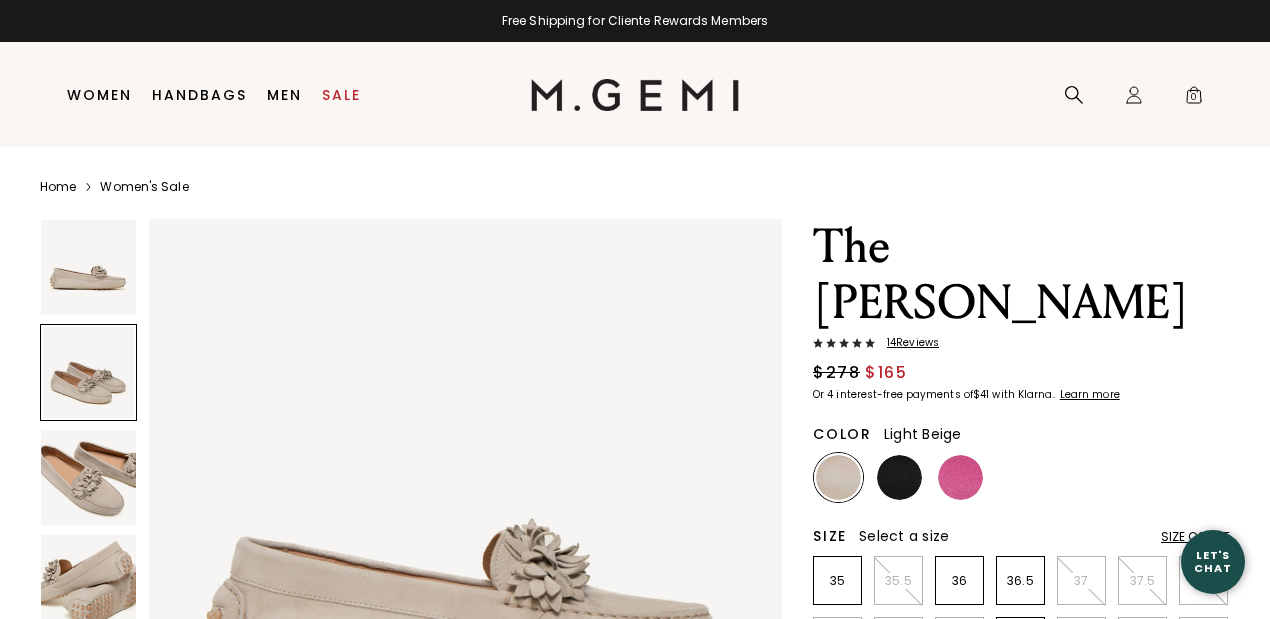 scroll, scrollTop: 643, scrollLeft: 0, axis: vertical 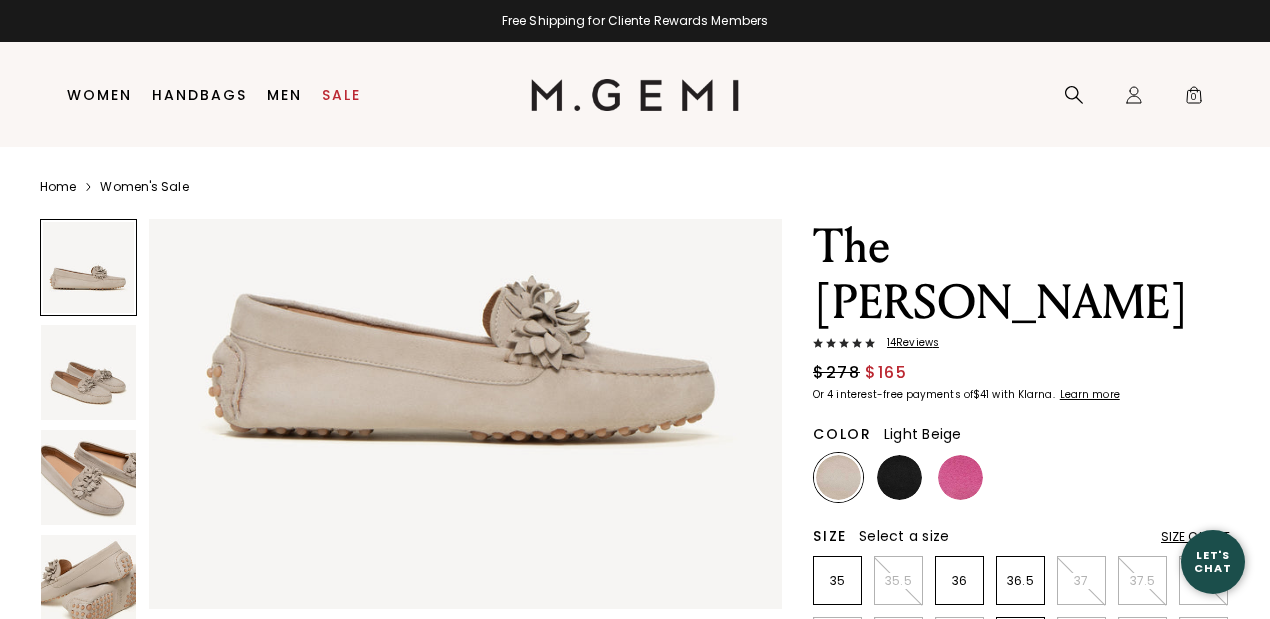 click on "14  Review s" at bounding box center [907, 343] 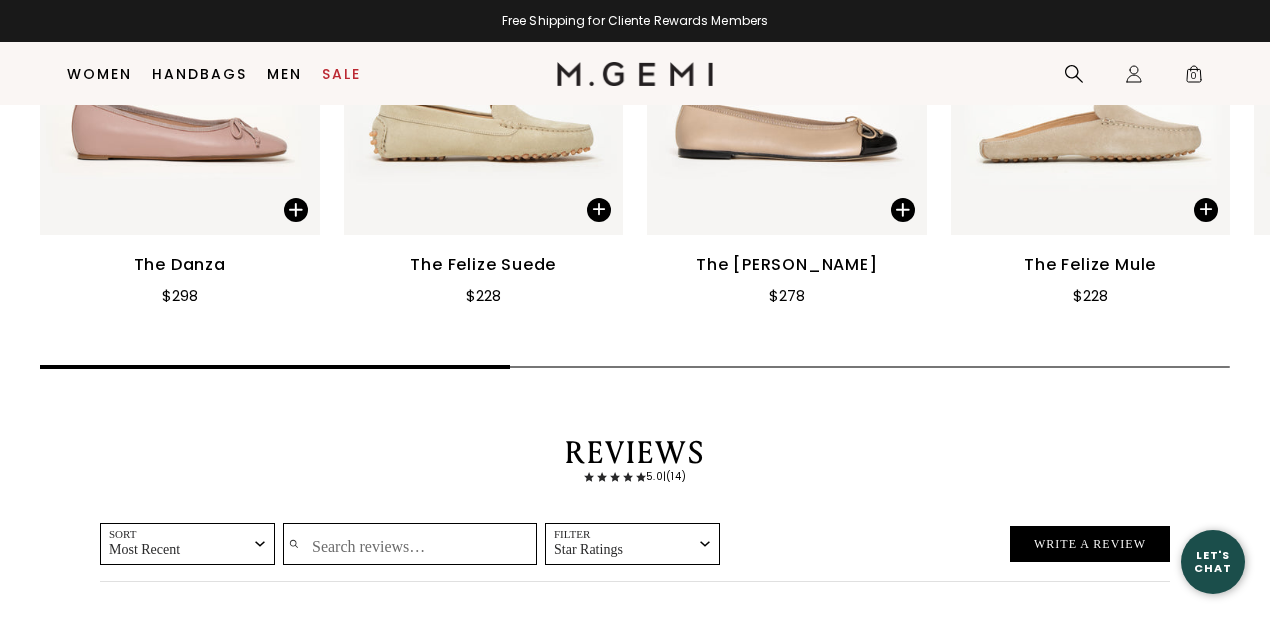 scroll, scrollTop: 3334, scrollLeft: 0, axis: vertical 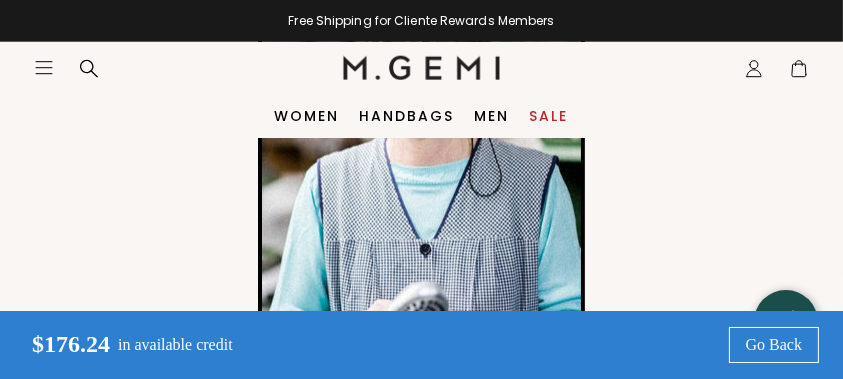 click on "Sale" at bounding box center [549, 116] 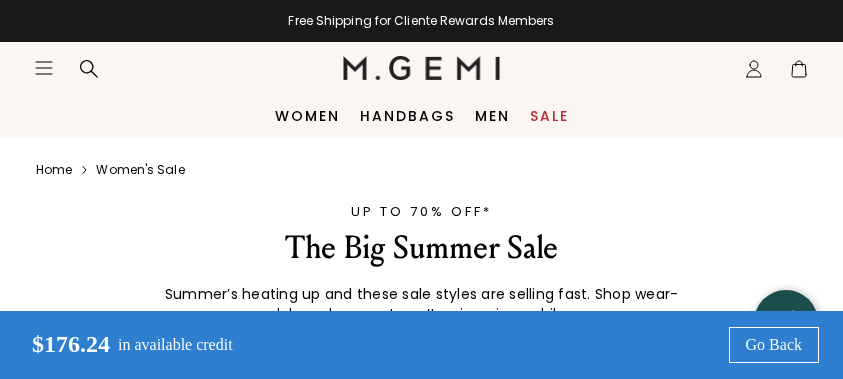 scroll, scrollTop: 0, scrollLeft: 0, axis: both 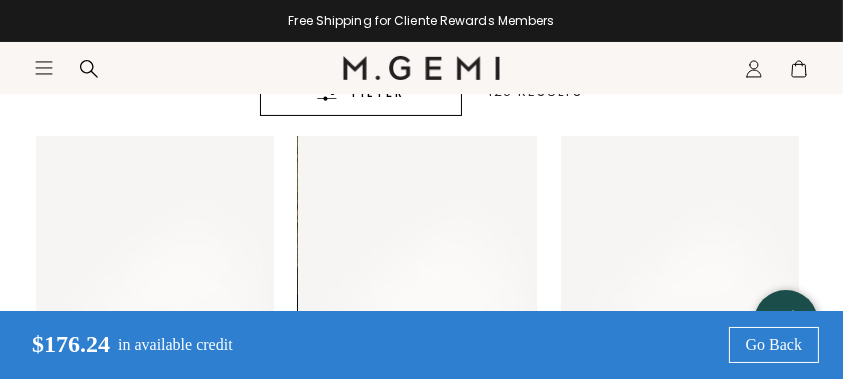 click on "Icons/20x20/hamburger@2x
Women
Shop All Shoes
New Arrivals
Bestsellers Essentials" at bounding box center [421, 90] 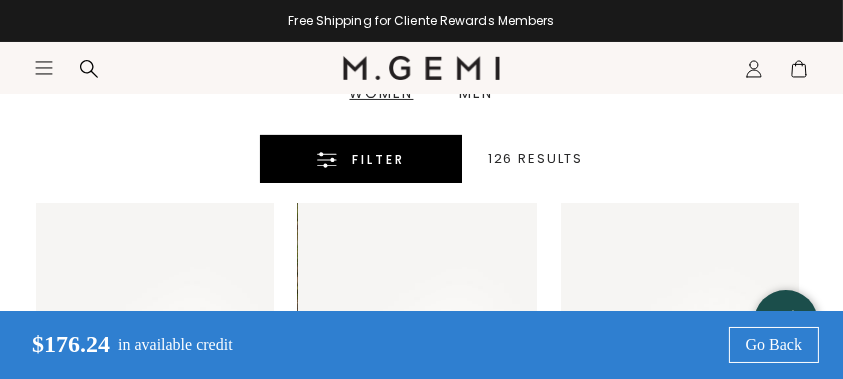 scroll, scrollTop: 266, scrollLeft: 0, axis: vertical 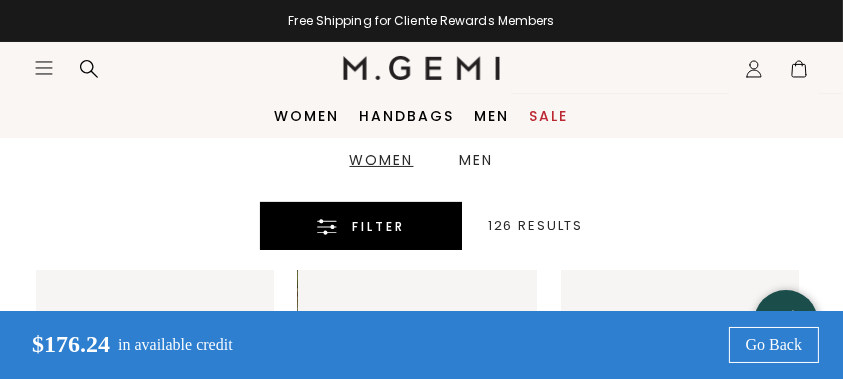 click on "Filter" at bounding box center (378, 227) 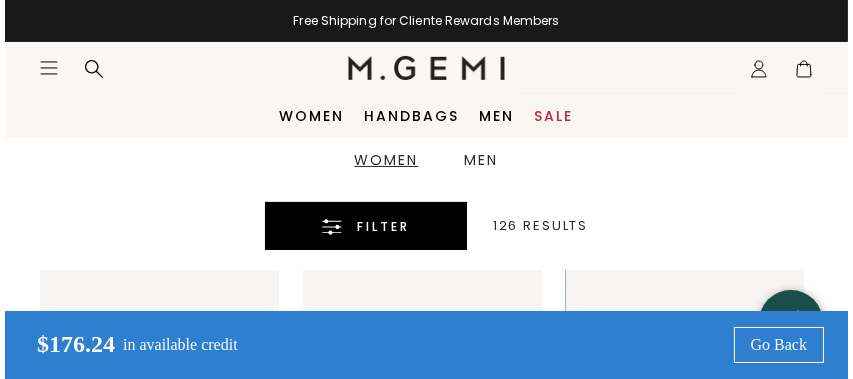 scroll, scrollTop: 0, scrollLeft: 0, axis: both 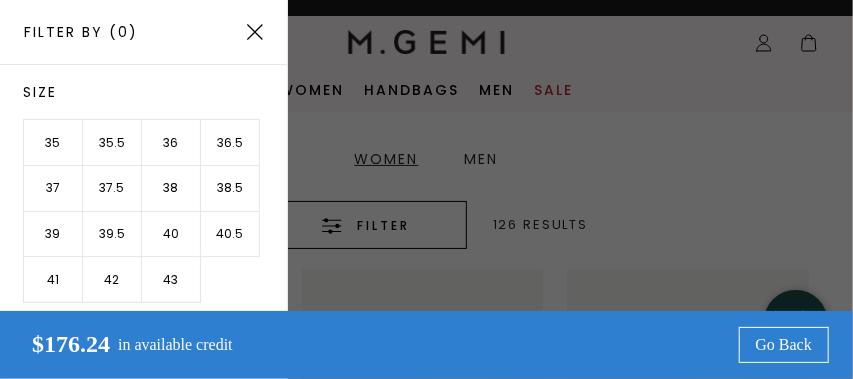 click on "35" at bounding box center (53, 143) 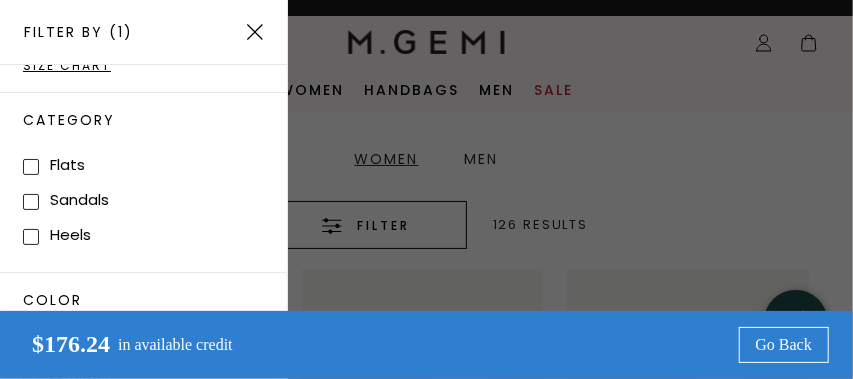 scroll, scrollTop: 333, scrollLeft: 0, axis: vertical 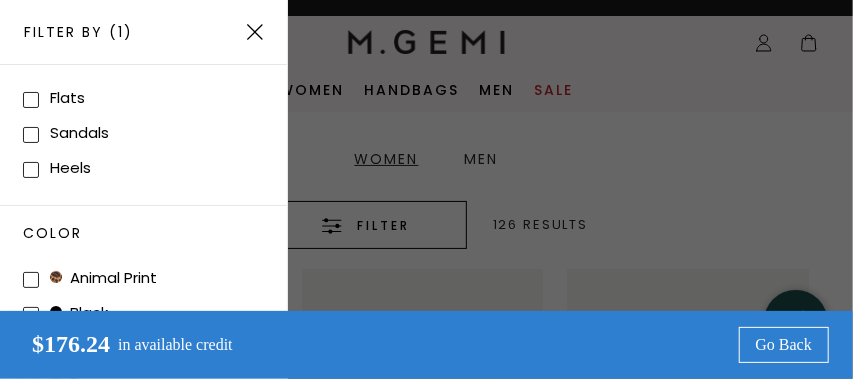 click at bounding box center [31, 100] 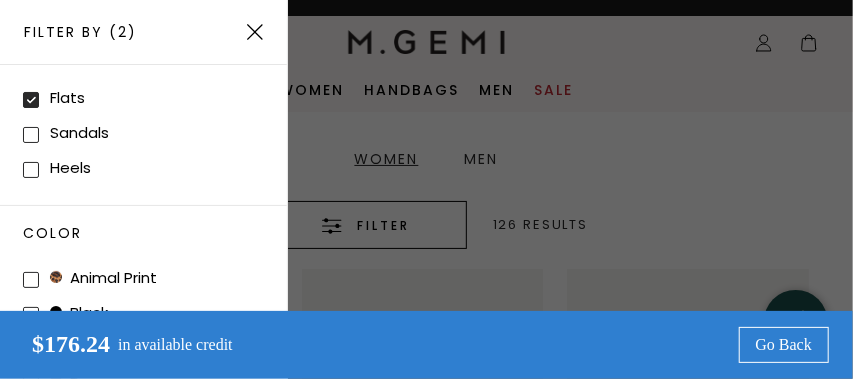 click at bounding box center [426, 189] 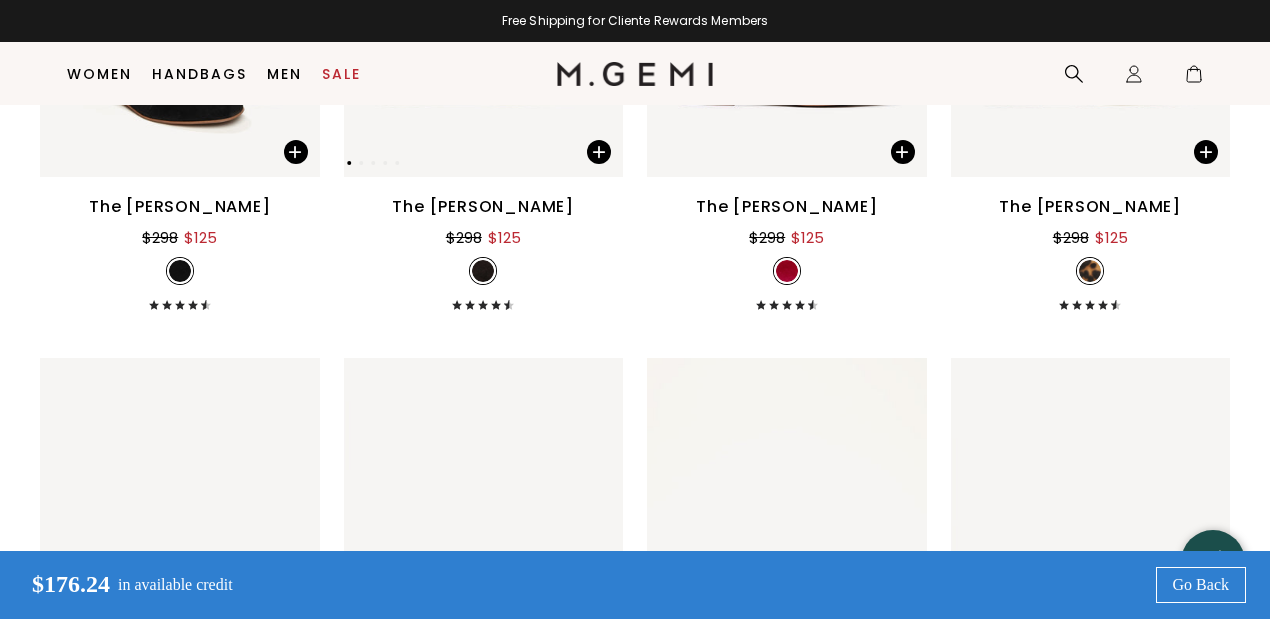 scroll, scrollTop: 1311, scrollLeft: 0, axis: vertical 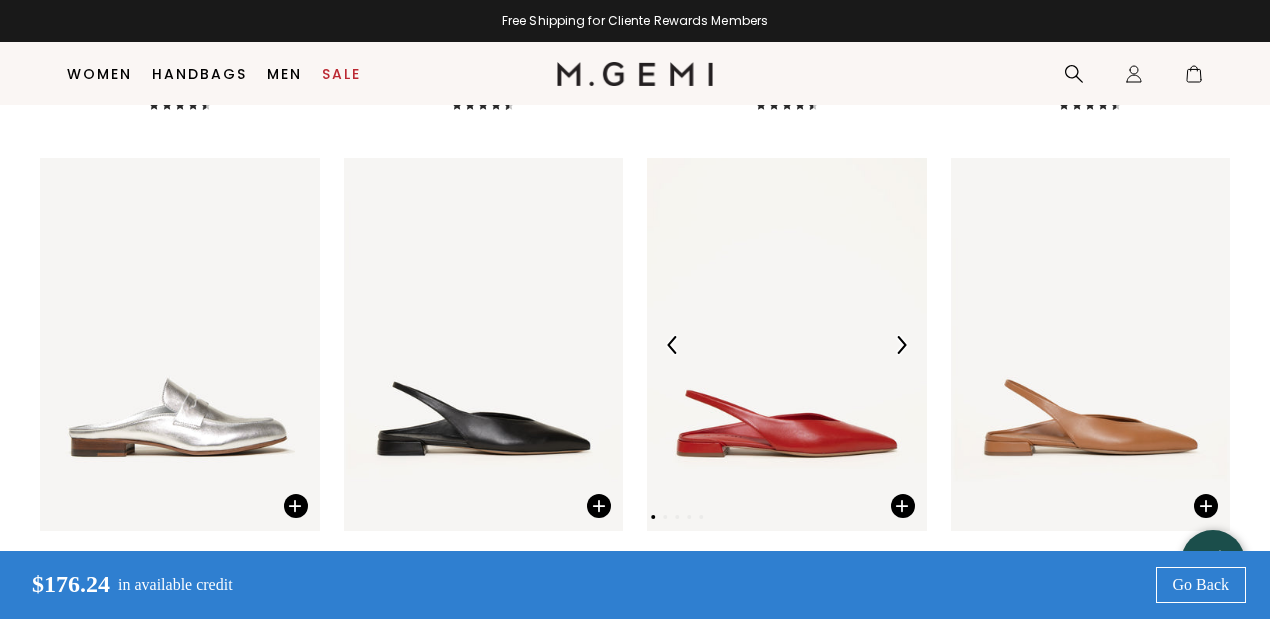 click at bounding box center (901, 345) 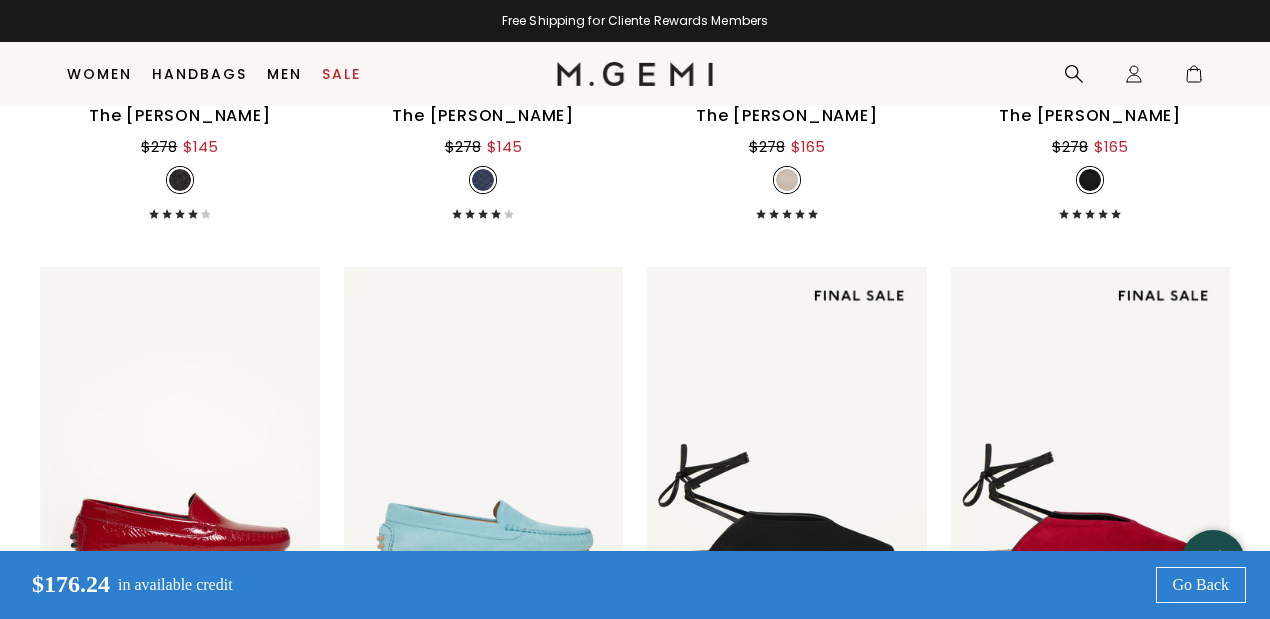 scroll, scrollTop: 2378, scrollLeft: 0, axis: vertical 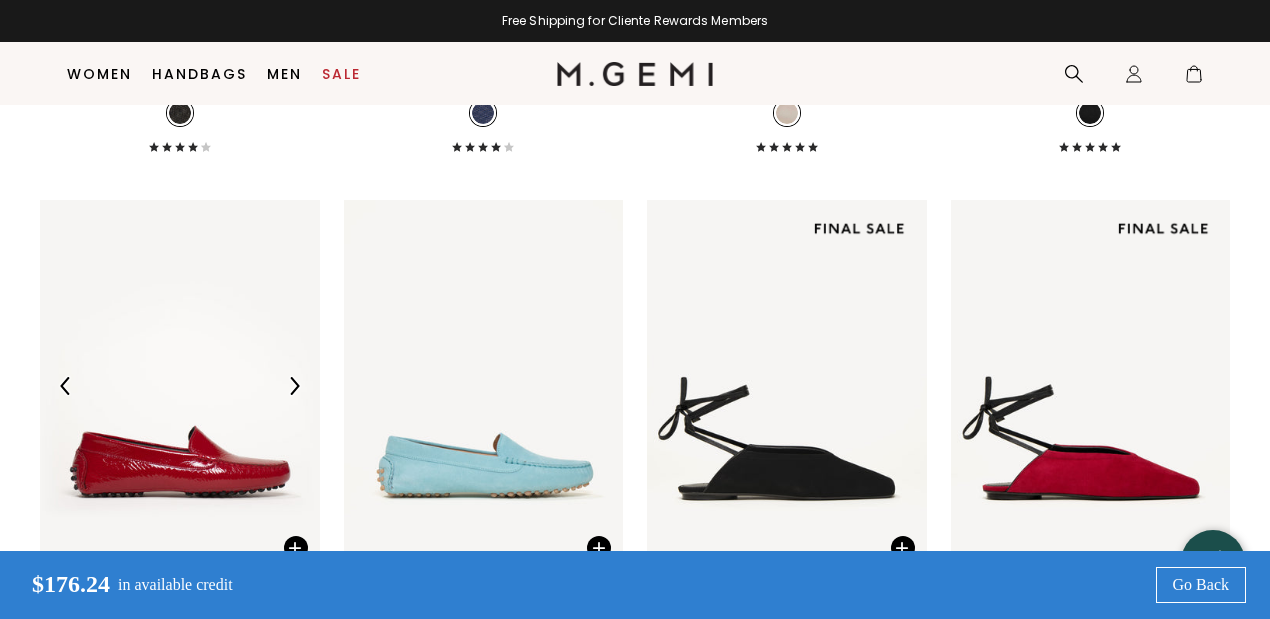 click at bounding box center (294, 386) 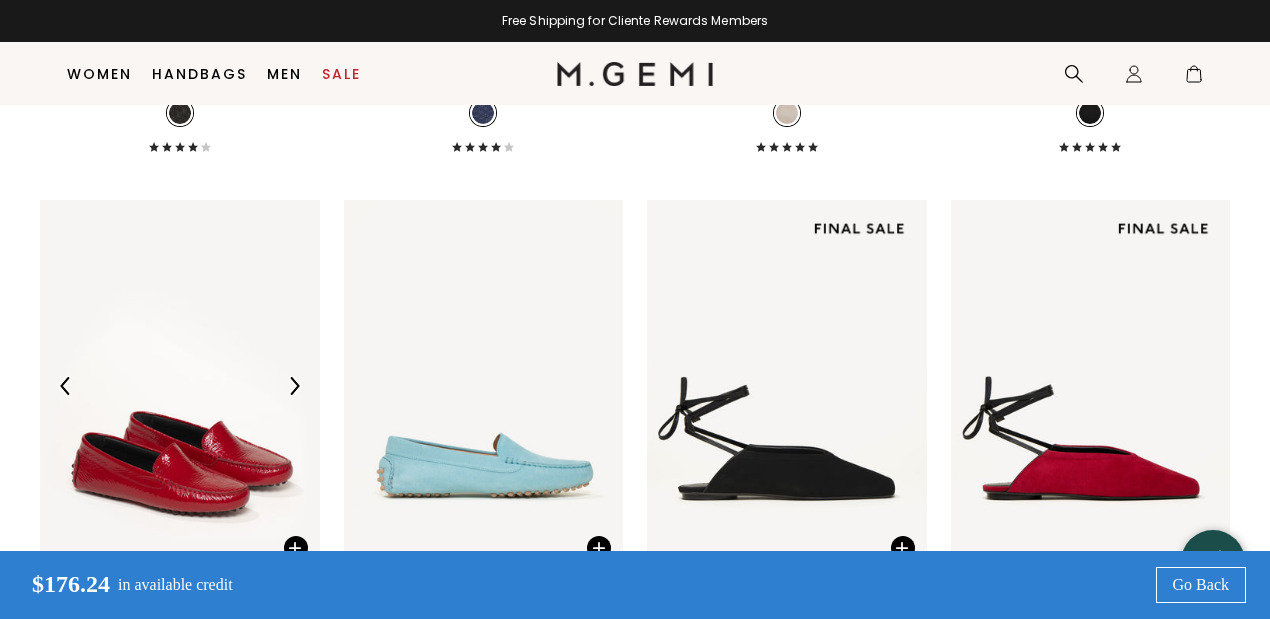 click at bounding box center (294, 386) 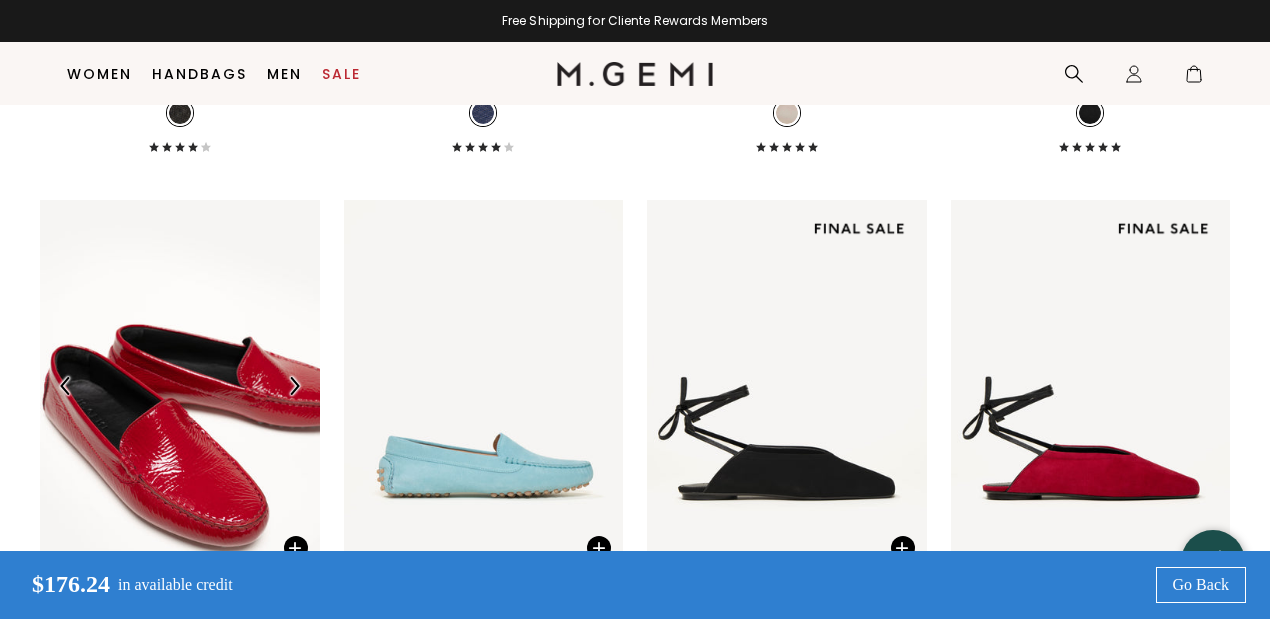 click at bounding box center [294, 386] 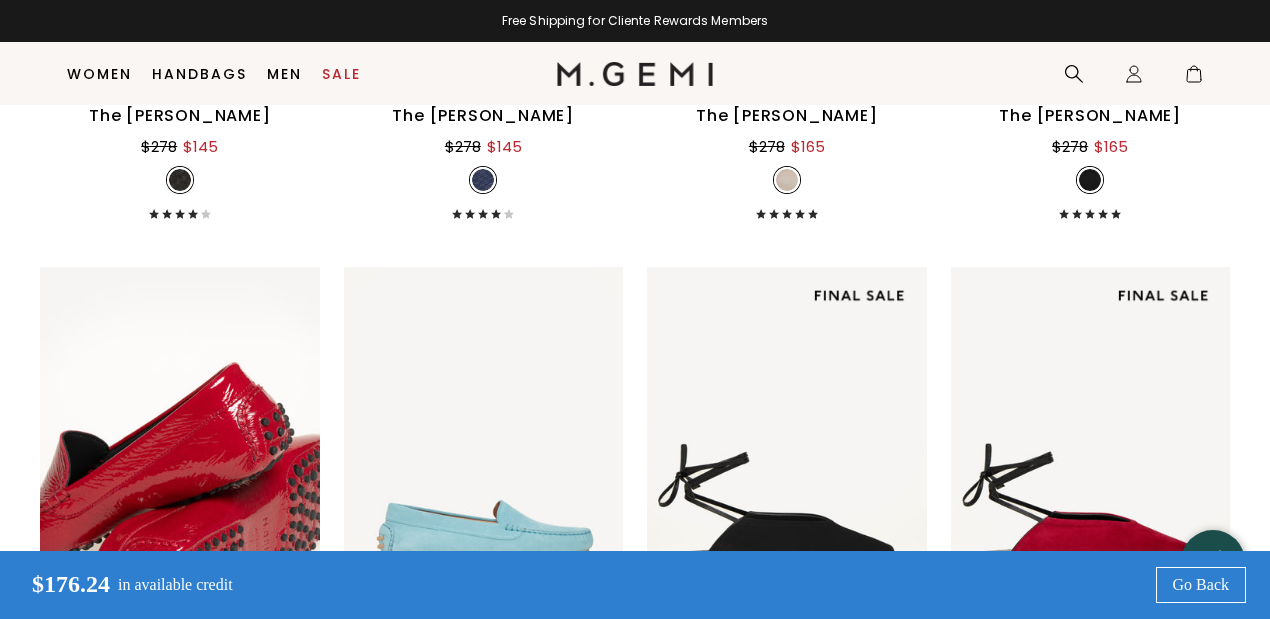 scroll, scrollTop: 2378, scrollLeft: 0, axis: vertical 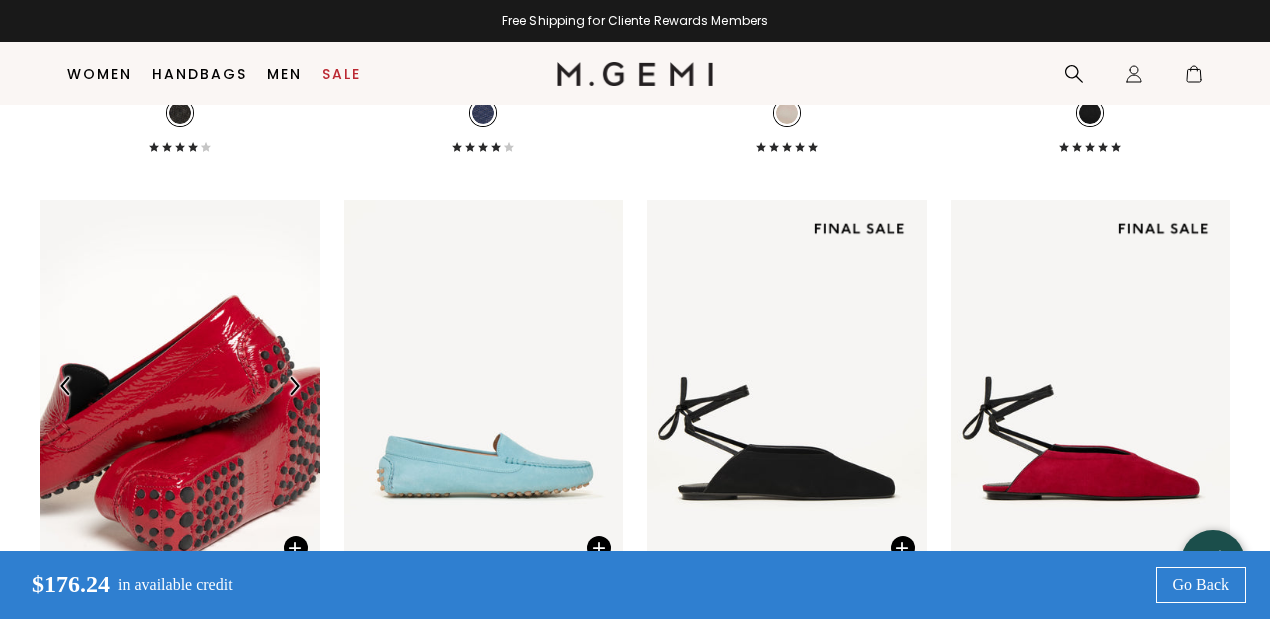 click at bounding box center (294, 386) 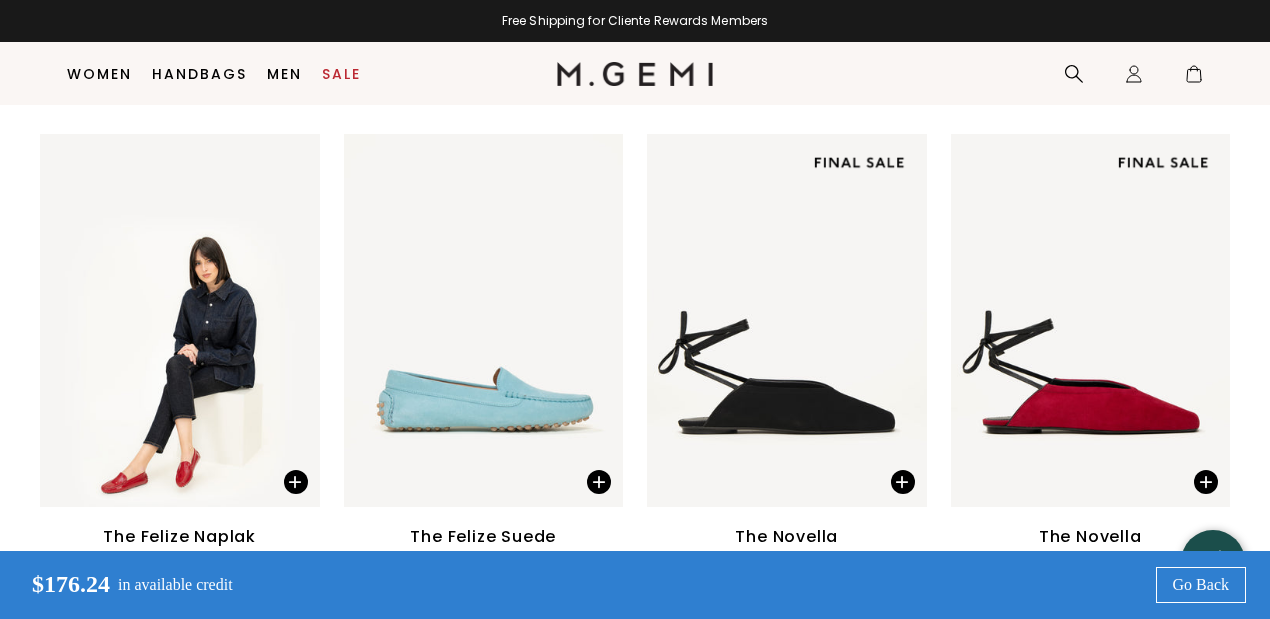 scroll, scrollTop: 2511, scrollLeft: 0, axis: vertical 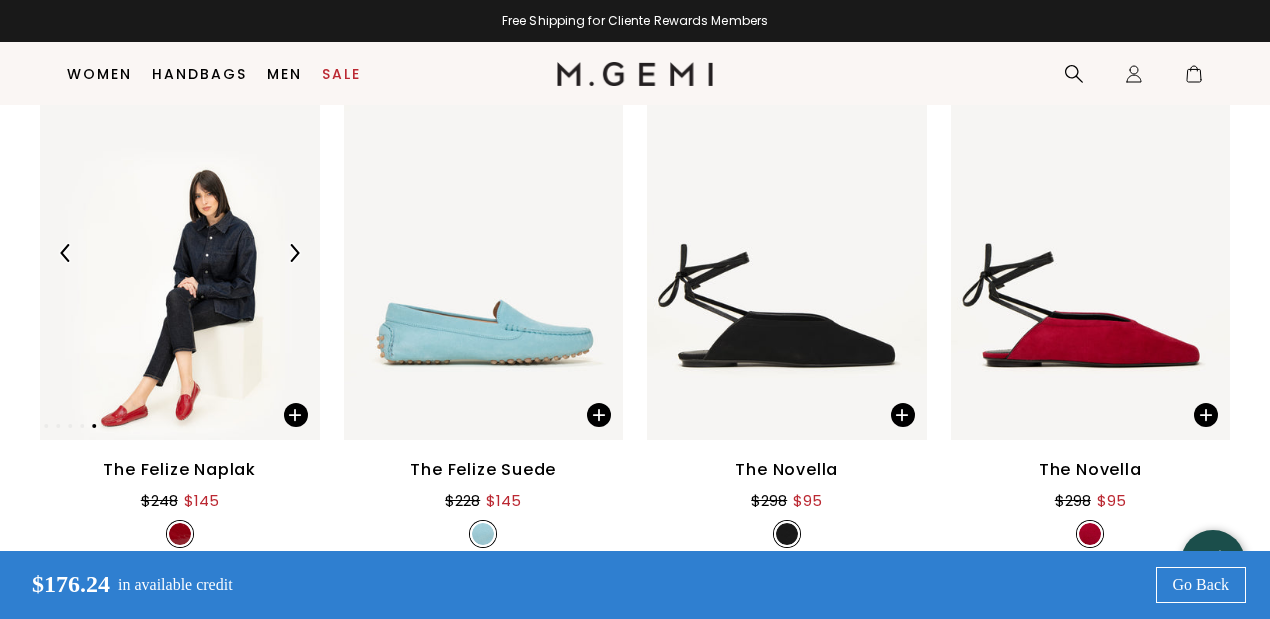 click at bounding box center [180, 253] 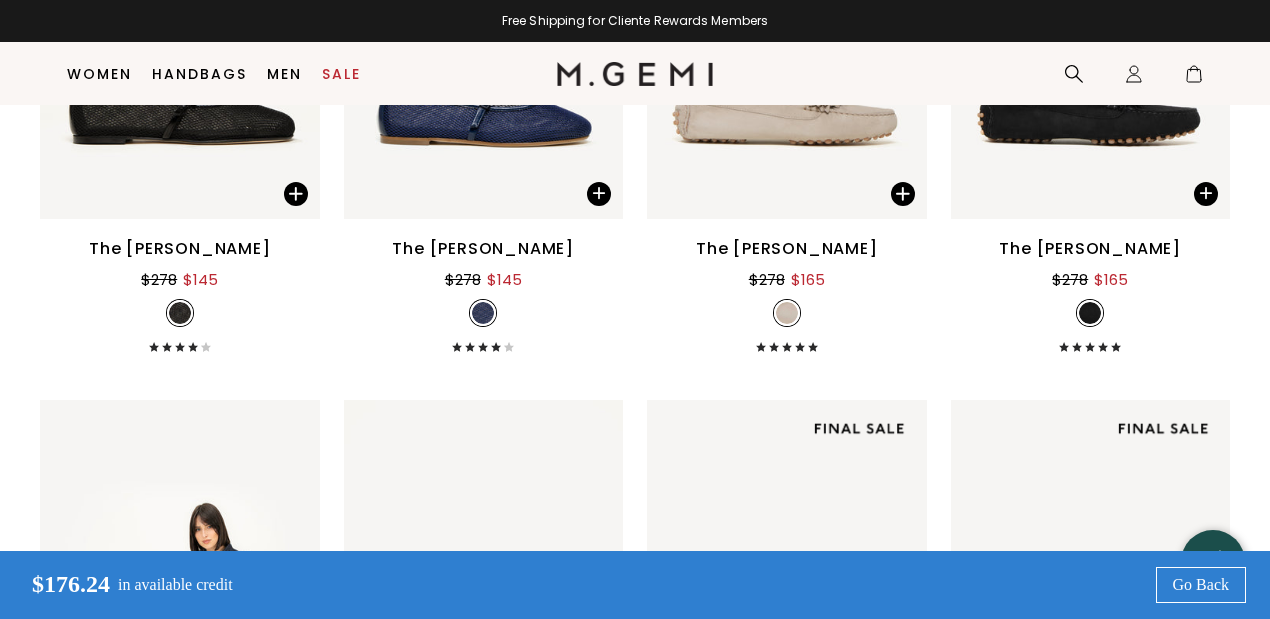 scroll, scrollTop: 1911, scrollLeft: 0, axis: vertical 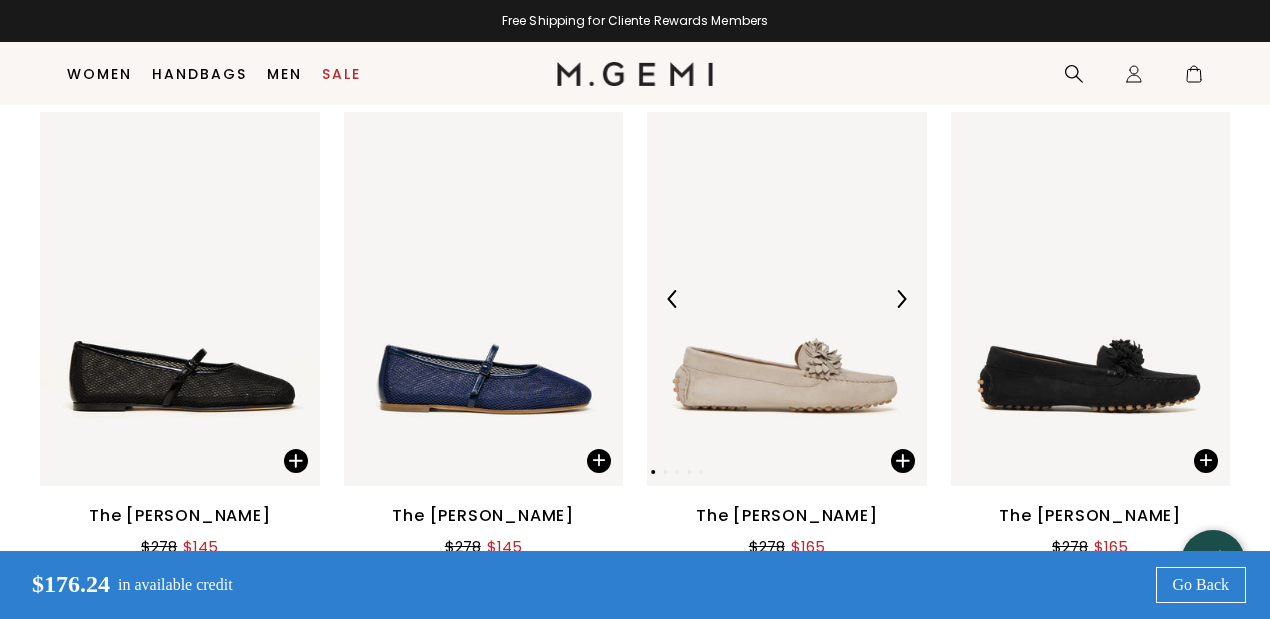 click at bounding box center (787, 298) 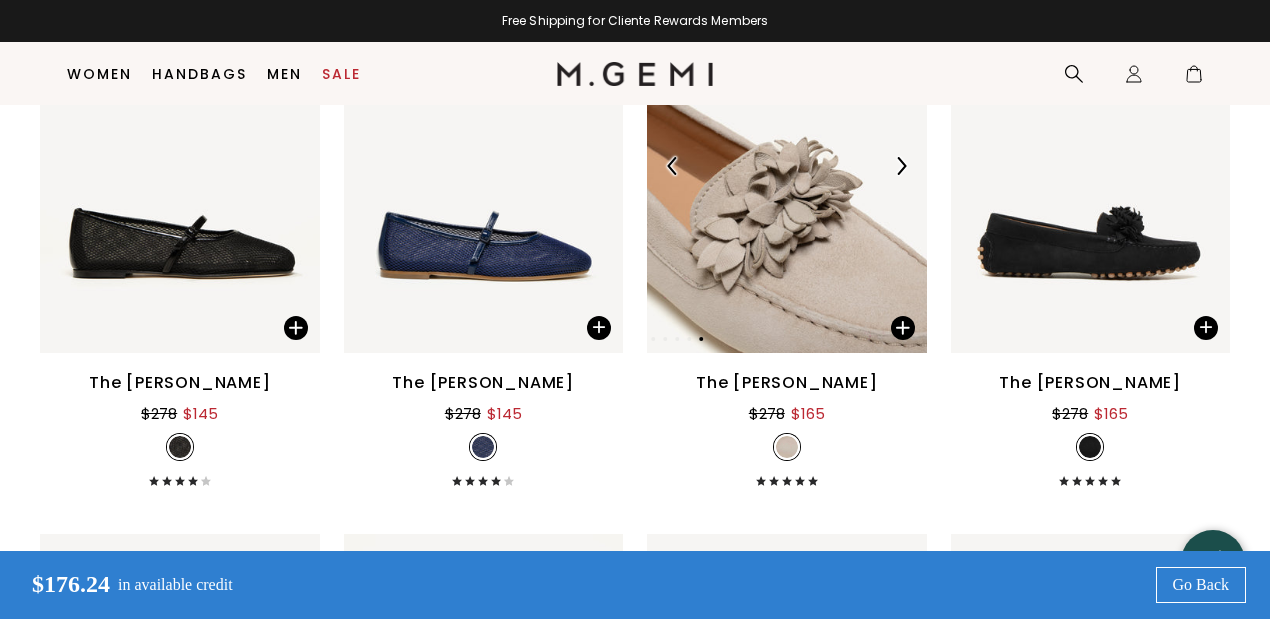 scroll, scrollTop: 2111, scrollLeft: 0, axis: vertical 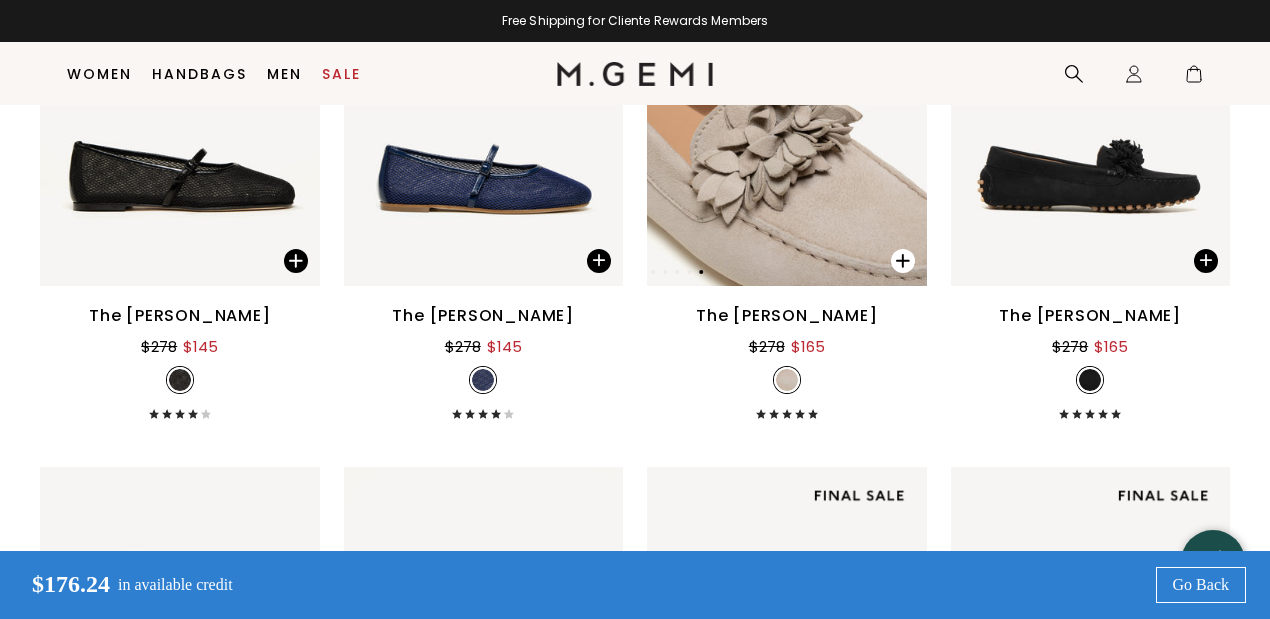 click at bounding box center [903, 261] 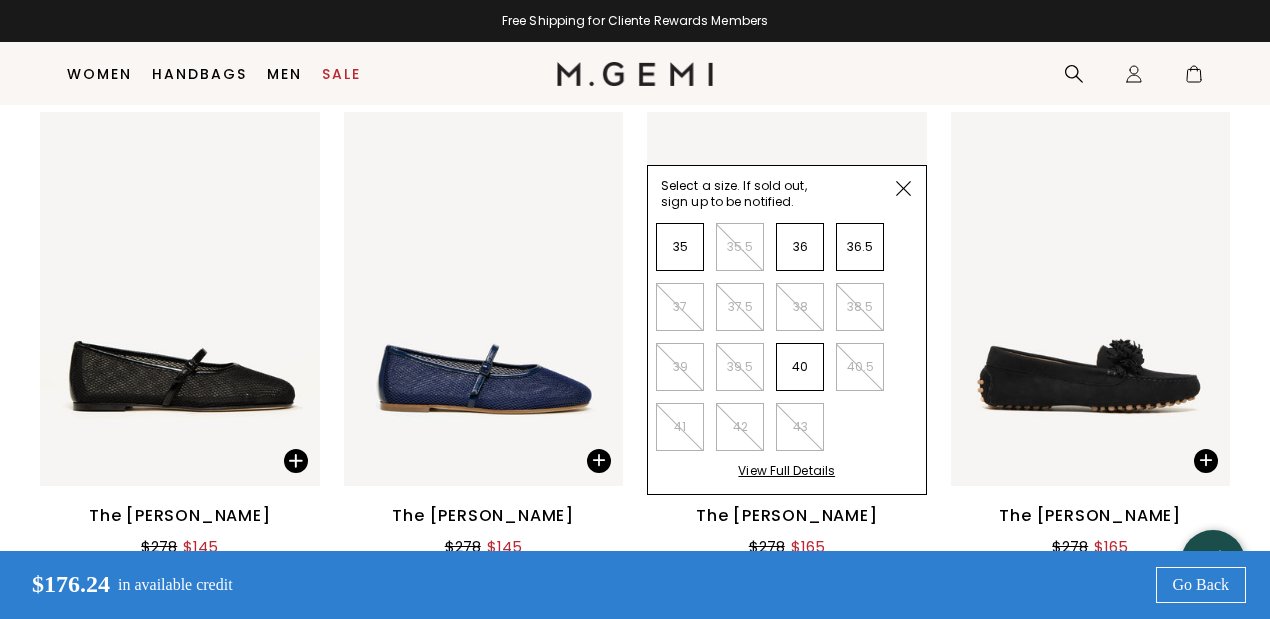 scroll, scrollTop: 1844, scrollLeft: 0, axis: vertical 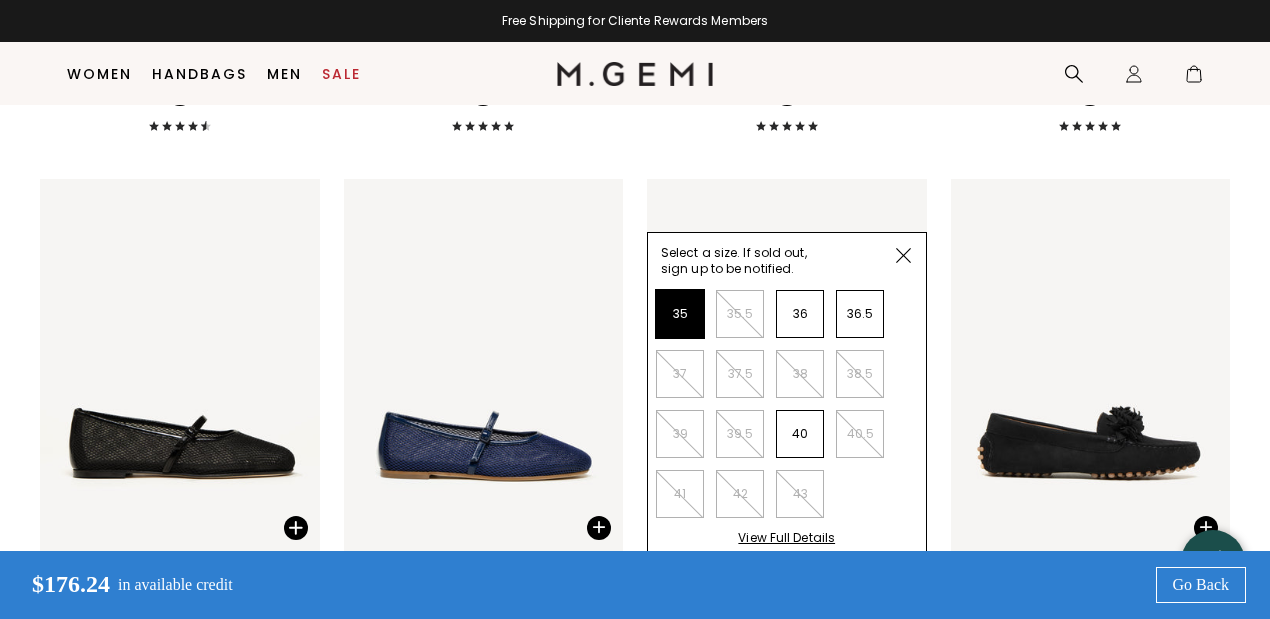 click on "35" at bounding box center (680, 314) 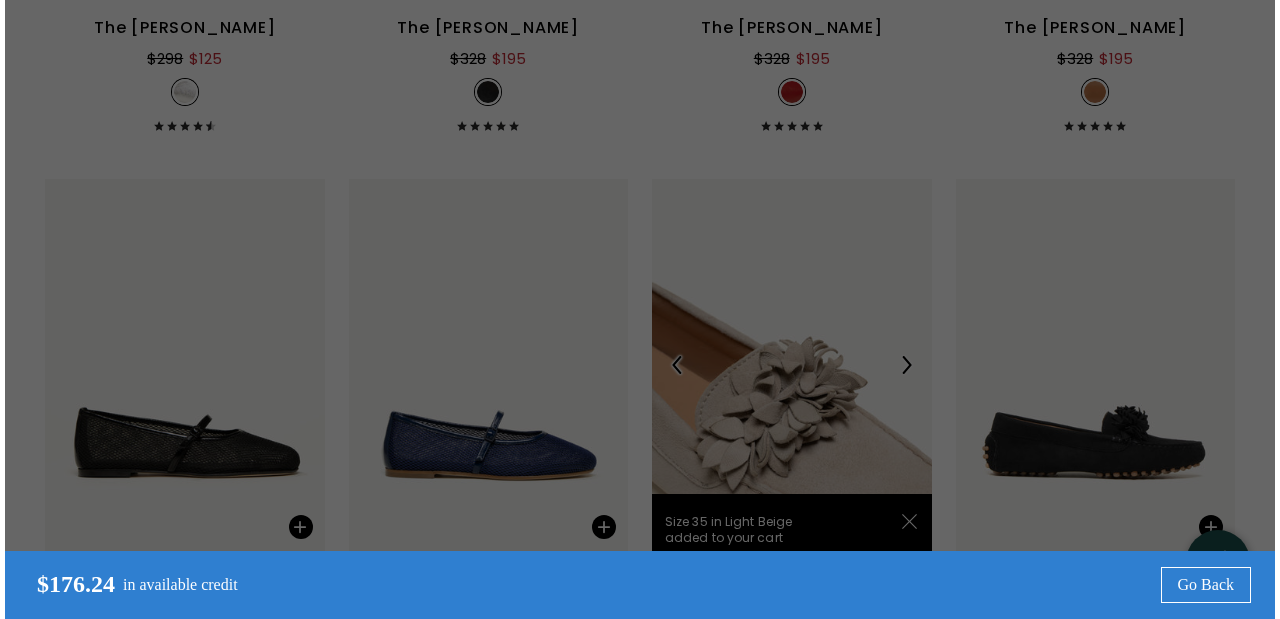 scroll, scrollTop: 0, scrollLeft: 0, axis: both 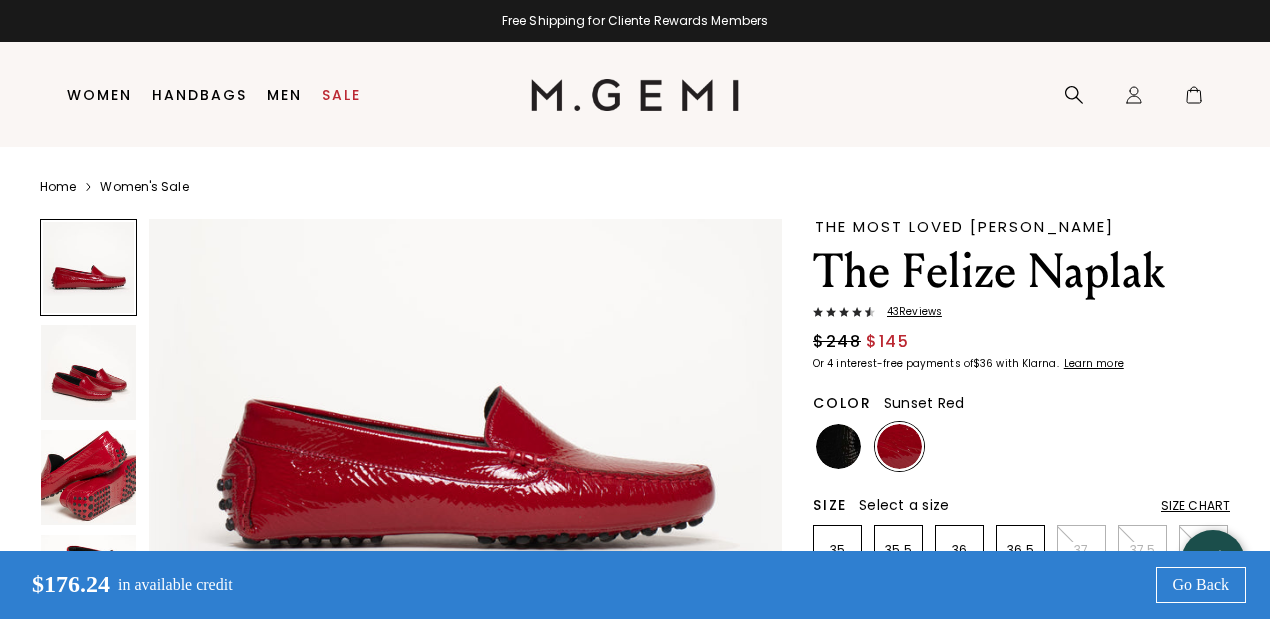 click at bounding box center (88, 372) 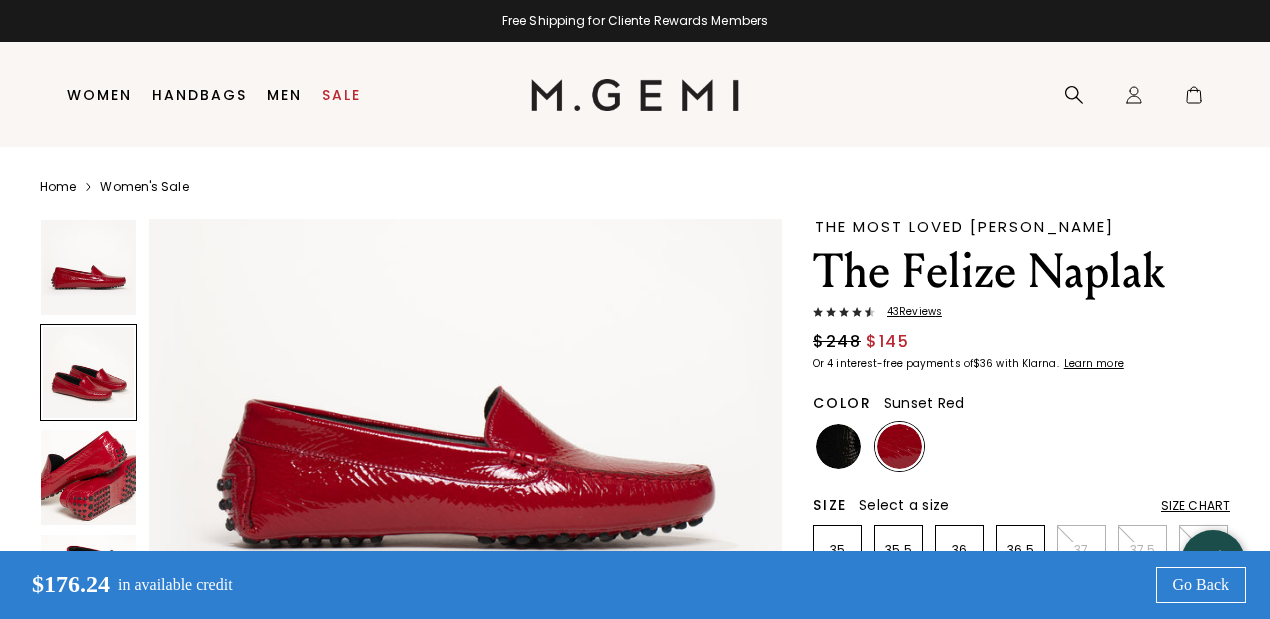 scroll, scrollTop: 643, scrollLeft: 0, axis: vertical 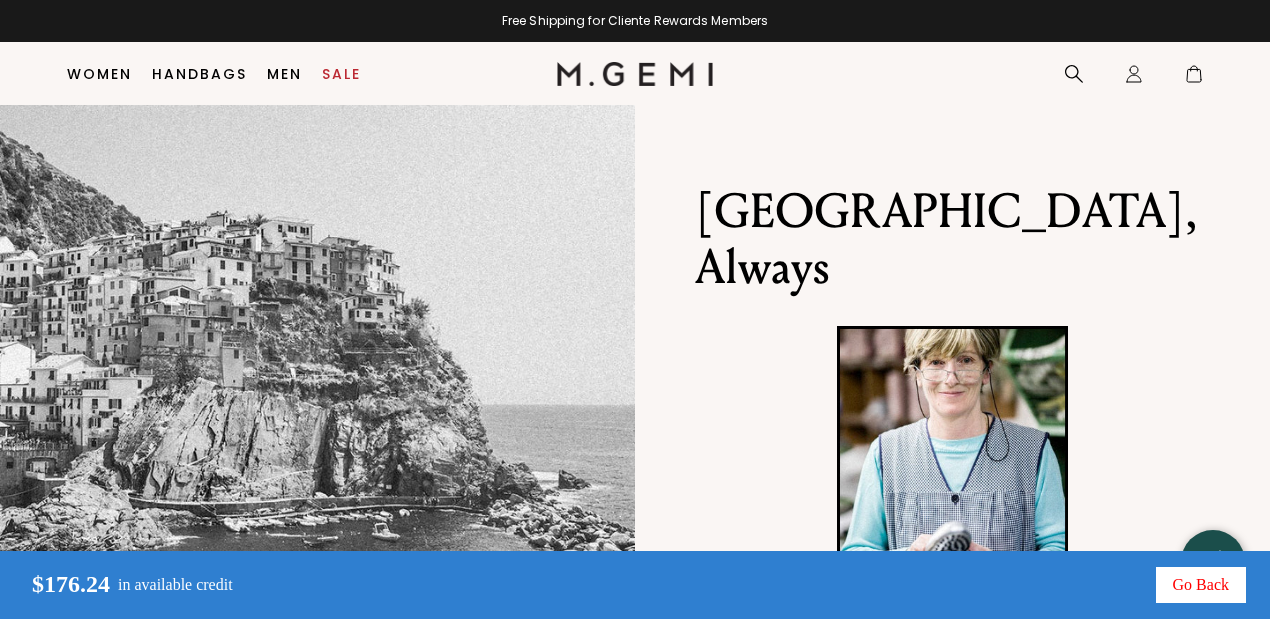 click on "Go Back" at bounding box center (1201, 585) 